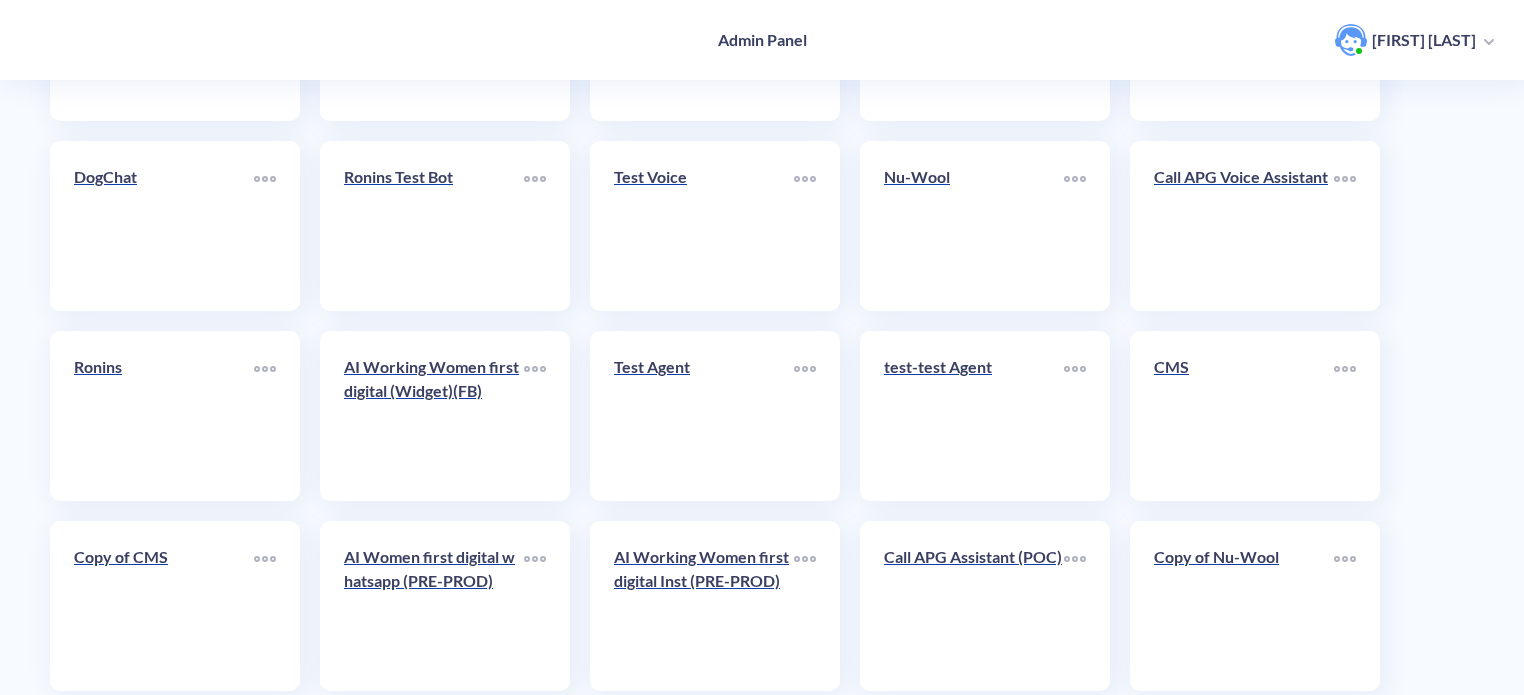 scroll, scrollTop: 692, scrollLeft: 0, axis: vertical 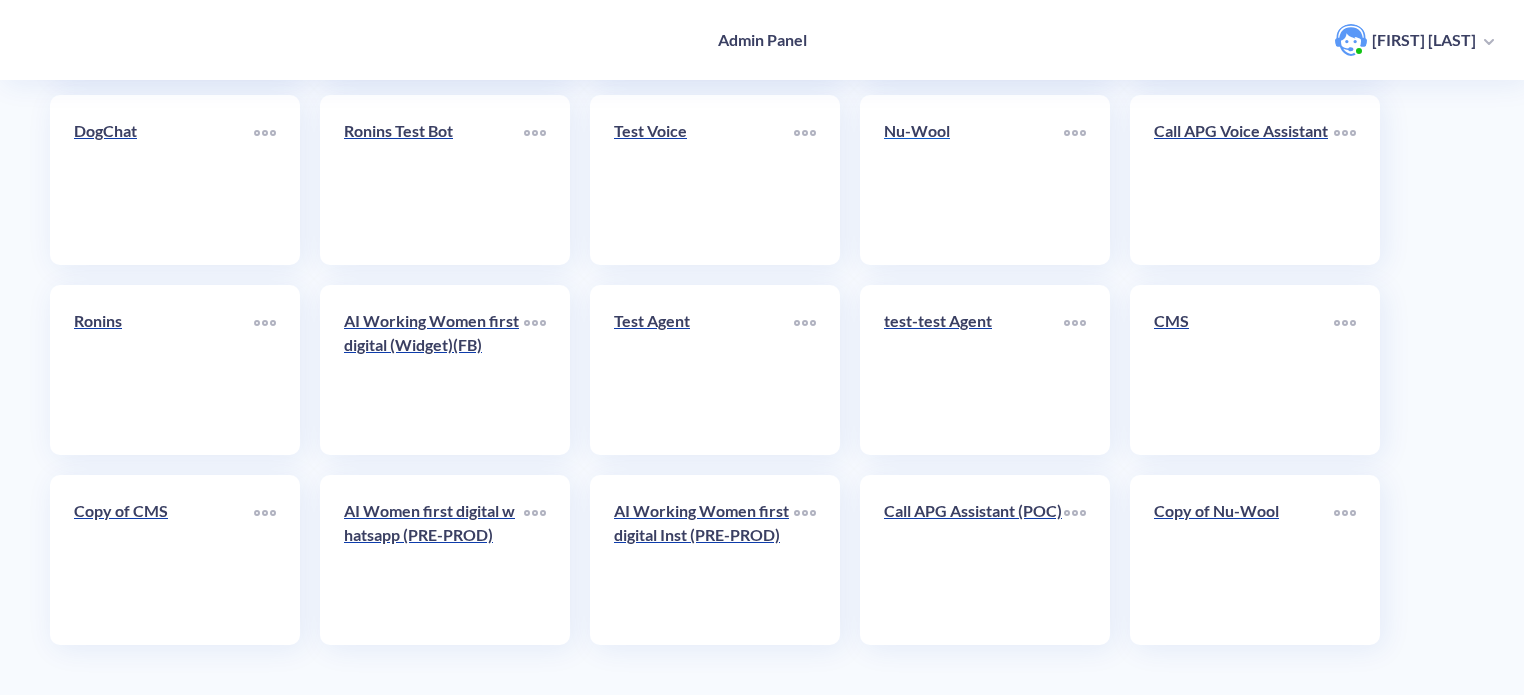 click on "Nu-Wool" at bounding box center (974, 180) 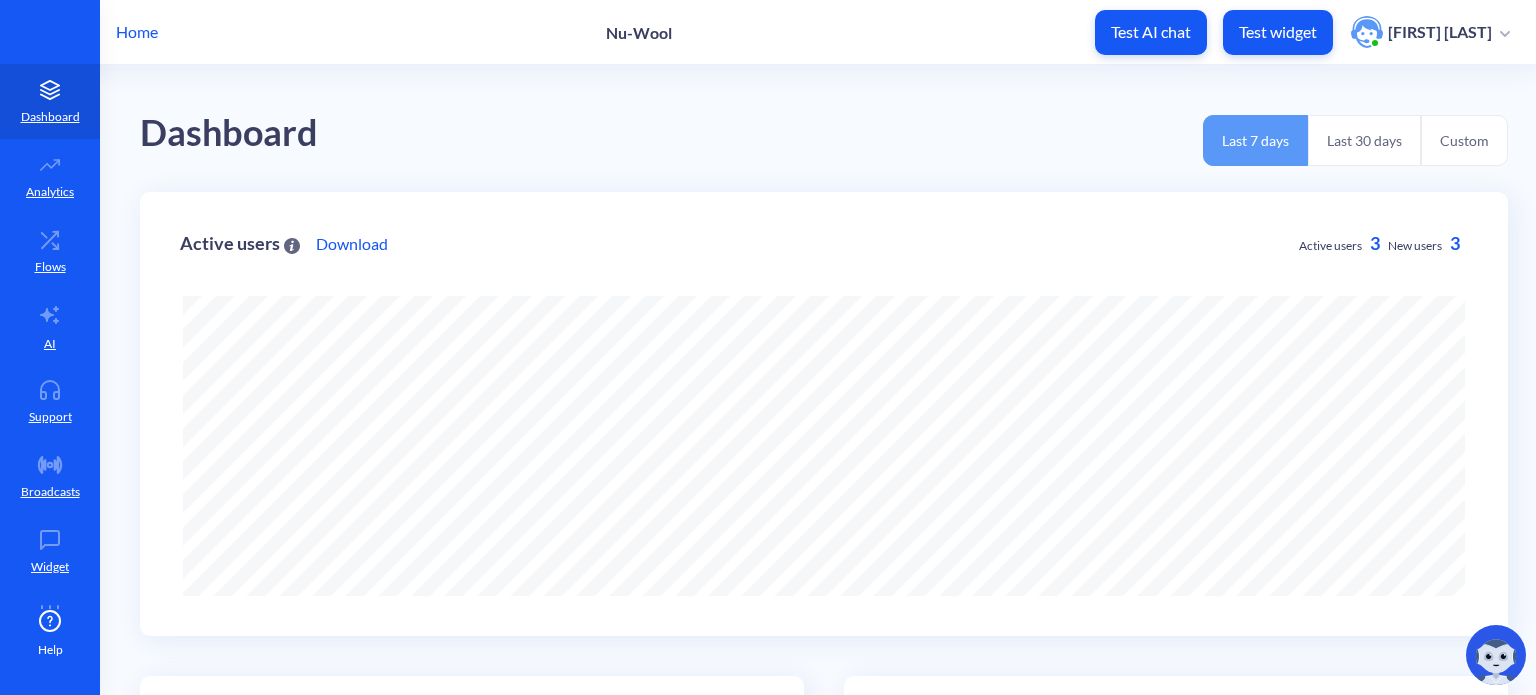 scroll, scrollTop: 0, scrollLeft: 0, axis: both 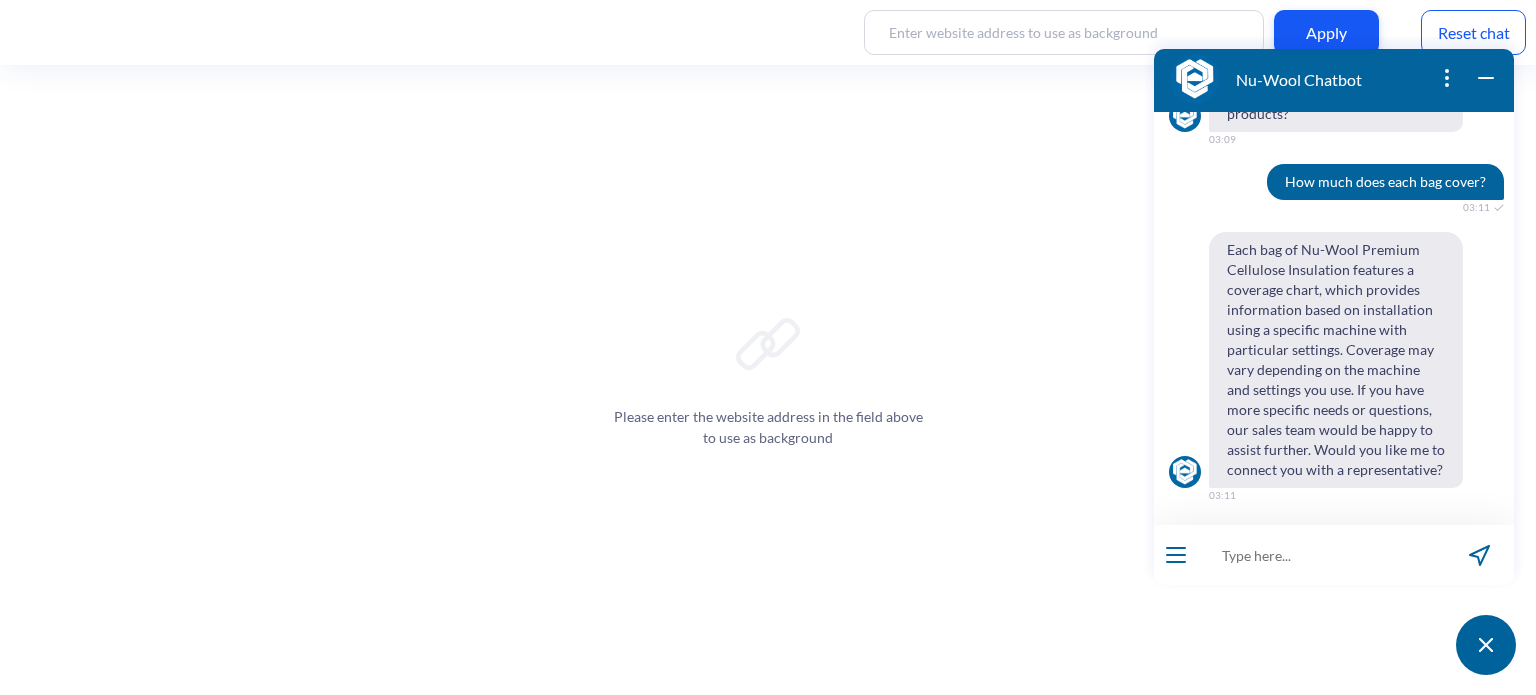 click on "Each bag of Nu-Wool Premium Cellulose Insulation features a coverage chart, which provides information based on installation using a specific machine with particular settings. Coverage may vary depending on the machine and settings you use. If you have more specific needs or questions, our sales team would be happy to assist further. Would you like me to connect you with a representative?" at bounding box center [1336, 360] 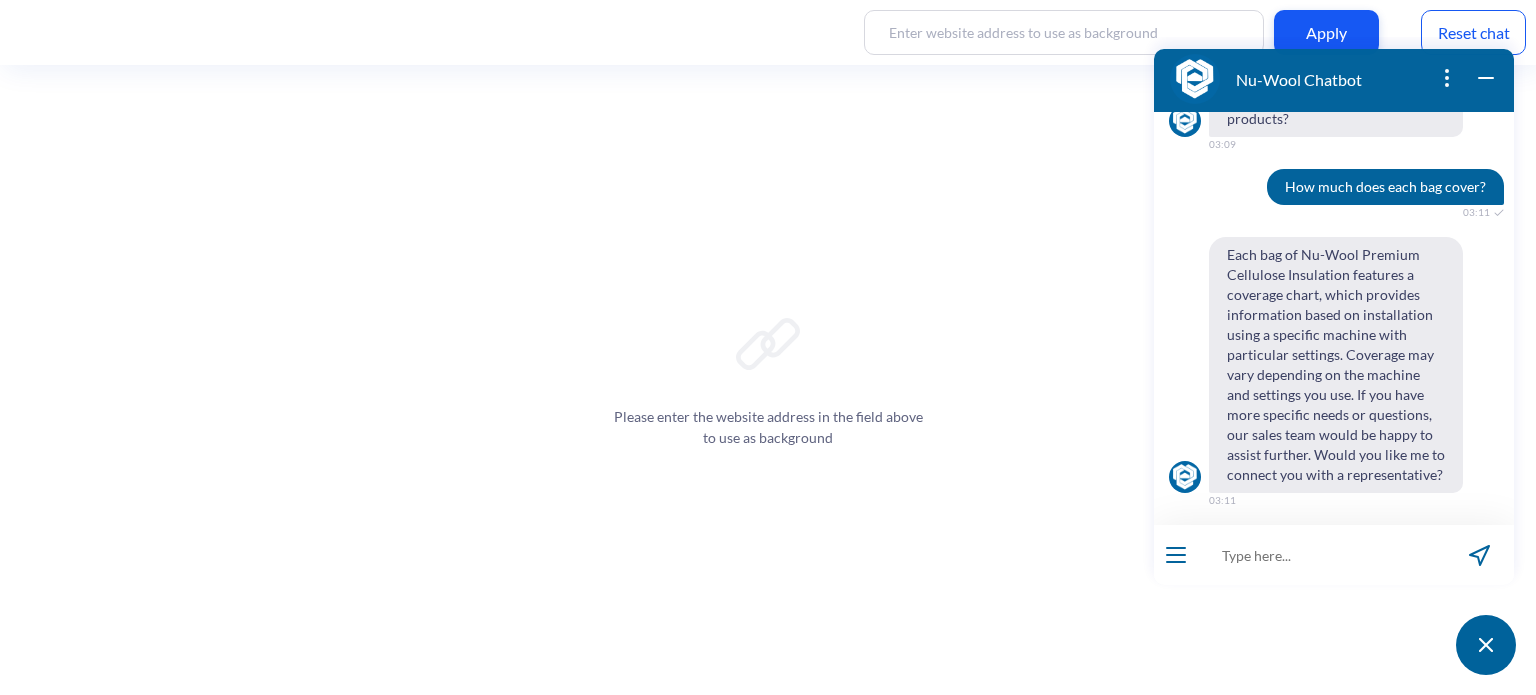 scroll, scrollTop: 1316, scrollLeft: 0, axis: vertical 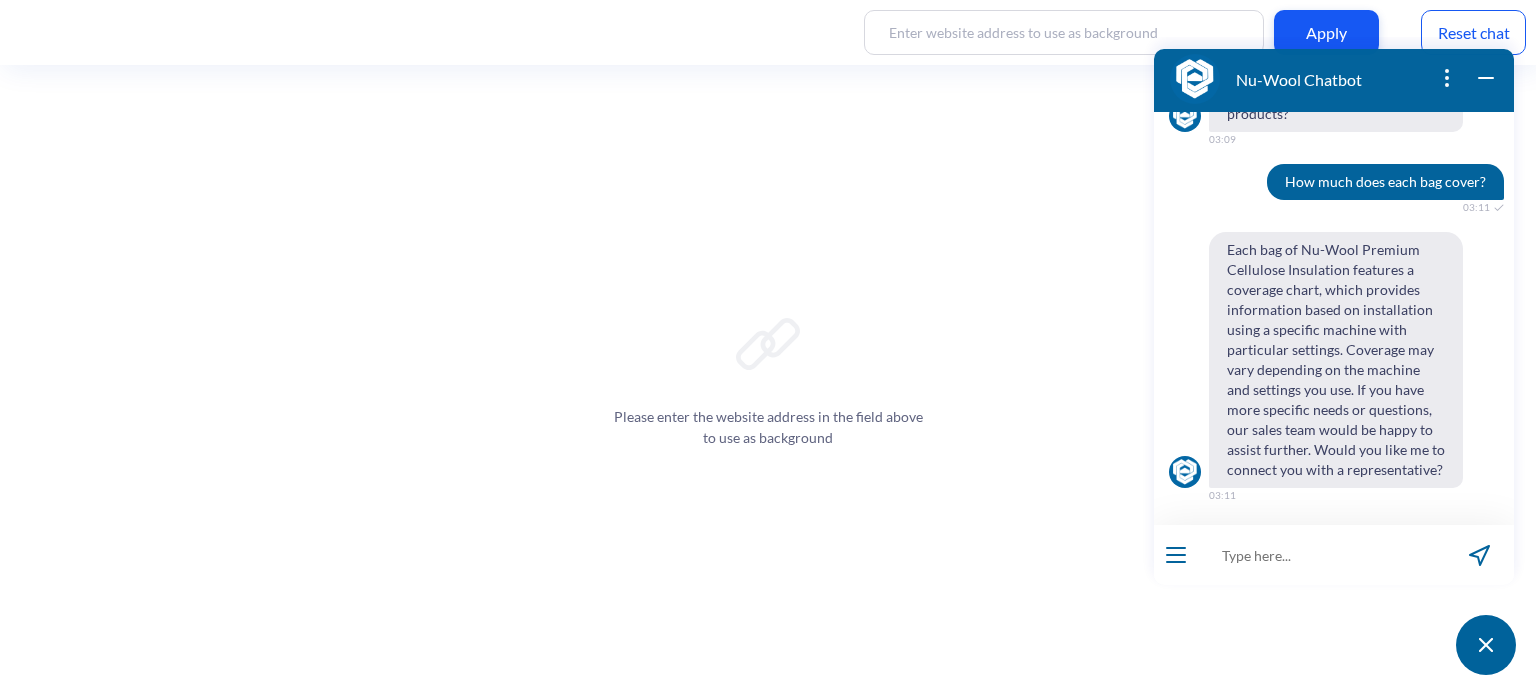 click at bounding box center (1321, 555) 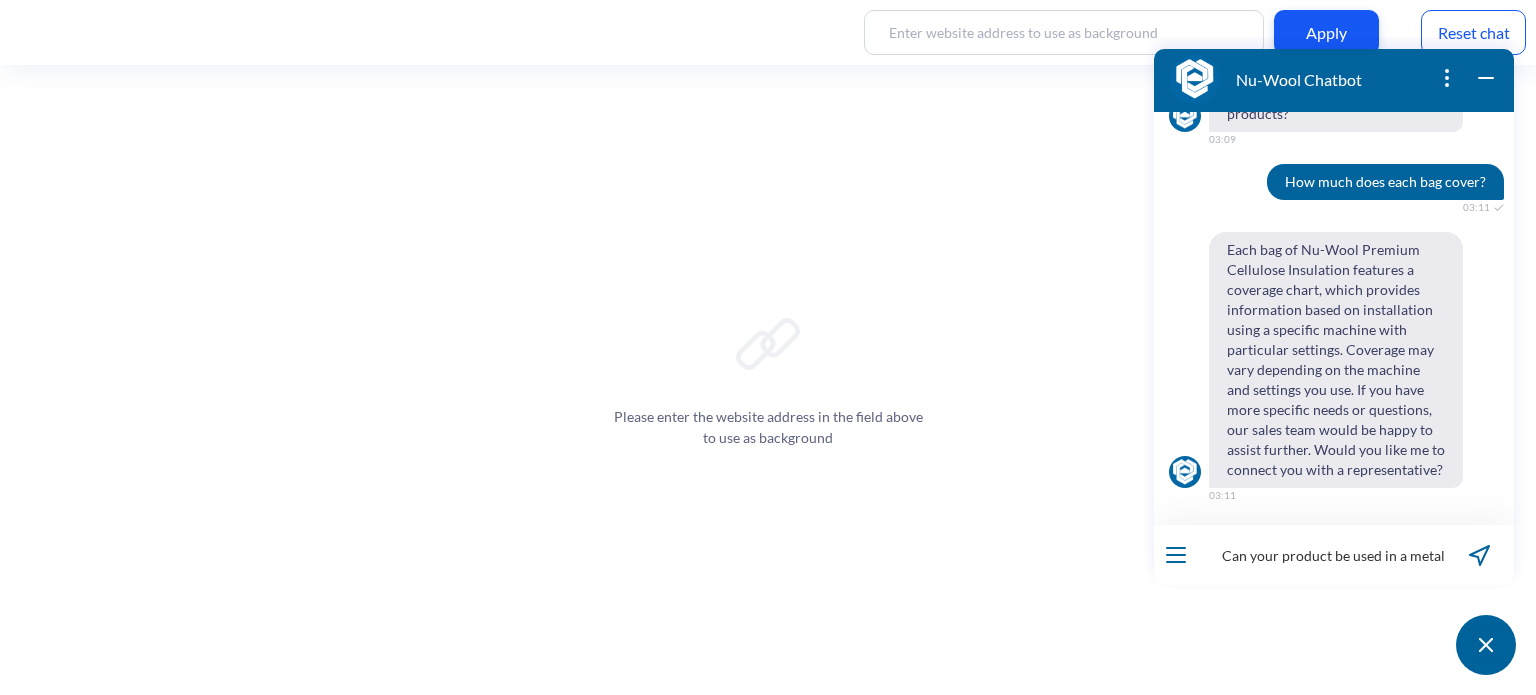 scroll, scrollTop: 0, scrollLeft: 52, axis: horizontal 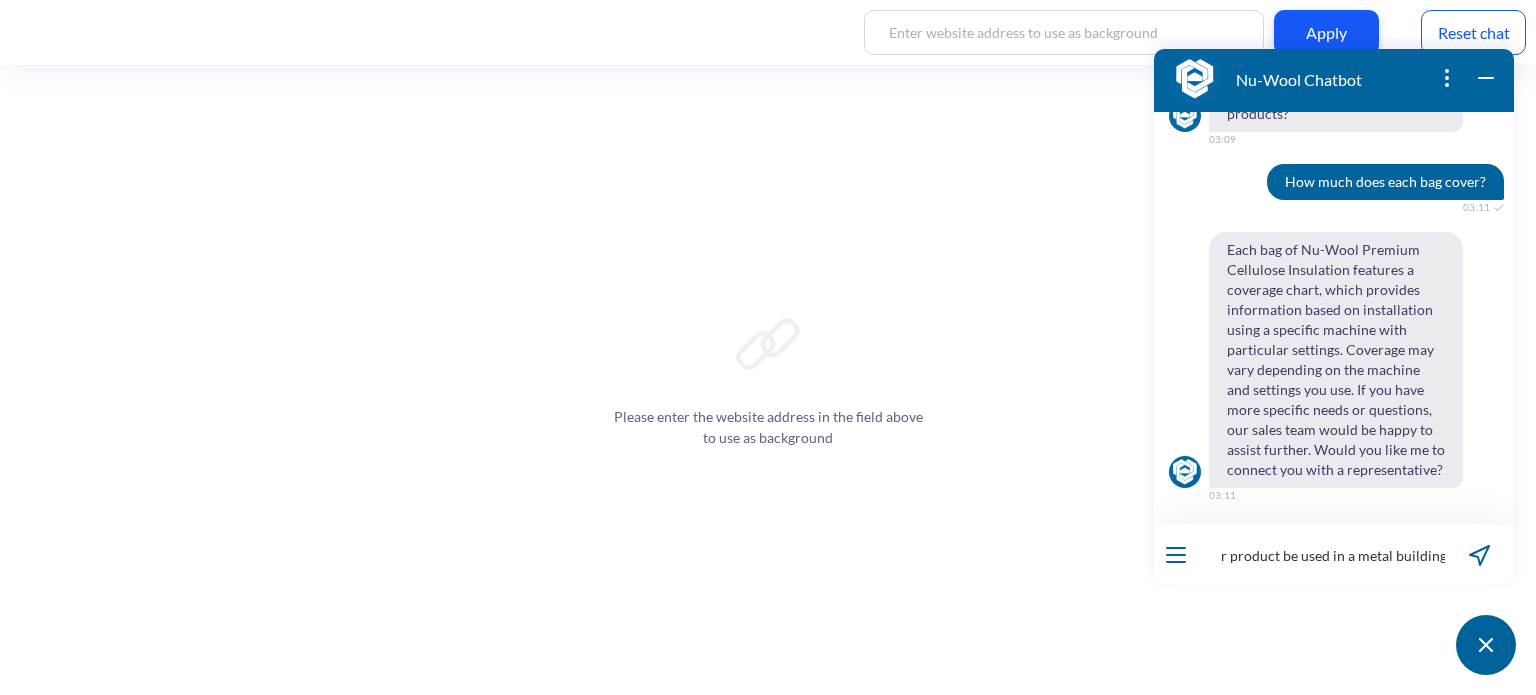 type 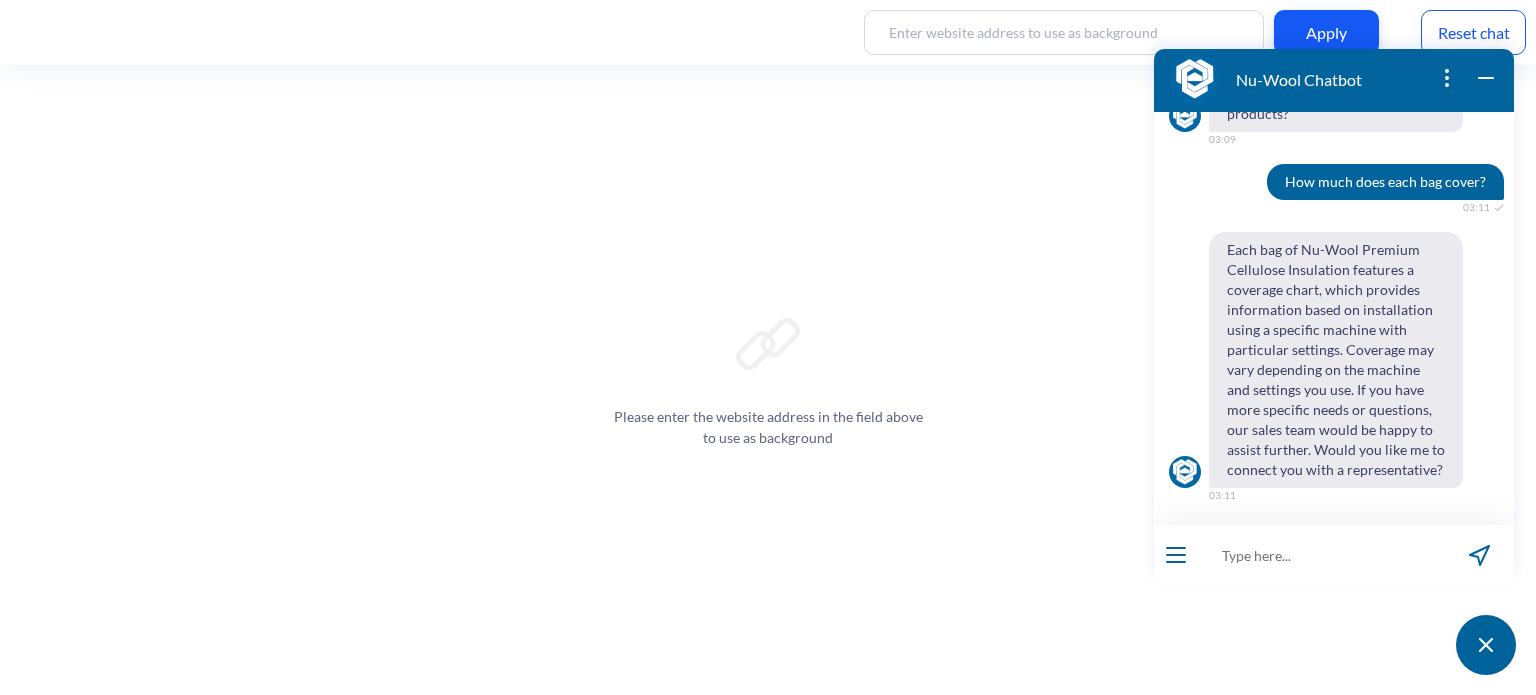 scroll, scrollTop: 0, scrollLeft: 0, axis: both 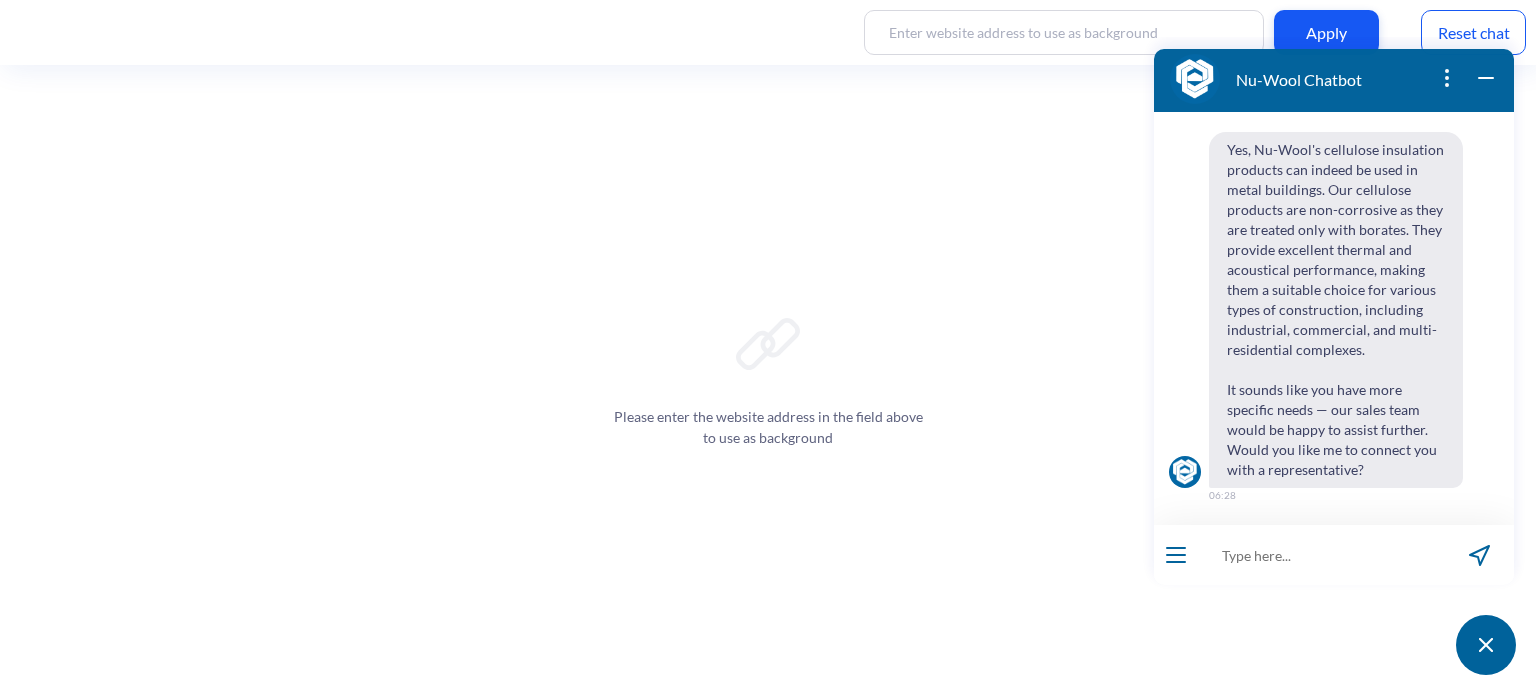 click on "Reset chat" at bounding box center [1473, 32] 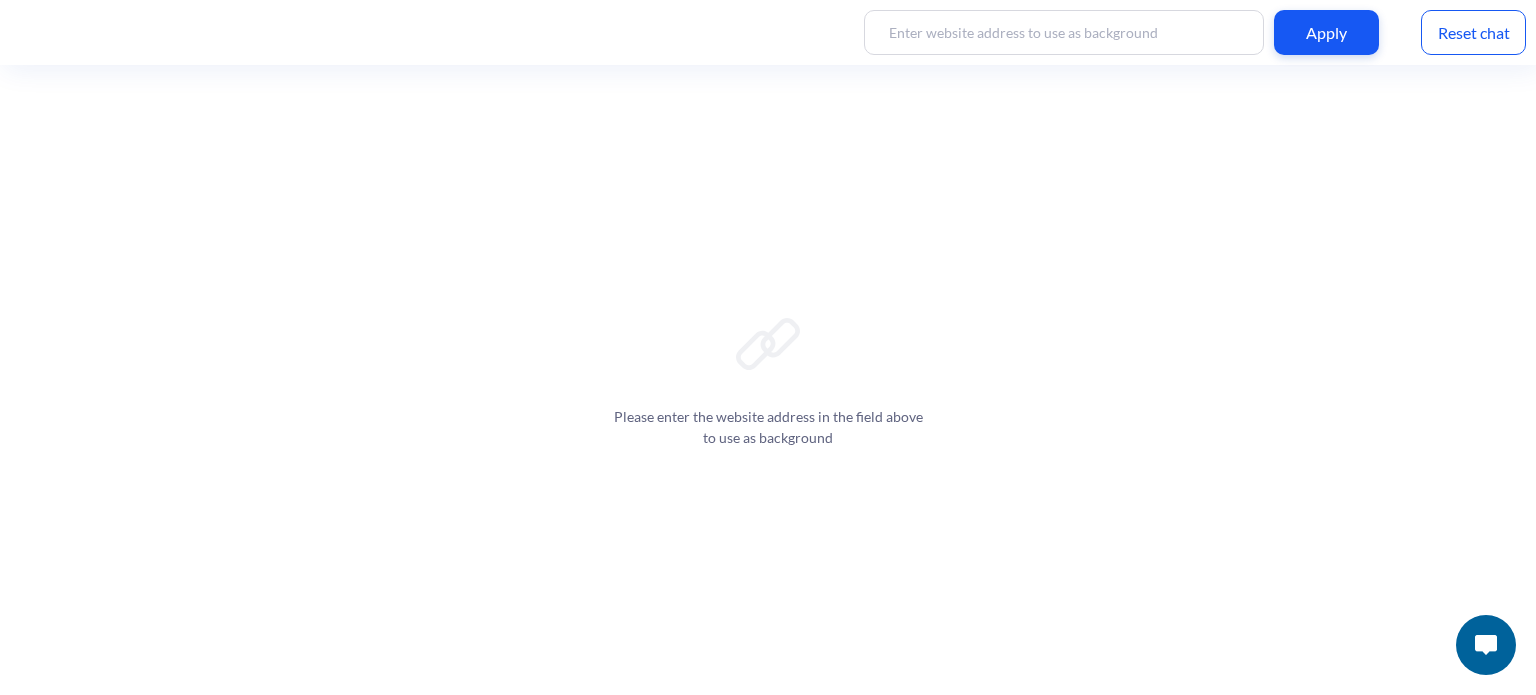 scroll, scrollTop: 0, scrollLeft: 0, axis: both 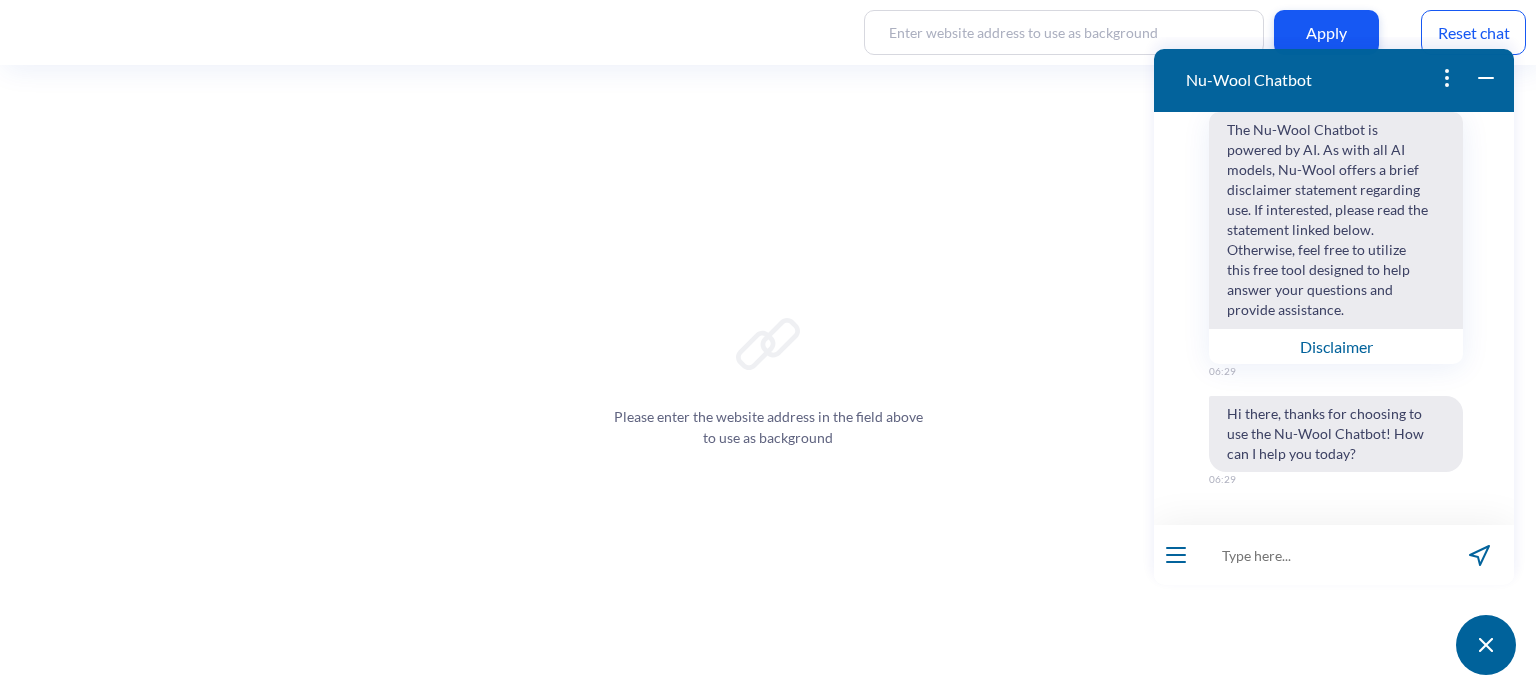 click at bounding box center [1321, 555] 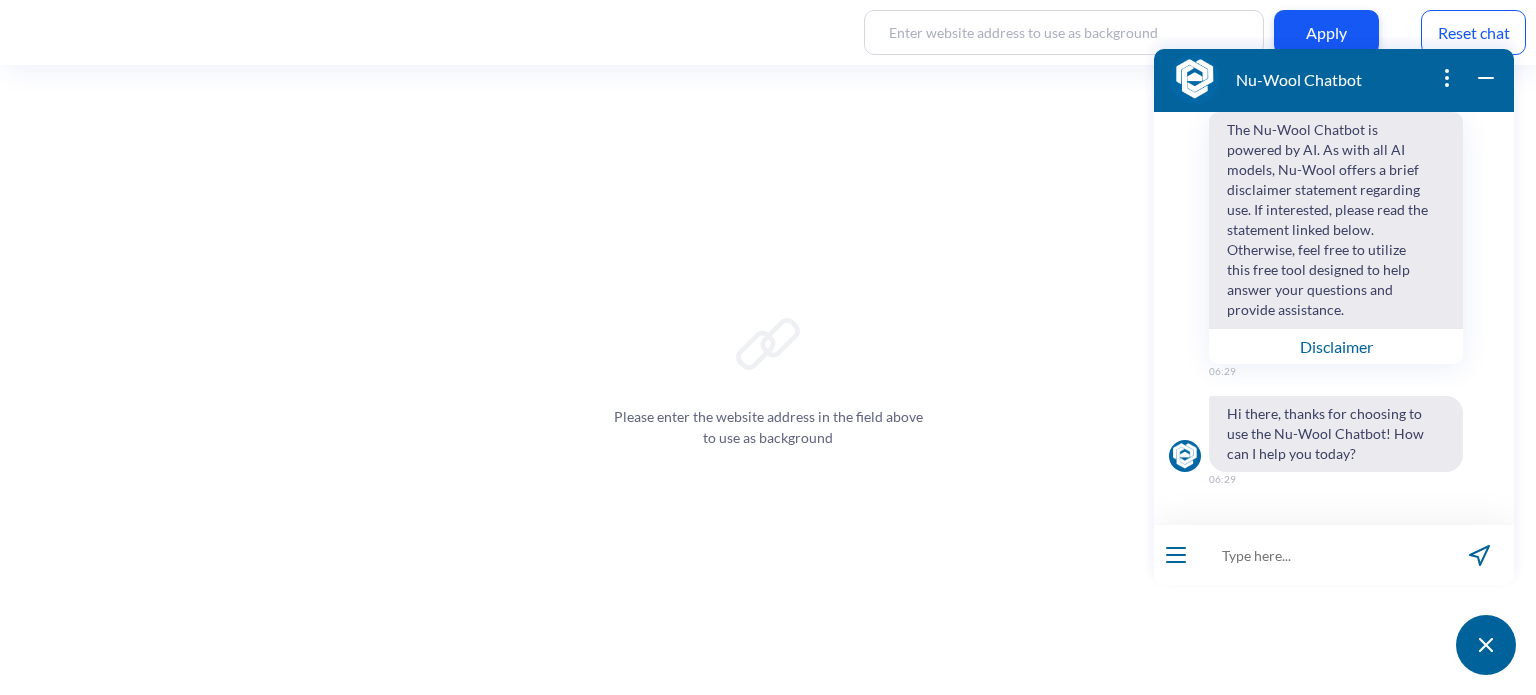 type on "Can your product be used in association with spray foam?" 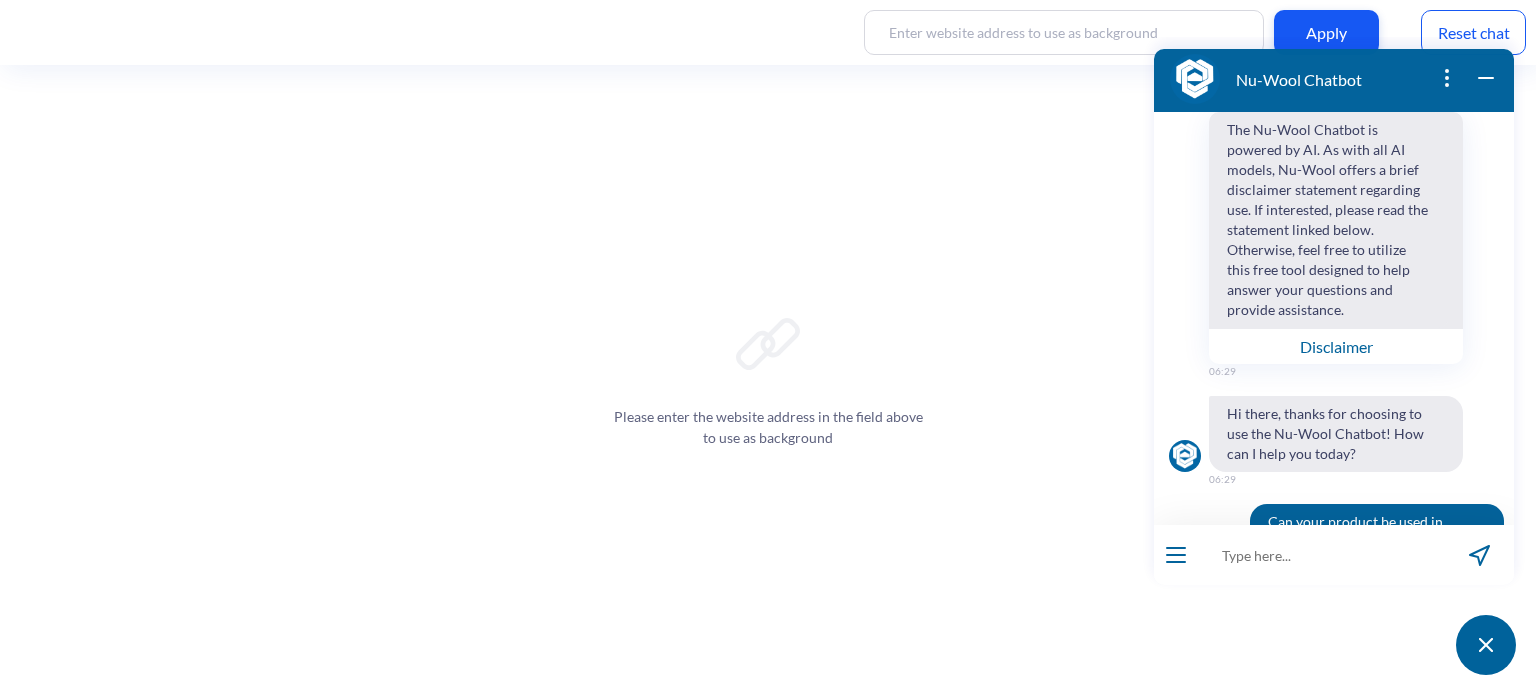 scroll, scrollTop: 0, scrollLeft: 0, axis: both 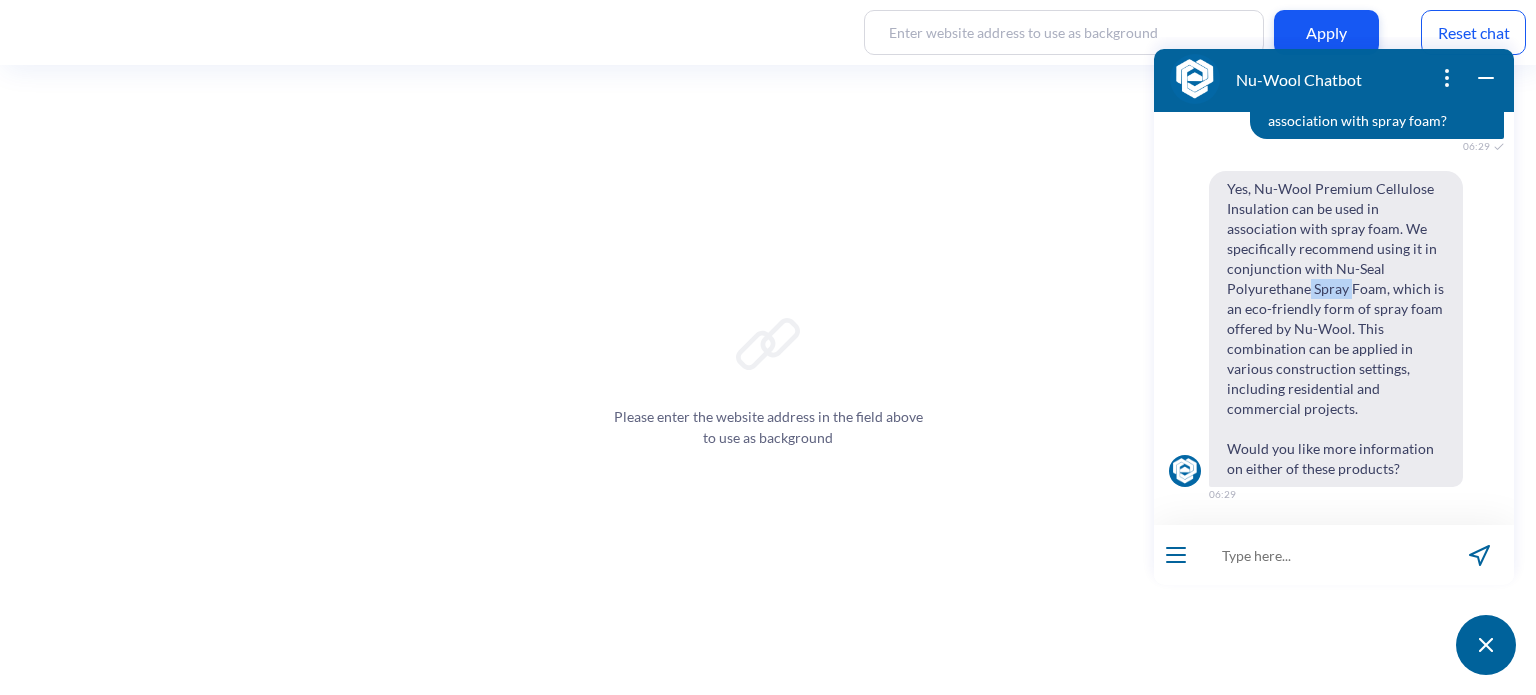 drag, startPoint x: 1329, startPoint y: 291, endPoint x: 1351, endPoint y: 293, distance: 22.090721 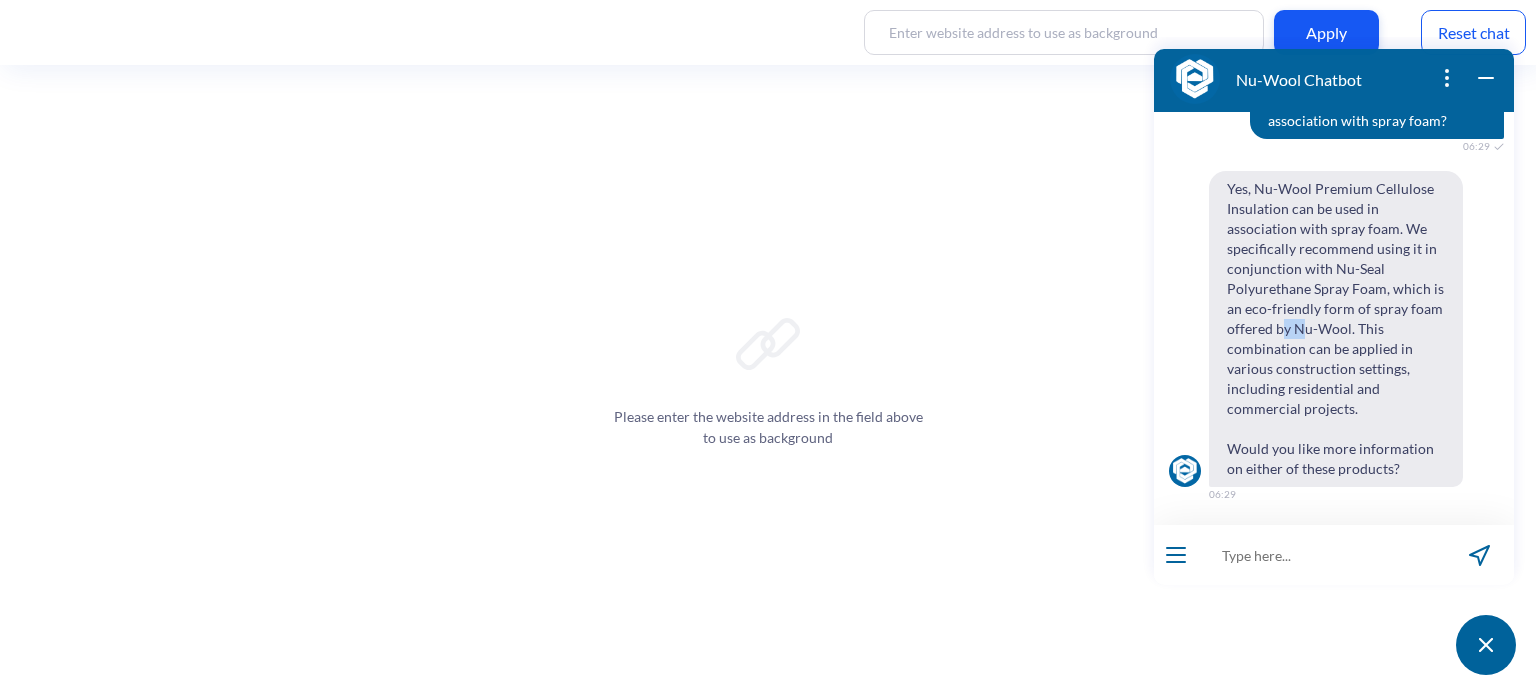 drag, startPoint x: 1280, startPoint y: 332, endPoint x: 1302, endPoint y: 332, distance: 22 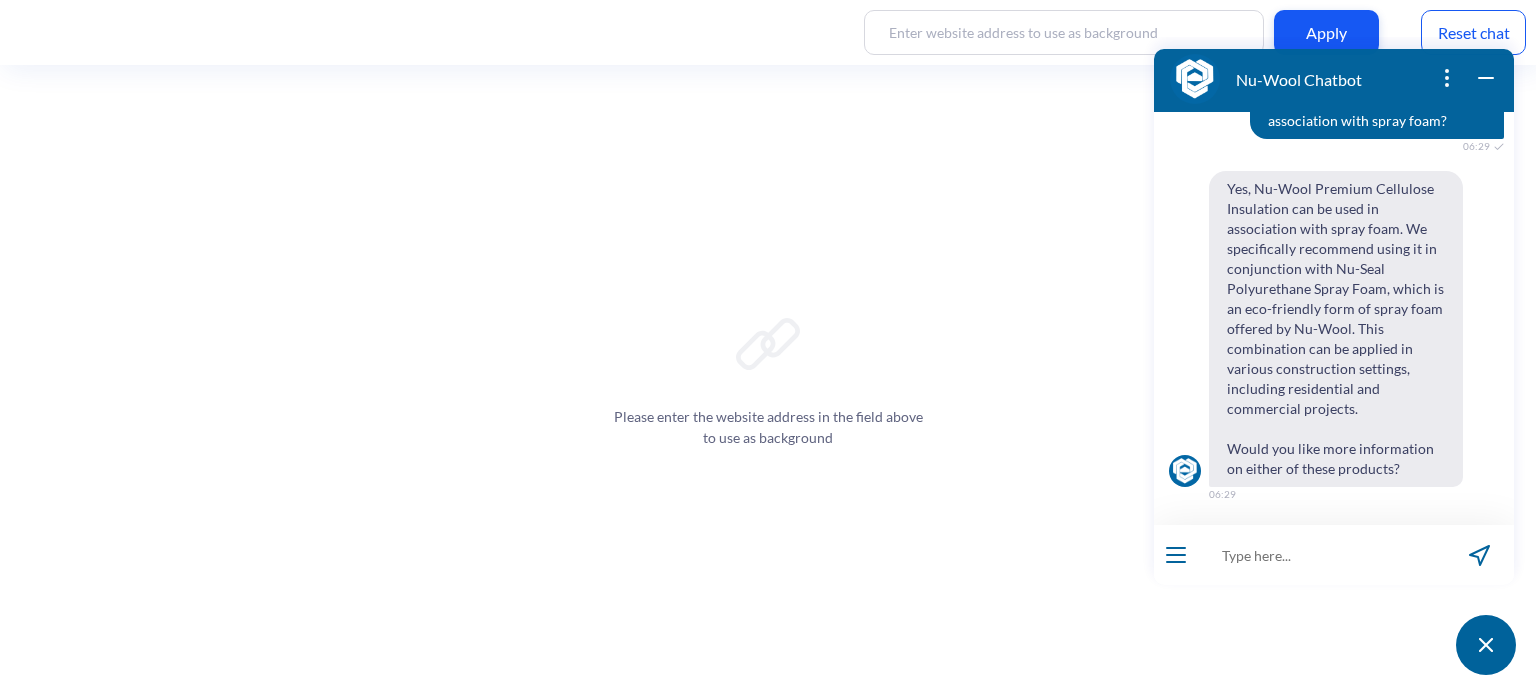 click on "Yes, Nu-Wool Premium Cellulose Insulation can be used in association with spray foam. We specifically recommend using it in conjunction with Nu-Seal Polyurethane Spray Foam, which is an eco-friendly form of spray foam offered by Nu-Wool. This combination can be applied in various construction settings, including residential and commercial projects.
Would you like more information on either of these products?" at bounding box center (1336, 329) 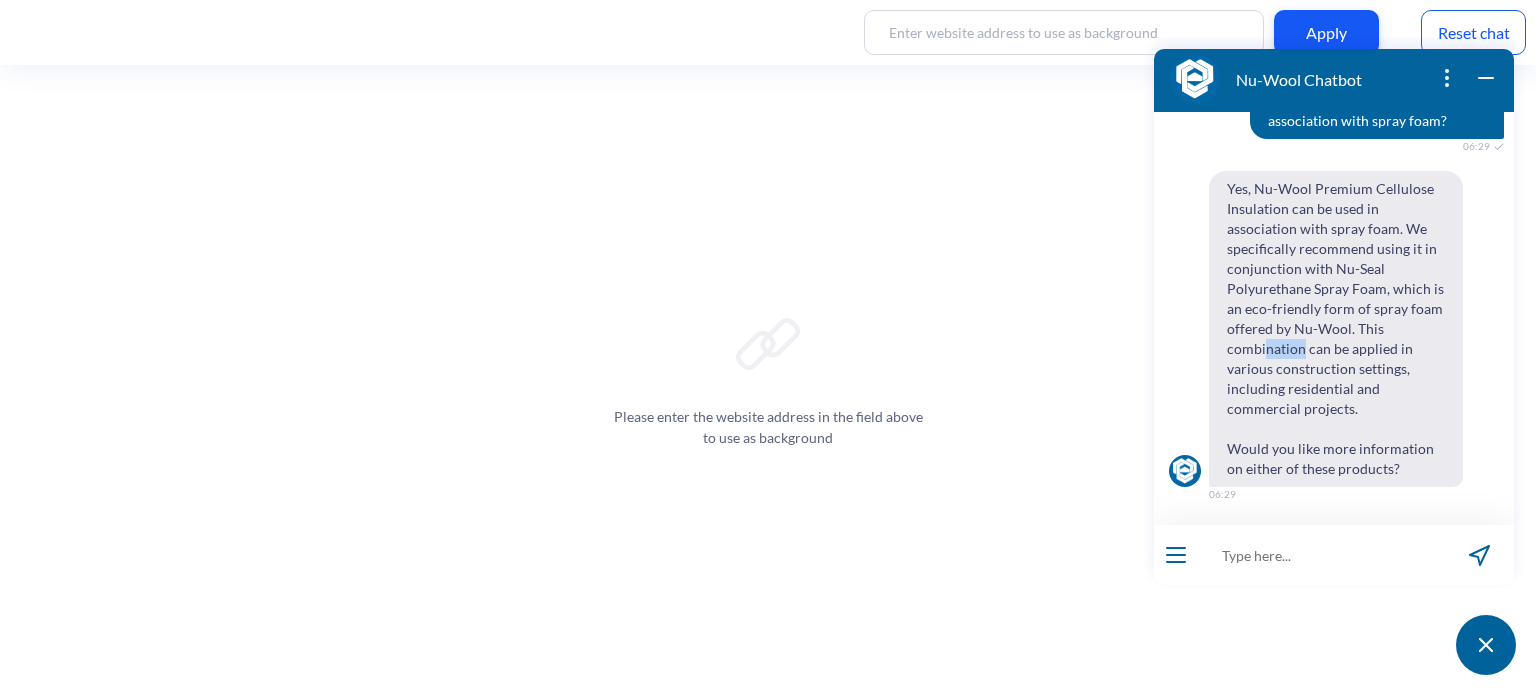drag, startPoint x: 1288, startPoint y: 346, endPoint x: 1298, endPoint y: 358, distance: 15.6205 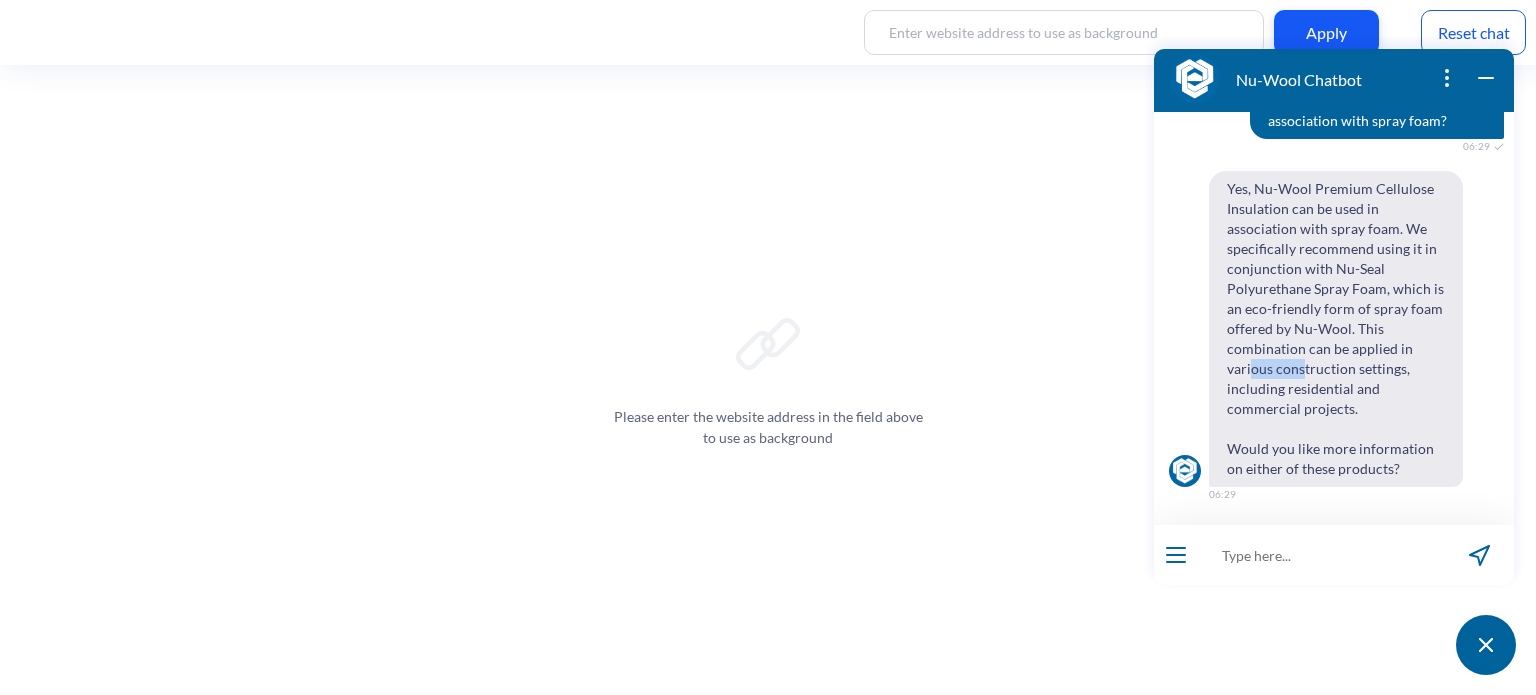 drag, startPoint x: 1267, startPoint y: 370, endPoint x: 1301, endPoint y: 373, distance: 34.132095 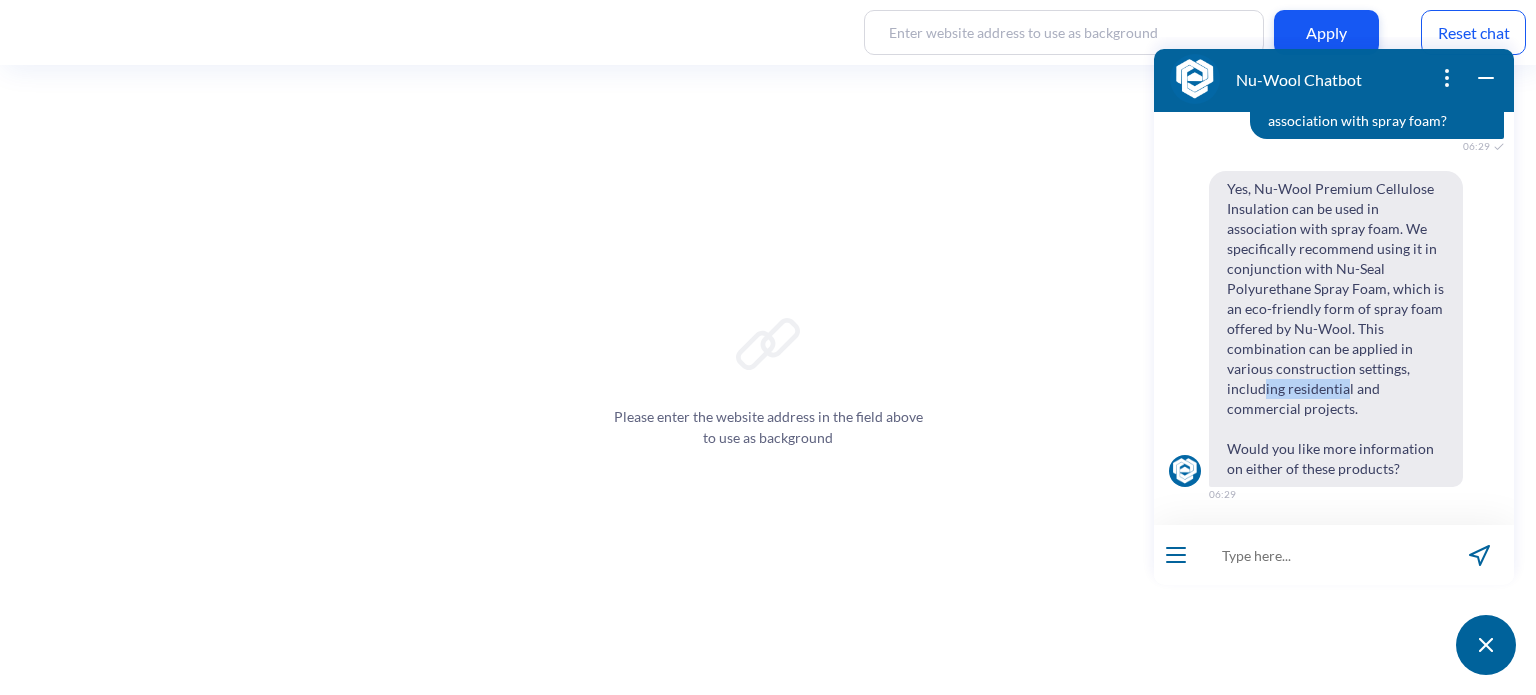 drag, startPoint x: 1270, startPoint y: 388, endPoint x: 1348, endPoint y: 386, distance: 78.025635 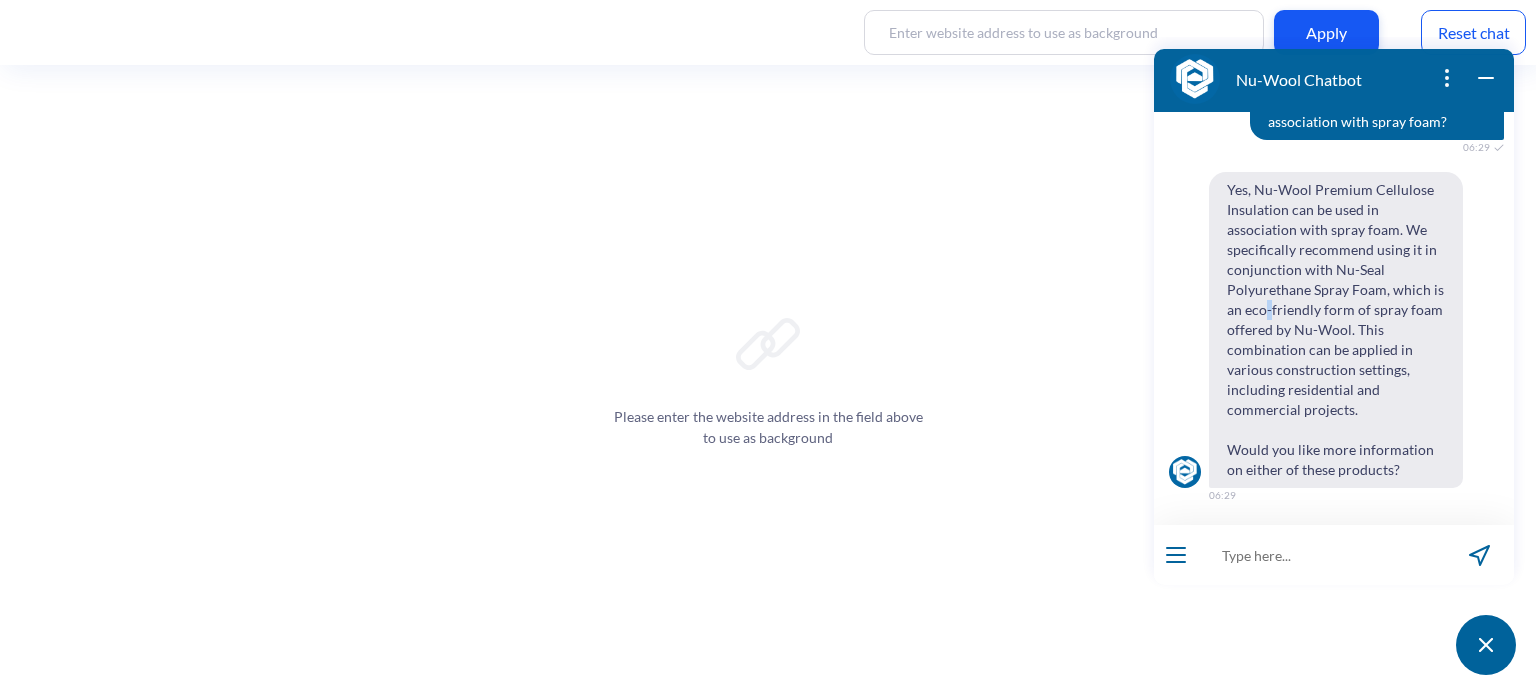 click on "Yes, Nu-Wool Premium Cellulose Insulation can be used in association with spray foam. We specifically recommend using it in conjunction with Nu-Seal Polyurethane Spray Foam, which is an eco-friendly form of spray foam offered by Nu-Wool. This combination can be applied in various construction settings, including residential and commercial projects.
Would you like more information on either of these products?" at bounding box center (1336, 330) 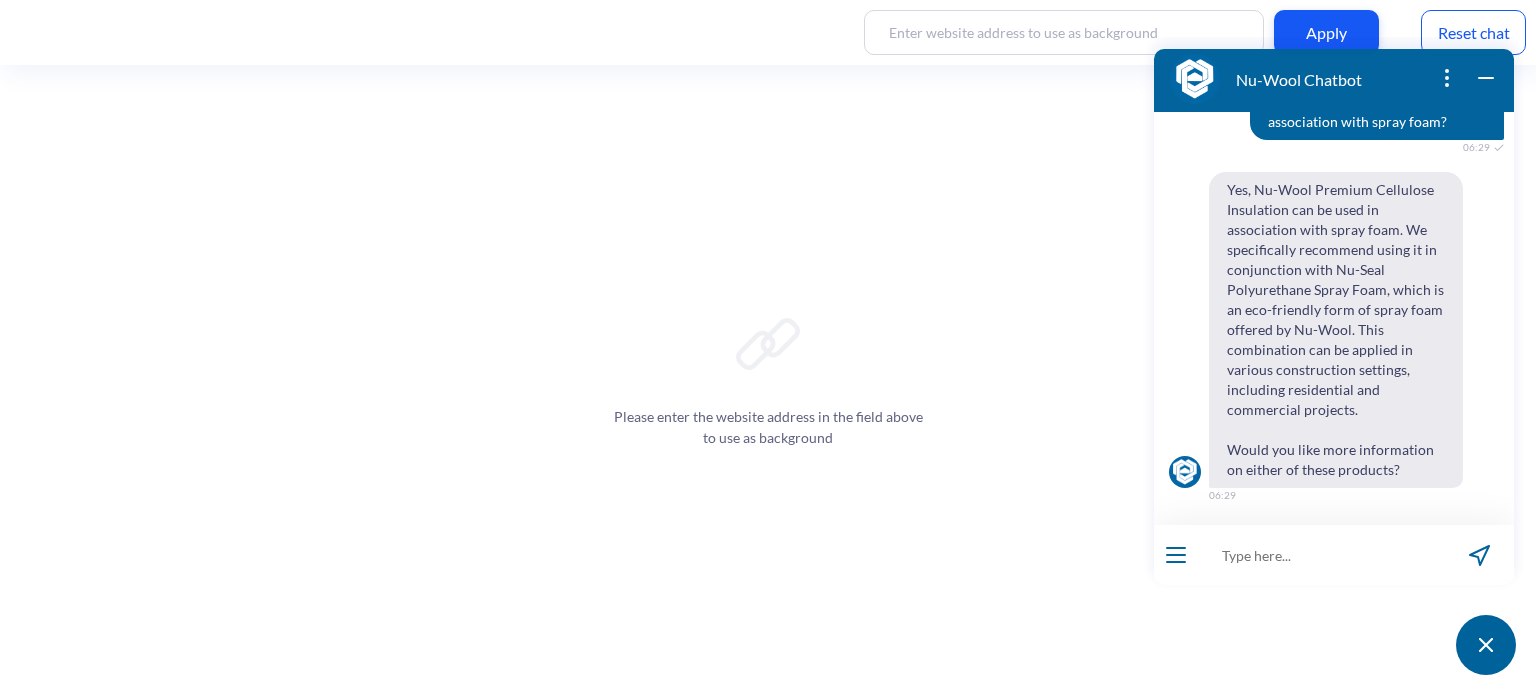 click at bounding box center [1321, 555] 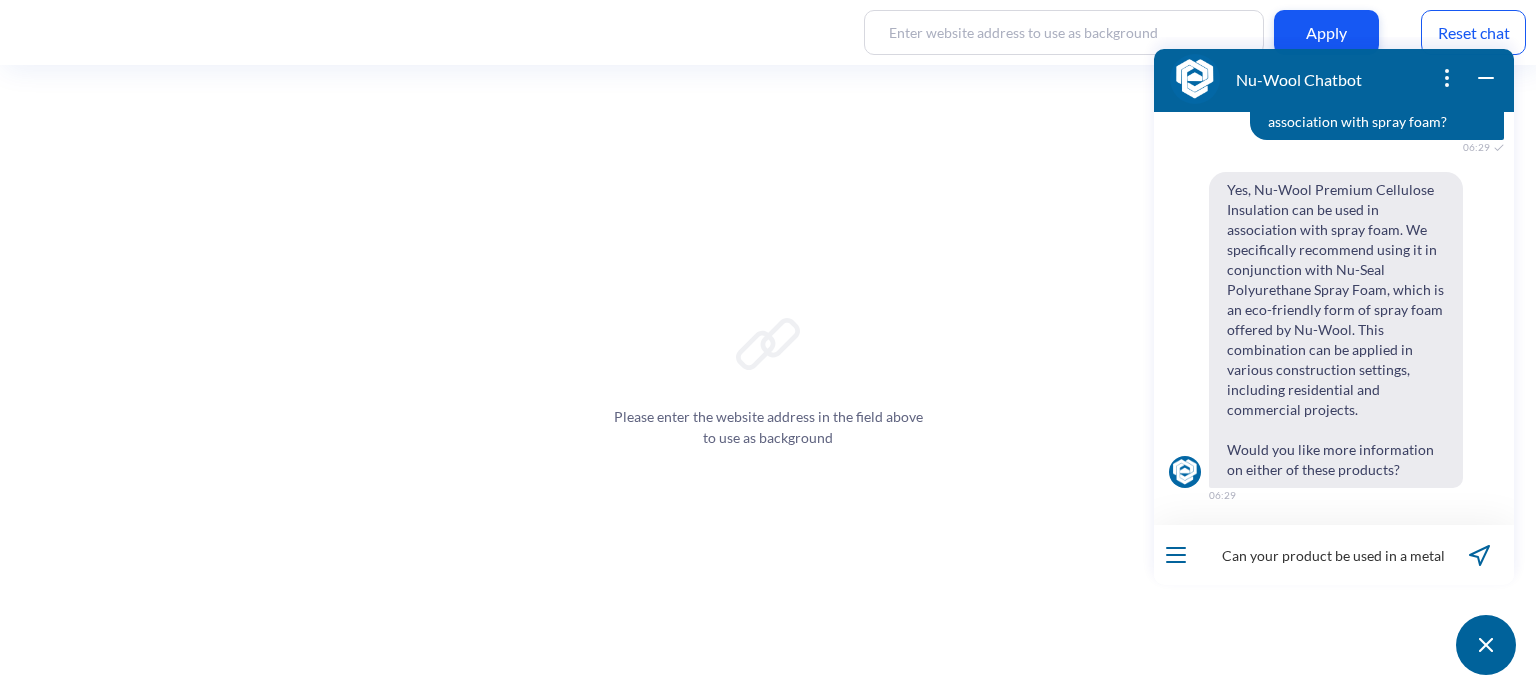 scroll, scrollTop: 0, scrollLeft: 52, axis: horizontal 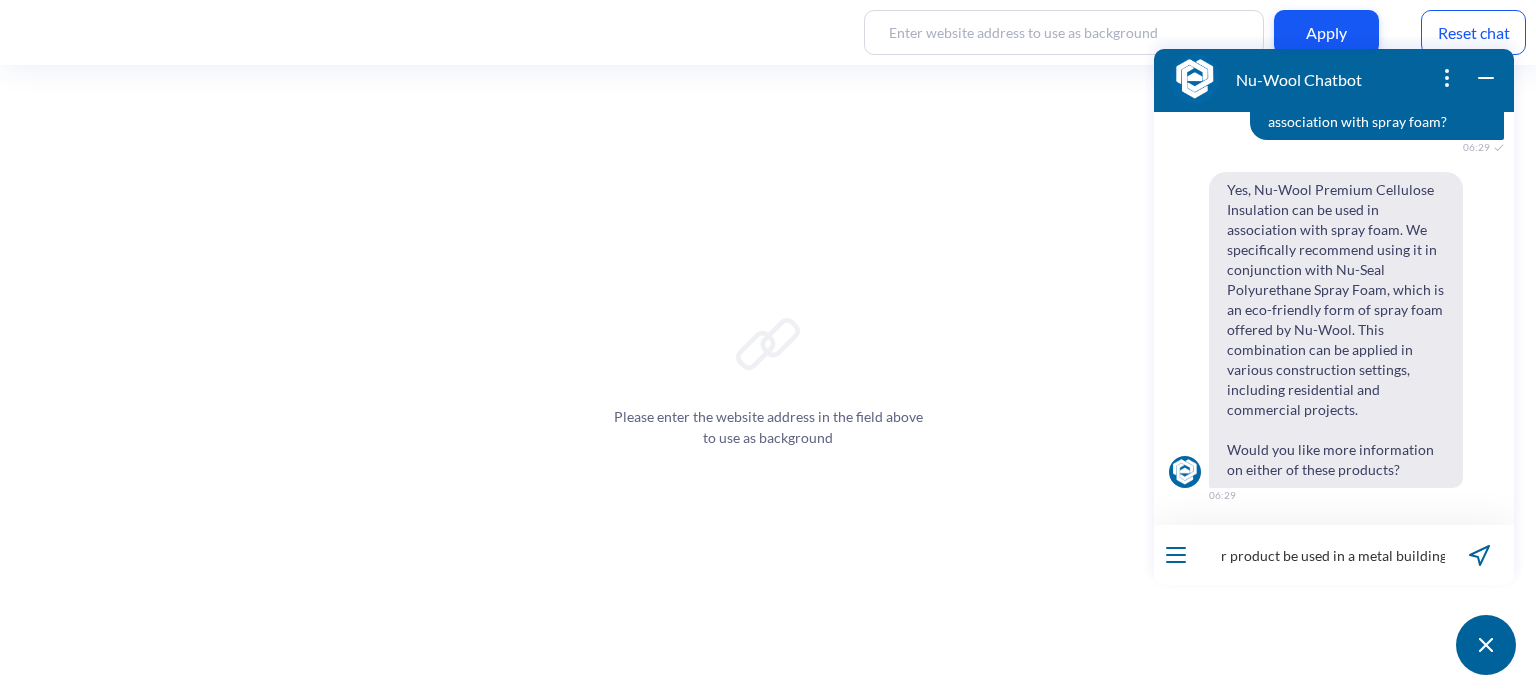 type 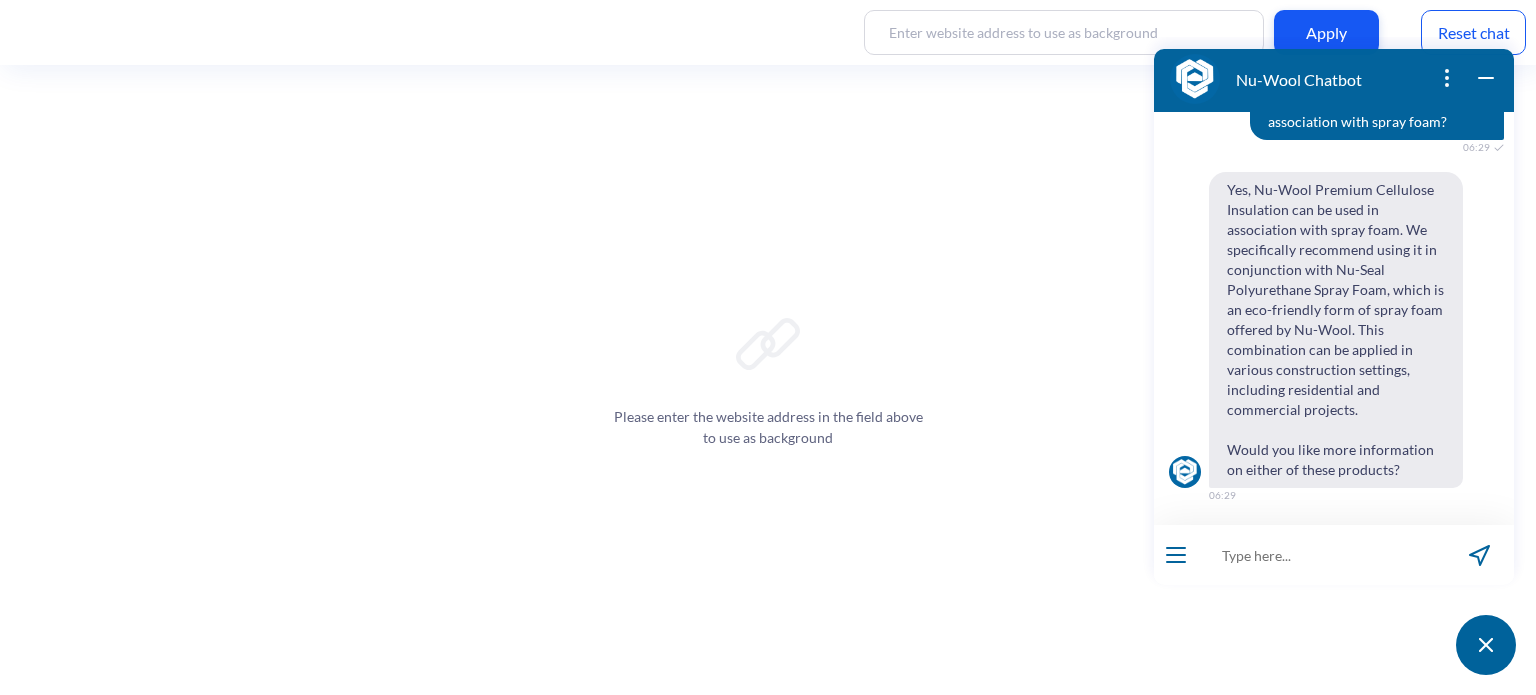 scroll, scrollTop: 0, scrollLeft: 0, axis: both 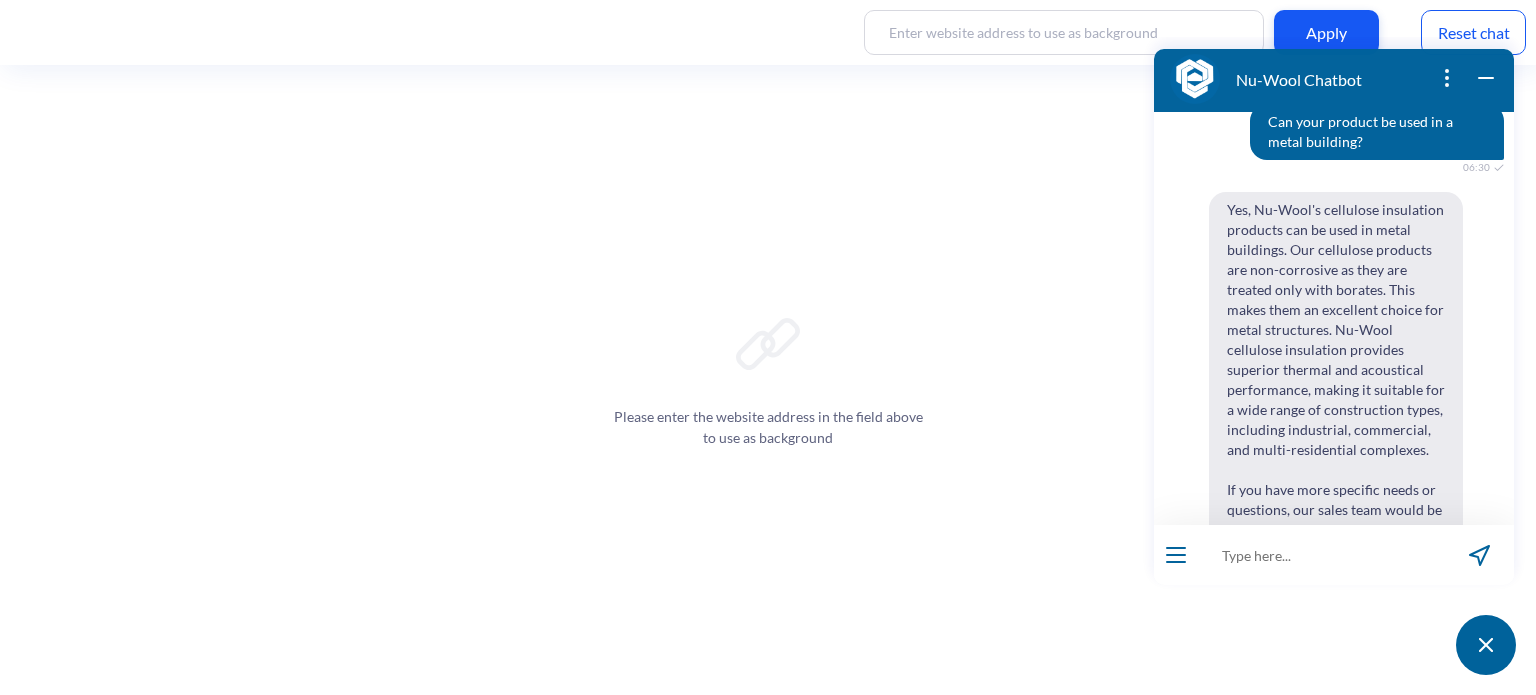 click on "Reset chat" at bounding box center (1473, 32) 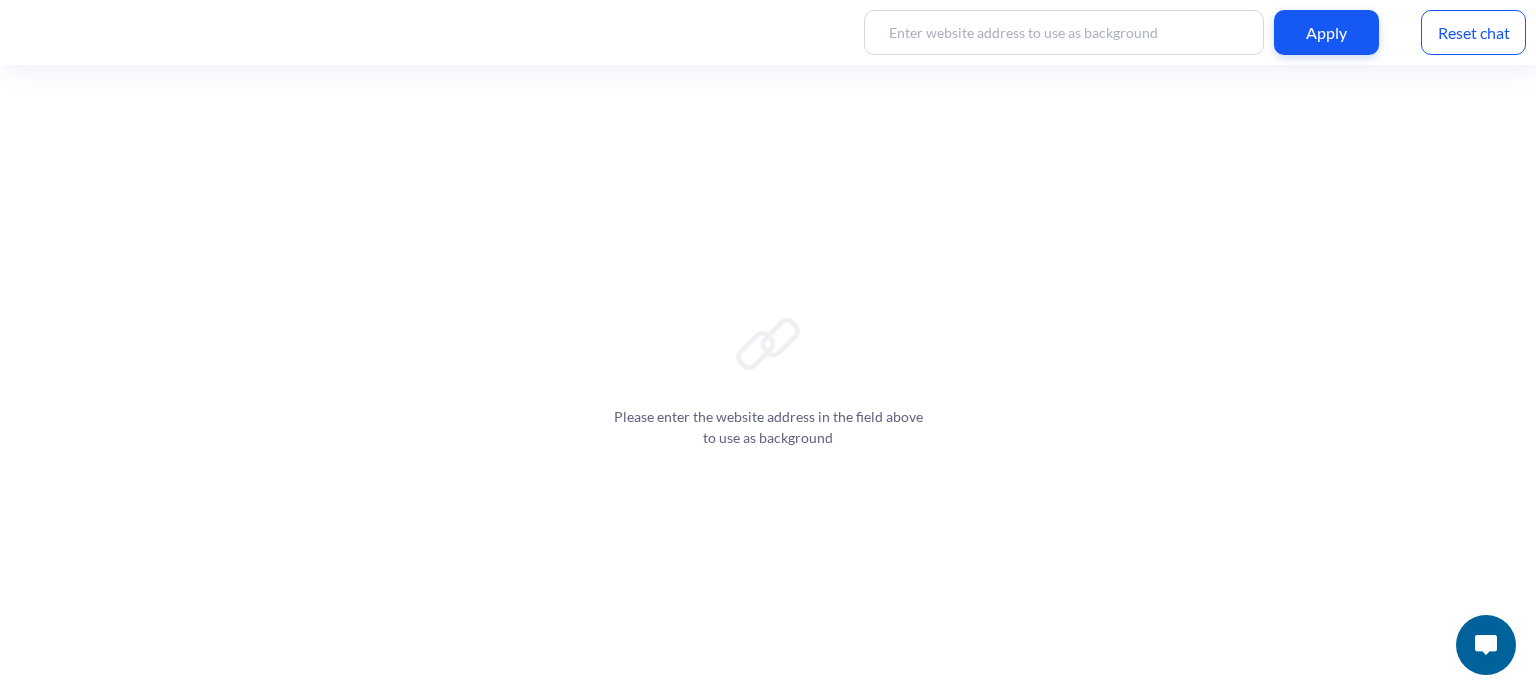 scroll, scrollTop: 0, scrollLeft: 0, axis: both 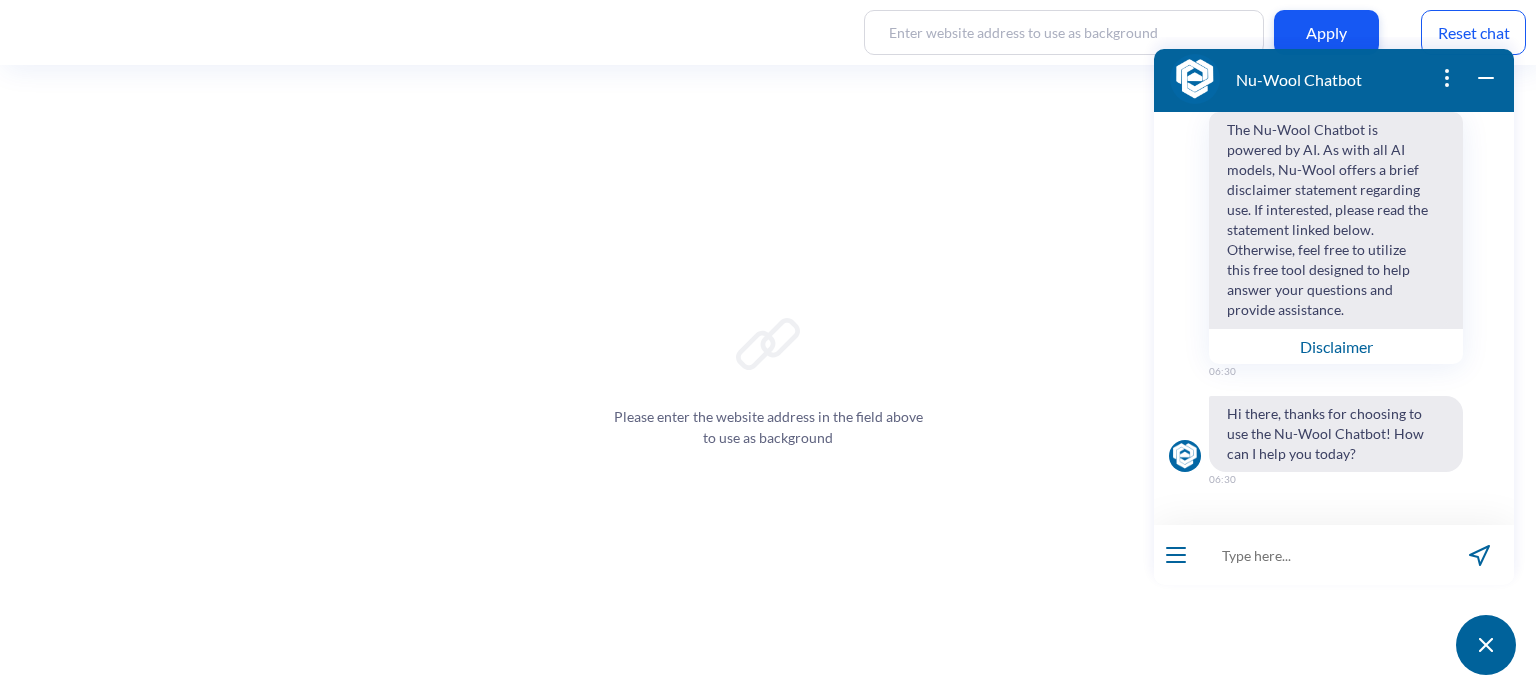 click at bounding box center [1321, 555] 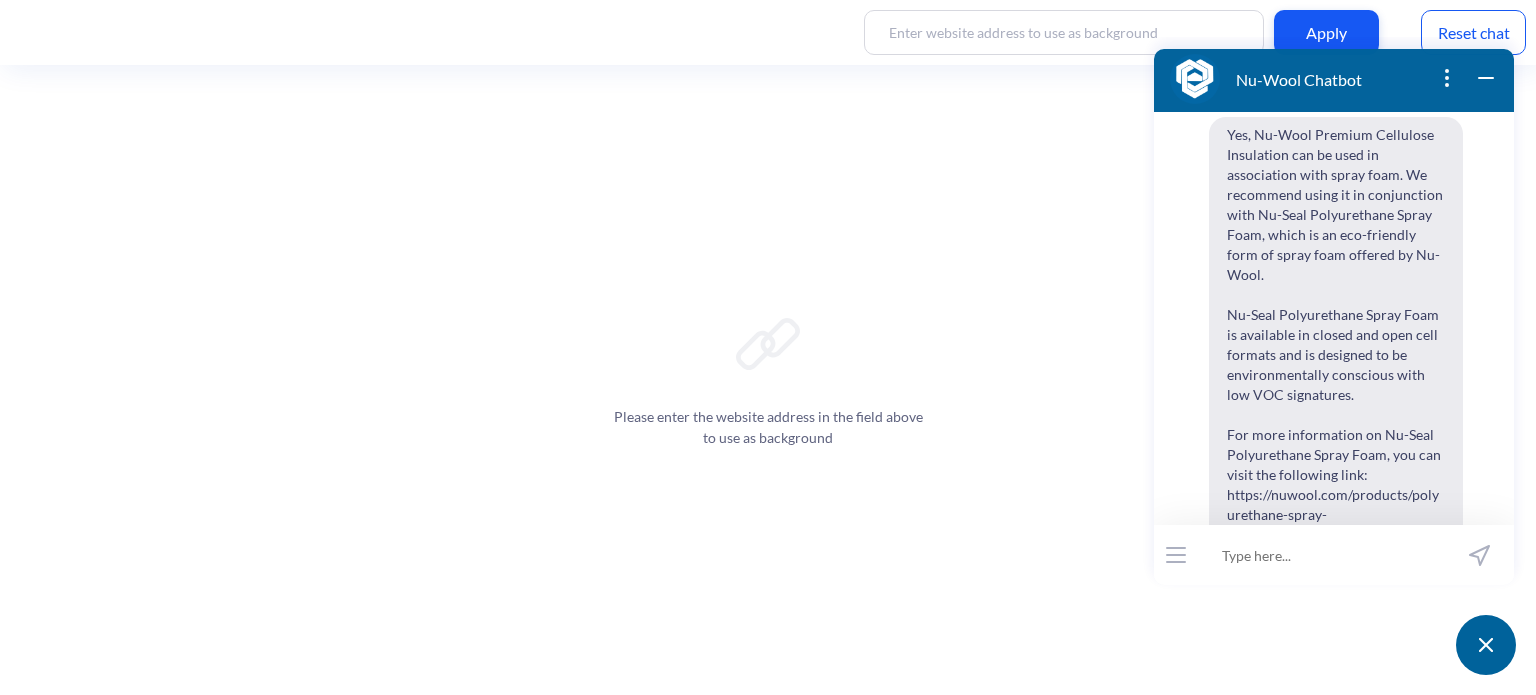 scroll, scrollTop: 561, scrollLeft: 0, axis: vertical 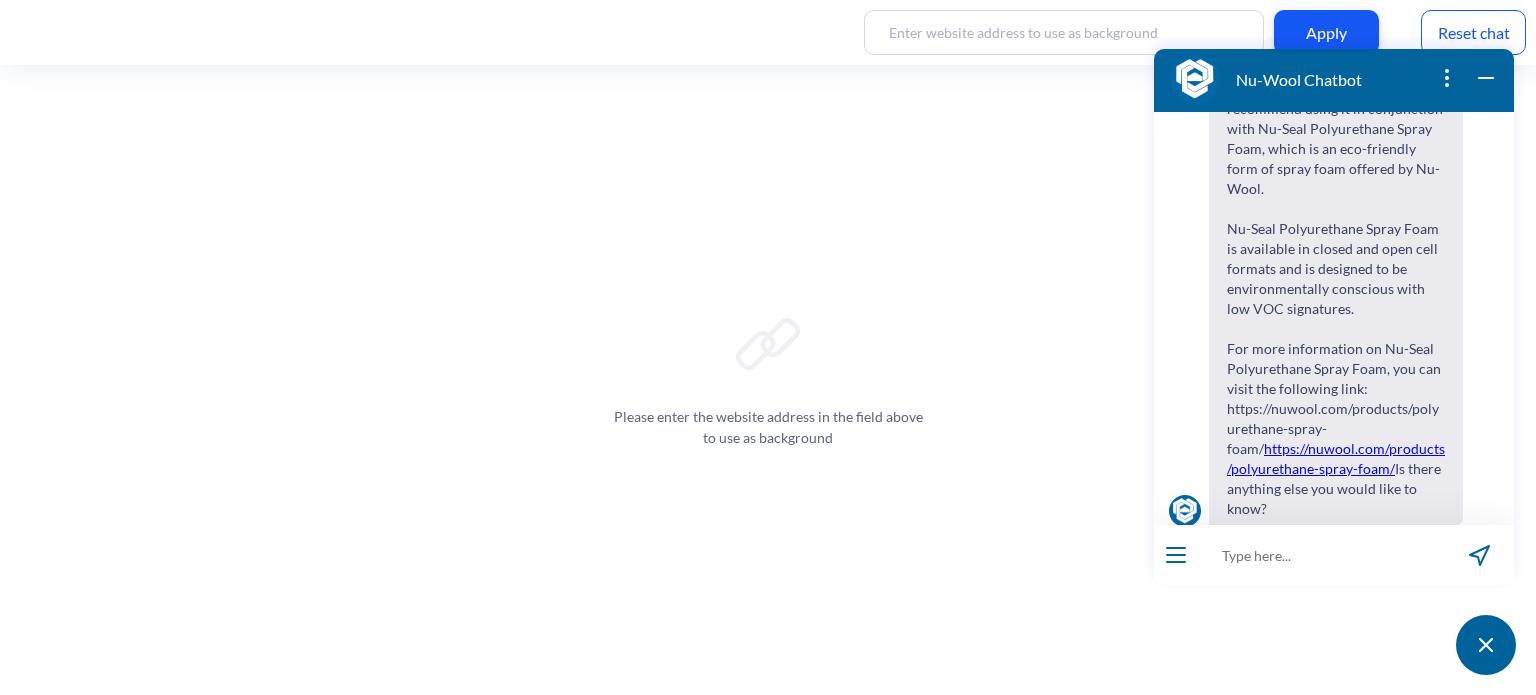 click on "Yes, Nu-Wool Premium Cellulose Insulation can be used in association with spray foam. We recommend using it in conjunction with Nu-Seal Polyurethane Spray Foam, which is an eco-friendly form of spray foam offered by Nu-Wool.
Nu-Seal Polyurethane Spray Foam is available in closed and open cell formats and is designed to be environmentally conscious with low VOC signatures.
For more information on Nu-Seal Polyurethane Spray Foam, you can visit the following link:
https://nuwool.com/products/polyurethane-spray-foam/
Is there anything else you would like to know?" at bounding box center (1336, 279) 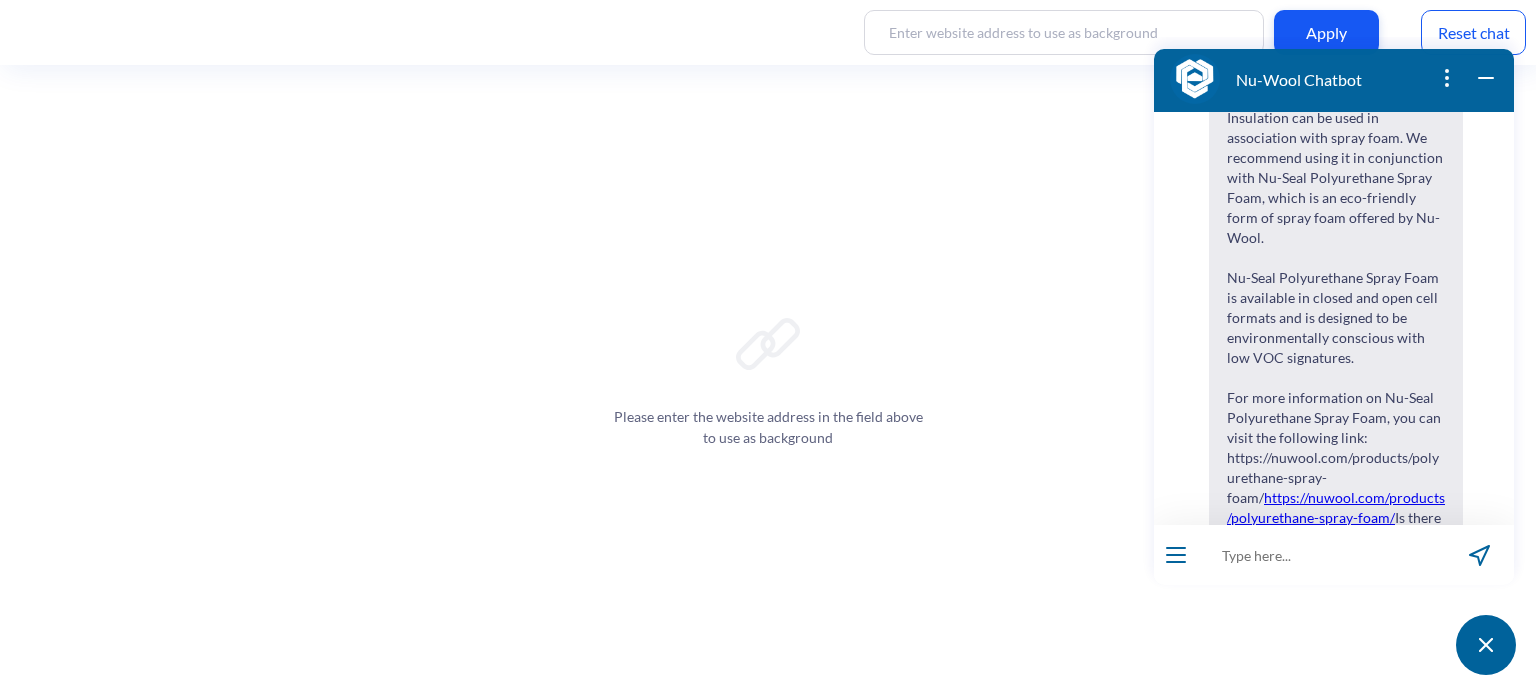 scroll, scrollTop: 560, scrollLeft: 0, axis: vertical 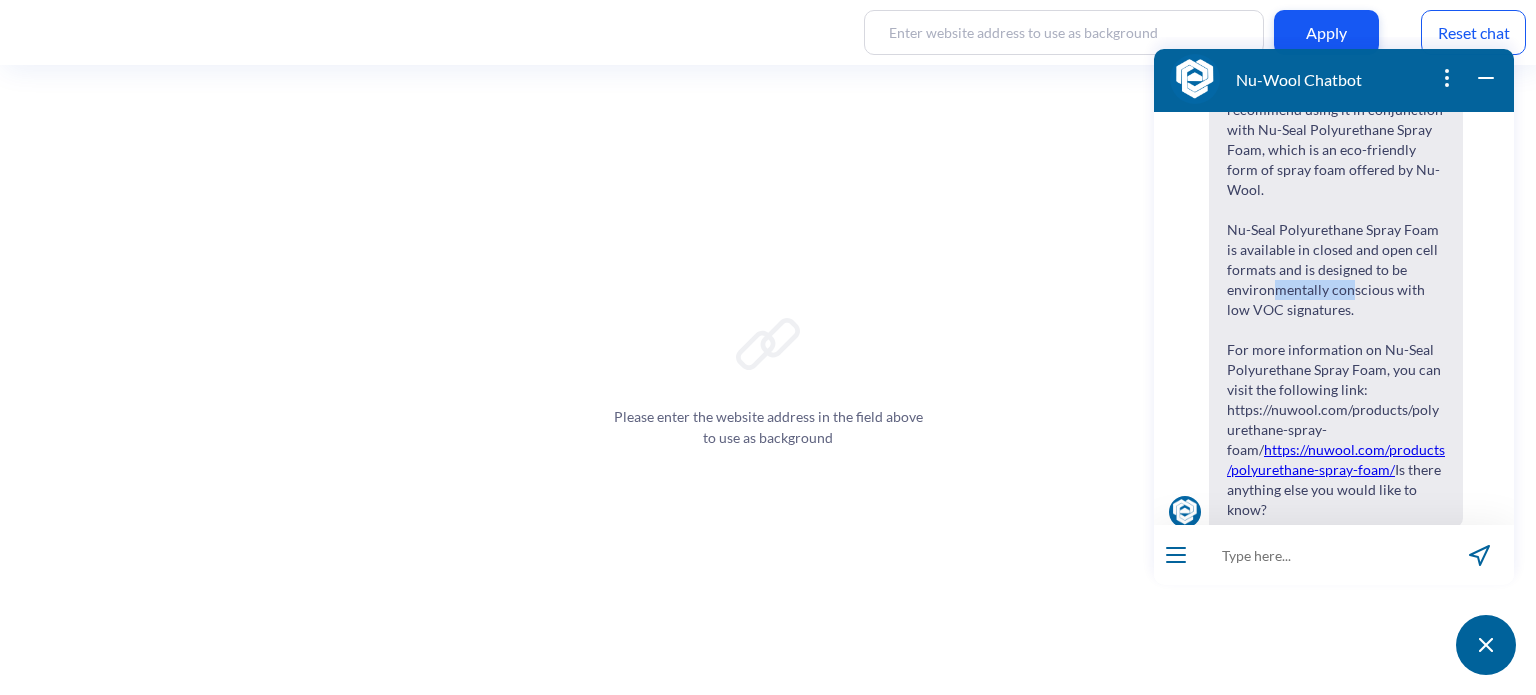 drag, startPoint x: 1276, startPoint y: 269, endPoint x: 1355, endPoint y: 266, distance: 79.05694 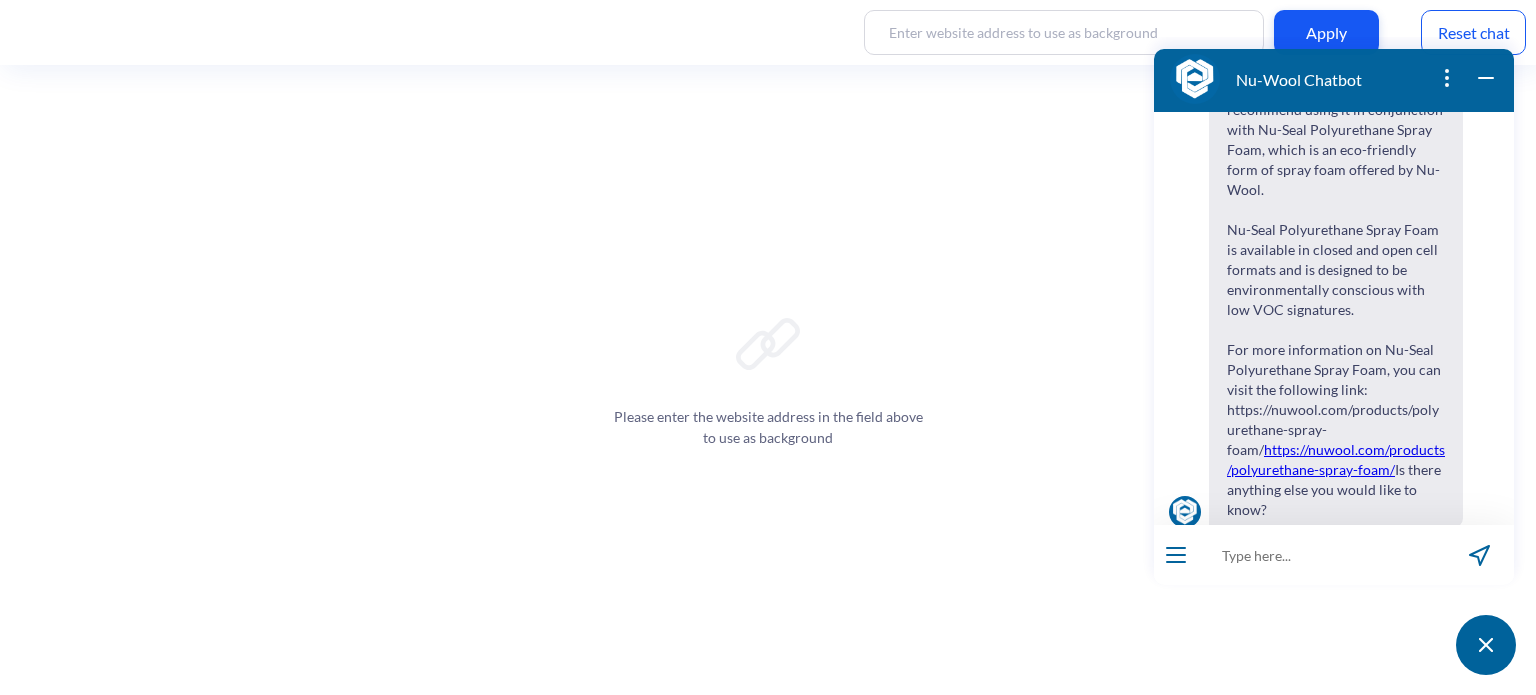 click on "Yes, Nu-Wool Premium Cellulose Insulation can be used in association with spray foam. We recommend using it in conjunction with Nu-Seal Polyurethane Spray Foam, which is an eco-friendly form of spray foam offered by Nu-Wool.
Nu-Seal Polyurethane Spray Foam is available in closed and open cell formats and is designed to be environmentally conscious with low VOC signatures.
For more information on Nu-Seal Polyurethane Spray Foam, you can visit the following link:
https://nuwool.com/products/polyurethane-spray-foam/
Is there anything else you would like to know?" at bounding box center [1336, 280] 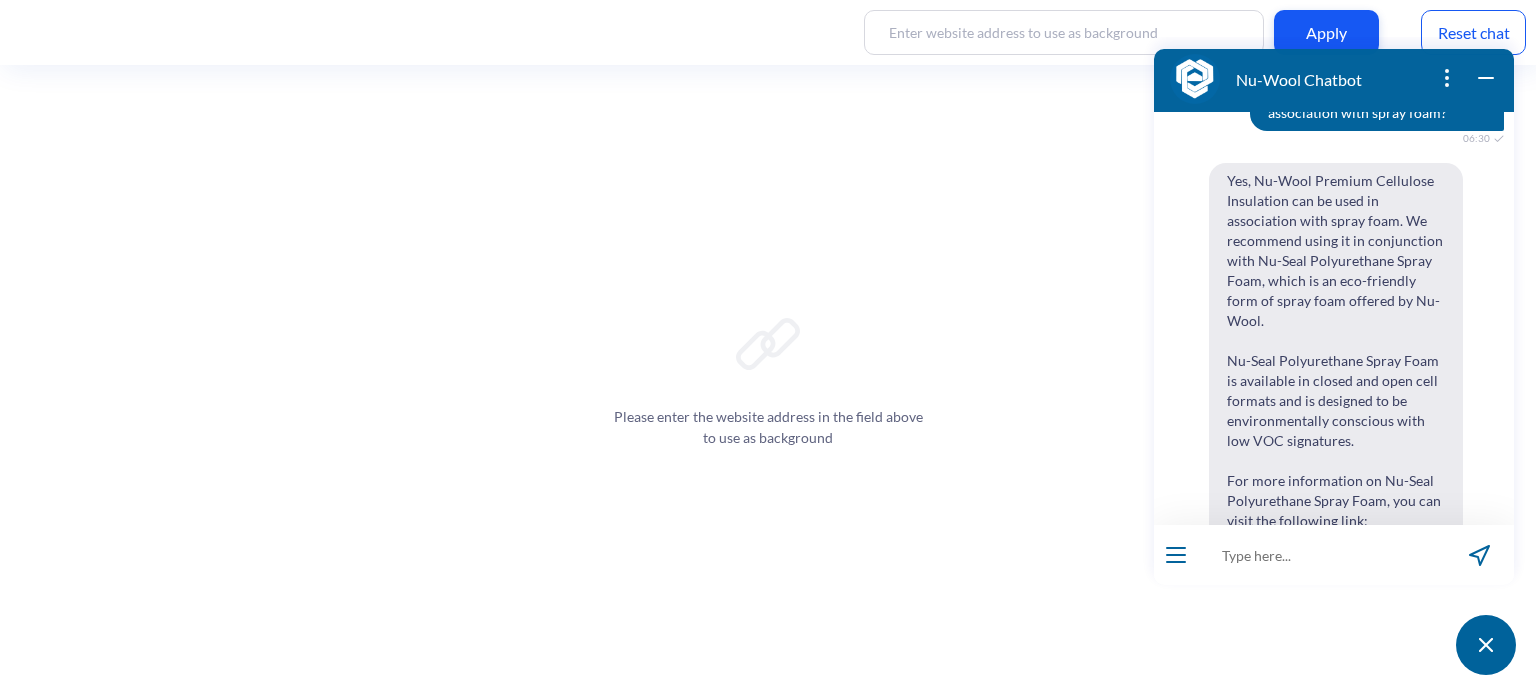 scroll, scrollTop: 560, scrollLeft: 0, axis: vertical 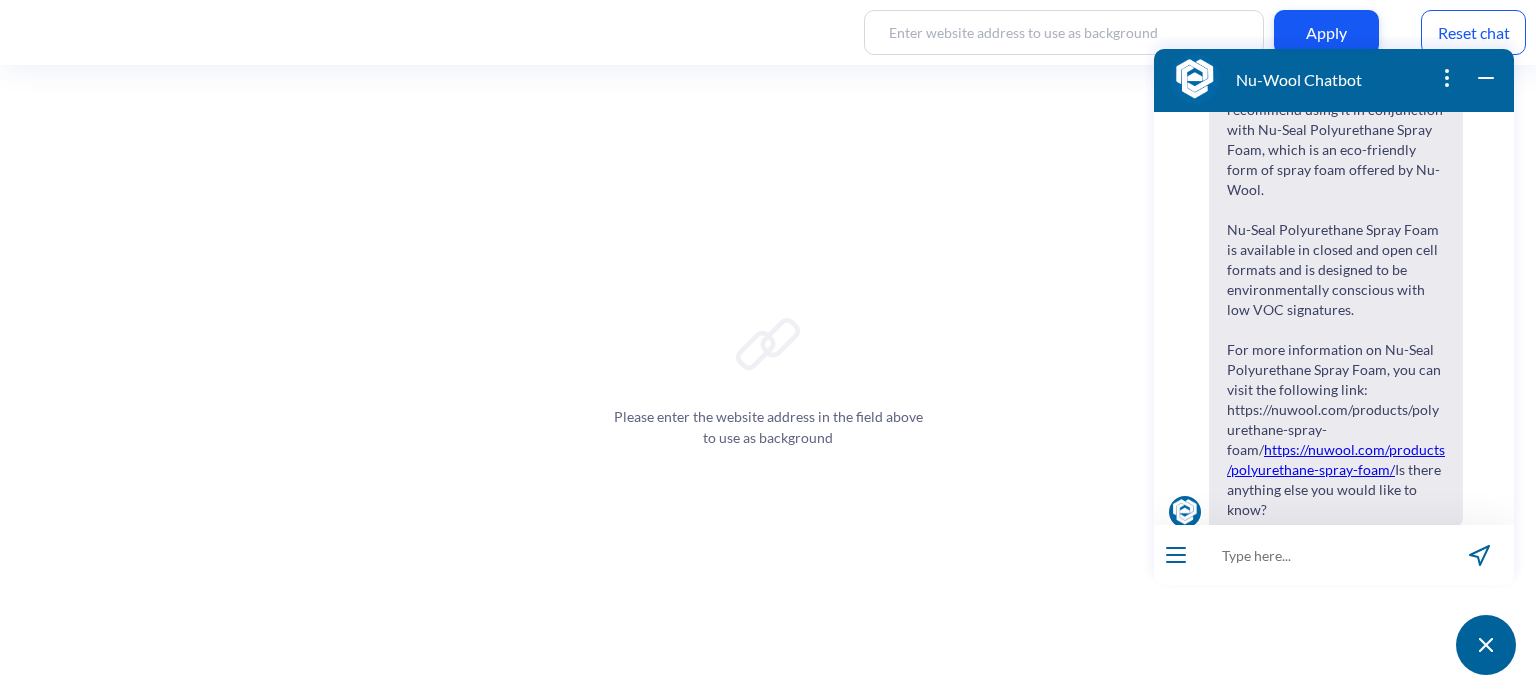 click at bounding box center [1321, 555] 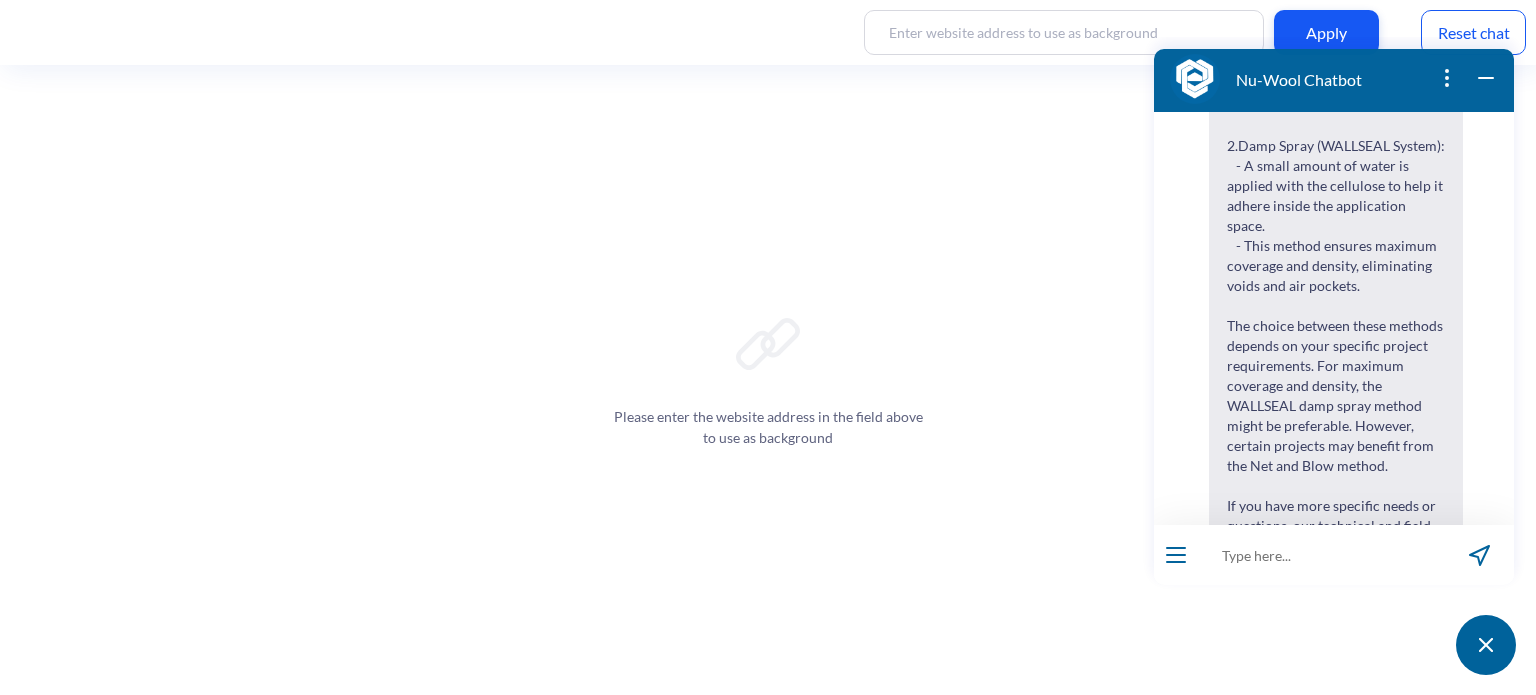 scroll, scrollTop: 1456, scrollLeft: 0, axis: vertical 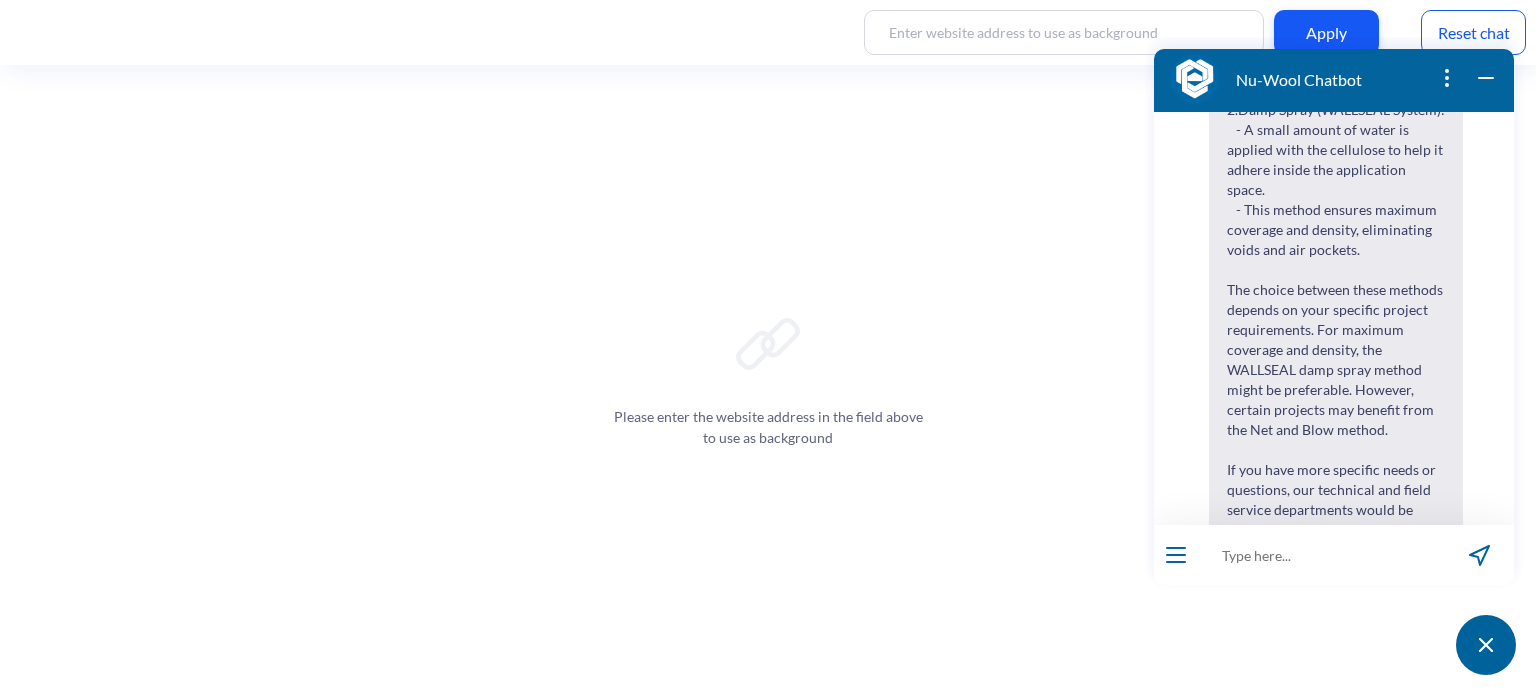 click at bounding box center [1321, 555] 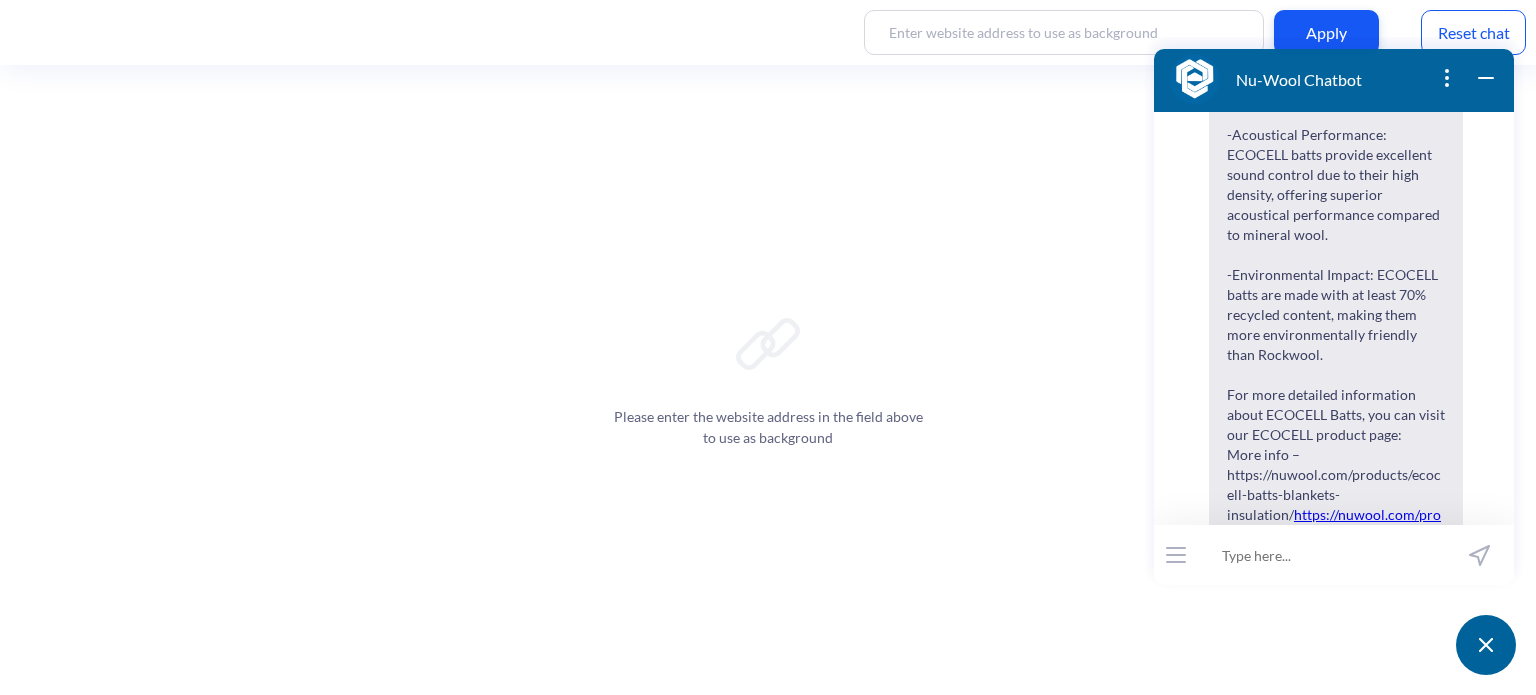 scroll, scrollTop: 2713, scrollLeft: 0, axis: vertical 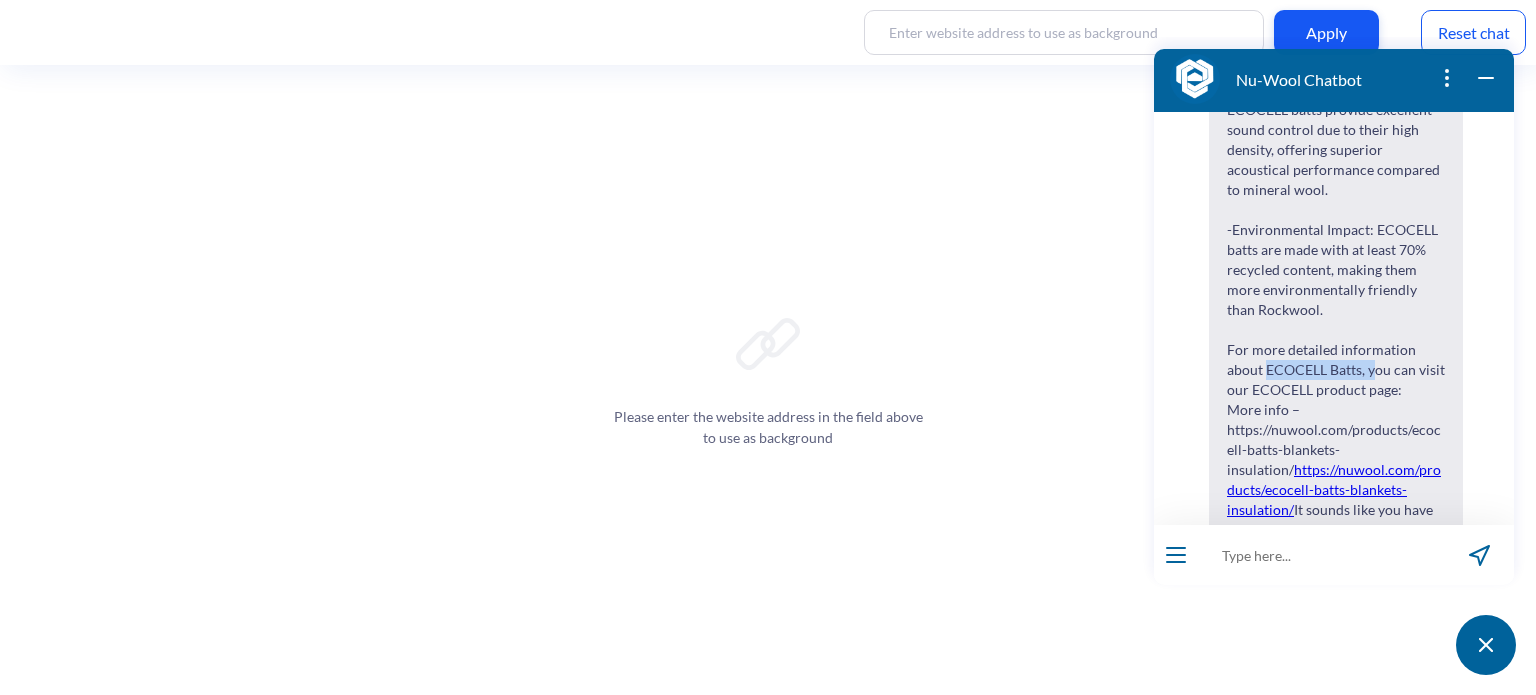 drag, startPoint x: 1266, startPoint y: 272, endPoint x: 1375, endPoint y: 272, distance: 109 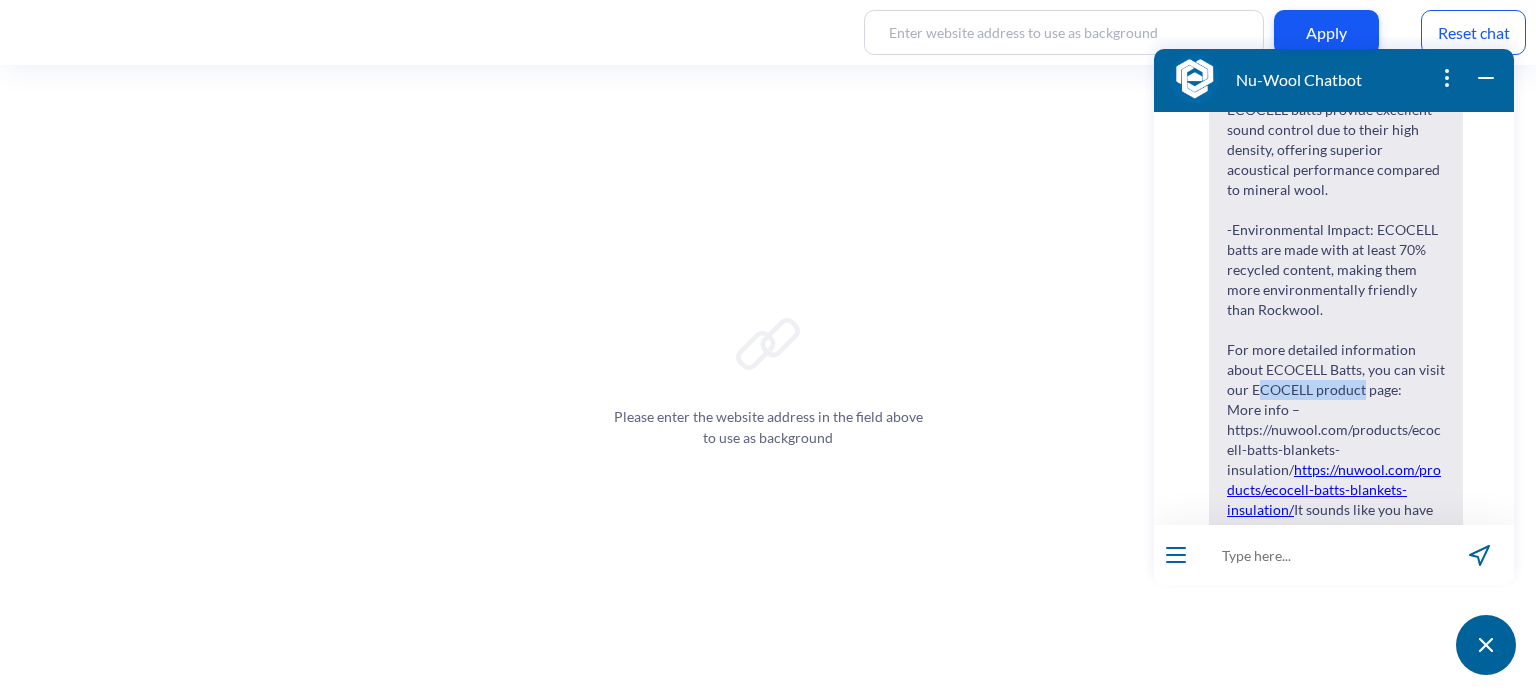 drag, startPoint x: 1260, startPoint y: 288, endPoint x: 1340, endPoint y: 283, distance: 80.1561 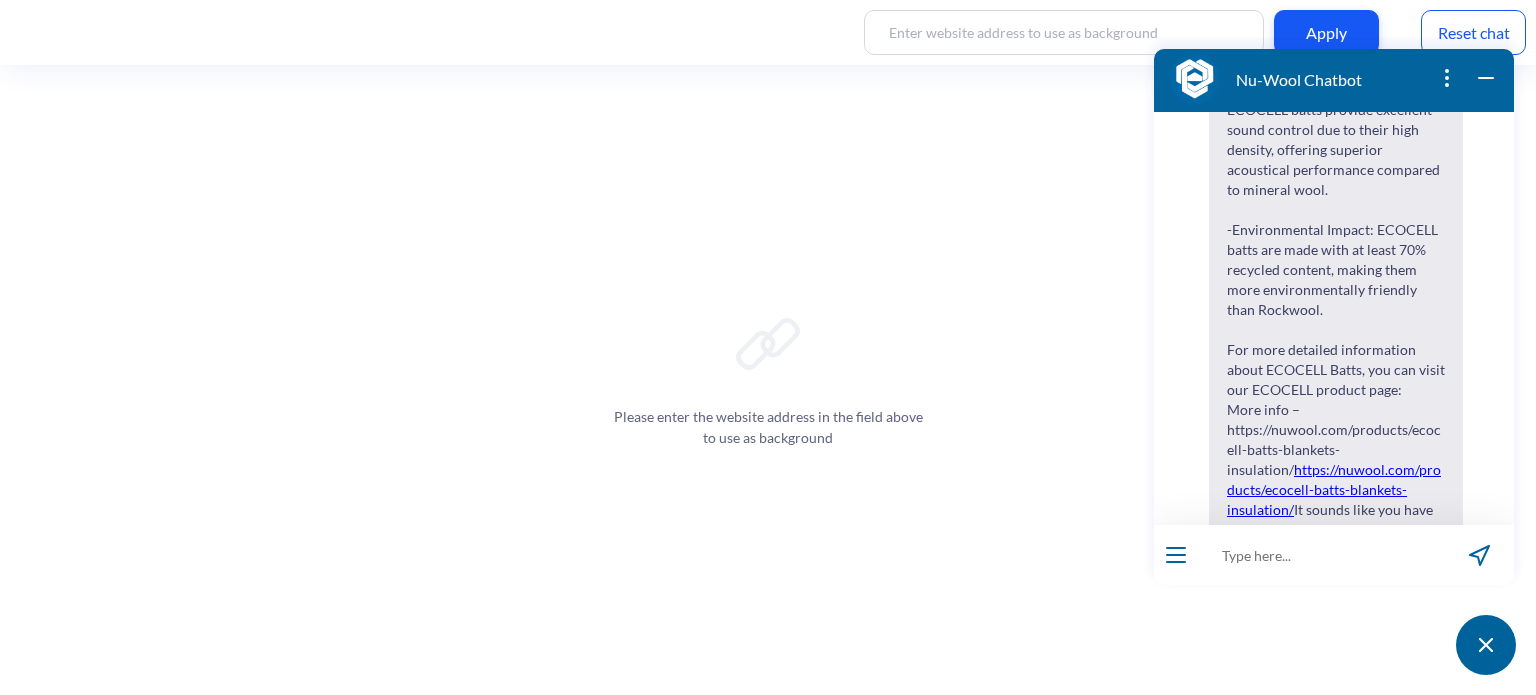 click on "ECOCELL Batts, manufactured by Nu-Wool, are an industry-first cellulose-based insulation batt, offering a unique set of benefits compared to Rockwool batts:
-  Material : ECOCELL Batts are made from cellulose, derived from recycled paper, whereas Rockwool batts are made from mineral wool, specifically basalt rock and recycled slag rock.
-  Installation : ECOCELL Batts are designed for easy friction-fit installation and are DIY friendly. Unlike mineral wool products like Rockwool, which can be itchy and require protective equipment, ECOCELL is non-irritating and safe to handle without protective gear.
-  Thermal Performance : ECOCELL Batts come in 3.5" and 5.5" sizes with R-values of R-13 and R-20, respectively. While Rockwool batts have similar R-values, ECOCELL offers superior resistance to air infiltration, enhancing thermal performance.
-  Acoustical Performance Environmental Impact https://nuwool.com/products/ecocell-batts-blankets-insulation/" at bounding box center (1336, 30) 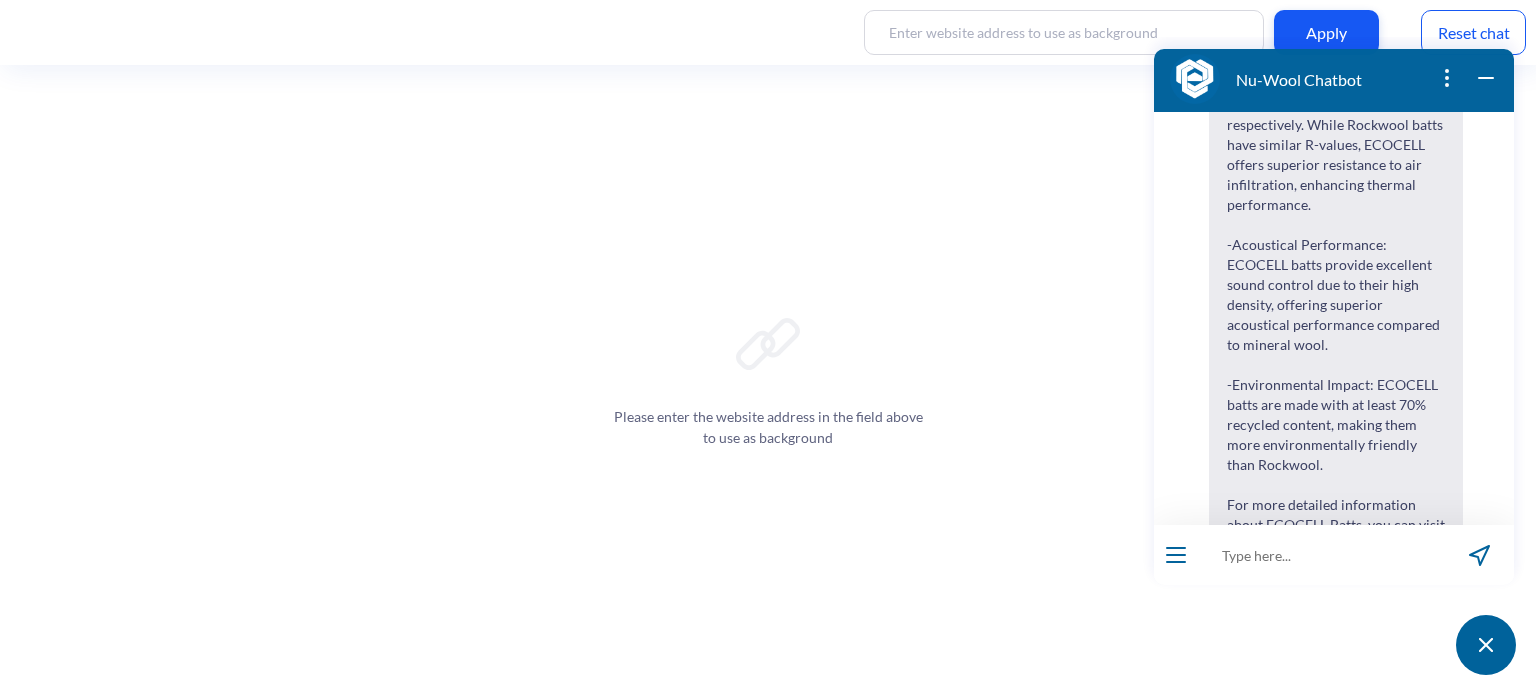 scroll, scrollTop: 2512, scrollLeft: 0, axis: vertical 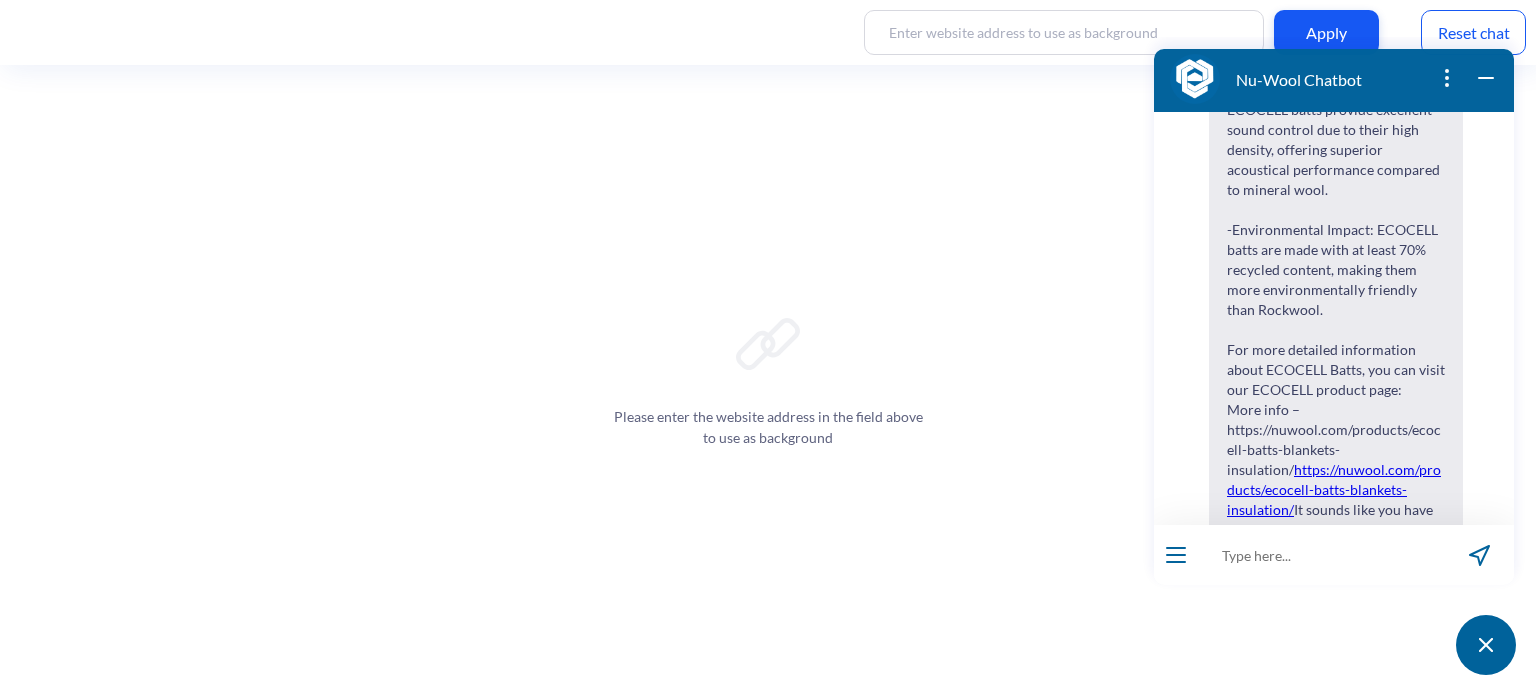 click at bounding box center [1321, 555] 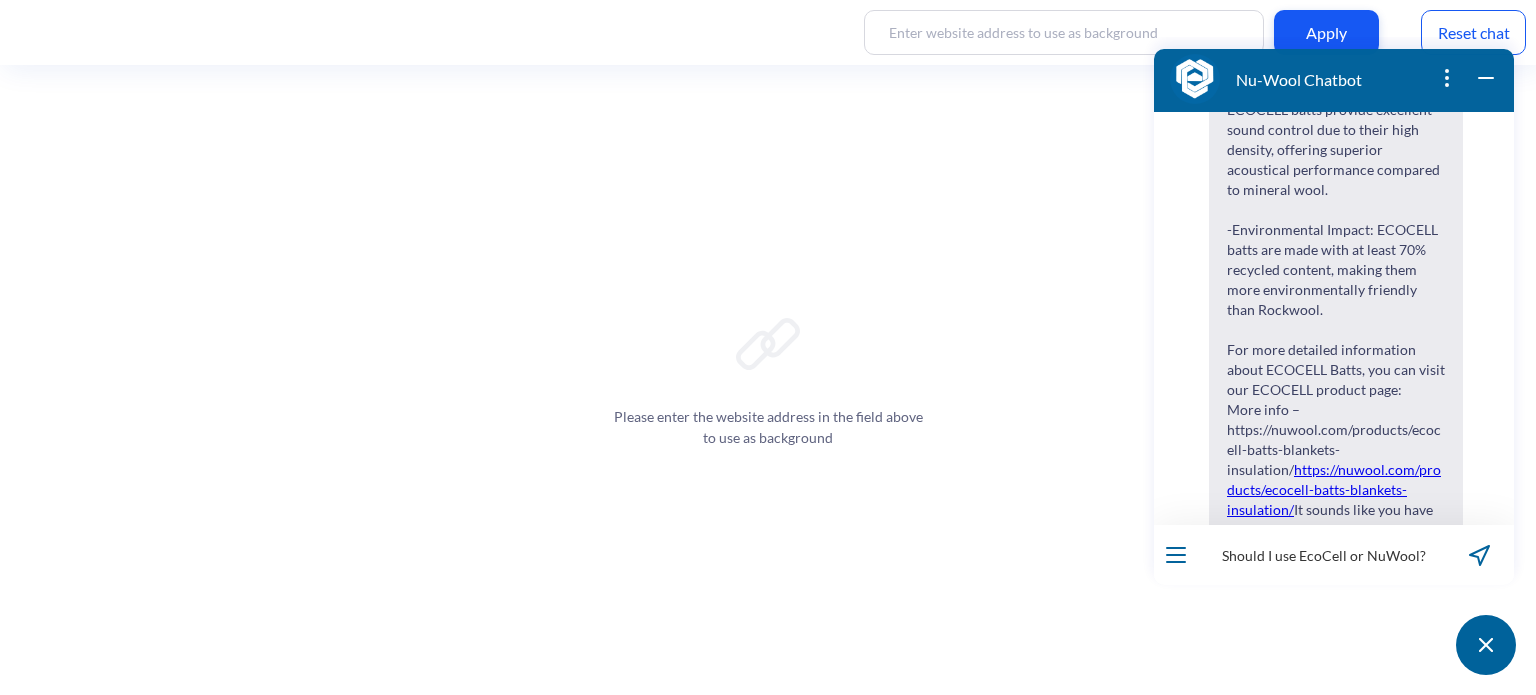 type 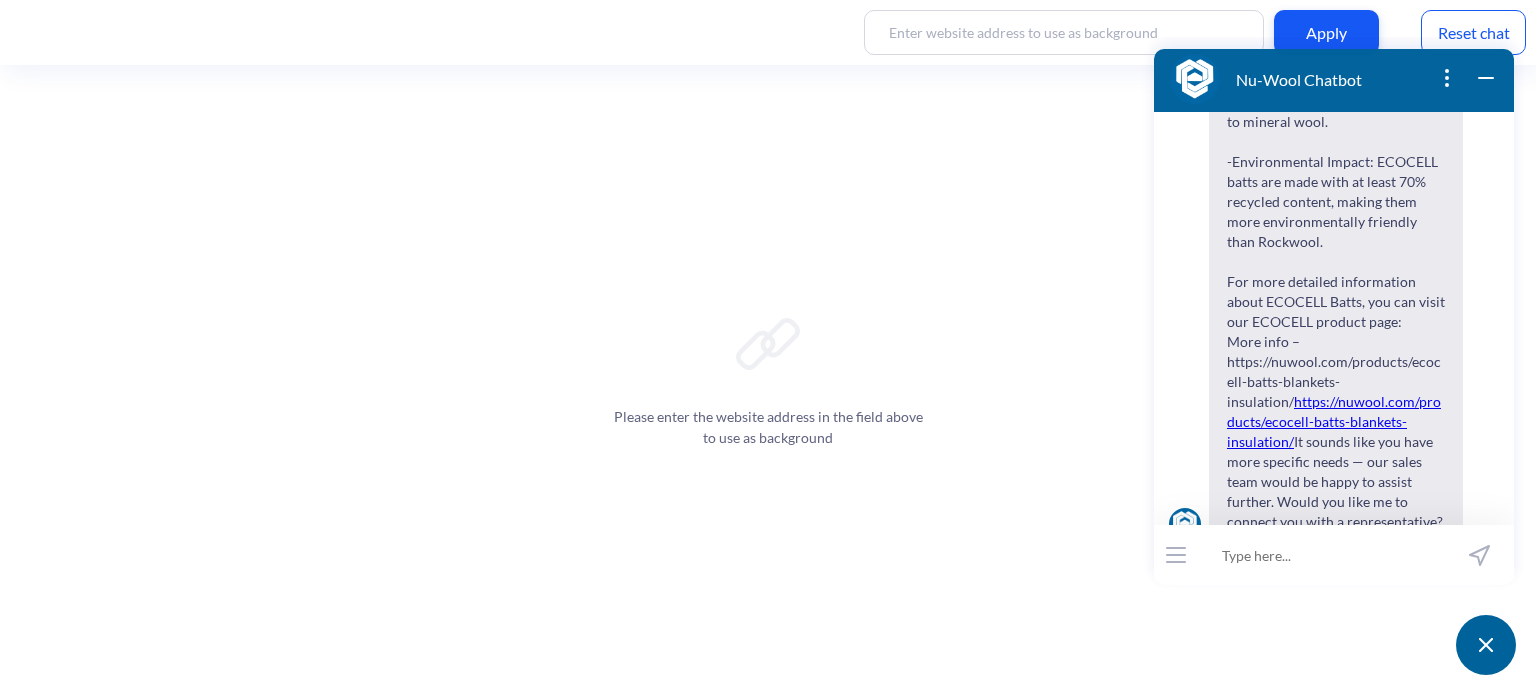 scroll, scrollTop: 2801, scrollLeft: 0, axis: vertical 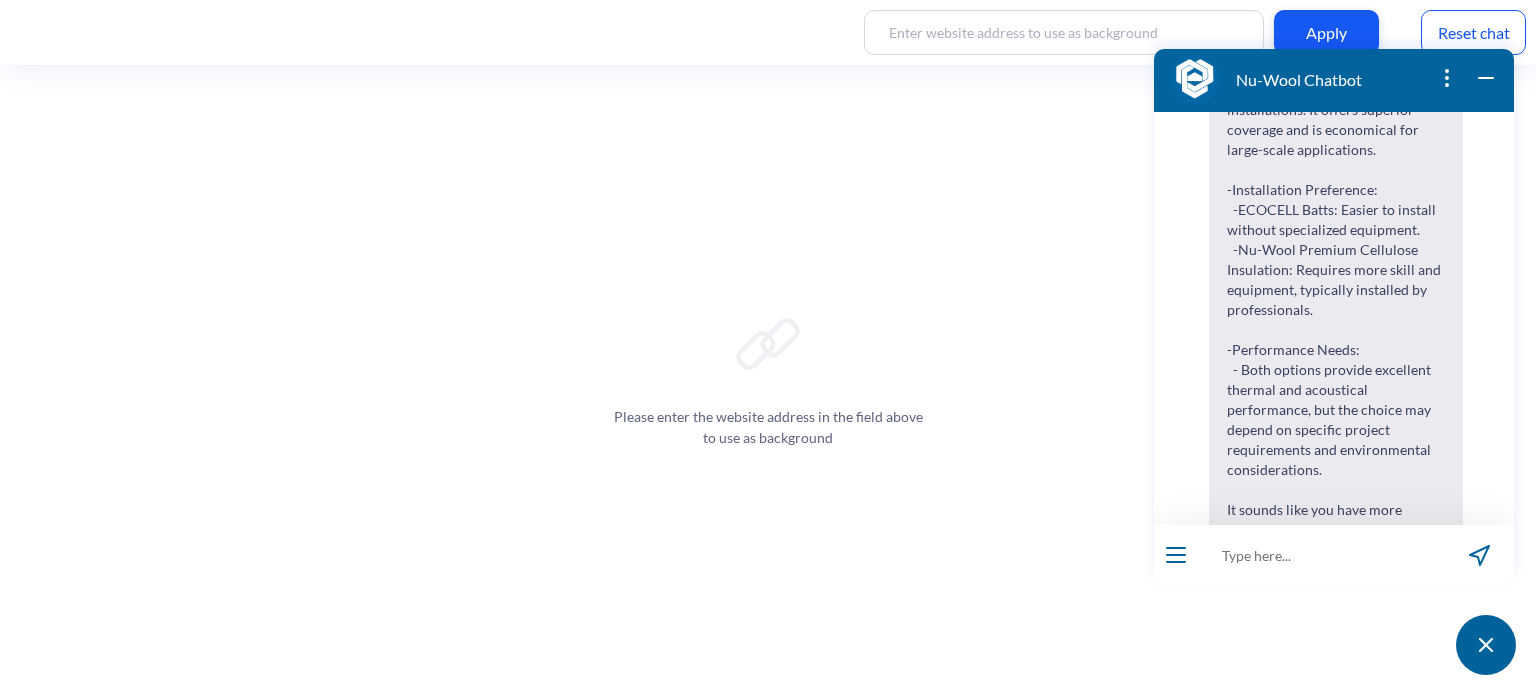 click on "Reset chat" at bounding box center (1473, 32) 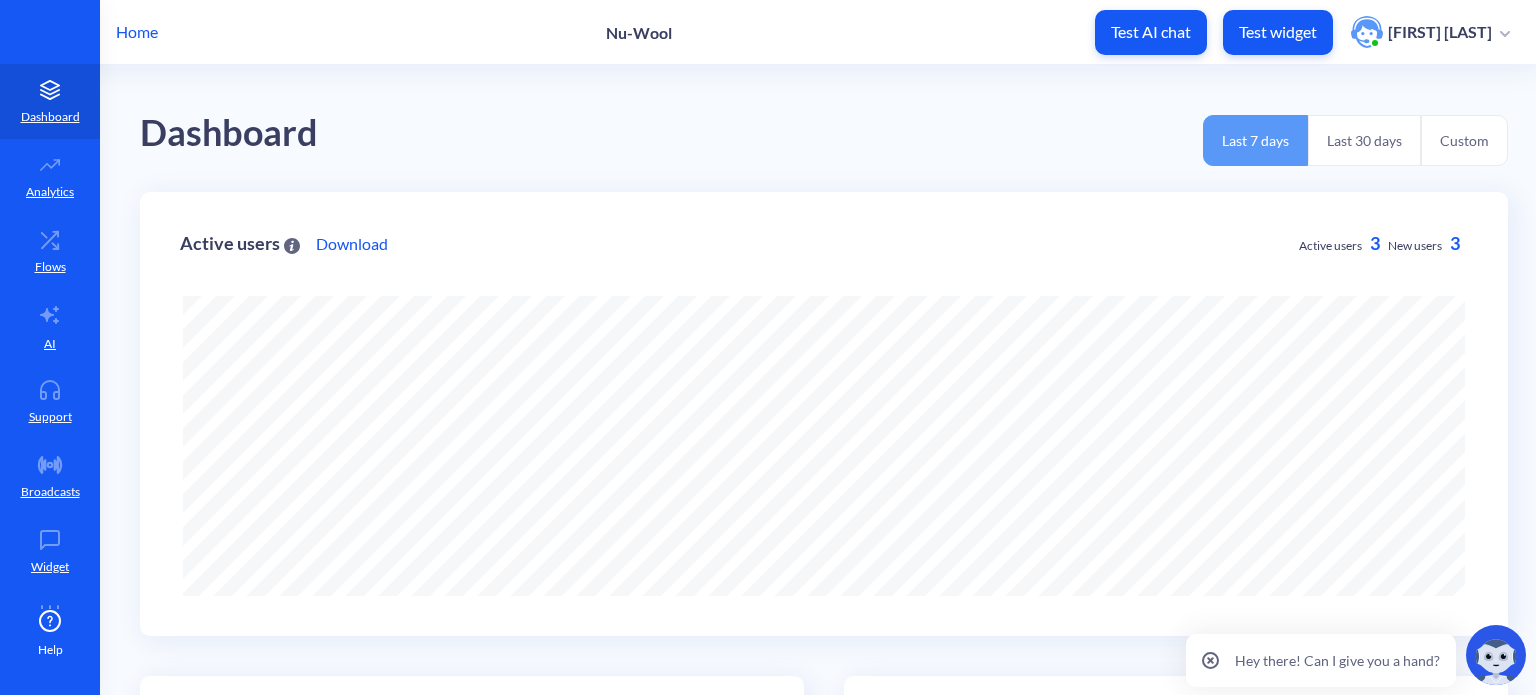 scroll, scrollTop: 0, scrollLeft: 0, axis: both 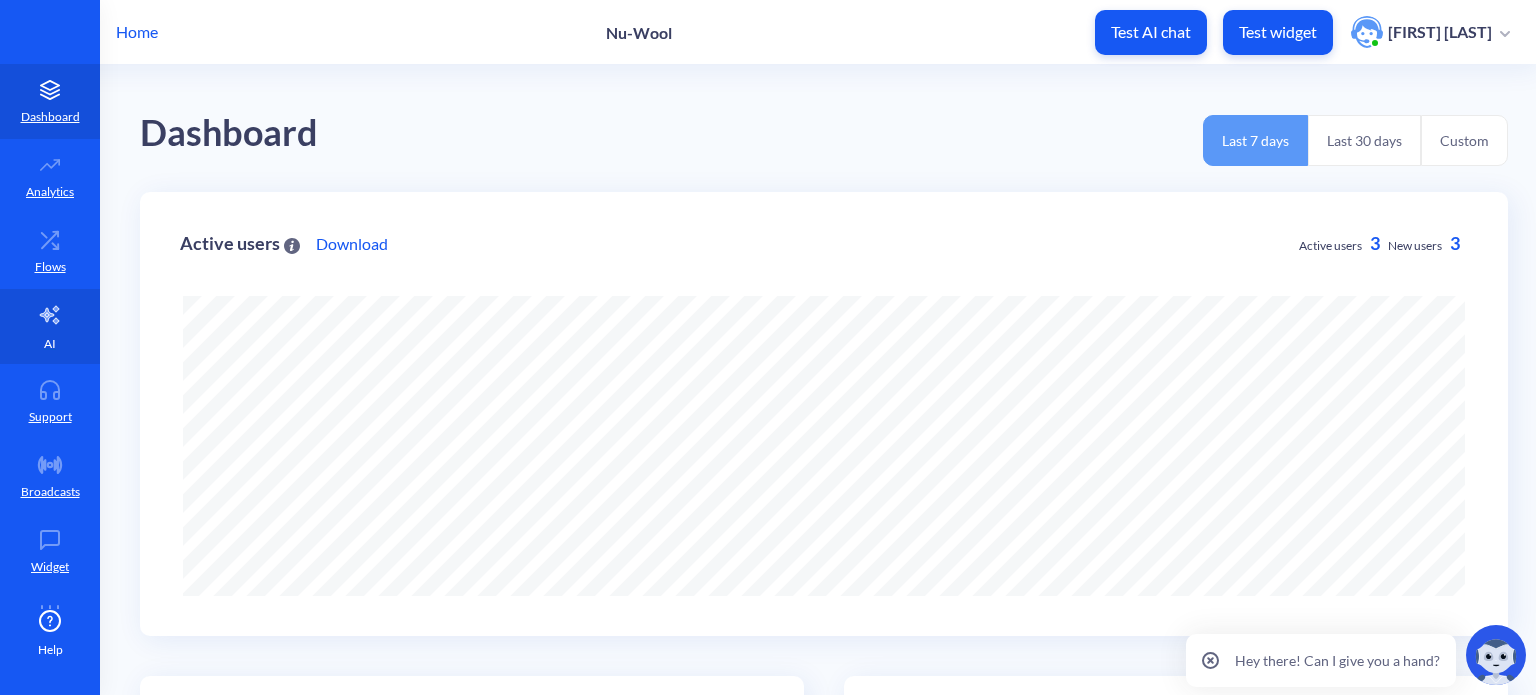 click on "AI" at bounding box center (50, 326) 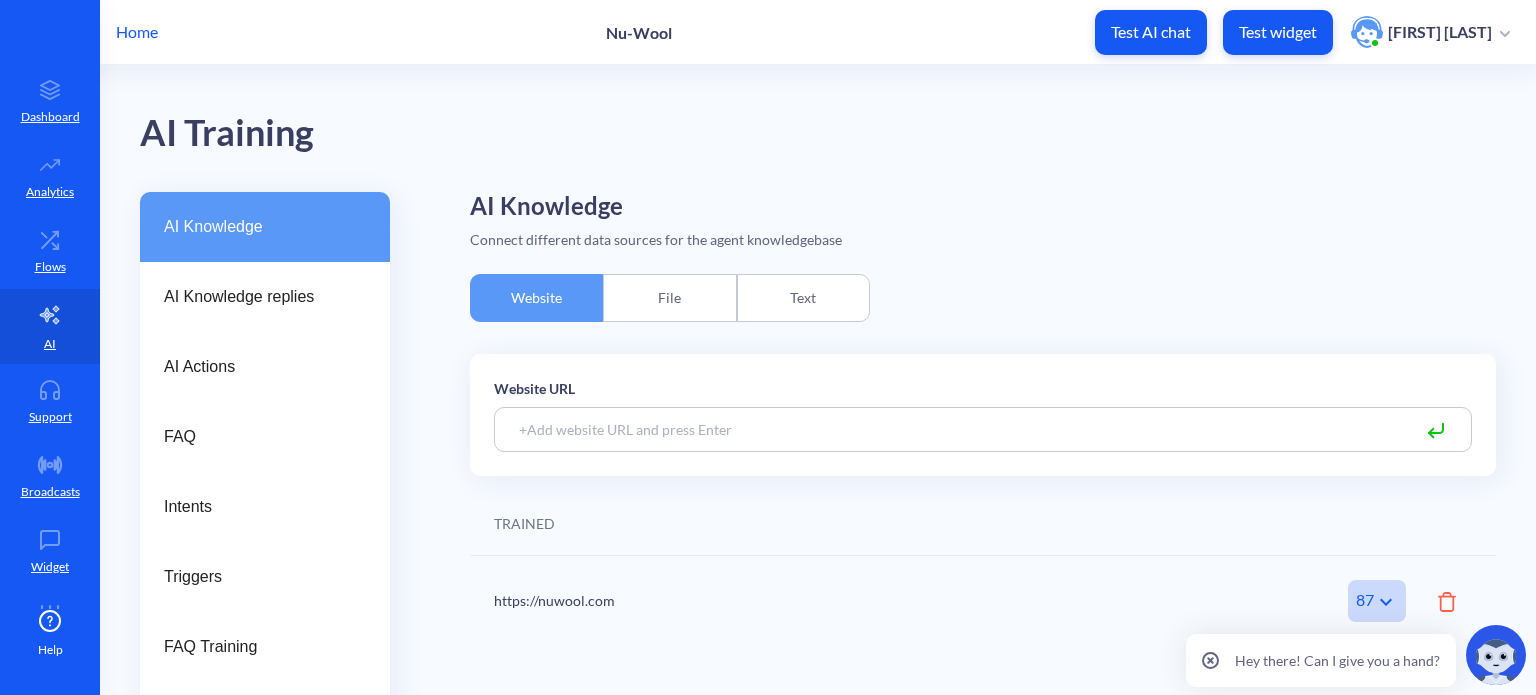 click 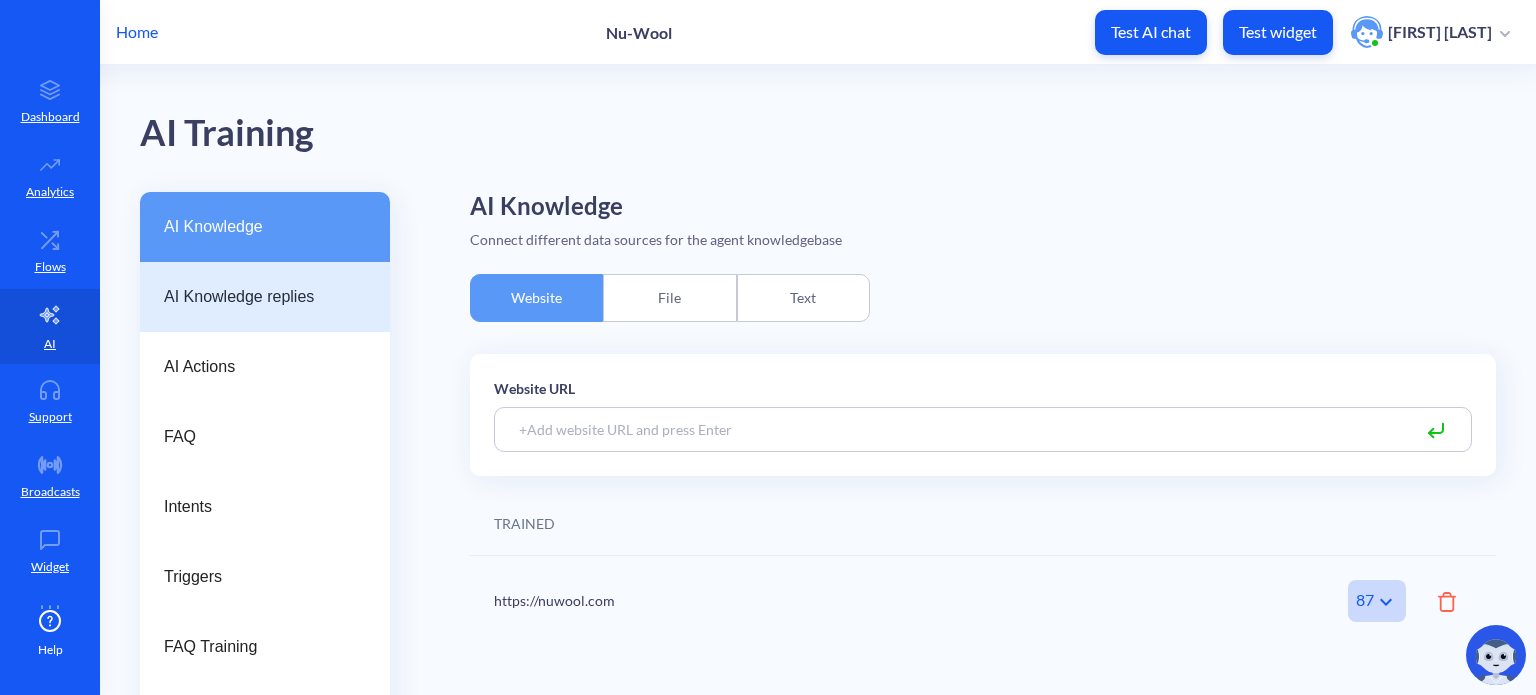 click on "AI Knowledge replies" at bounding box center [257, 297] 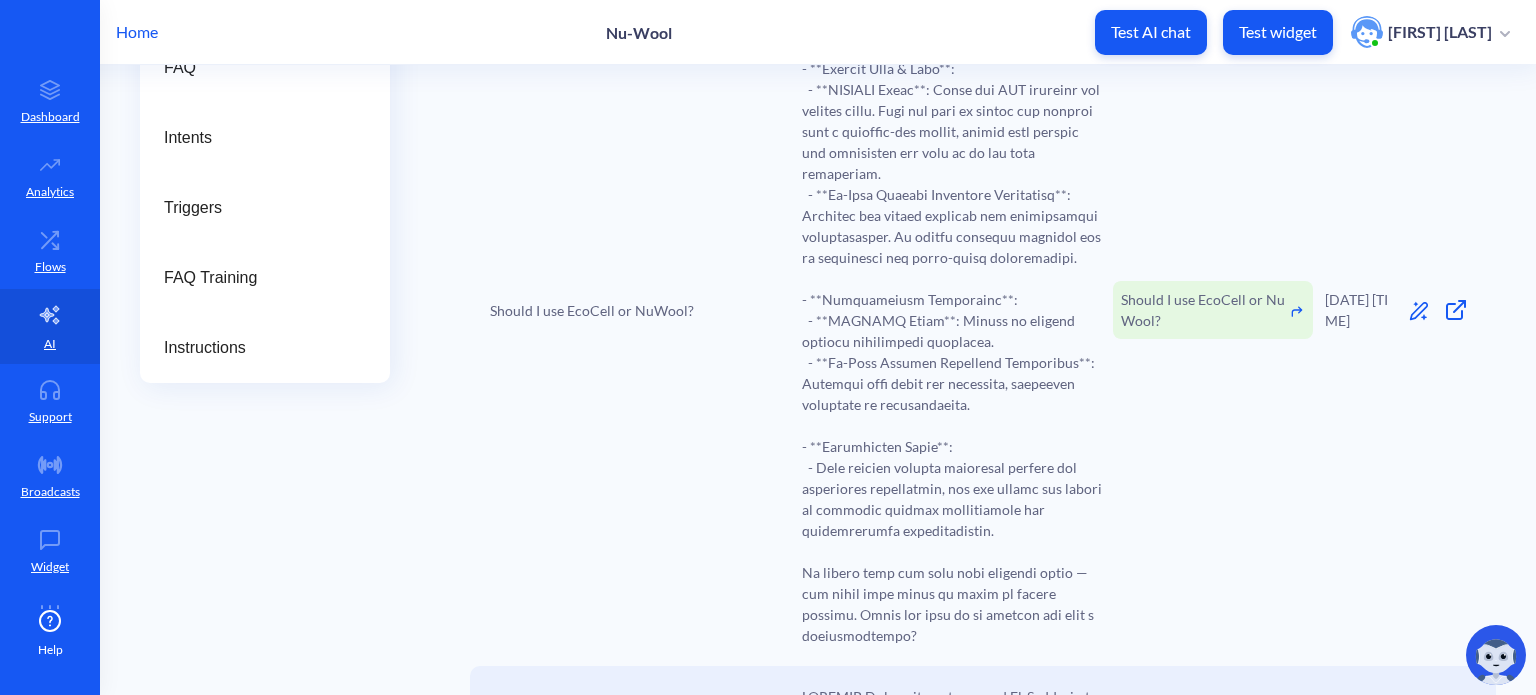 scroll, scrollTop: 400, scrollLeft: 0, axis: vertical 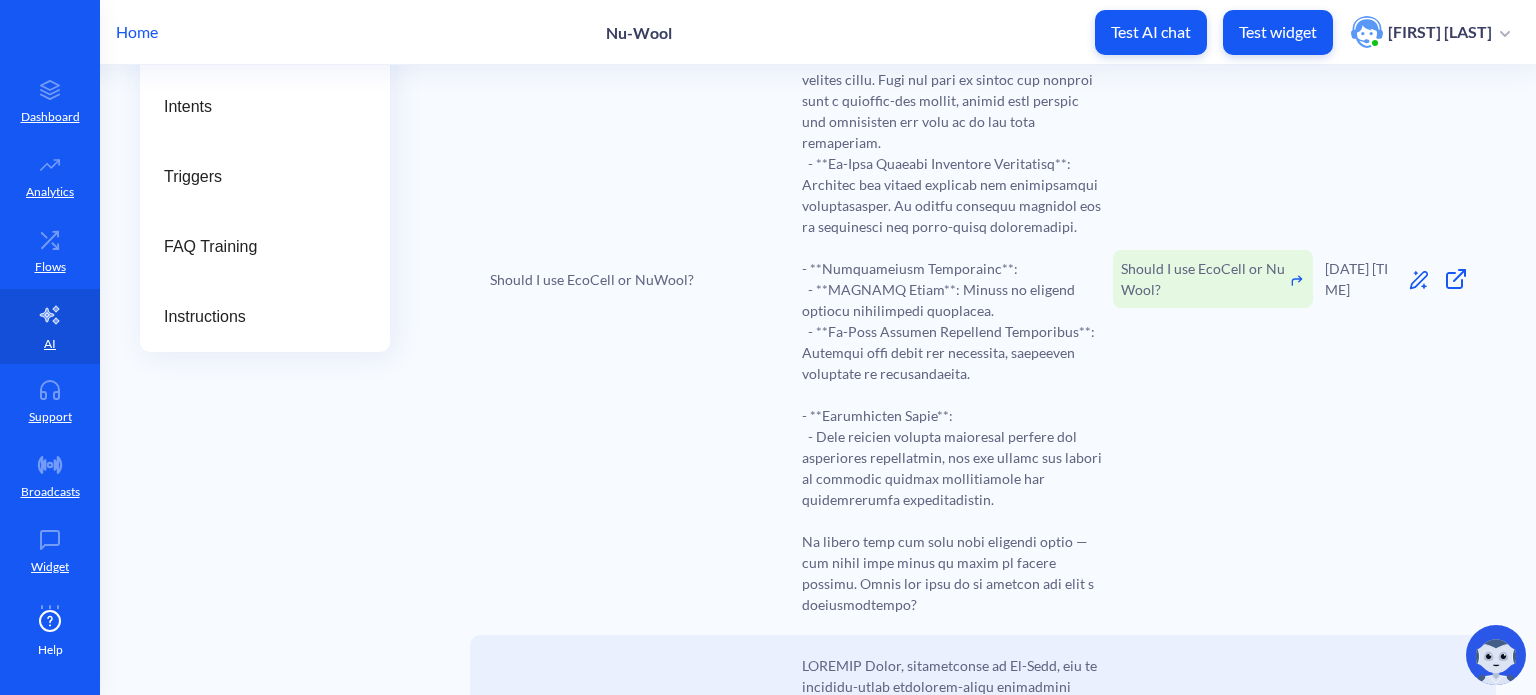 click 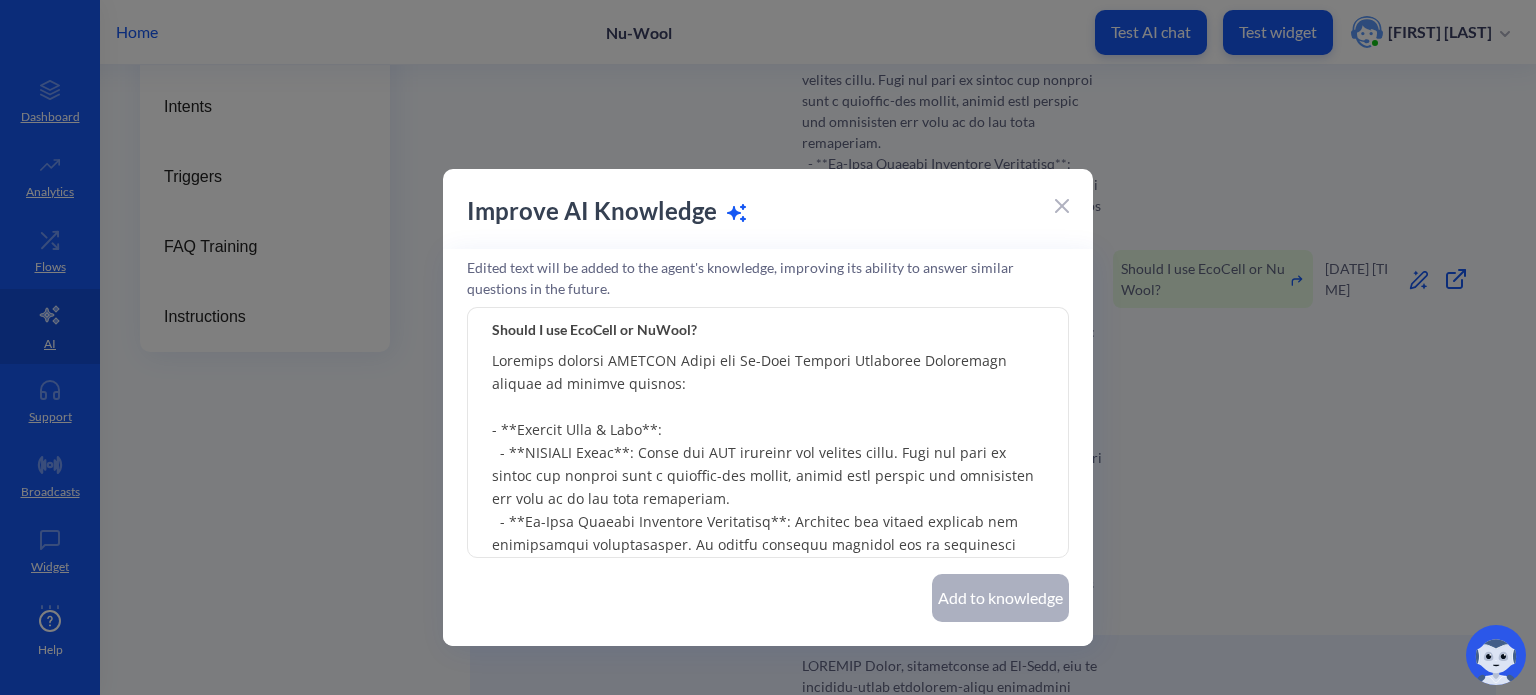 click on "Should I use EcoCell or NuWool?" at bounding box center (768, 329) 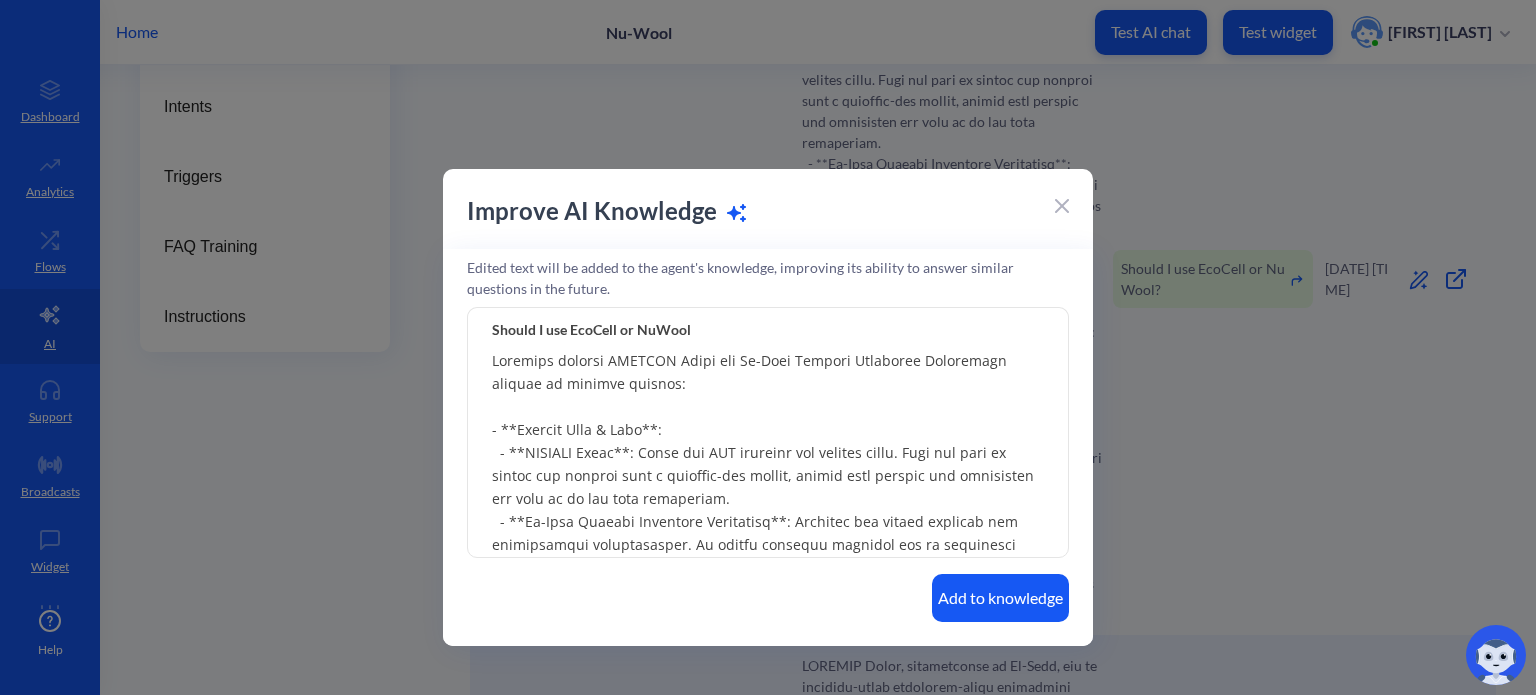 type on "Should I use EcoCell or NuWool" 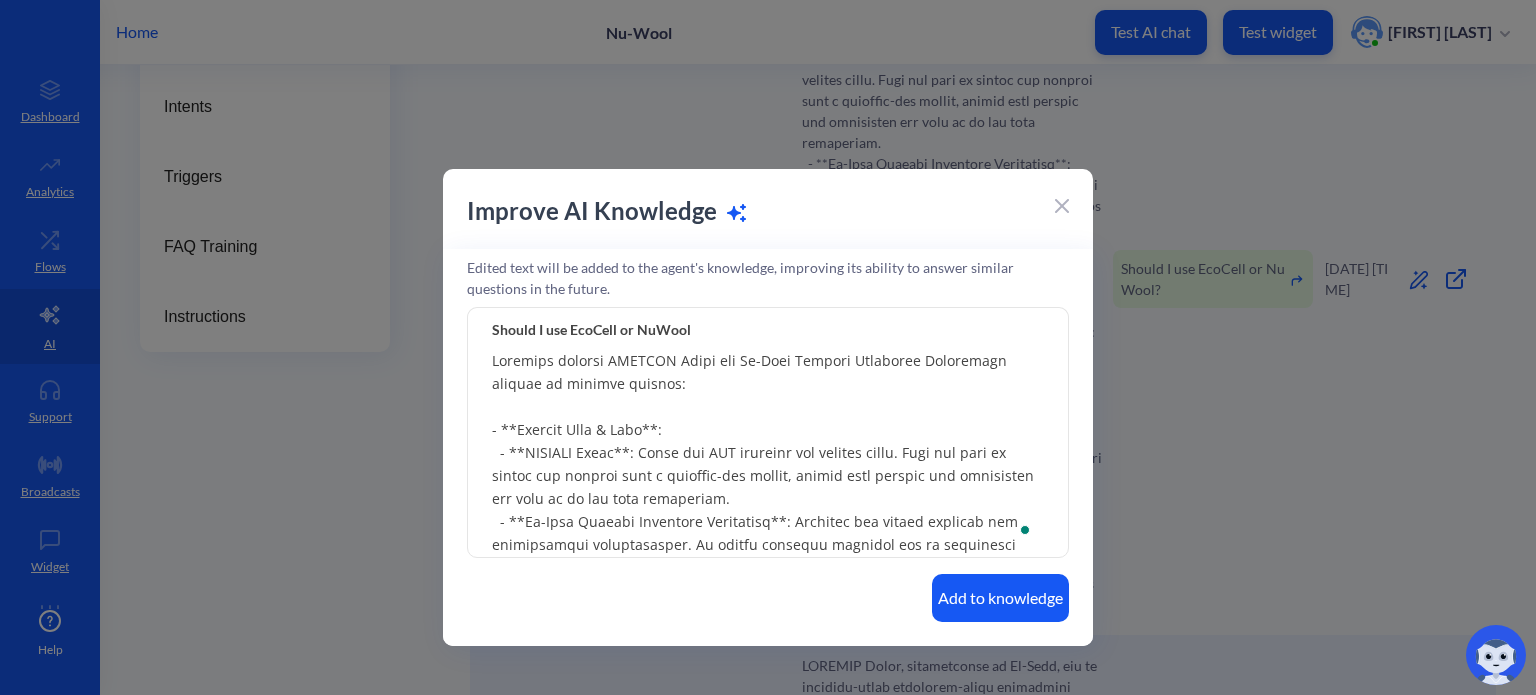 type on "- **Performance Needs**:
- Both options provide excellent thermal and acoustical performance, but the choice may depend on specific project requirements and environmental considerations.
It sounds like you have more specific needs — our sales team would be happy to assist further. Would you like me to connect you with a representative?" 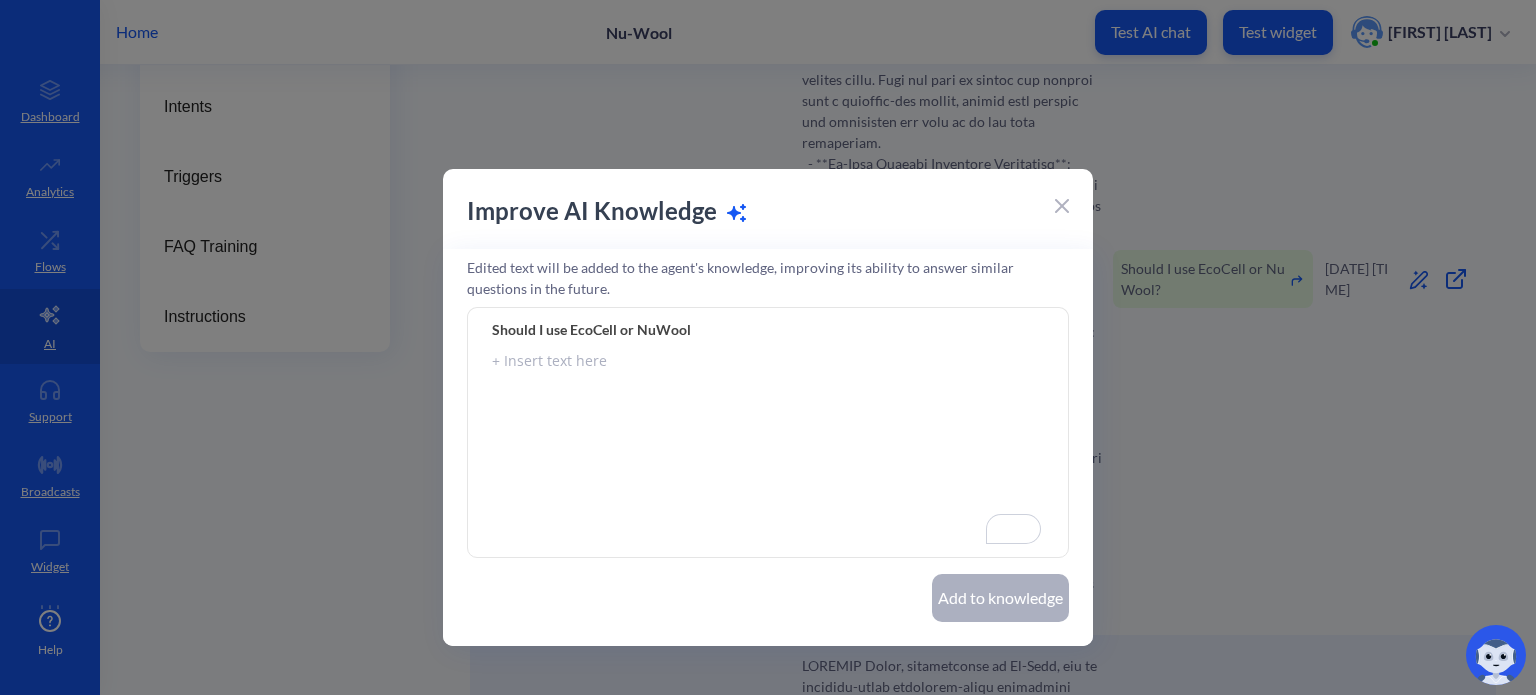 type 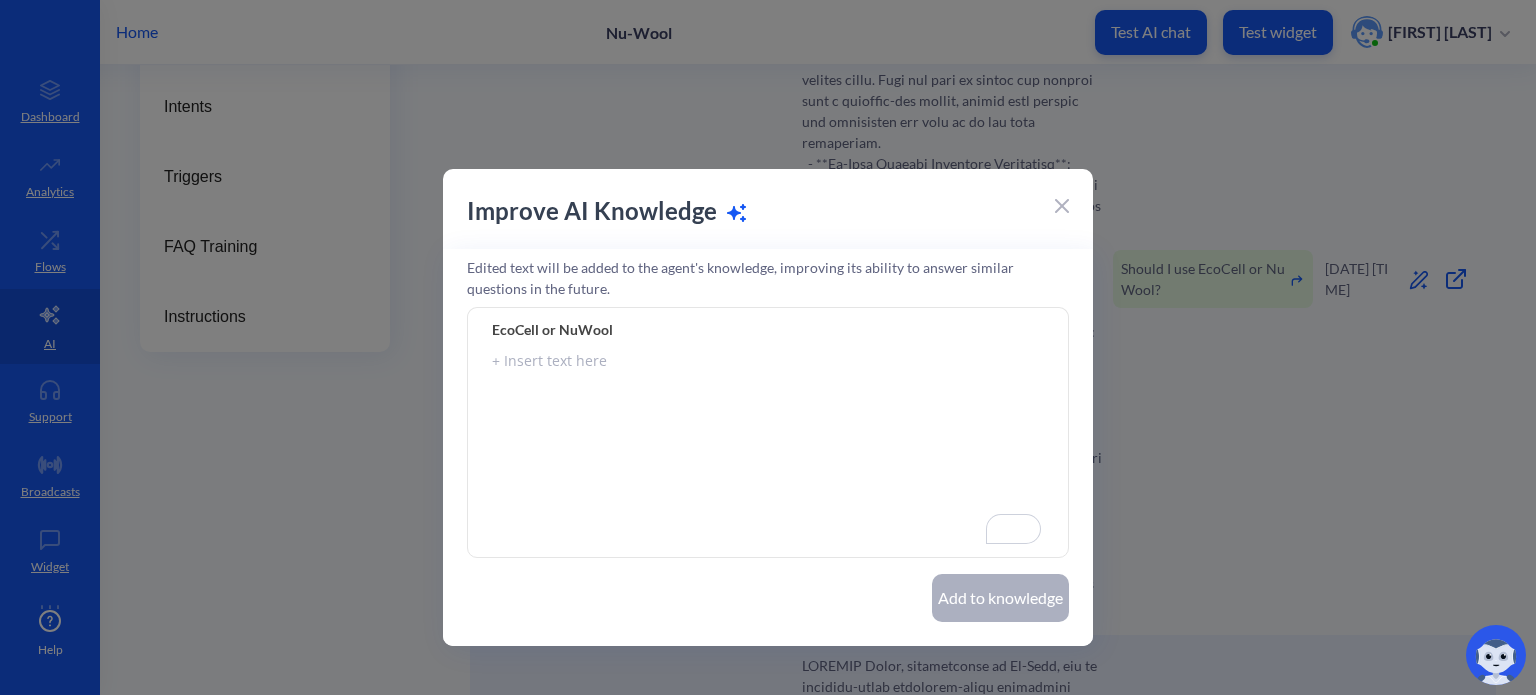 type on "EcoCell or NuWool" 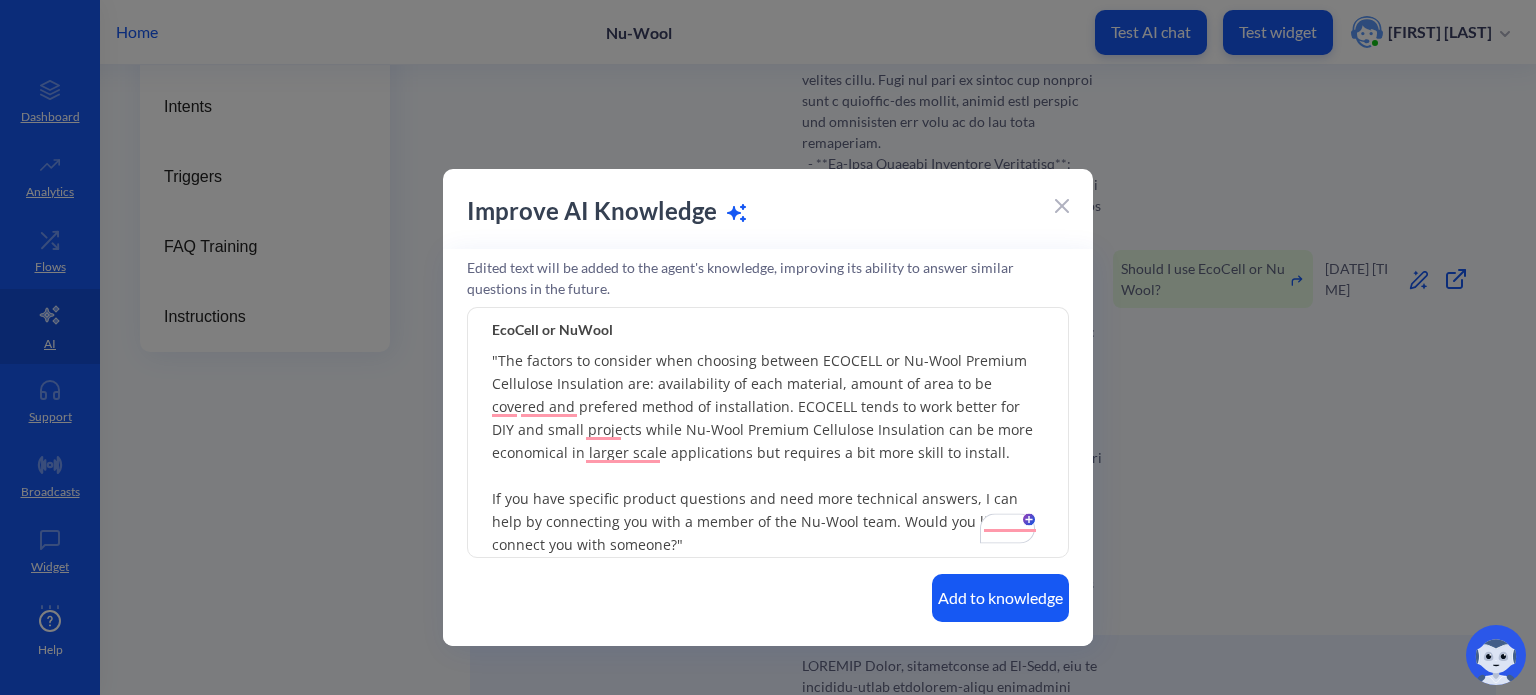 click on ""The factors to consider when choosing between ECOCELL or Nu-Wool Premium Cellulose Insulation are: availability of each material, amount of area to be covered and prefered method of installation. ECOCELL tends to work better for DIY and small projects while Nu-Wool Premium Cellulose Insulation can be more economical in larger scale applications but requires a bit more skill to install.
If you have specific product questions and need more technical answers, I can help by connecting you with a member of the Nu-Wool team. Would you like me connect you with someone?"" at bounding box center [768, 433] 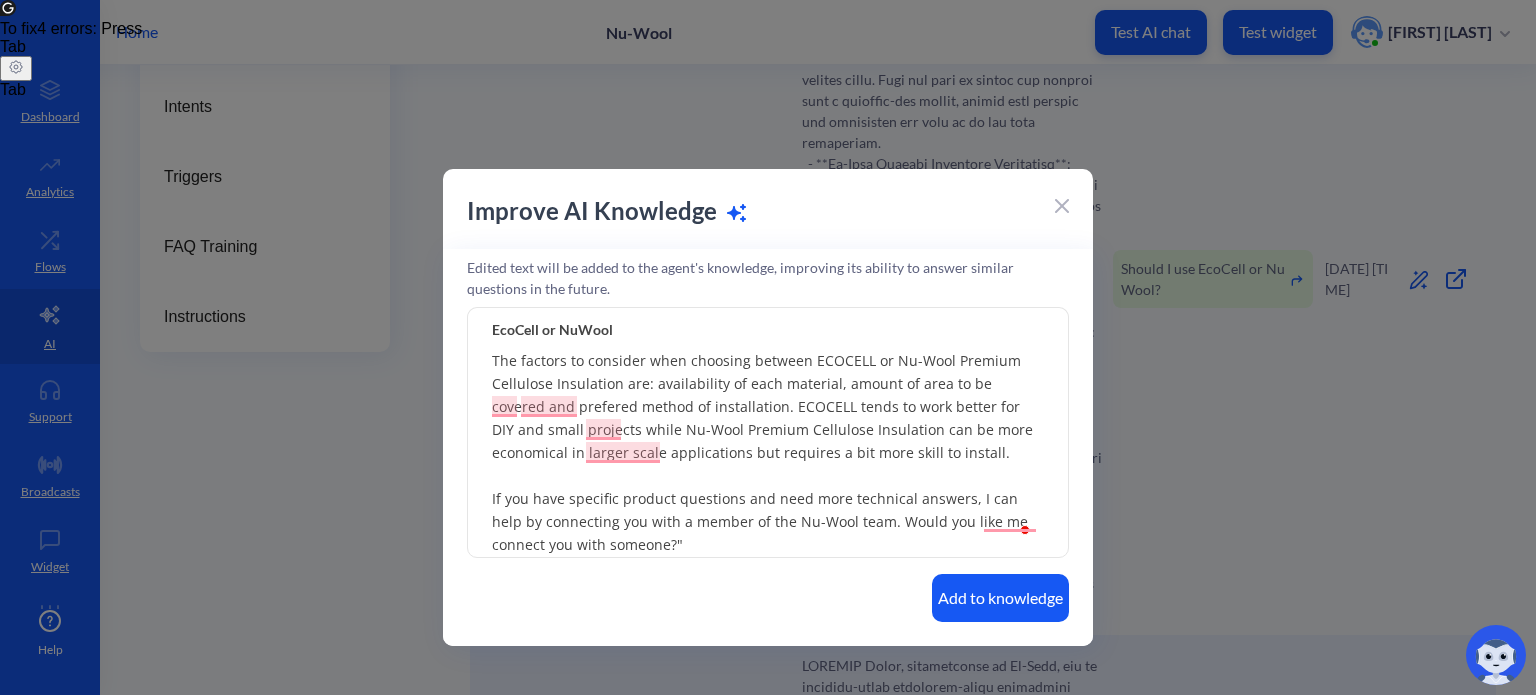 click on "The factors to consider when choosing between ECOCELL or Nu-Wool Premium Cellulose Insulation are: availability of each material, amount of area to be covered and prefered method of installation. ECOCELL tends to work better for DIY and small projects while Nu-Wool Premium Cellulose Insulation can be more economical in larger scale applications but requires a bit more skill to install.
If you have specific product questions and need more technical answers, I can help by connecting you with a member of the Nu-Wool team. Would you like me connect you with someone?"" at bounding box center (768, 433) 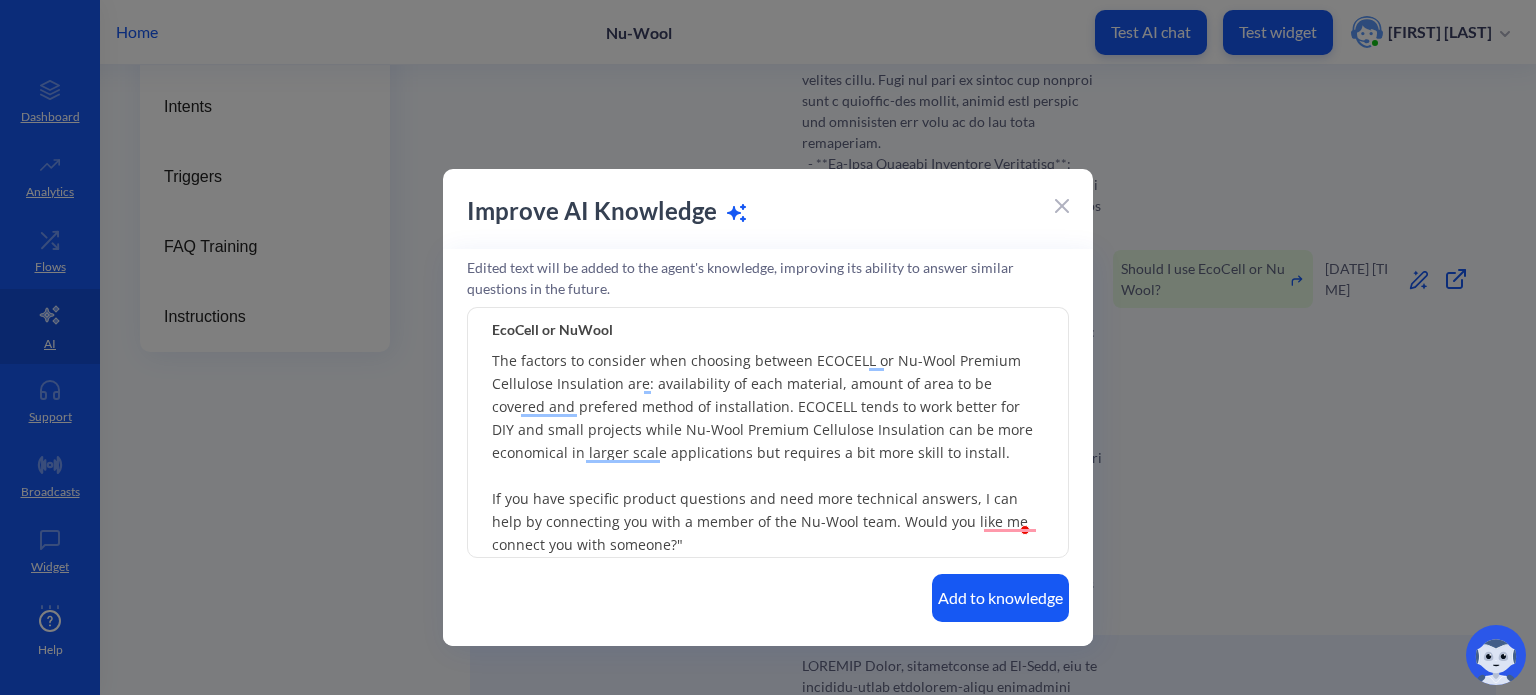 click on "The factors to consider when choosing between ECOCELL or Nu-Wool Premium Cellulose Insulation are: availability of each material, amount of area to be covered and prefered method of installation. ECOCELL tends to work better for DIY and small projects while Nu-Wool Premium Cellulose Insulation can be more economical in larger scale applications but requires a bit more skill to install.
If you have specific product questions and need more technical answers, I can help by connecting you with a member of the Nu-Wool team. Would you like me connect you with someone?"" at bounding box center [768, 433] 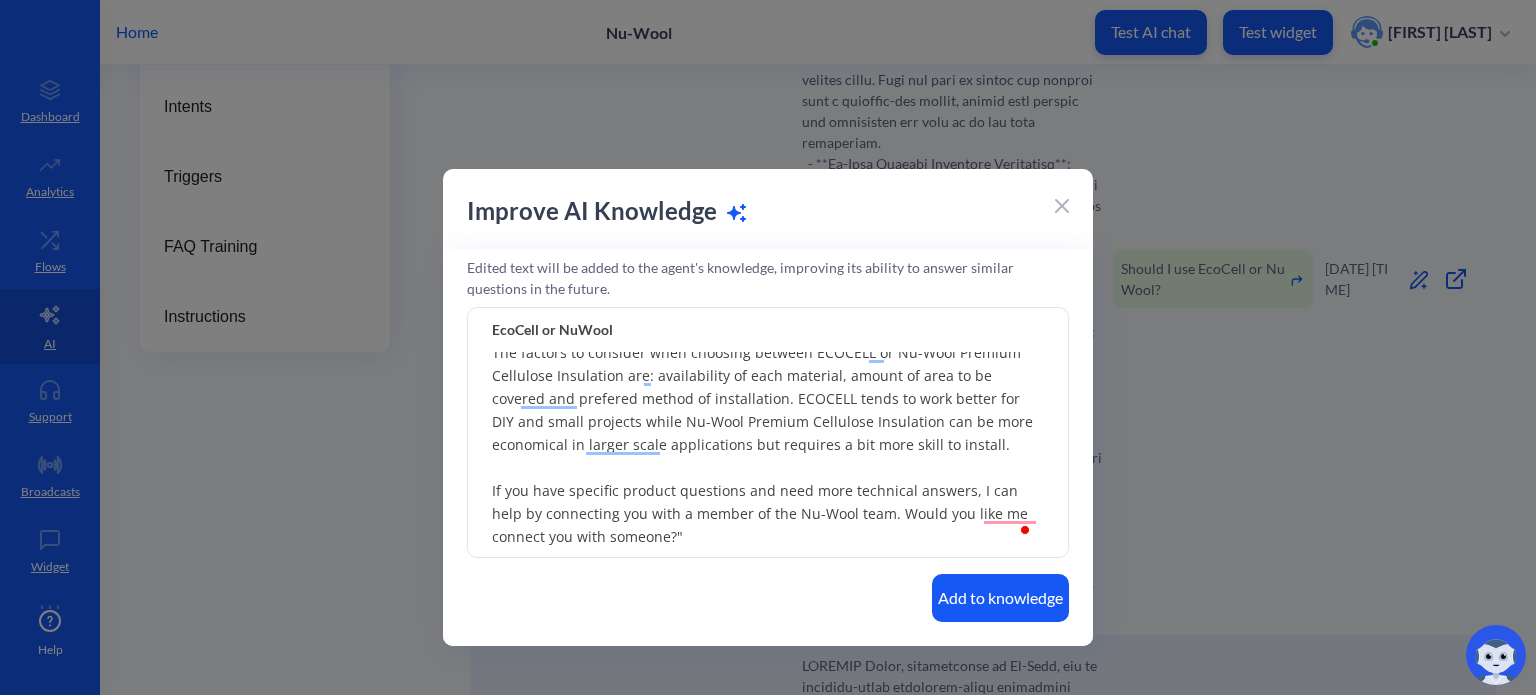 click on "The factors to consider when choosing between ECOCELL or Nu-Wool Premium Cellulose Insulation are: availability of each material, amount of area to be covered and prefered method of installation. ECOCELL tends to work better for DIY and small projects while Nu-Wool Premium Cellulose Insulation can be more economical in larger scale applications but requires a bit more skill to install.
If you have specific product questions and need more technical answers, I can help by connecting you with a member of the Nu-Wool team. Would you like me connect you with someone?"" at bounding box center (768, 433) 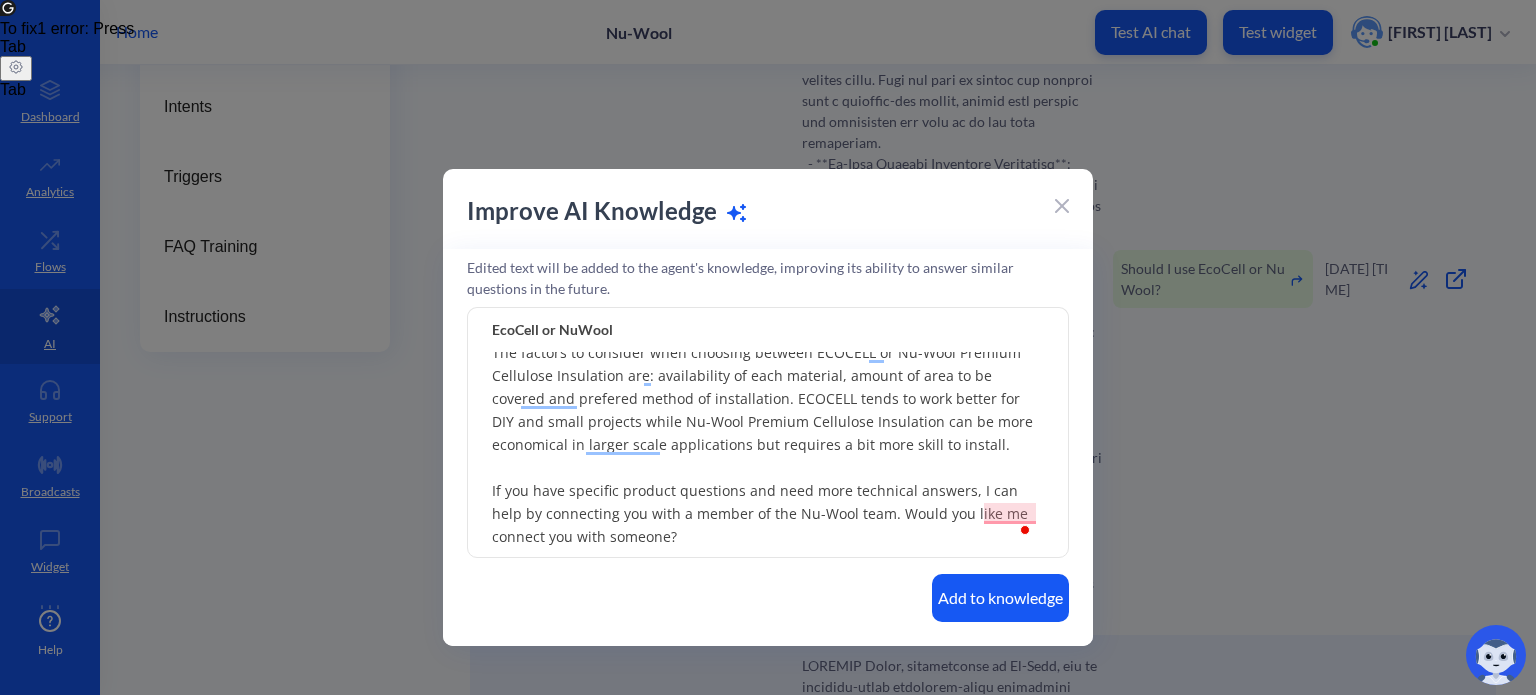 drag, startPoint x: 726, startPoint y: 399, endPoint x: 882, endPoint y: 397, distance: 156.01282 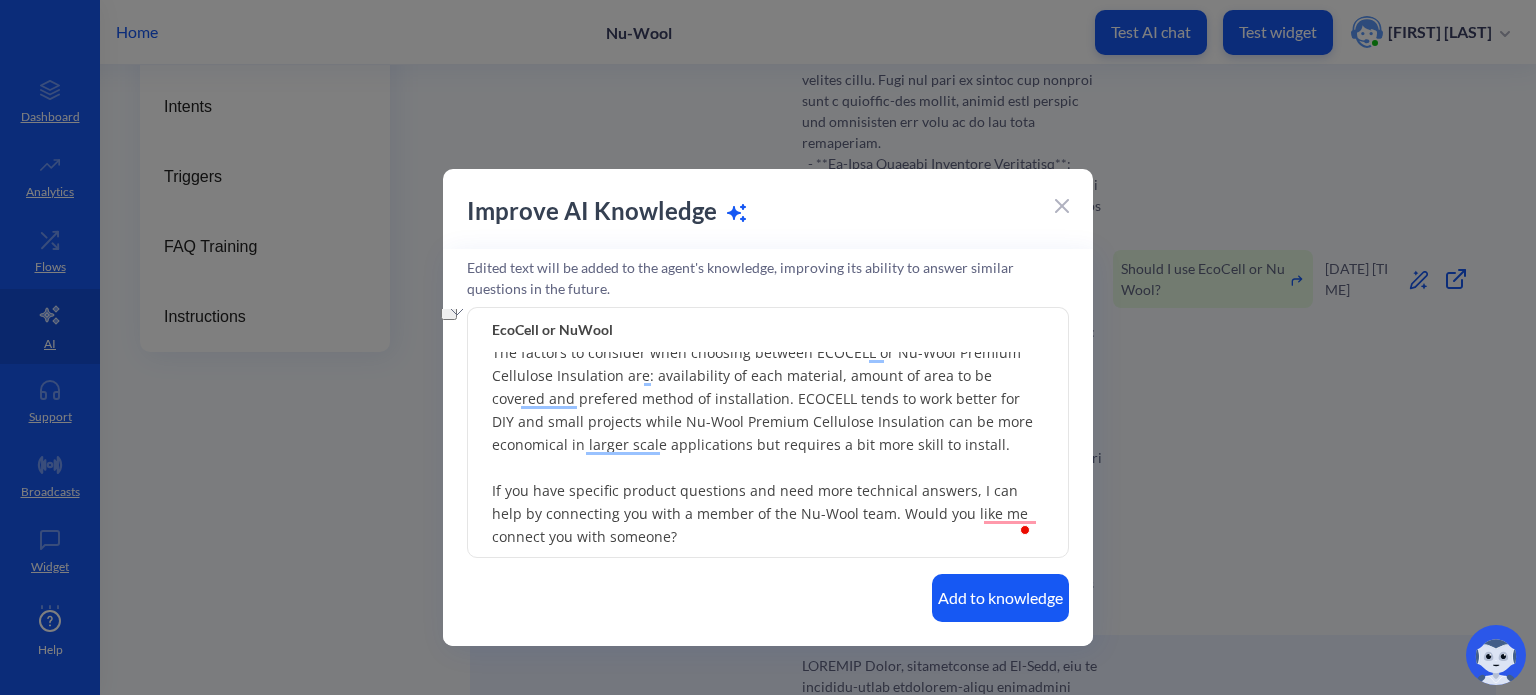 click on "The factors to consider when choosing between ECOCELL or Nu-Wool Premium Cellulose Insulation are: availability of each material, amount of area to be covered and prefered method of installation. ECOCELL tends to work better for DIY and small projects while Nu-Wool Premium Cellulose Insulation can be more economical in larger scale applications but requires a bit more skill to install.
If you have specific product questions and need more technical answers, I can help by connecting you with a member of the Nu-Wool team. Would you like me connect you with someone?" at bounding box center (768, 433) 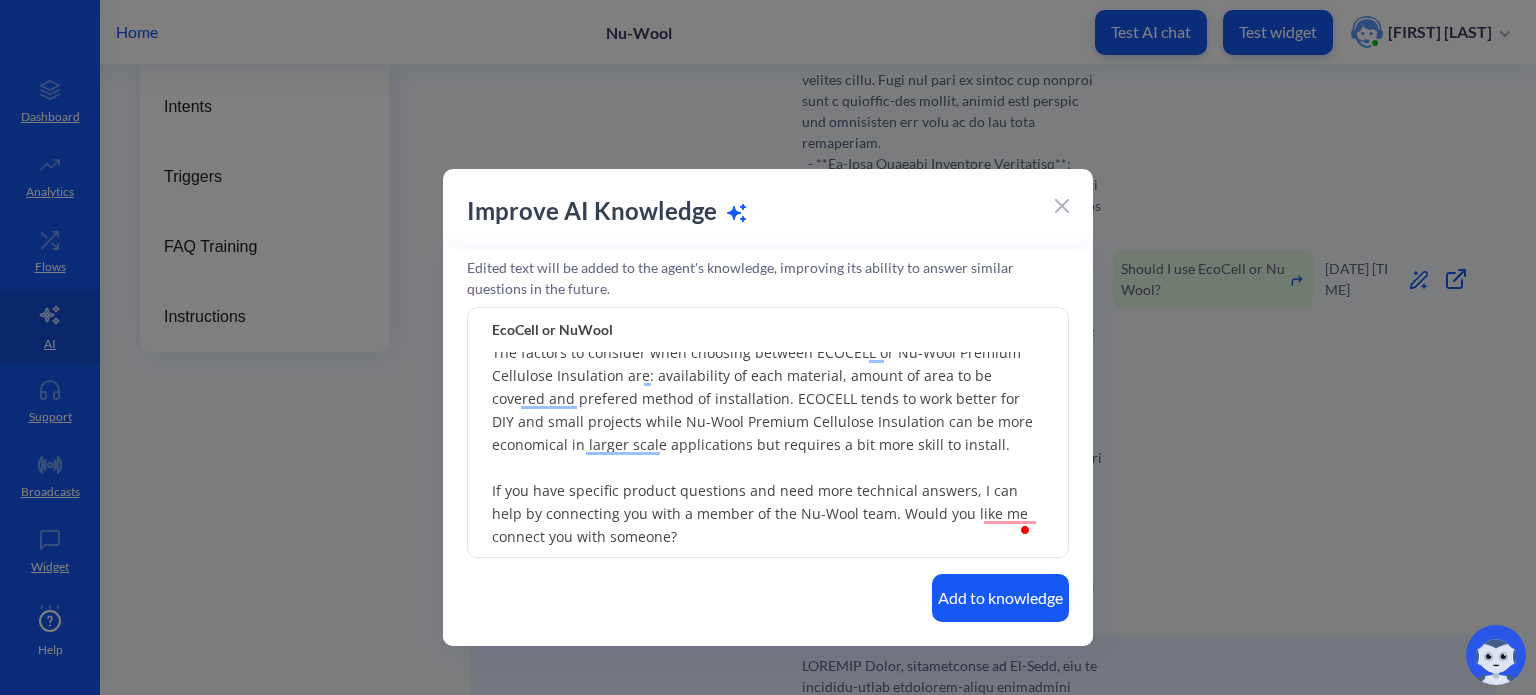 click on "The factors to consider when choosing between ECOCELL or Nu-Wool Premium Cellulose Insulation are: availability of each material, amount of area to be covered and prefered method of installation. ECOCELL tends to work better for DIY and small projects while Nu-Wool Premium Cellulose Insulation can be more economical in larger scale applications but requires a bit more skill to install.
If you have specific product questions and need more technical answers, I can help by connecting you with a member of the Nu-Wool team. Would you like me connect you with someone?" at bounding box center (768, 433) 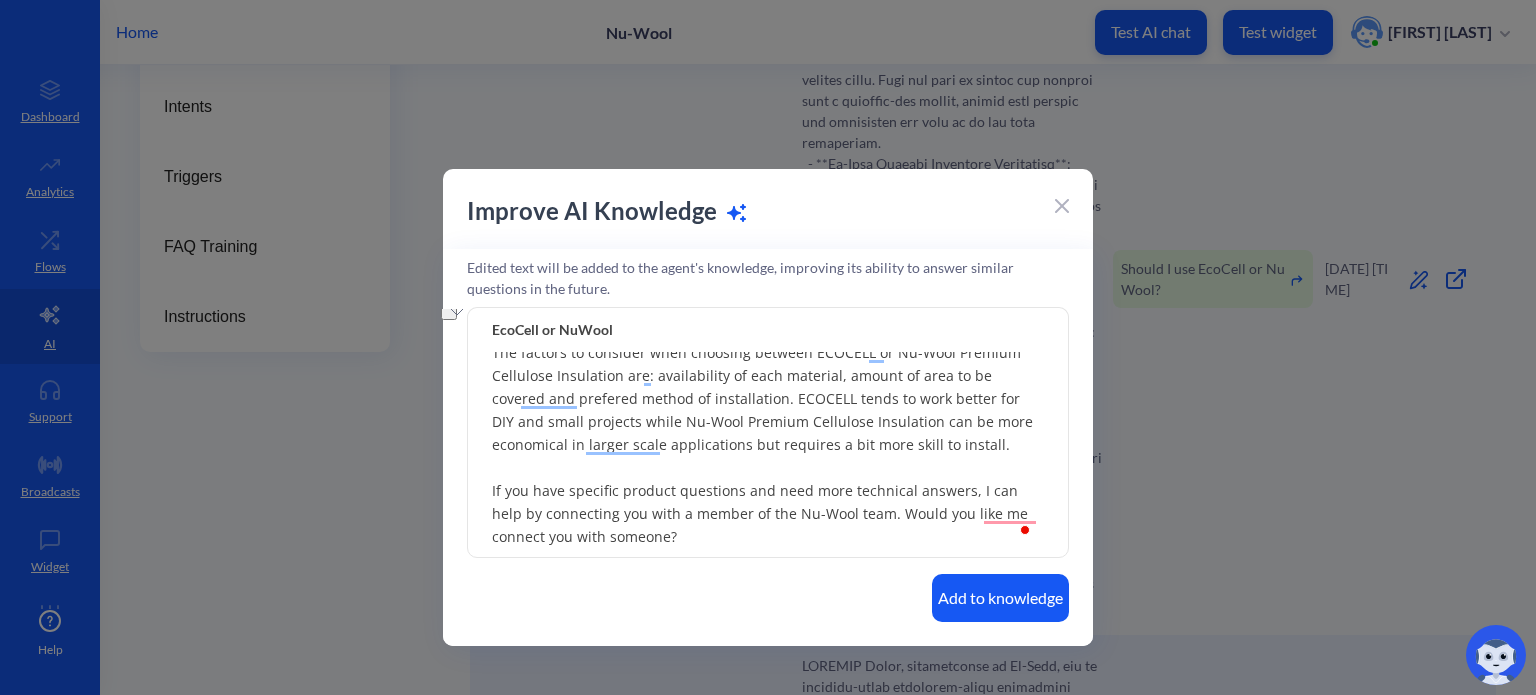 click on "The factors to consider when choosing between ECOCELL or Nu-Wool Premium Cellulose Insulation are: availability of each material, amount of area to be covered and prefered method of installation. ECOCELL tends to work better for DIY and small projects while Nu-Wool Premium Cellulose Insulation can be more economical in larger scale applications but requires a bit more skill to install.
If you have specific product questions and need more technical answers, I can help by connecting you with a member of the Nu-Wool team. Would you like me connect you with someone?" at bounding box center (768, 433) 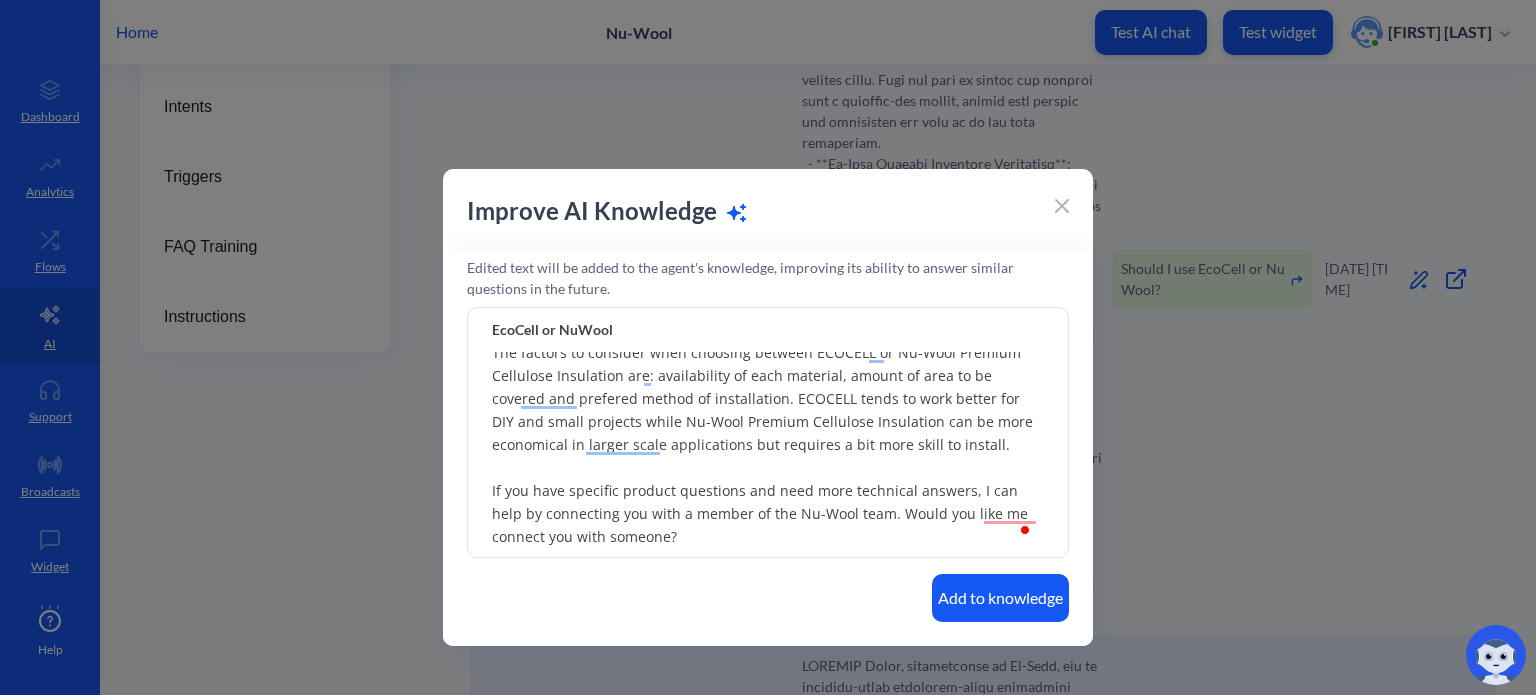 click on "The factors to consider when choosing between ECOCELL or Nu-Wool Premium Cellulose Insulation are: availability of each material, amount of area to be covered and prefered method of installation. ECOCELL tends to work better for DIY and small projects while Nu-Wool Premium Cellulose Insulation can be more economical in larger scale applications but requires a bit more skill to install.
If you have specific product questions and need more technical answers, I can help by connecting you with a member of the Nu-Wool team. Would you like me connect you with someone?" at bounding box center [768, 433] 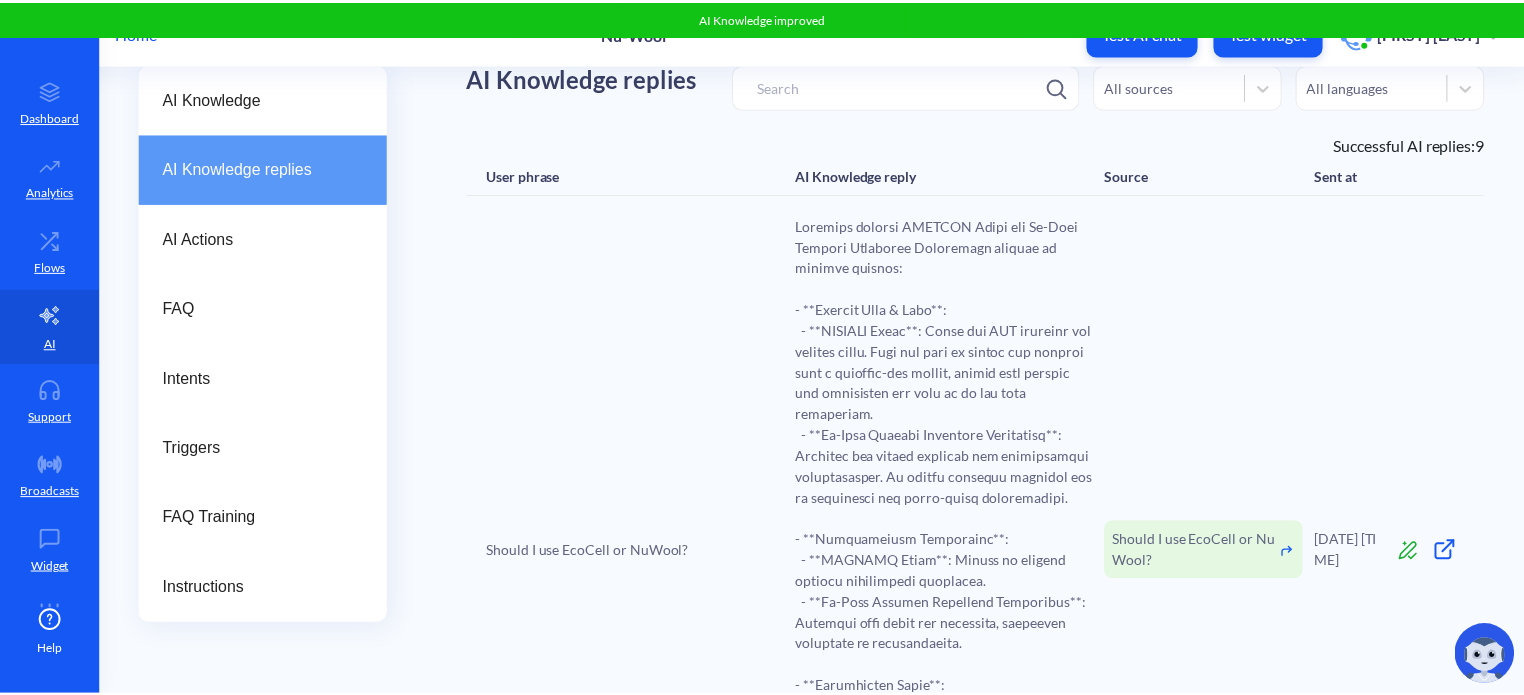 scroll, scrollTop: 0, scrollLeft: 0, axis: both 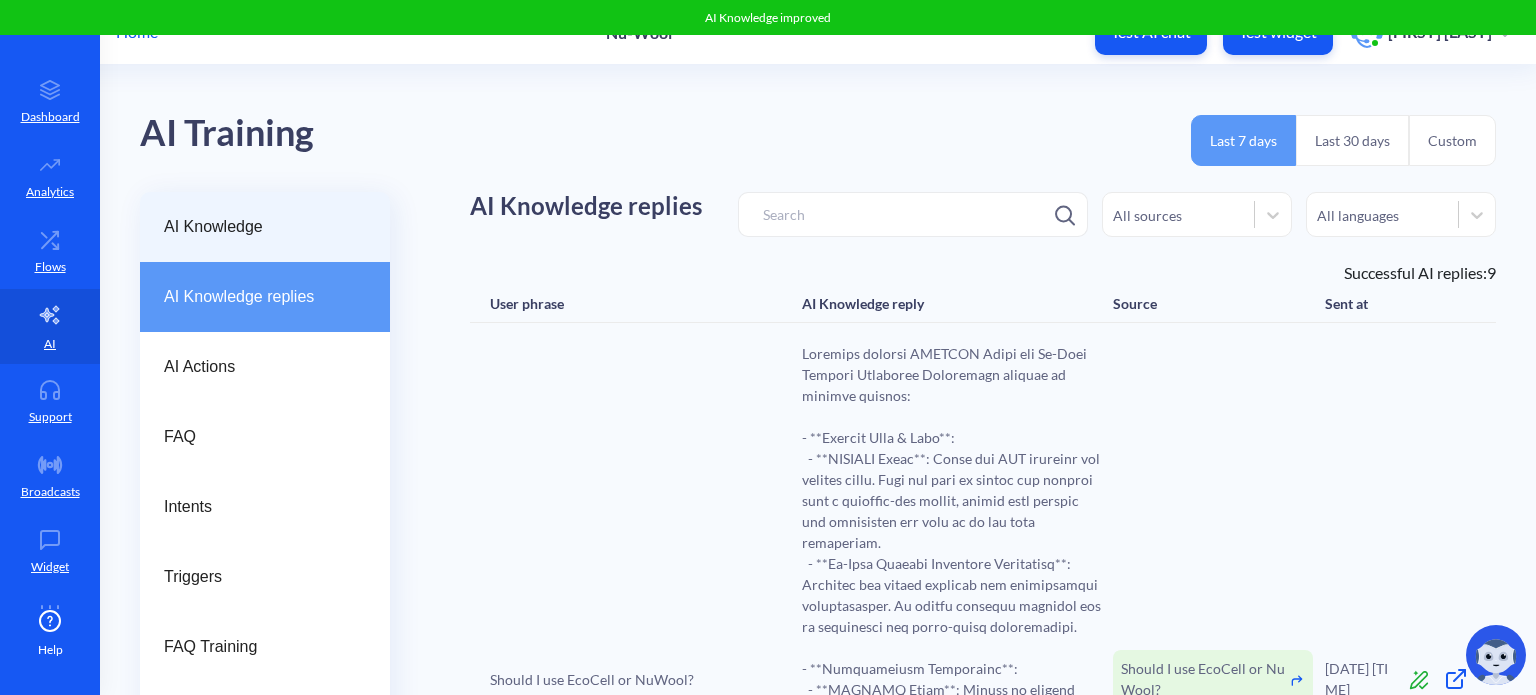 click on "AI Knowledge" at bounding box center [257, 227] 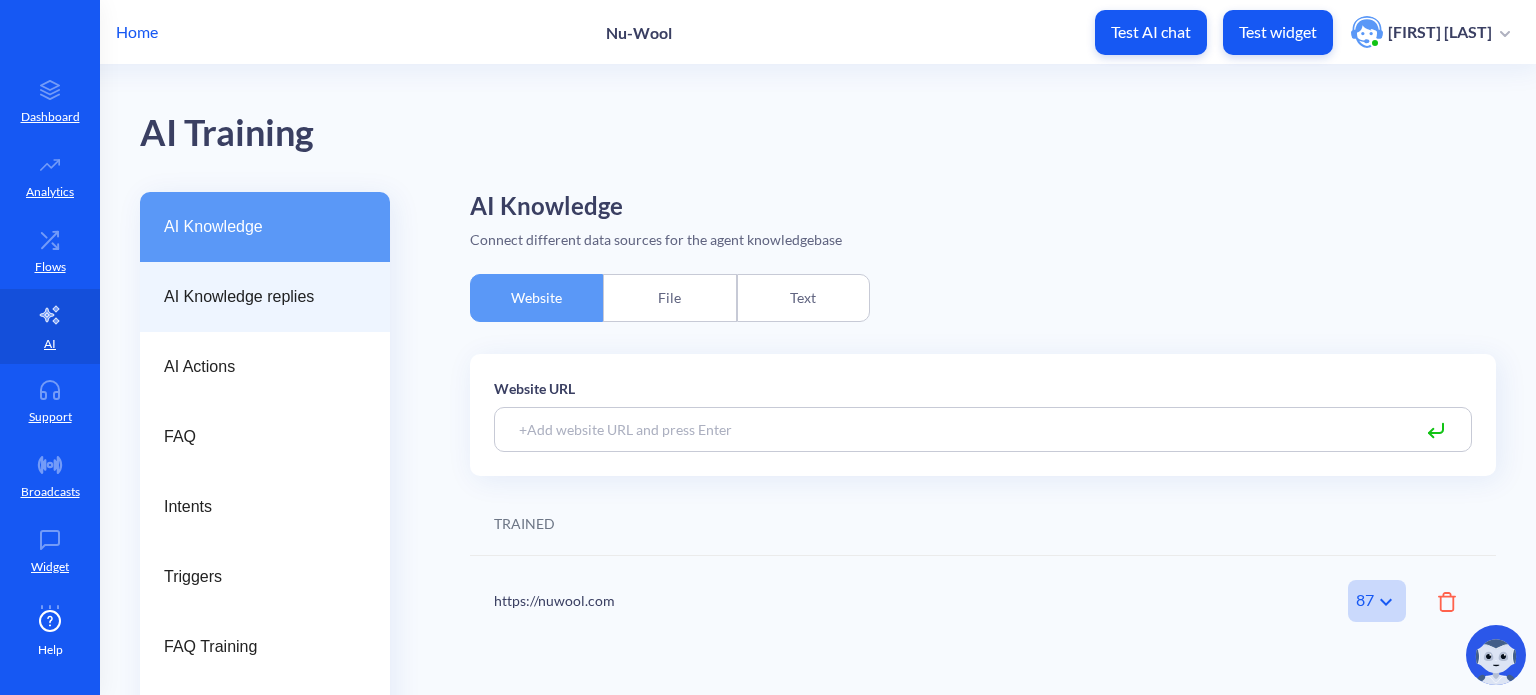 click on "AI Knowledge replies" at bounding box center (257, 297) 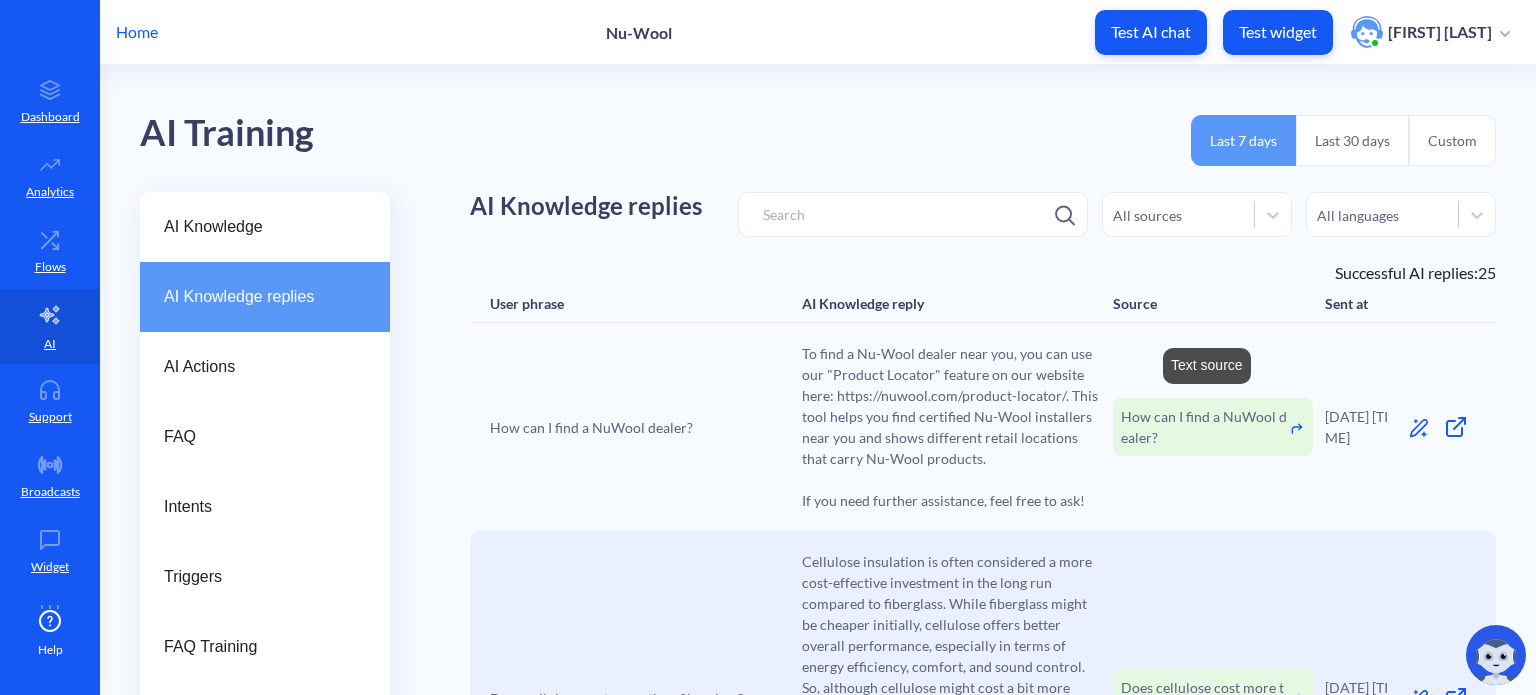 click on "How can I find a NuWool dealer?" at bounding box center [1205, 427] 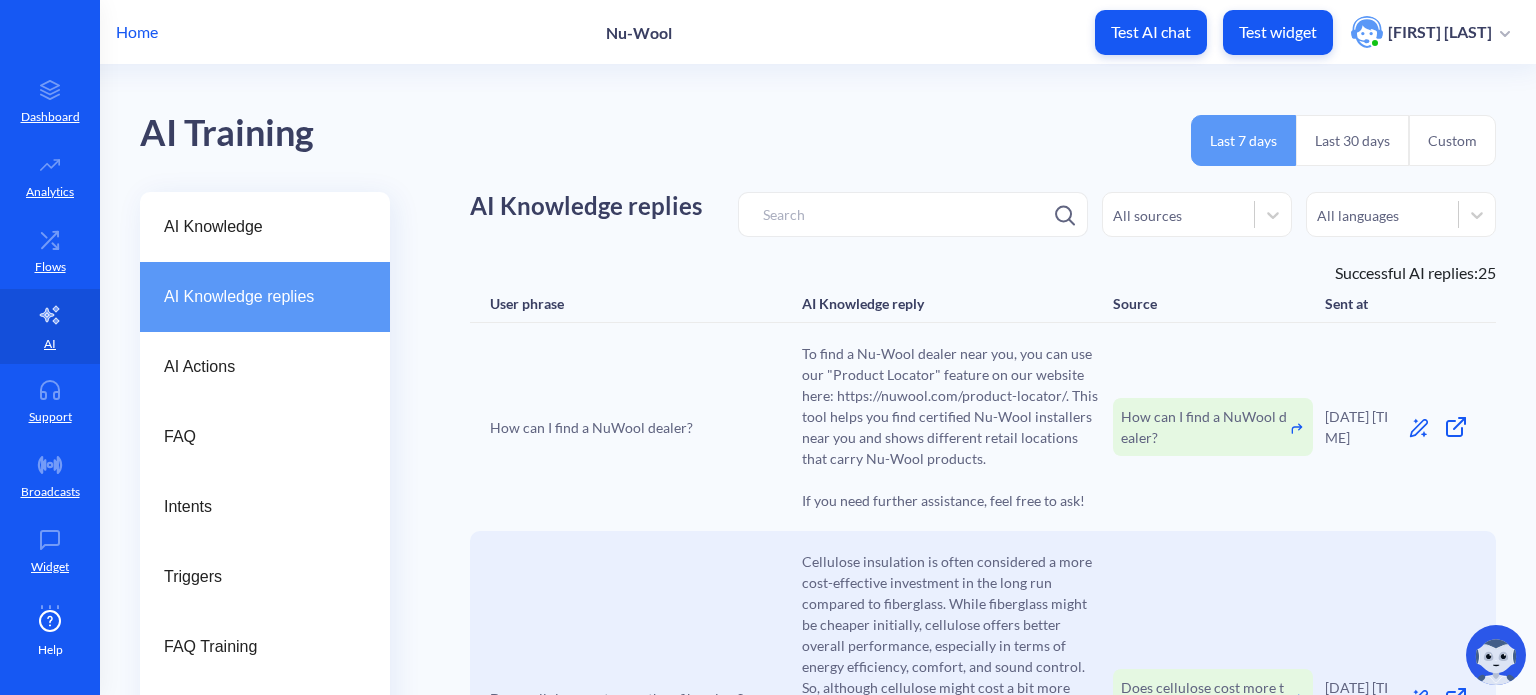 click on "Home" at bounding box center [137, 32] 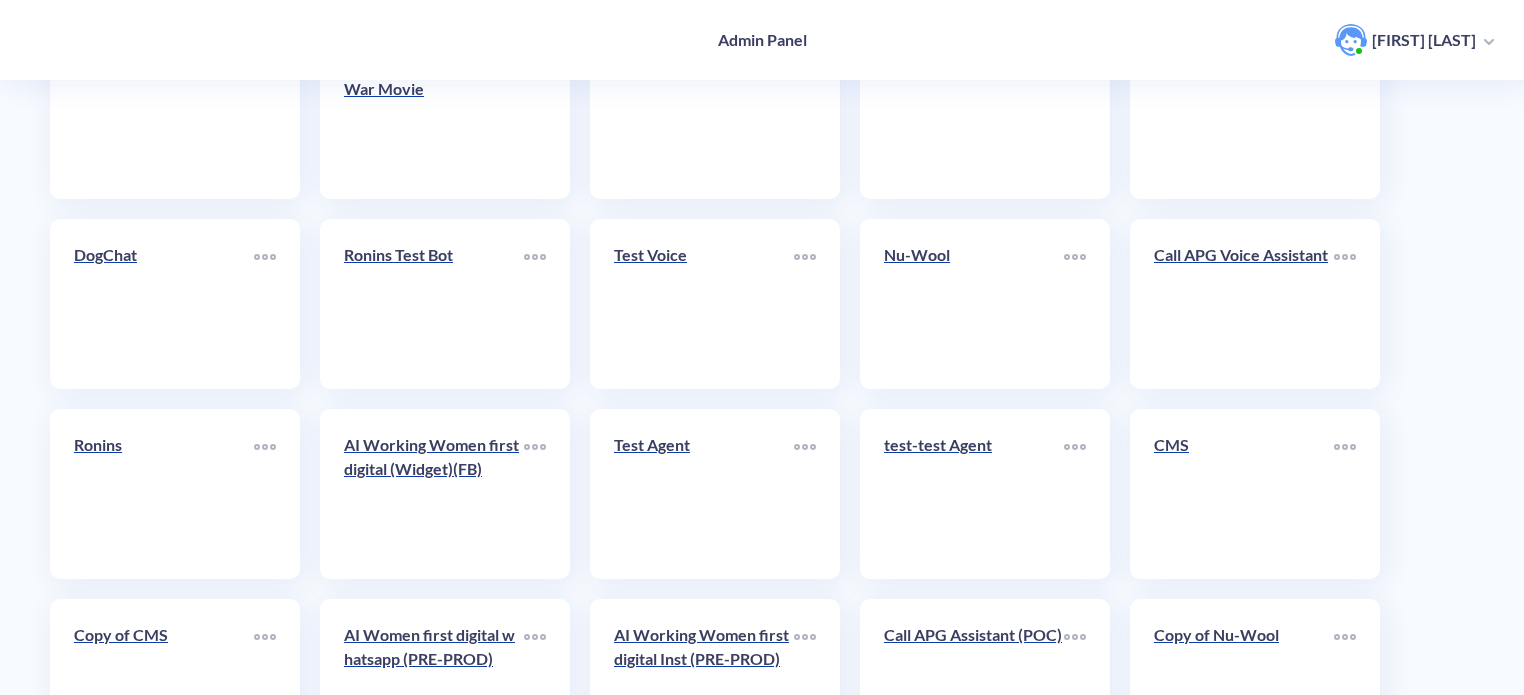 scroll, scrollTop: 692, scrollLeft: 0, axis: vertical 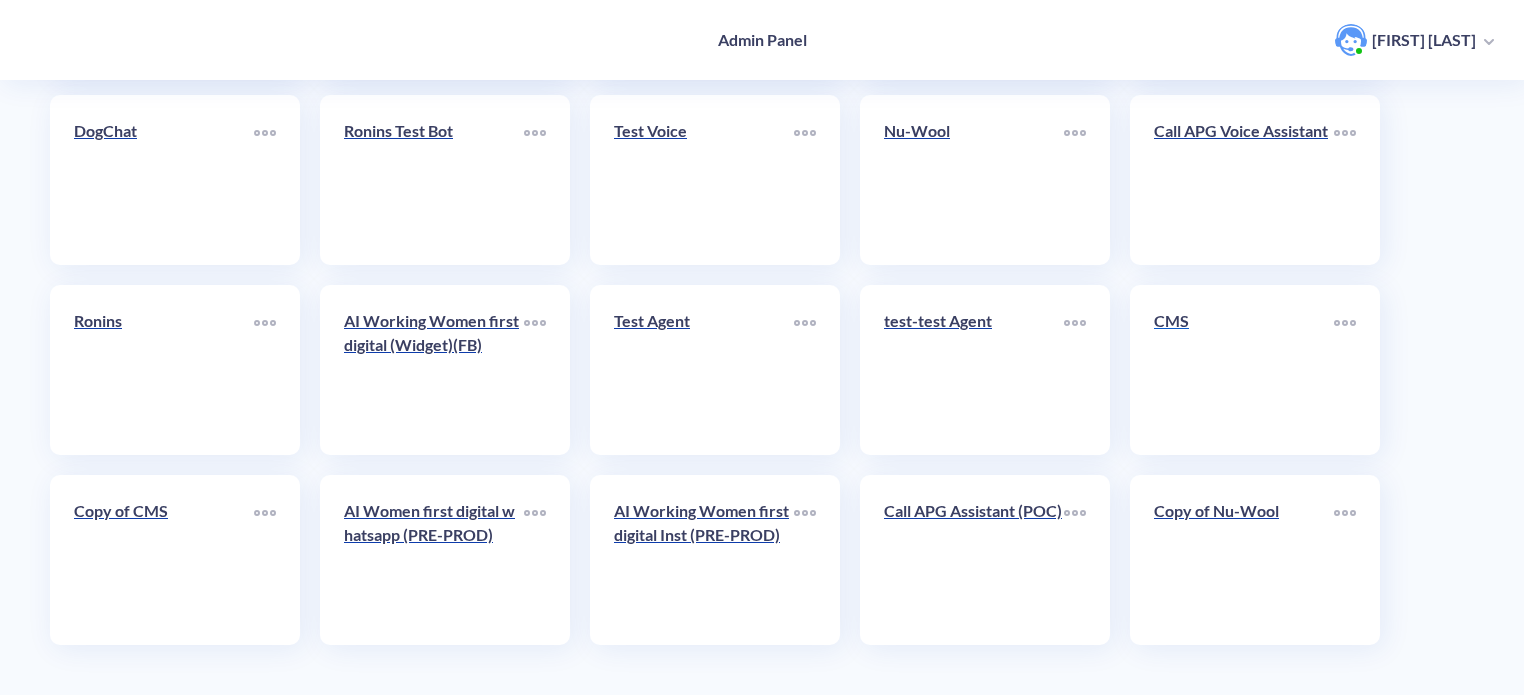click on "CMS" at bounding box center (1244, 370) 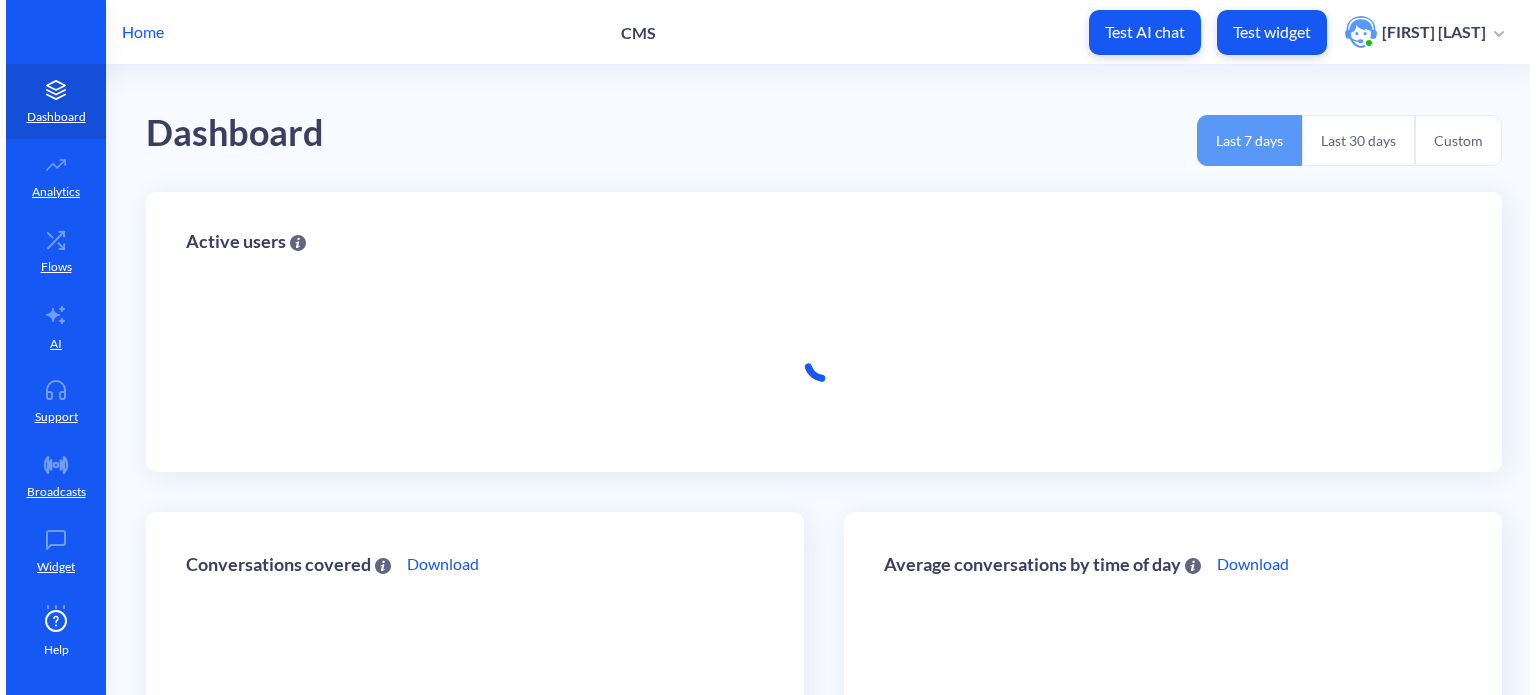 scroll, scrollTop: 0, scrollLeft: 0, axis: both 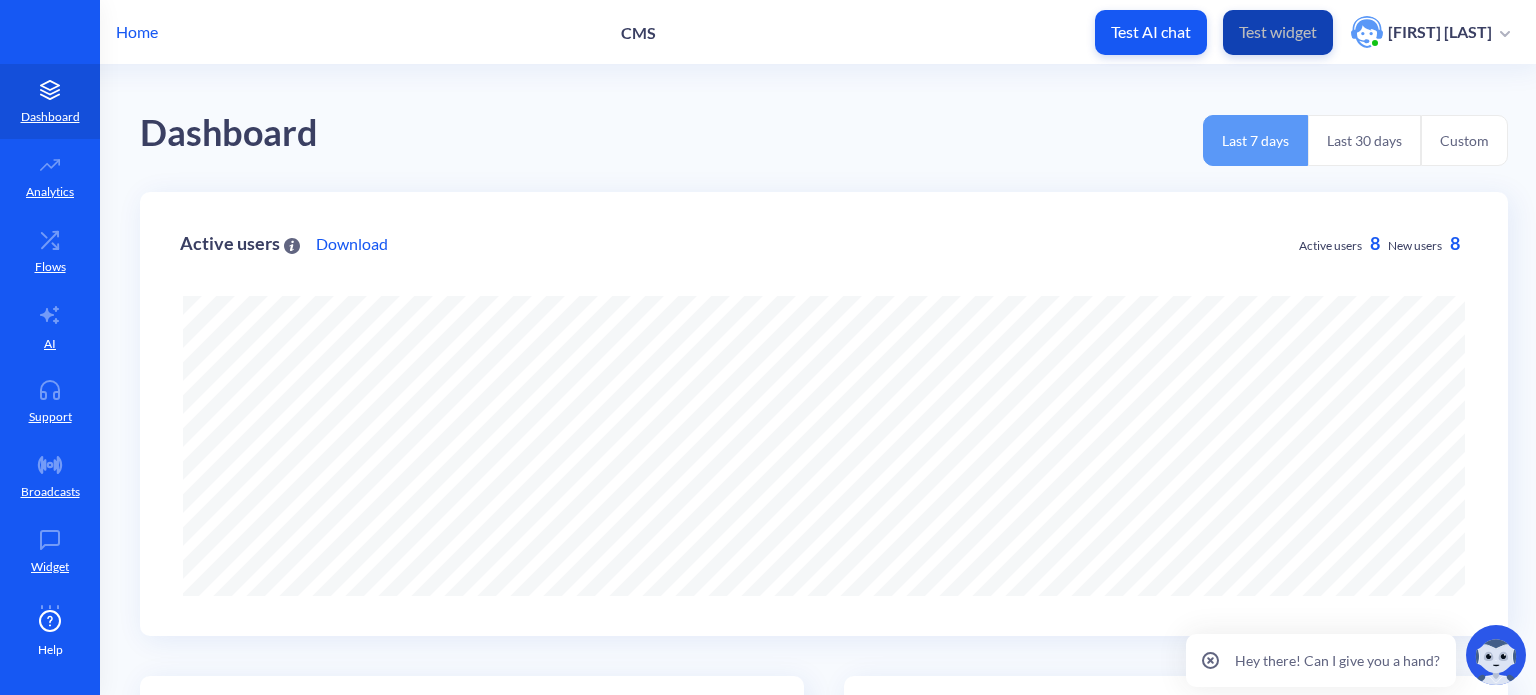 click on "Test widget" at bounding box center [1278, 32] 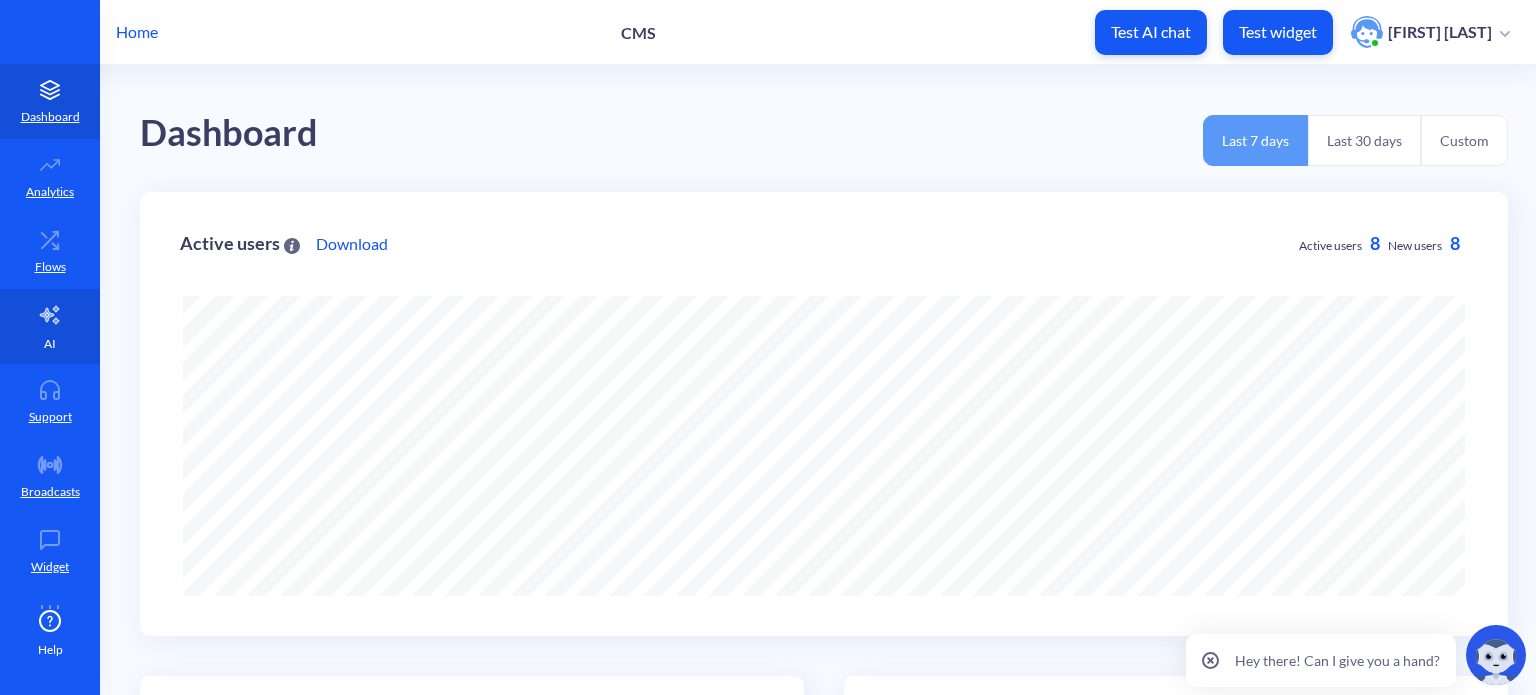 click on "AI" at bounding box center (50, 344) 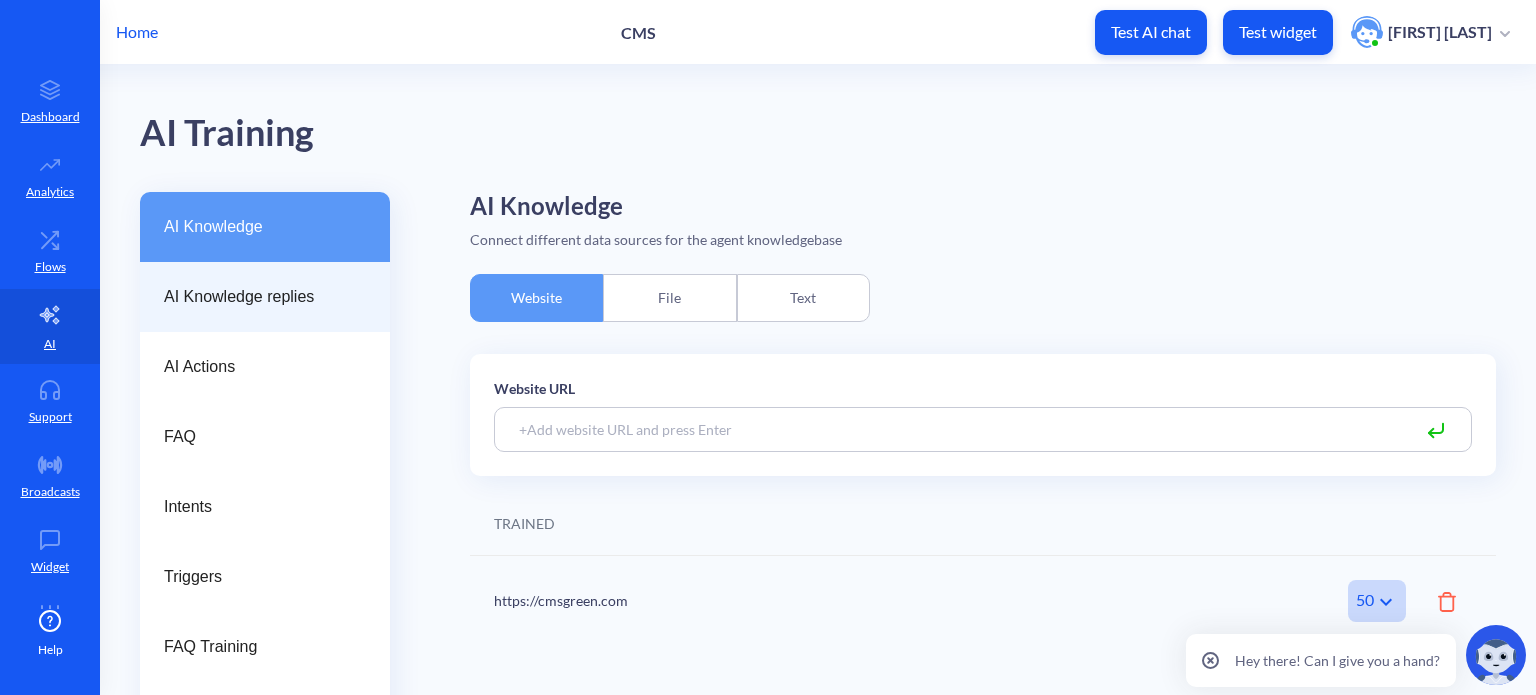 click on "AI Knowledge replies" at bounding box center (257, 297) 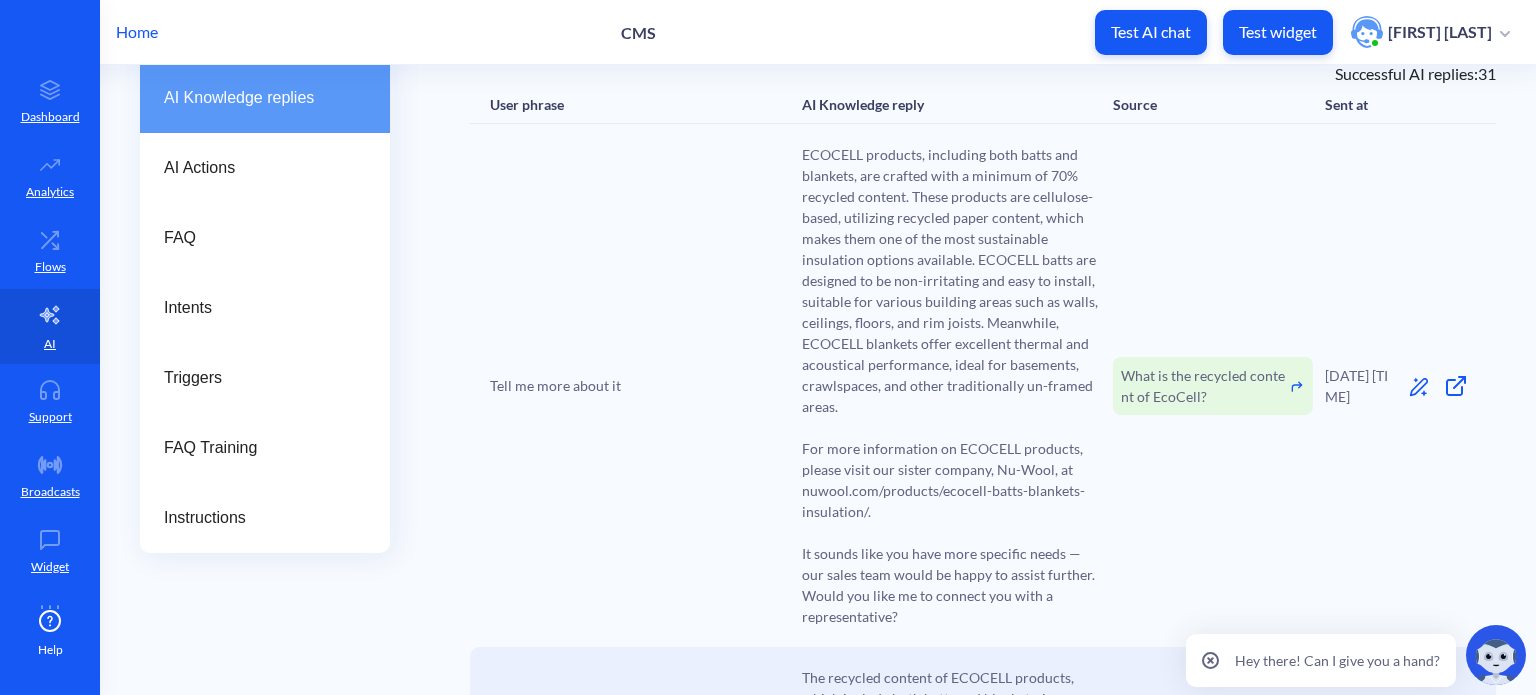 scroll, scrollTop: 200, scrollLeft: 0, axis: vertical 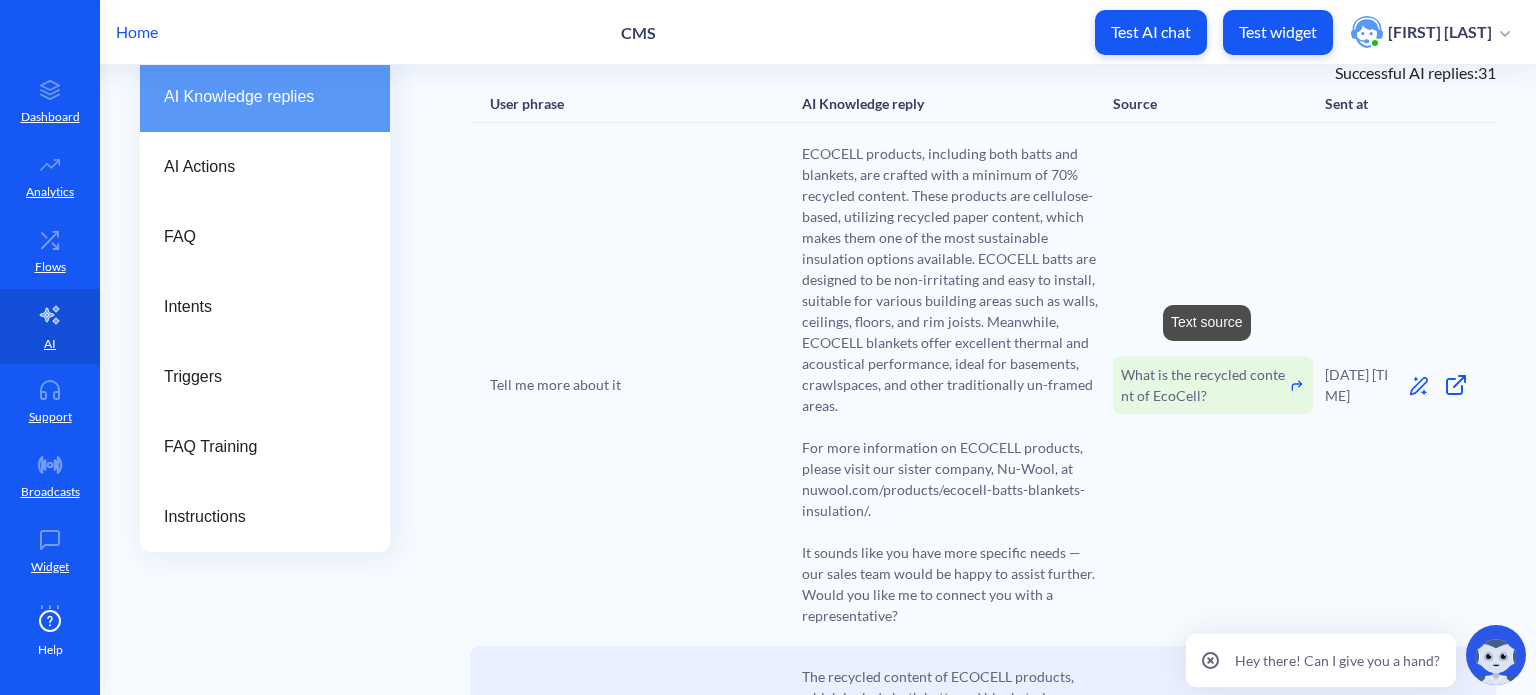 click on "What is the recycled content of EcoCell?" at bounding box center (1205, 385) 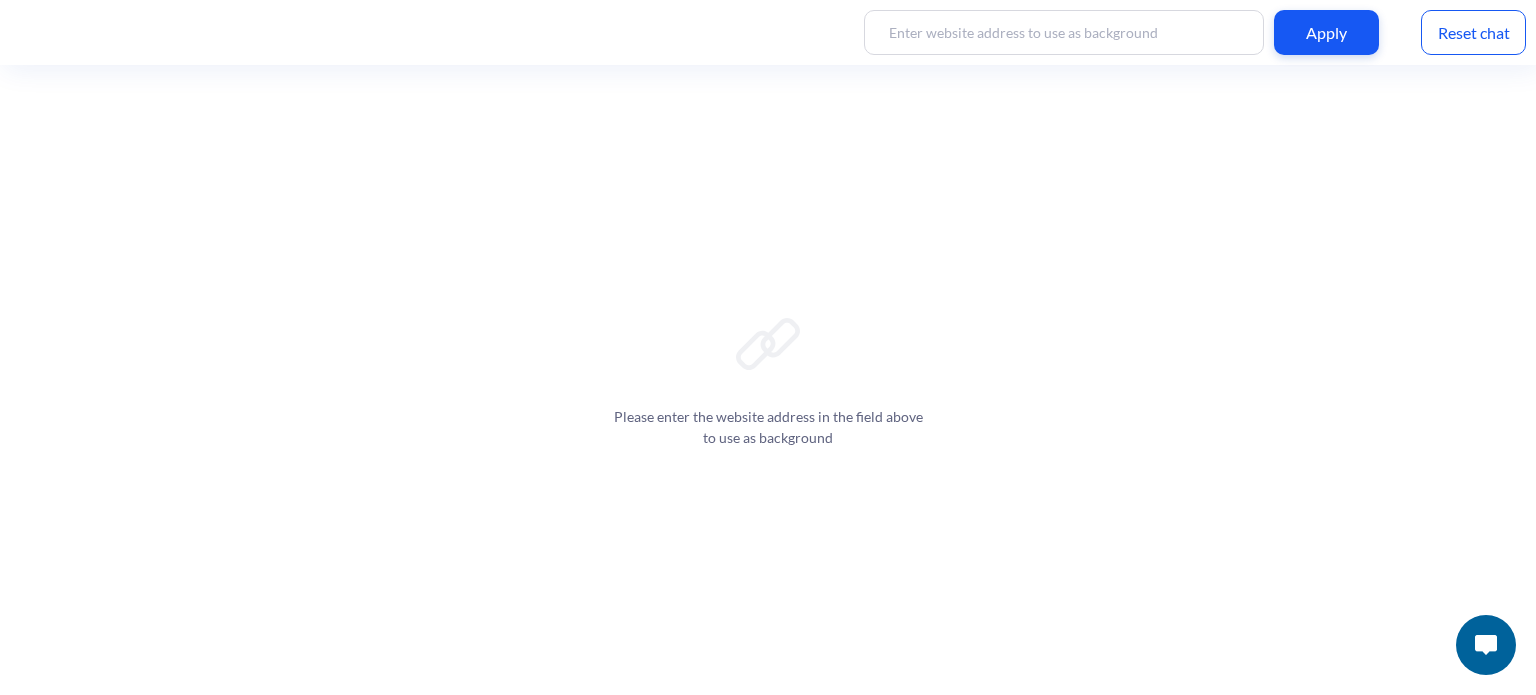 scroll, scrollTop: 0, scrollLeft: 0, axis: both 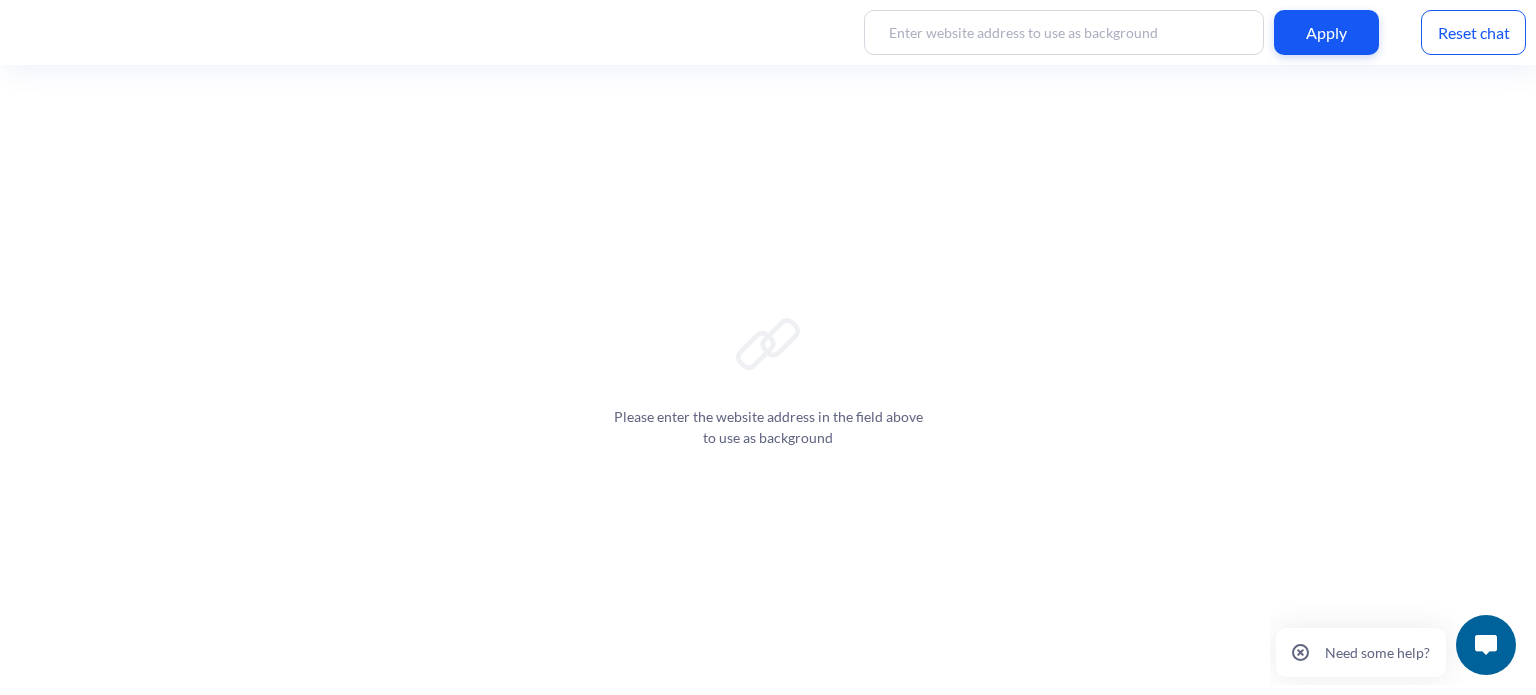 click at bounding box center (1486, 645) 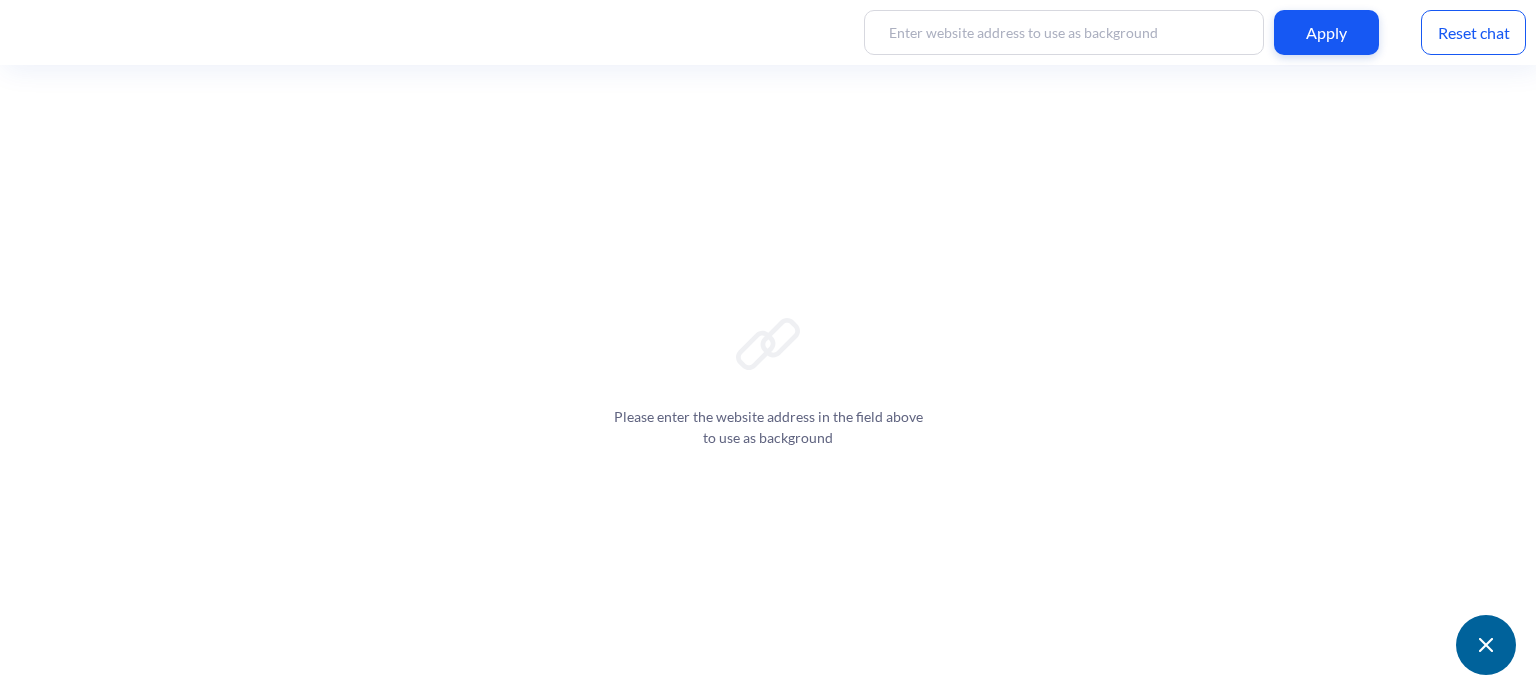 scroll, scrollTop: 3, scrollLeft: 0, axis: vertical 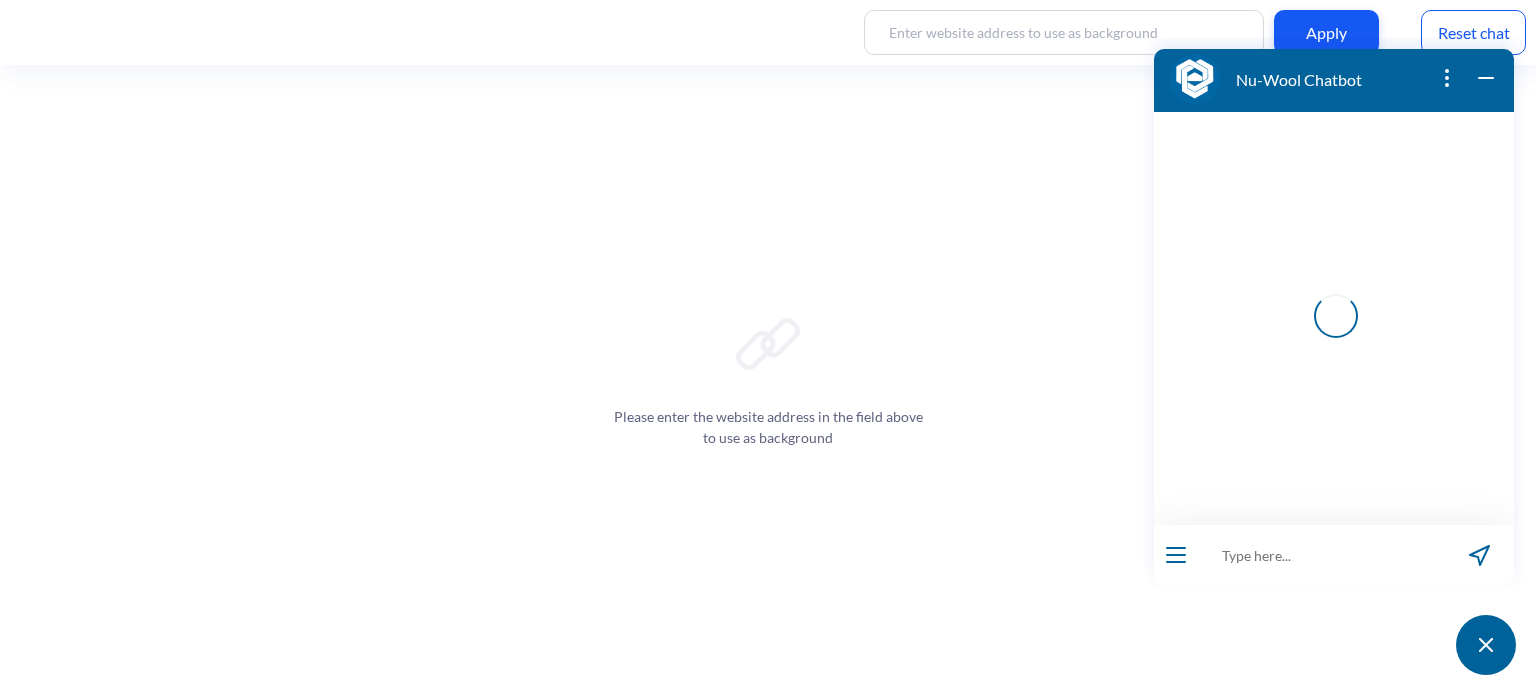 click at bounding box center [1321, 555] 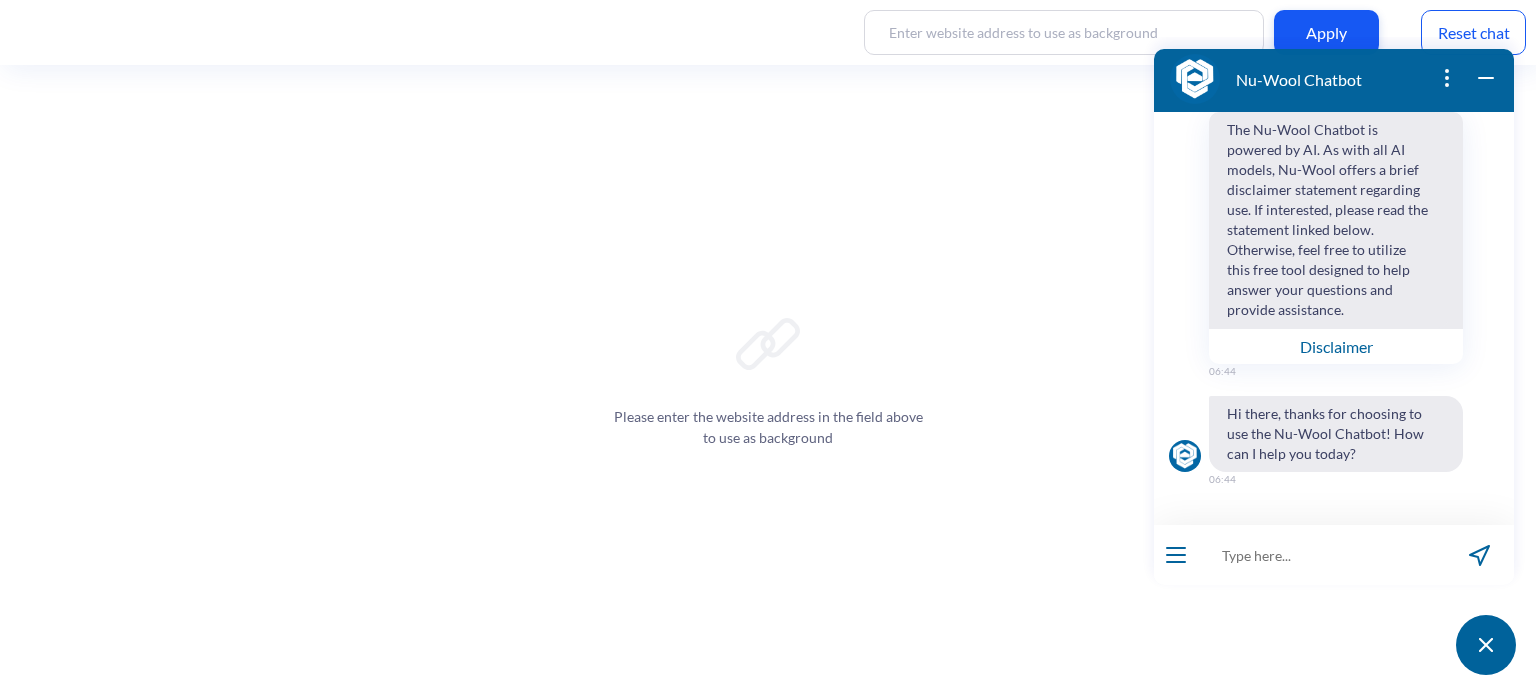 type 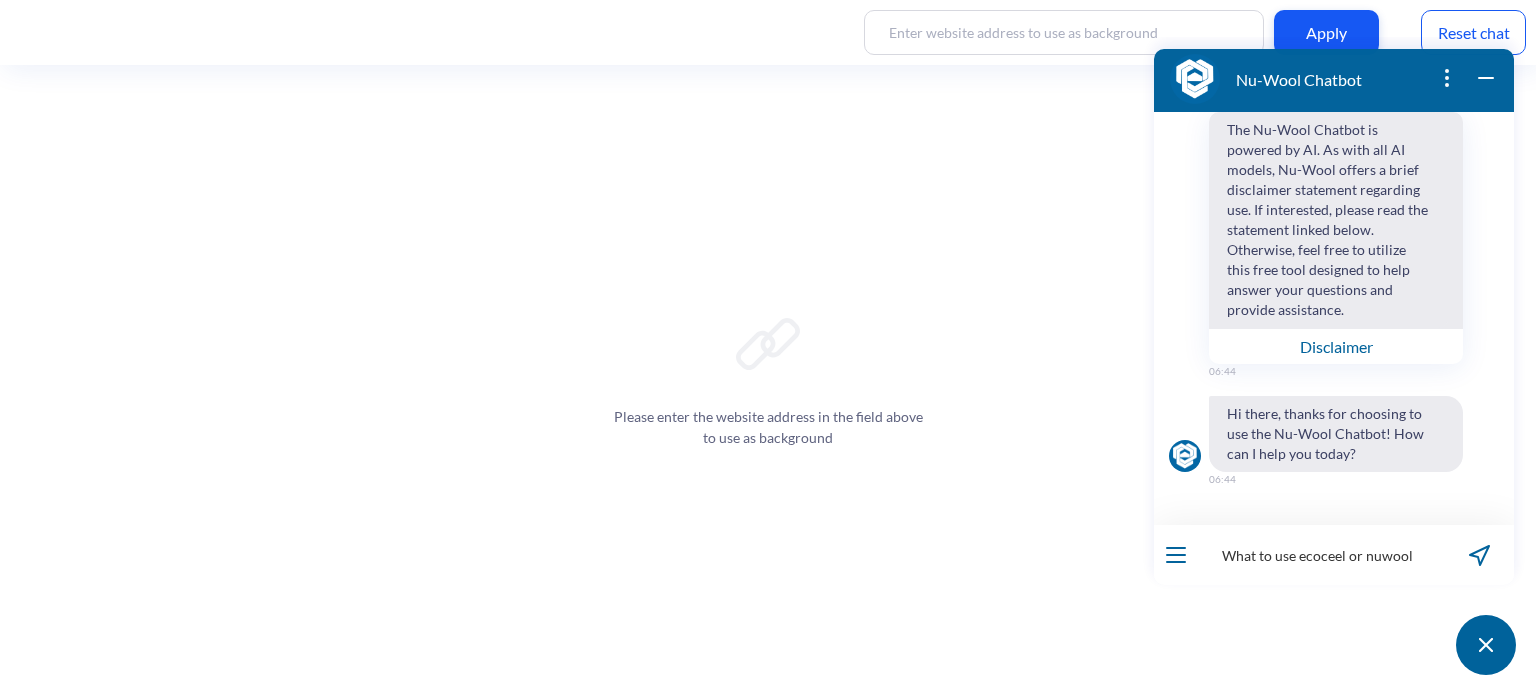 type on "What to use ecoceel or nuwool?" 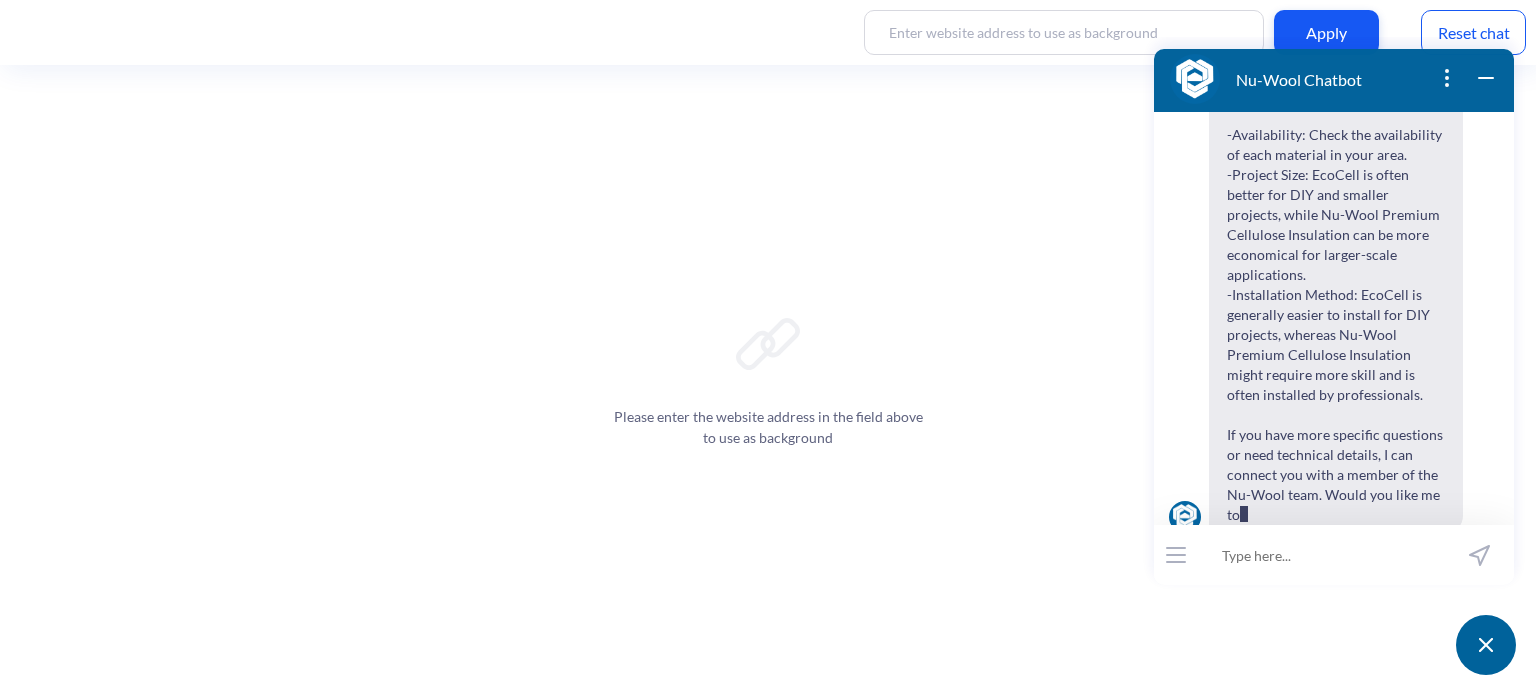 scroll, scrollTop: 581, scrollLeft: 0, axis: vertical 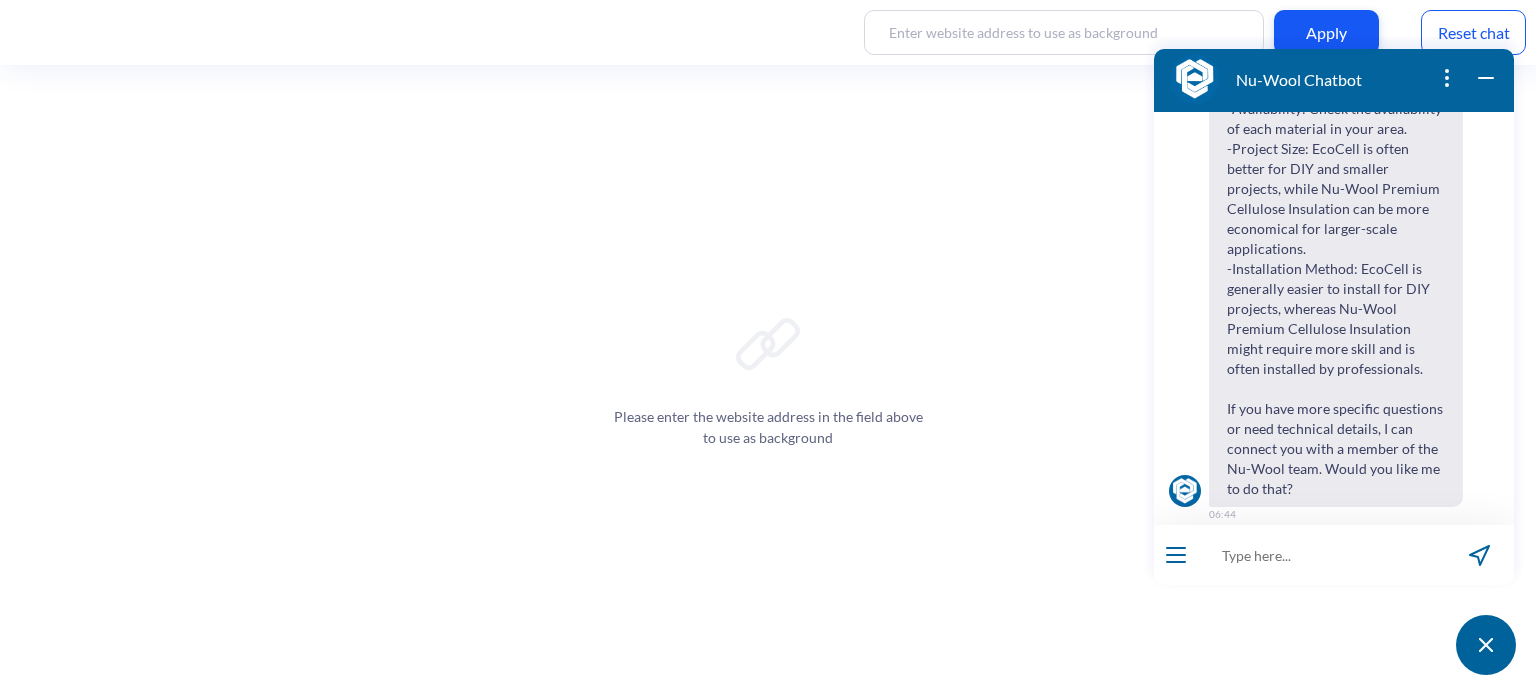 drag, startPoint x: 1312, startPoint y: 259, endPoint x: 1322, endPoint y: 263, distance: 10.770329 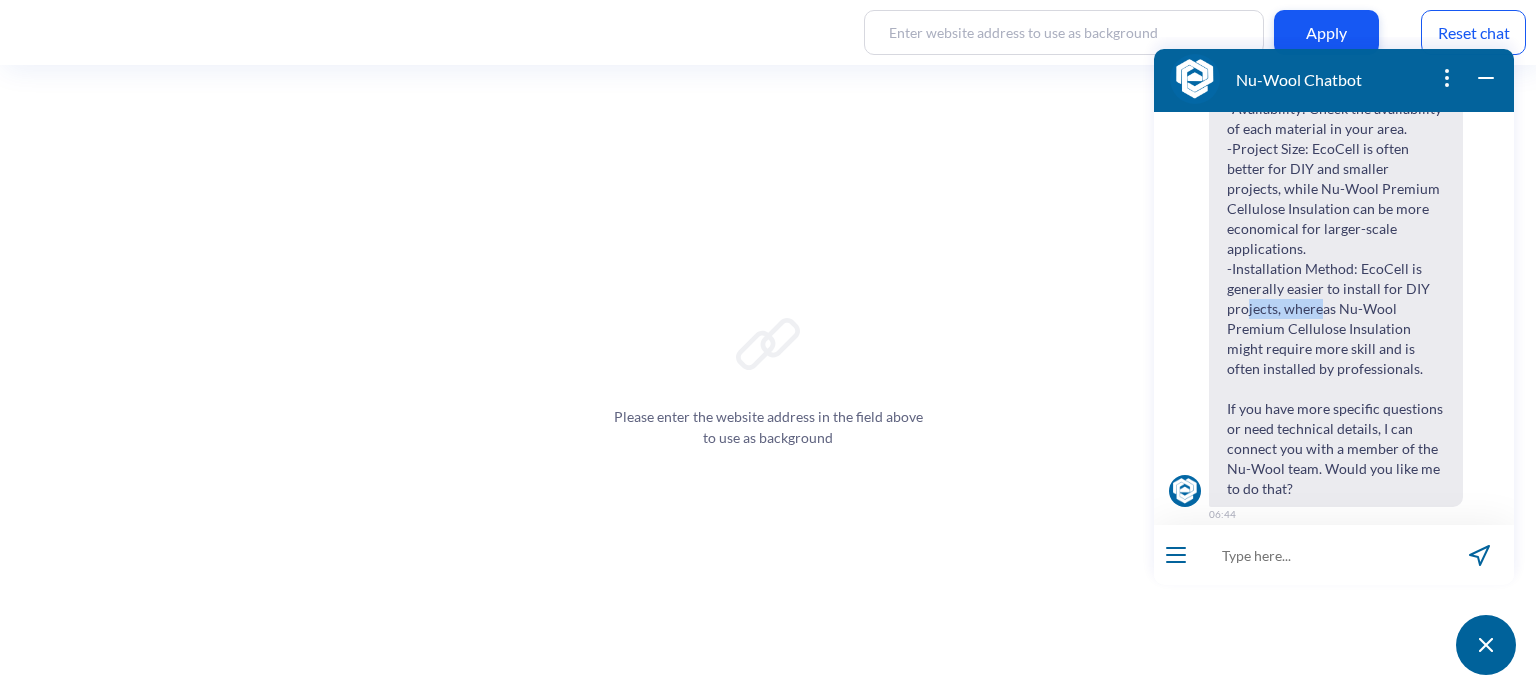 drag, startPoint x: 1245, startPoint y: 283, endPoint x: 1321, endPoint y: 283, distance: 76 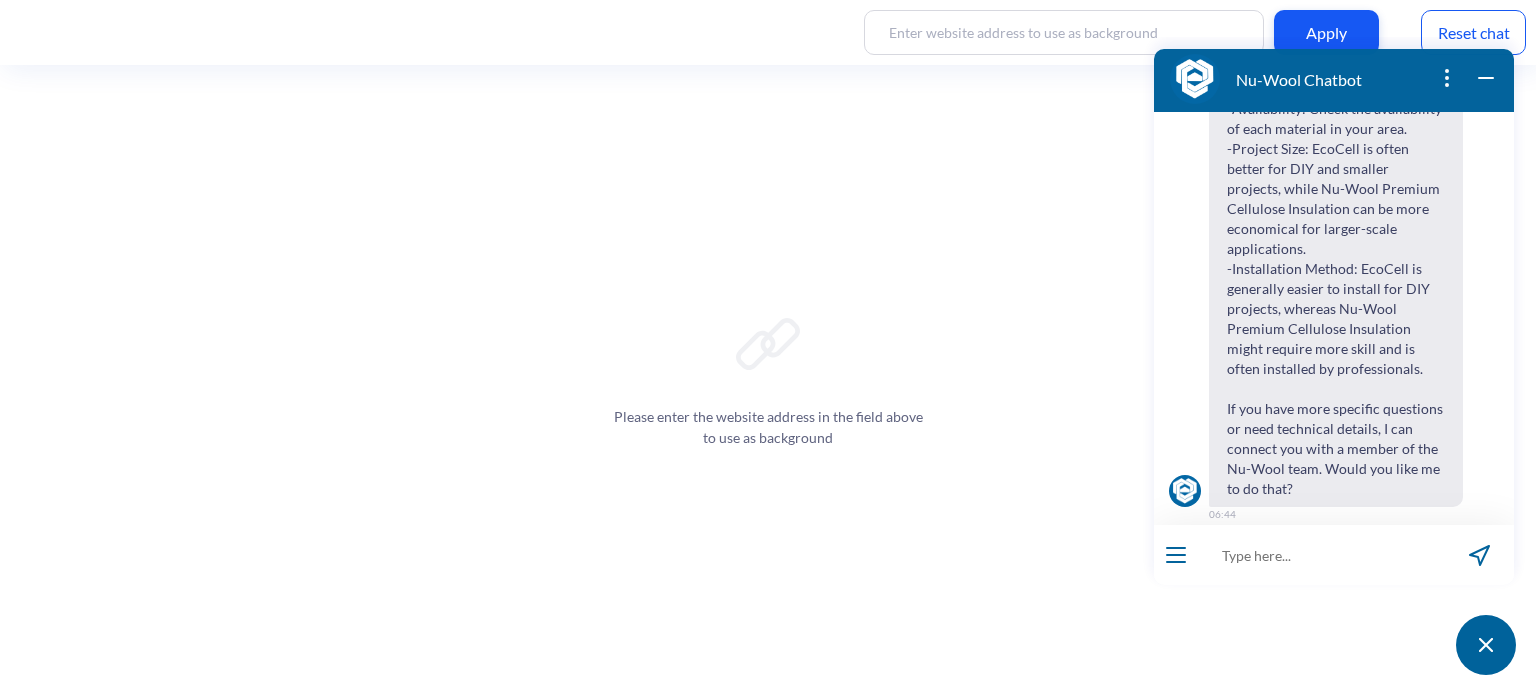 click on "When deciding between EcoCell and Nu-Wool Premium Cellulose Insulation, consider the following factors:
-  Availability : Check the availability of each material in your area.
-  Project Size : EcoCell is often better for DIY and smaller projects, while Nu-Wool Premium Cellulose Insulation can be more economical for larger-scale applications.
-  Installation Method : EcoCell is generally easier to install for DIY projects, whereas Nu-Wool Premium Cellulose Insulation might require more skill and is often installed by professionals.
If you have more specific questions or need technical details, I can connect you with a member of the Nu-Wool team. Would you like me to do that?" at bounding box center (1336, 249) 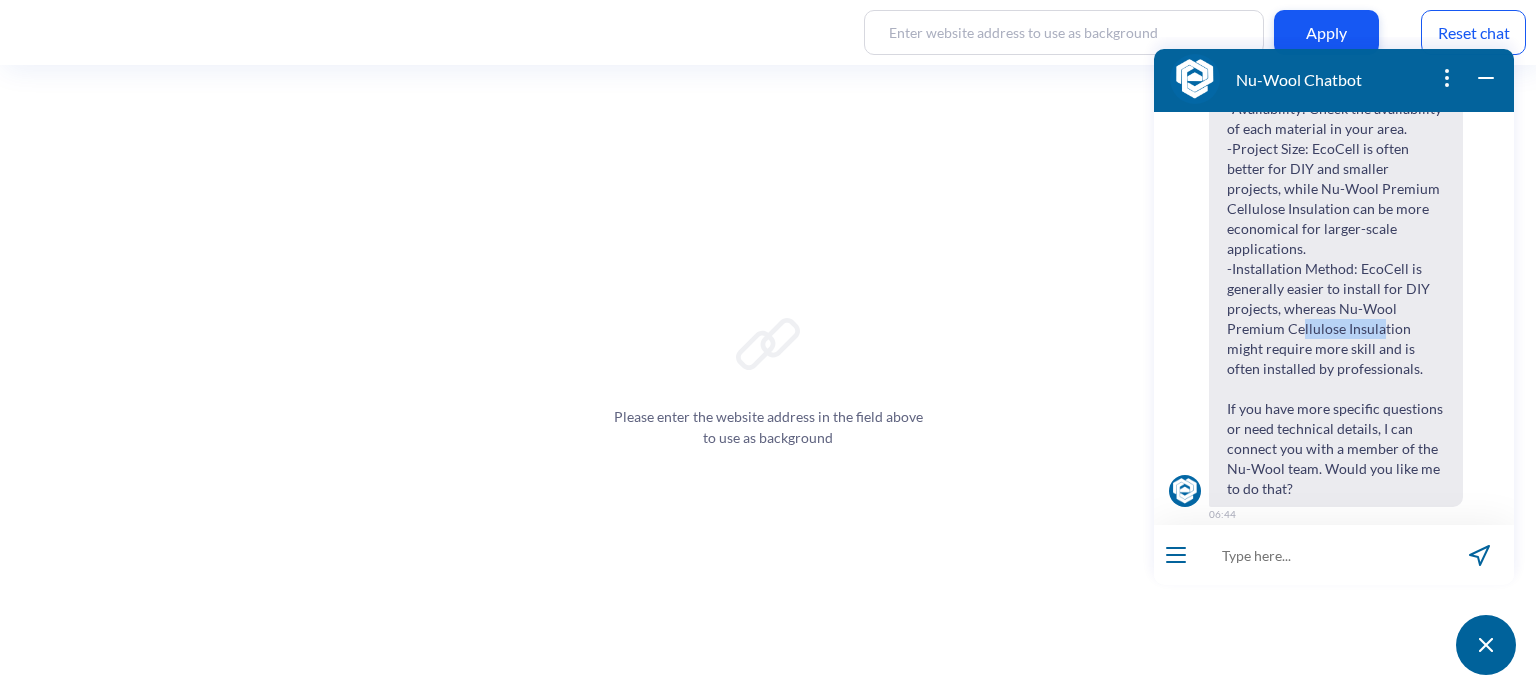 drag, startPoint x: 1299, startPoint y: 306, endPoint x: 1372, endPoint y: 307, distance: 73.00685 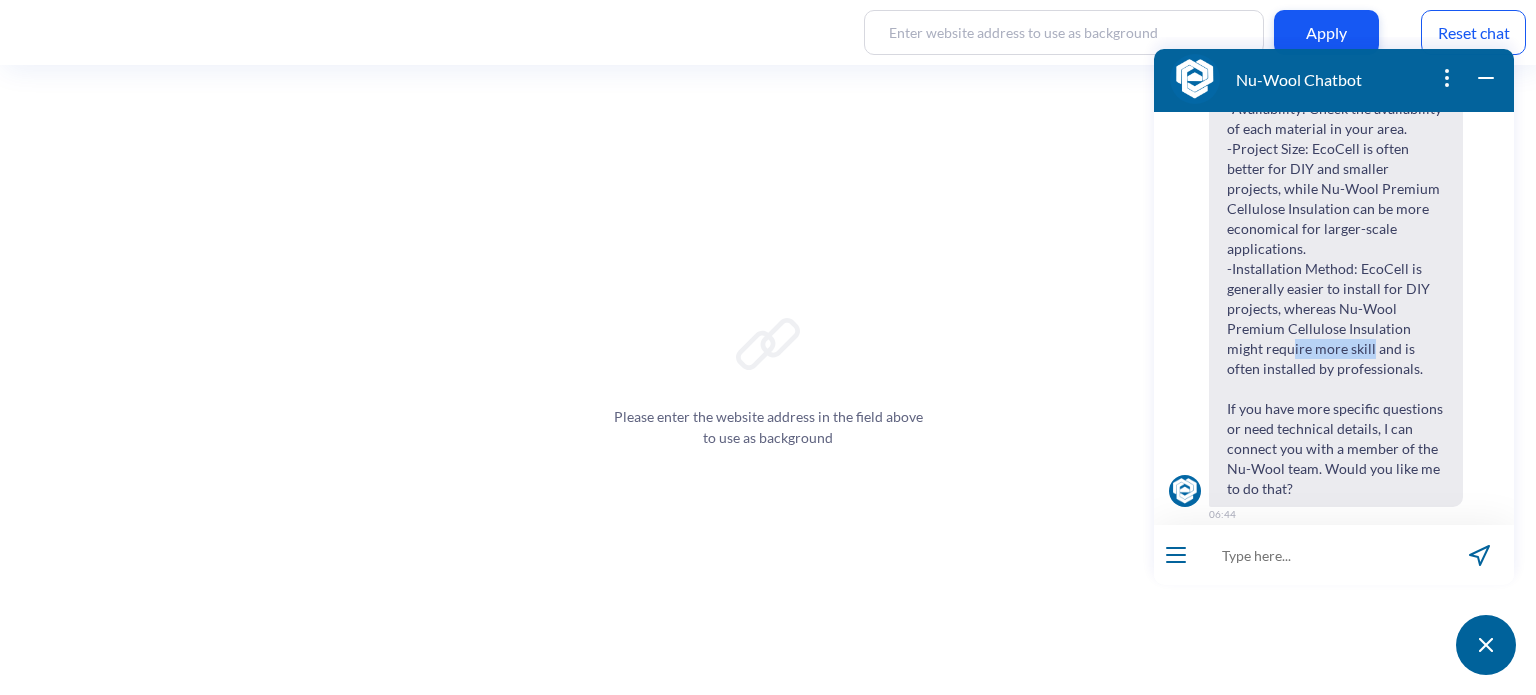 drag, startPoint x: 1253, startPoint y: 328, endPoint x: 1332, endPoint y: 324, distance: 79.101204 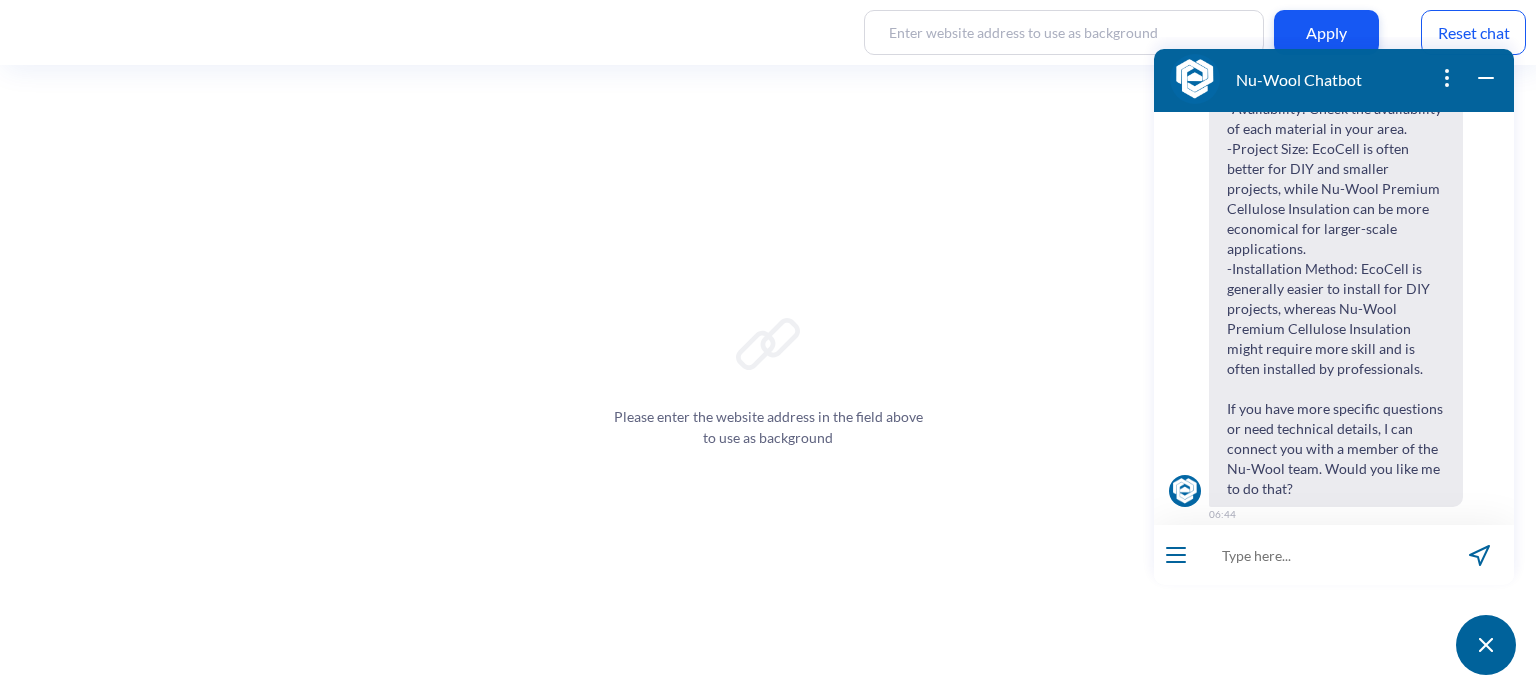 click on "When deciding between EcoCell and Nu-Wool Premium Cellulose Insulation, consider the following factors:
-  Availability : Check the availability of each material in your area.
-  Project Size : EcoCell is often better for DIY and smaller projects, while Nu-Wool Premium Cellulose Insulation can be more economical for larger-scale applications.
-  Installation Method : EcoCell is generally easier to install for DIY projects, whereas Nu-Wool Premium Cellulose Insulation might require more skill and is often installed by professionals.
If you have more specific questions or need technical details, I can connect you with a member of the Nu-Wool team. Would you like me to do that?" at bounding box center [1336, 249] 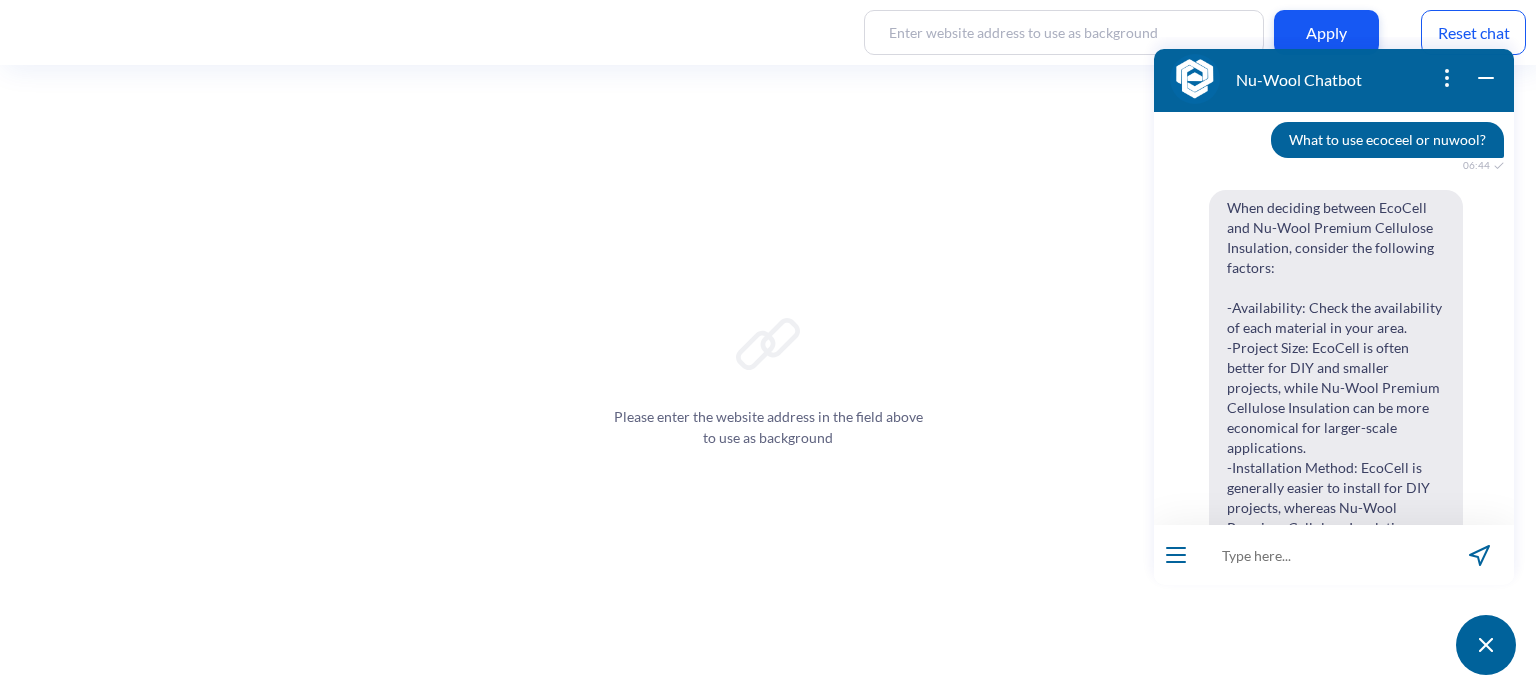 scroll, scrollTop: 381, scrollLeft: 0, axis: vertical 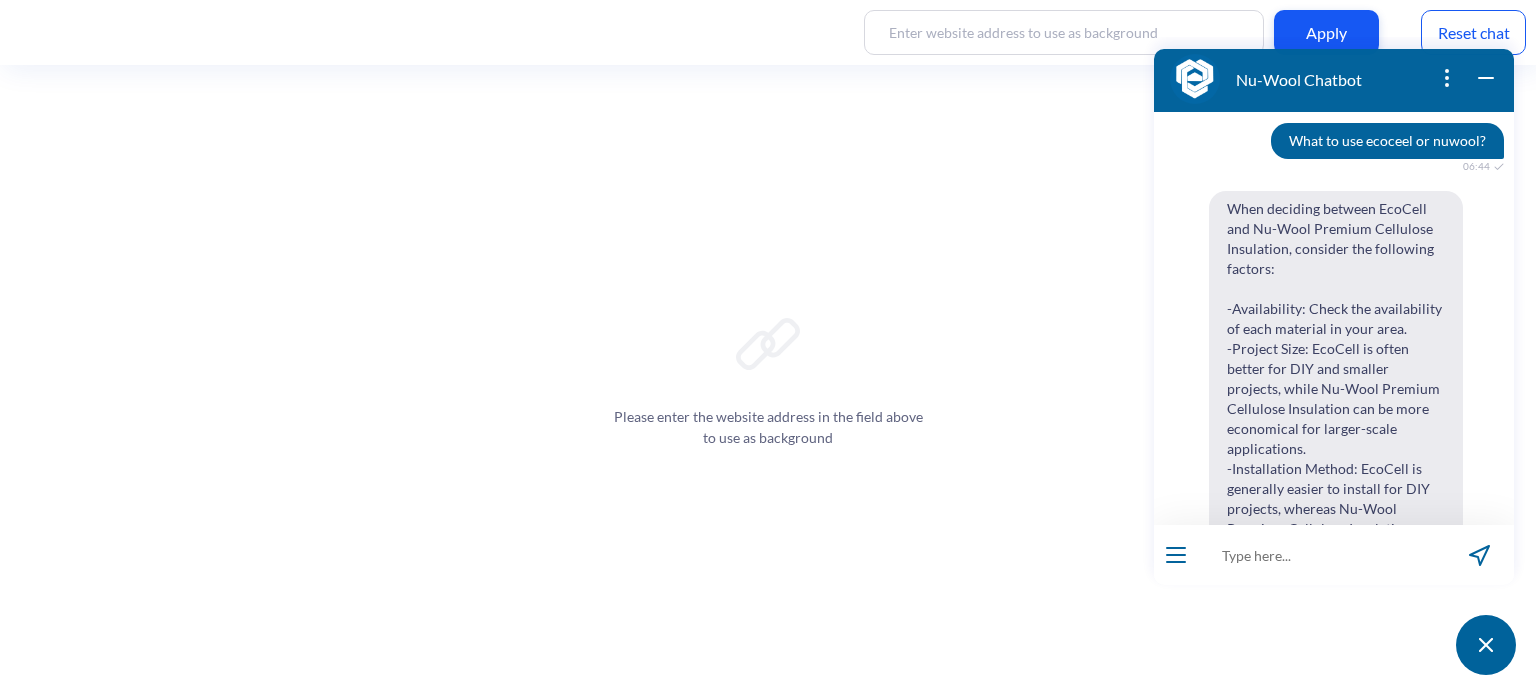click at bounding box center (1321, 555) 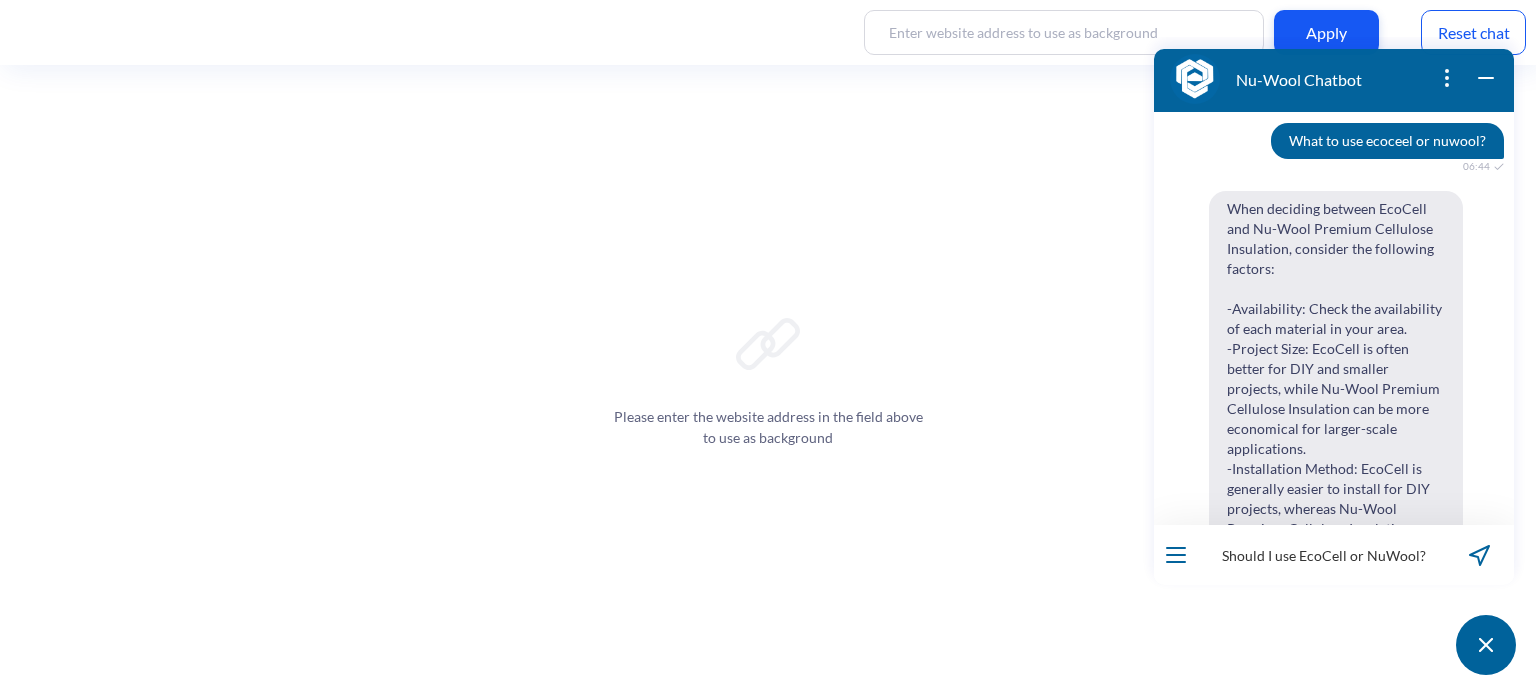 type 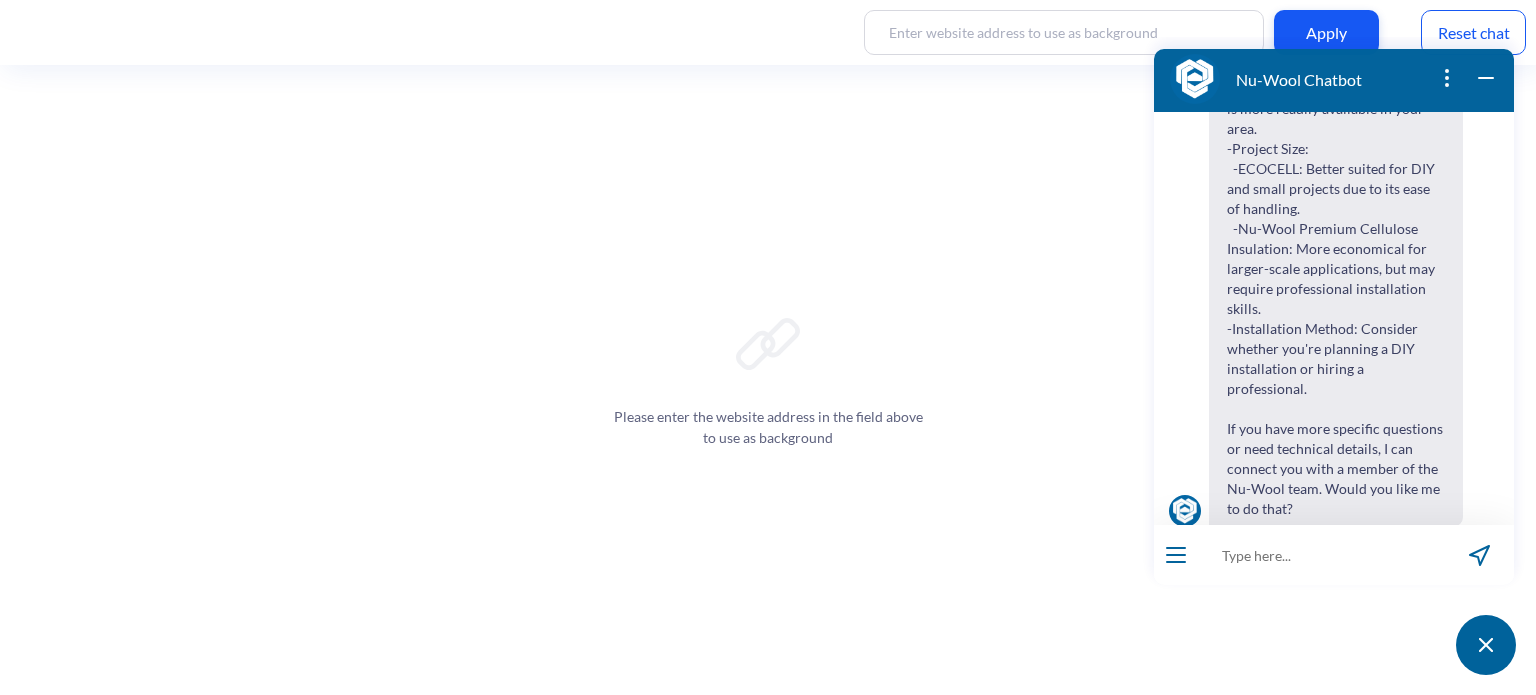 scroll, scrollTop: 1196, scrollLeft: 0, axis: vertical 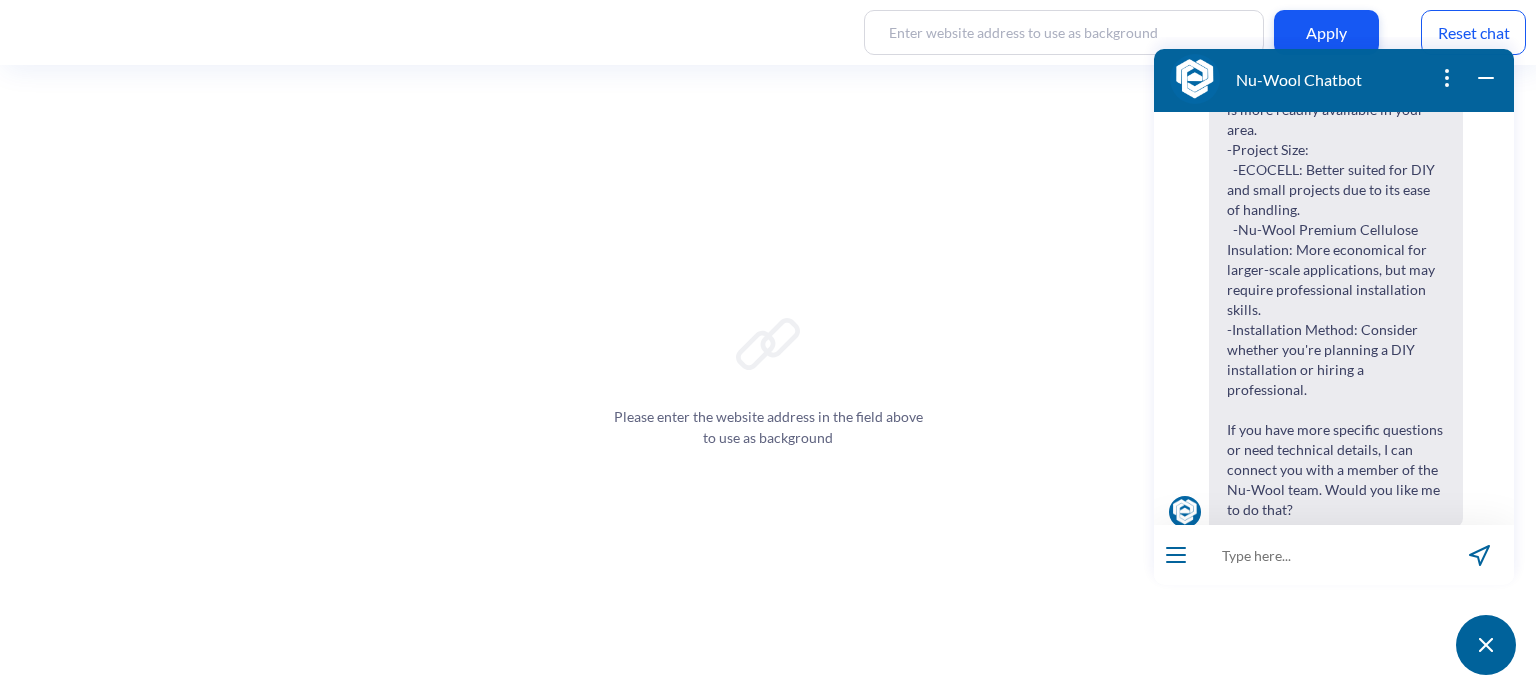 click on "Reset chat" at bounding box center [1473, 32] 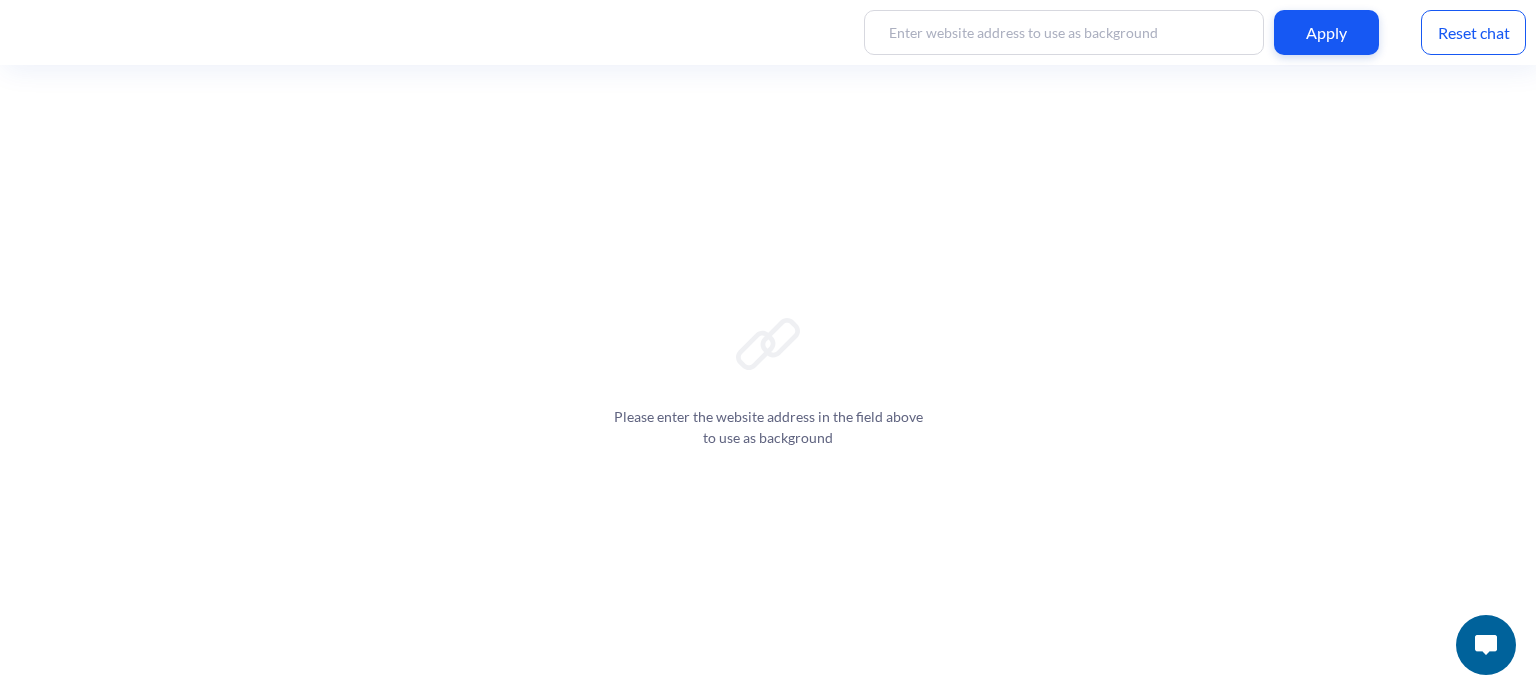 scroll, scrollTop: 0, scrollLeft: 0, axis: both 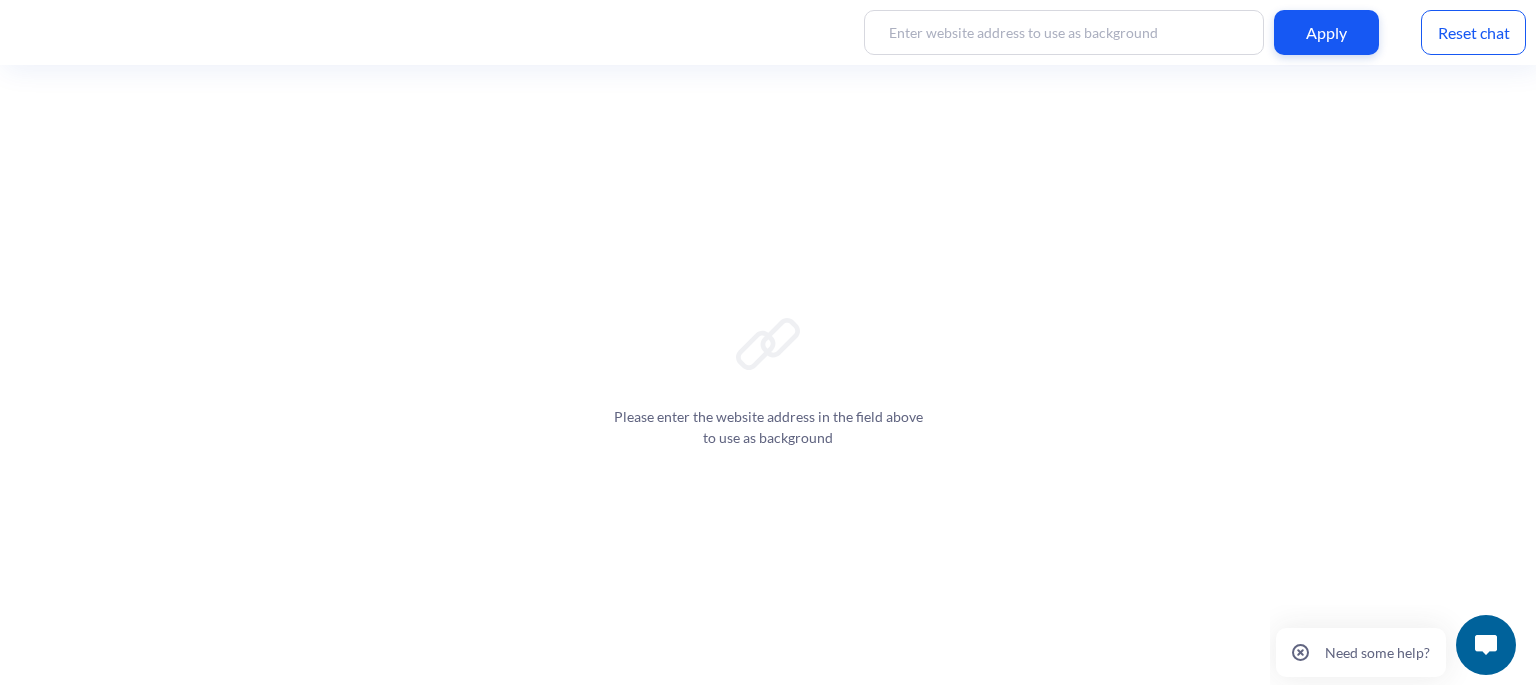 click on "Reset chat" at bounding box center [1473, 32] 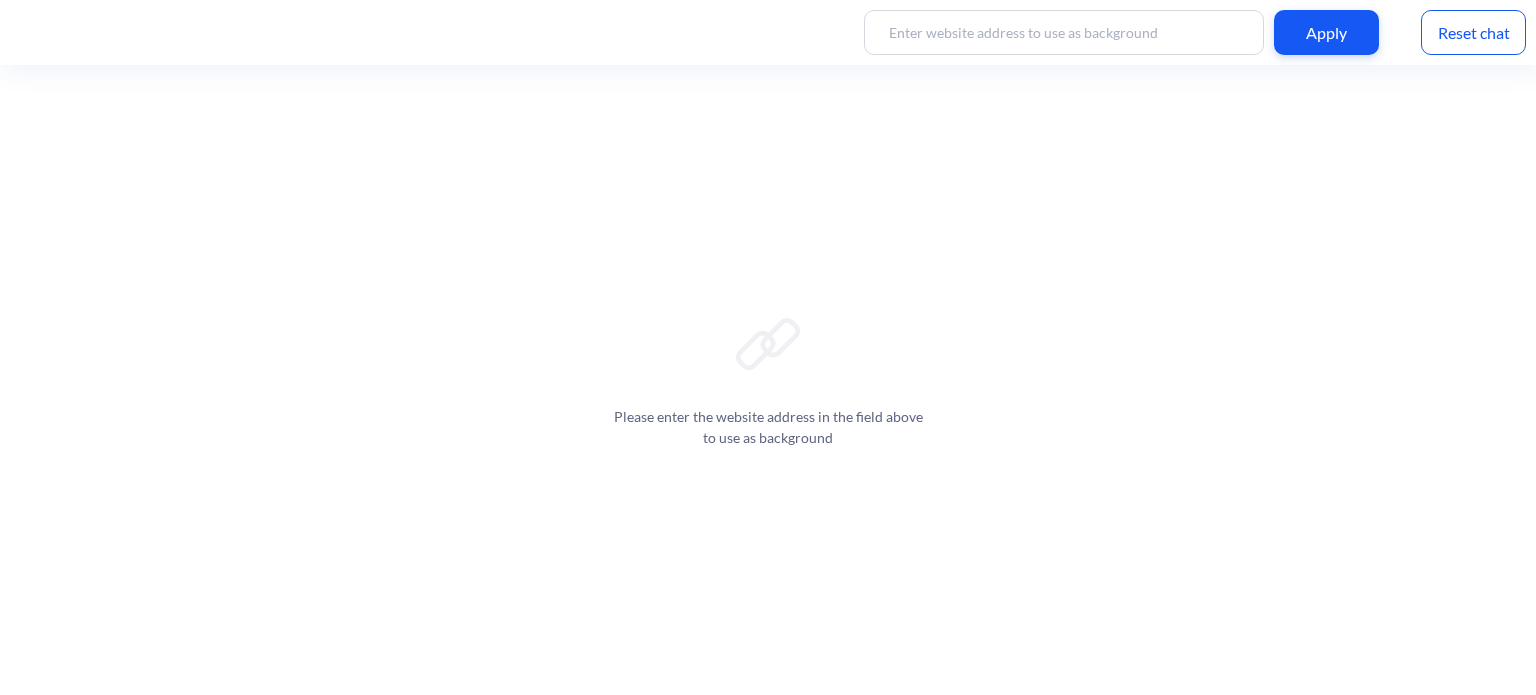 scroll, scrollTop: 0, scrollLeft: 0, axis: both 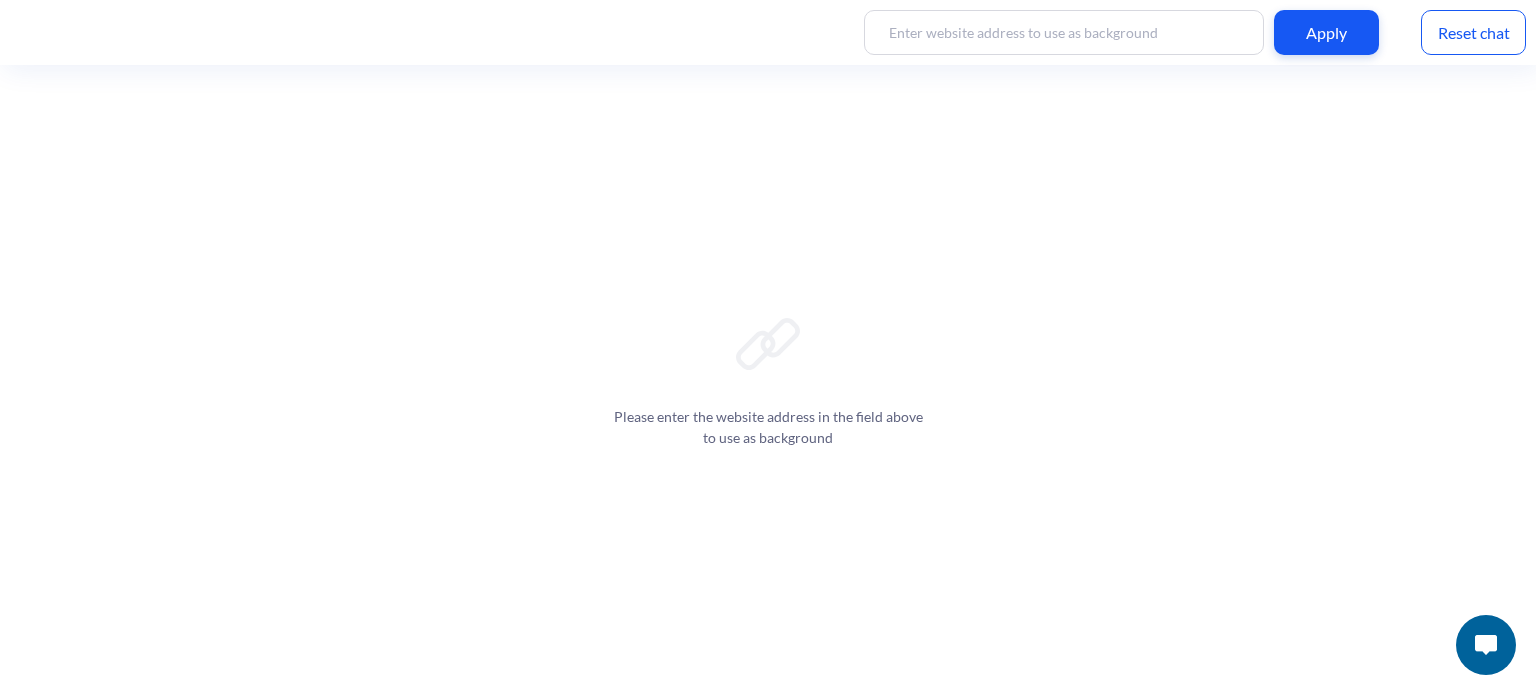 click at bounding box center [1486, 645] 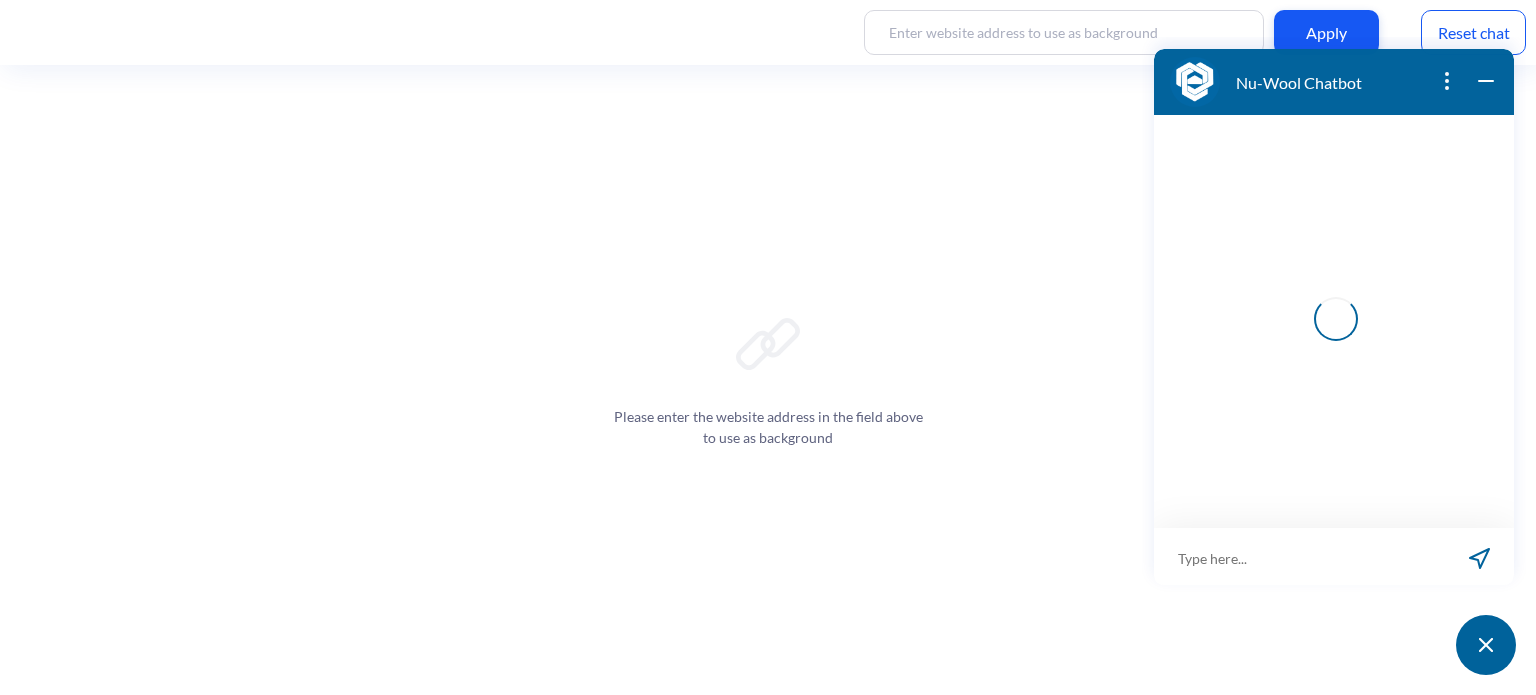 scroll, scrollTop: 3, scrollLeft: 0, axis: vertical 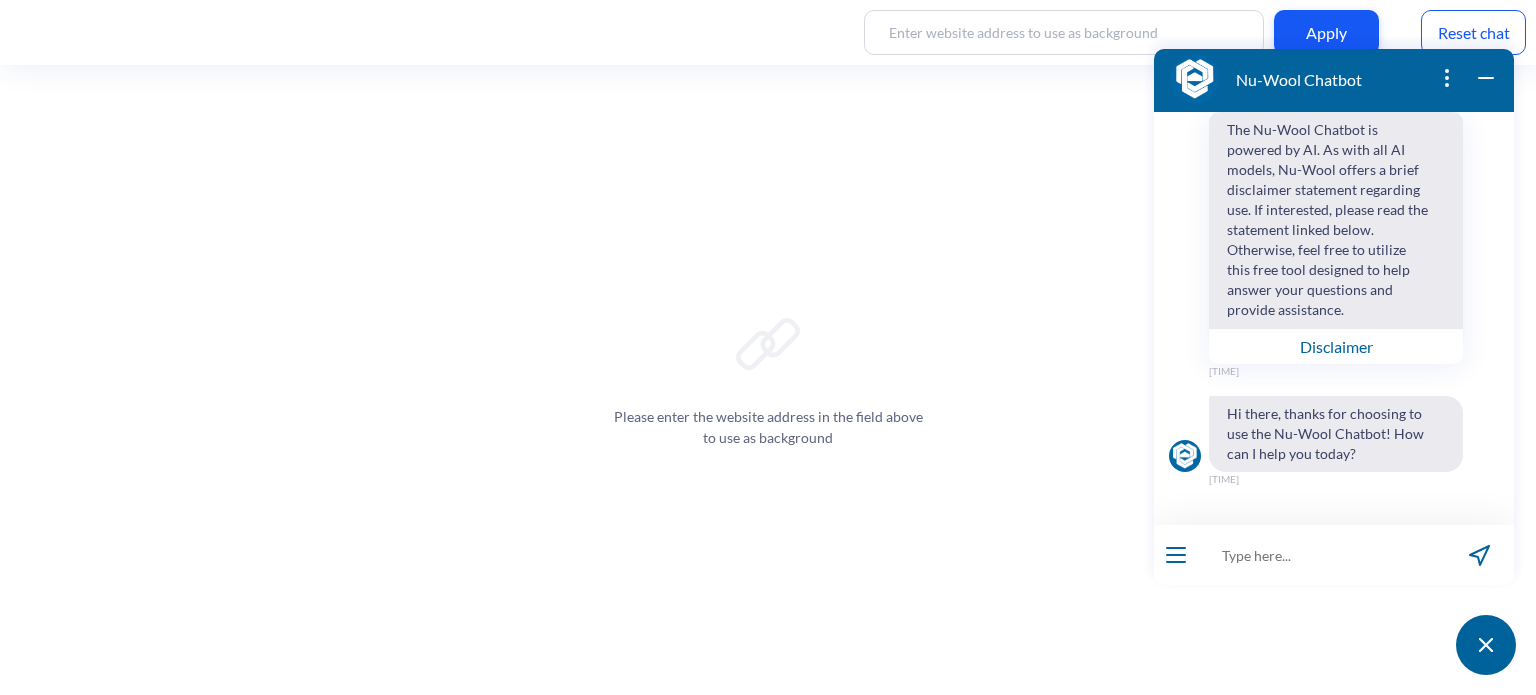 click at bounding box center [1321, 555] 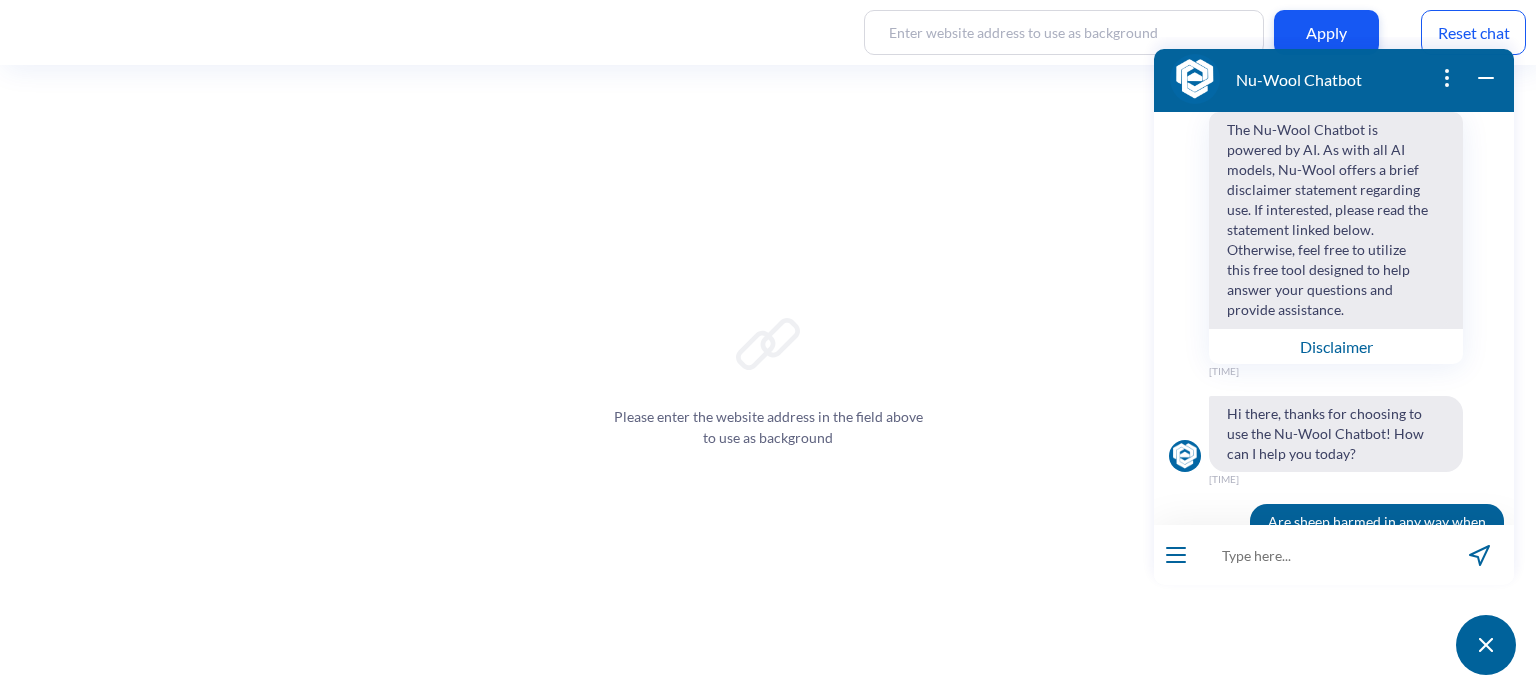 scroll, scrollTop: 0, scrollLeft: 0, axis: both 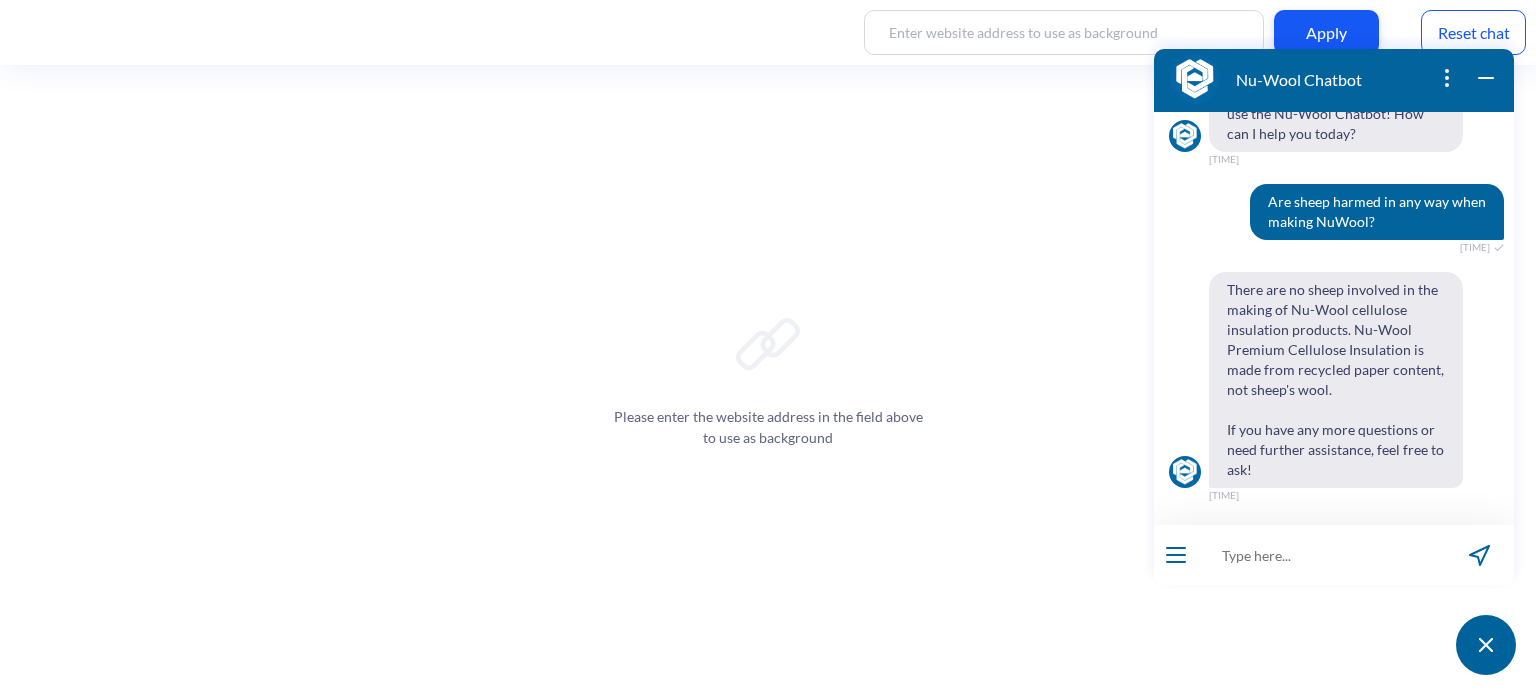 click on "There are no sheep involved in the making of Nu-Wool cellulose insulation products. Nu-Wool Premium Cellulose Insulation is made from recycled paper content, not sheep's wool.
If you have any more questions or need further assistance, feel free to ask!" at bounding box center (1336, 380) 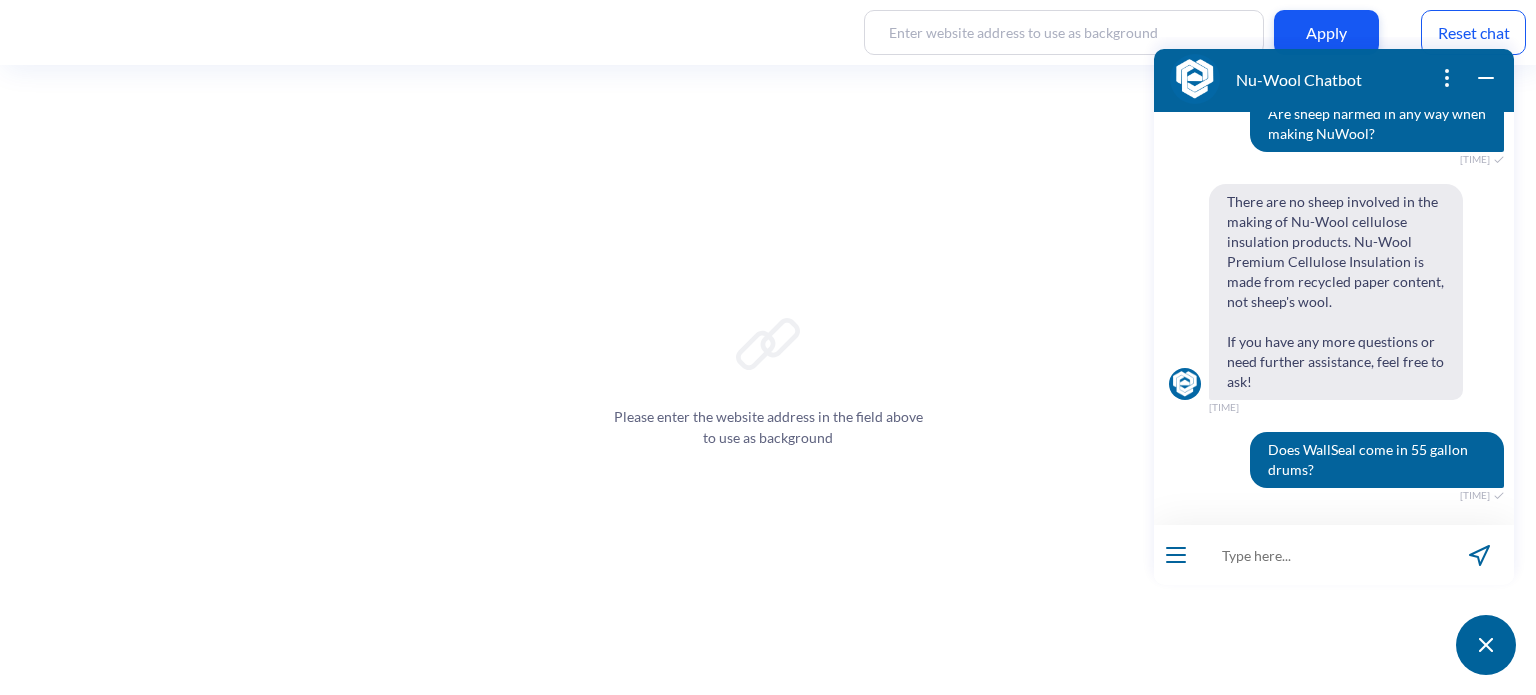scroll, scrollTop: 429, scrollLeft: 0, axis: vertical 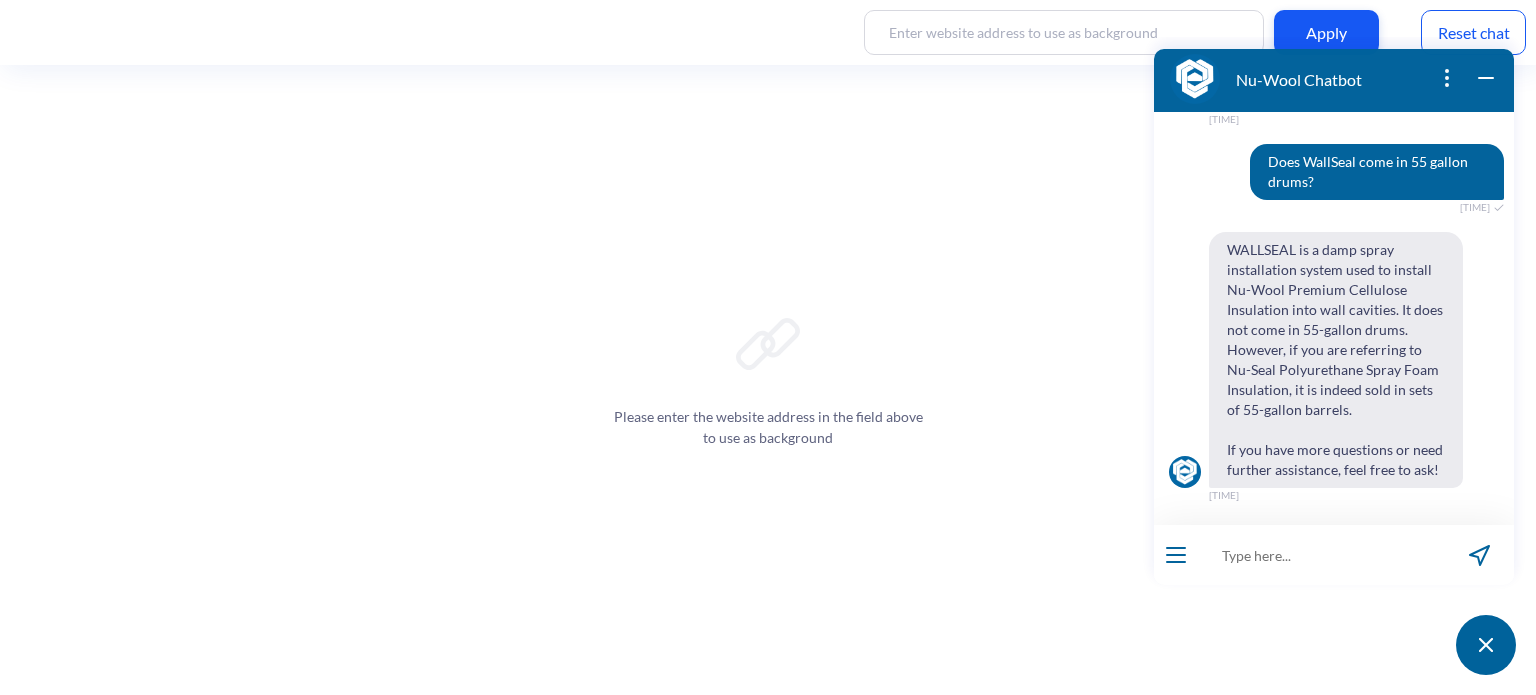 click on "WALLSEAL is a damp spray installation system used to install Nu-Wool Premium Cellulose Insulation into wall cavities. It does not come in 55-gallon drums. However, if you are referring to Nu-Seal Polyurethane Spray Foam Insulation, it is indeed sold in sets of 55-gallon barrels.
If you have more questions or need further assistance, feel free to ask!" at bounding box center [1336, 360] 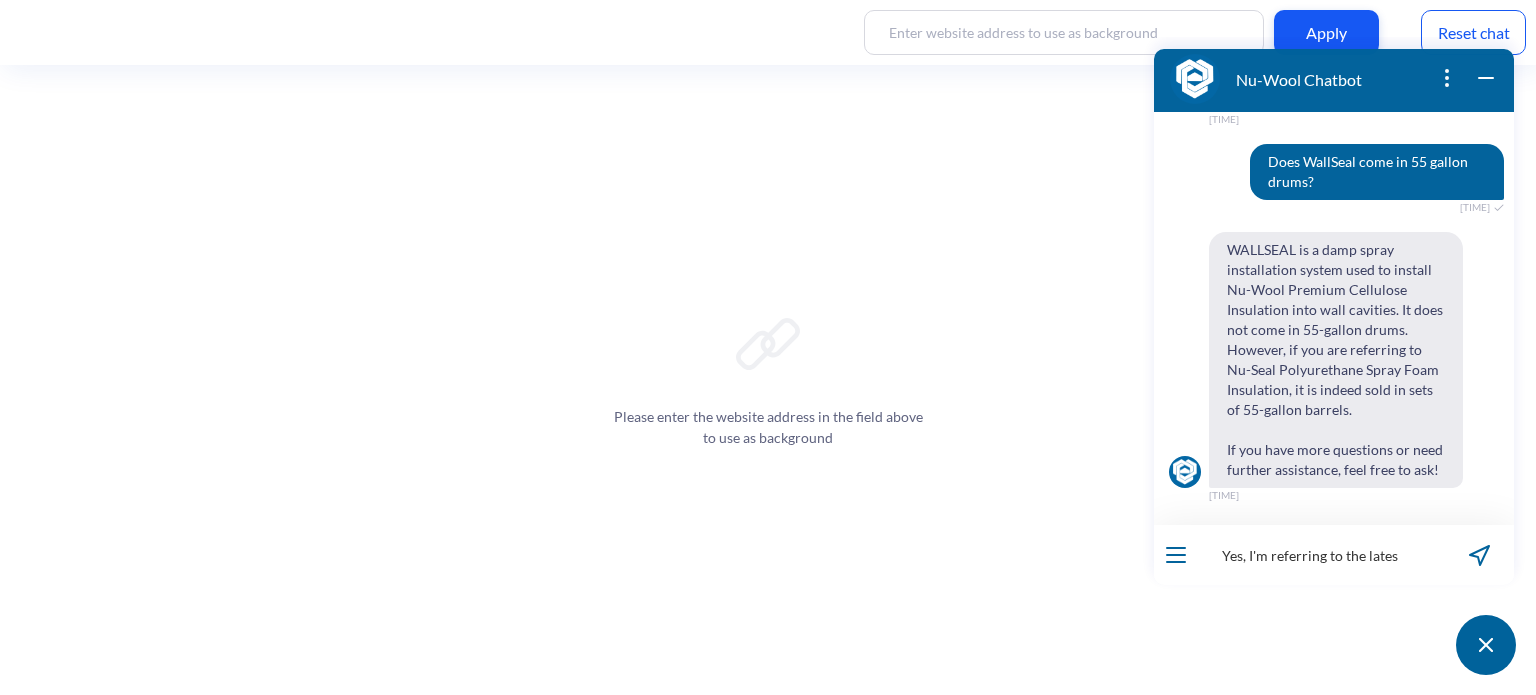 type on "Yes, I'm referring to the latest" 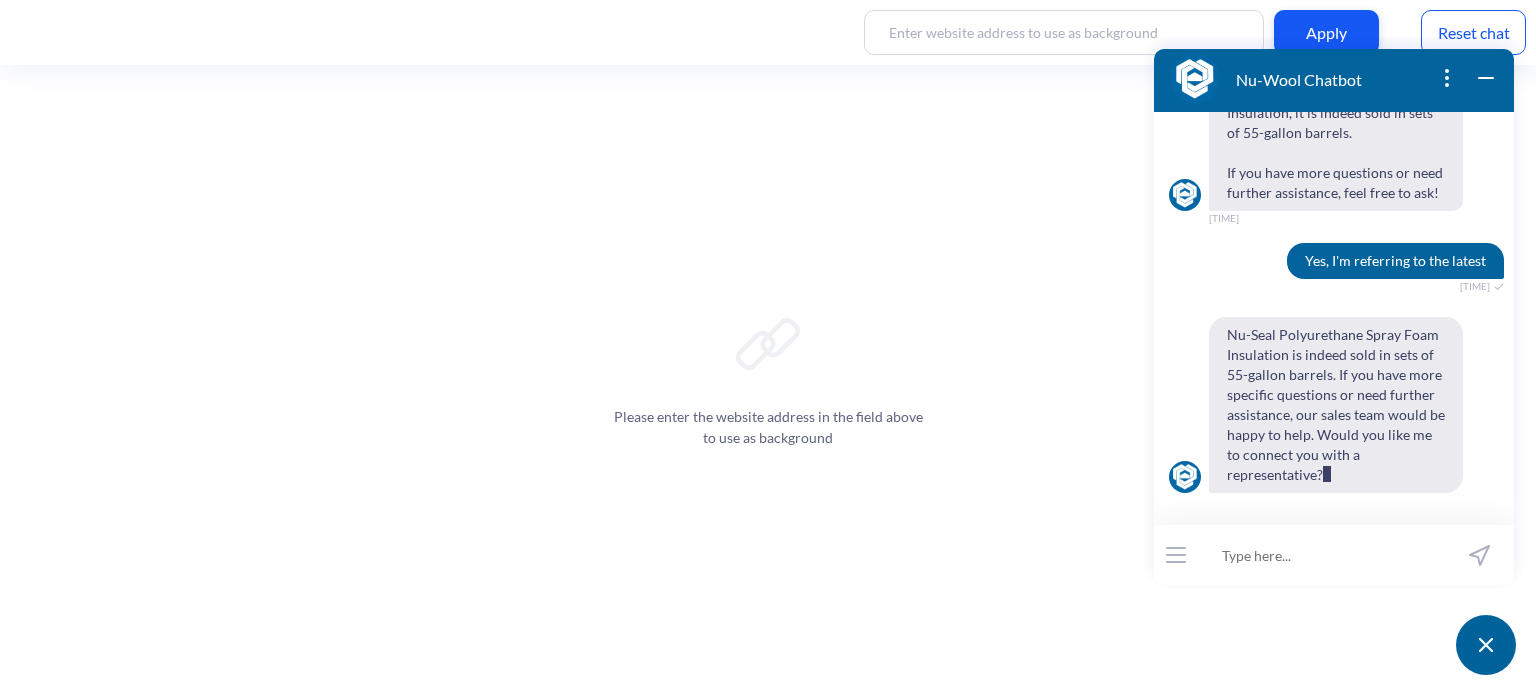 scroll, scrollTop: 953, scrollLeft: 0, axis: vertical 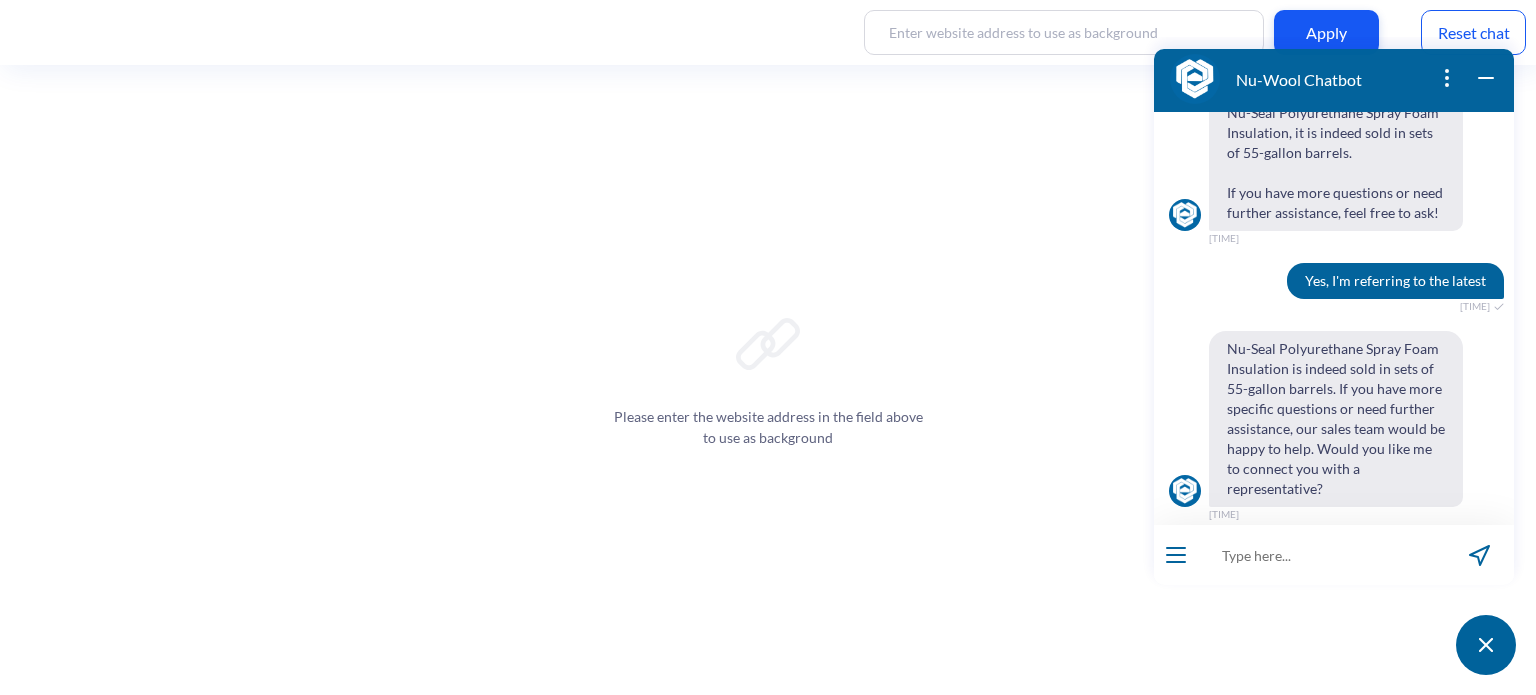 click at bounding box center (1321, 555) 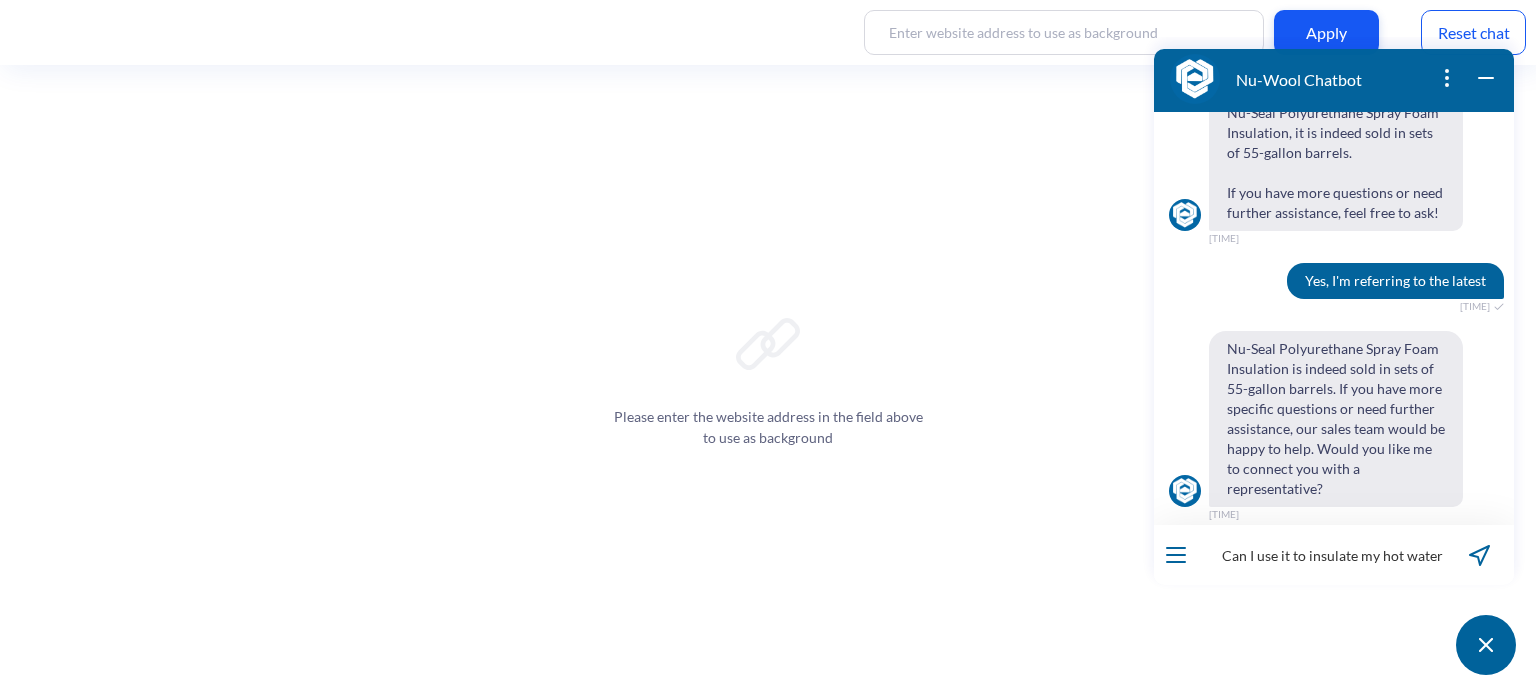 scroll, scrollTop: 0, scrollLeft: 29, axis: horizontal 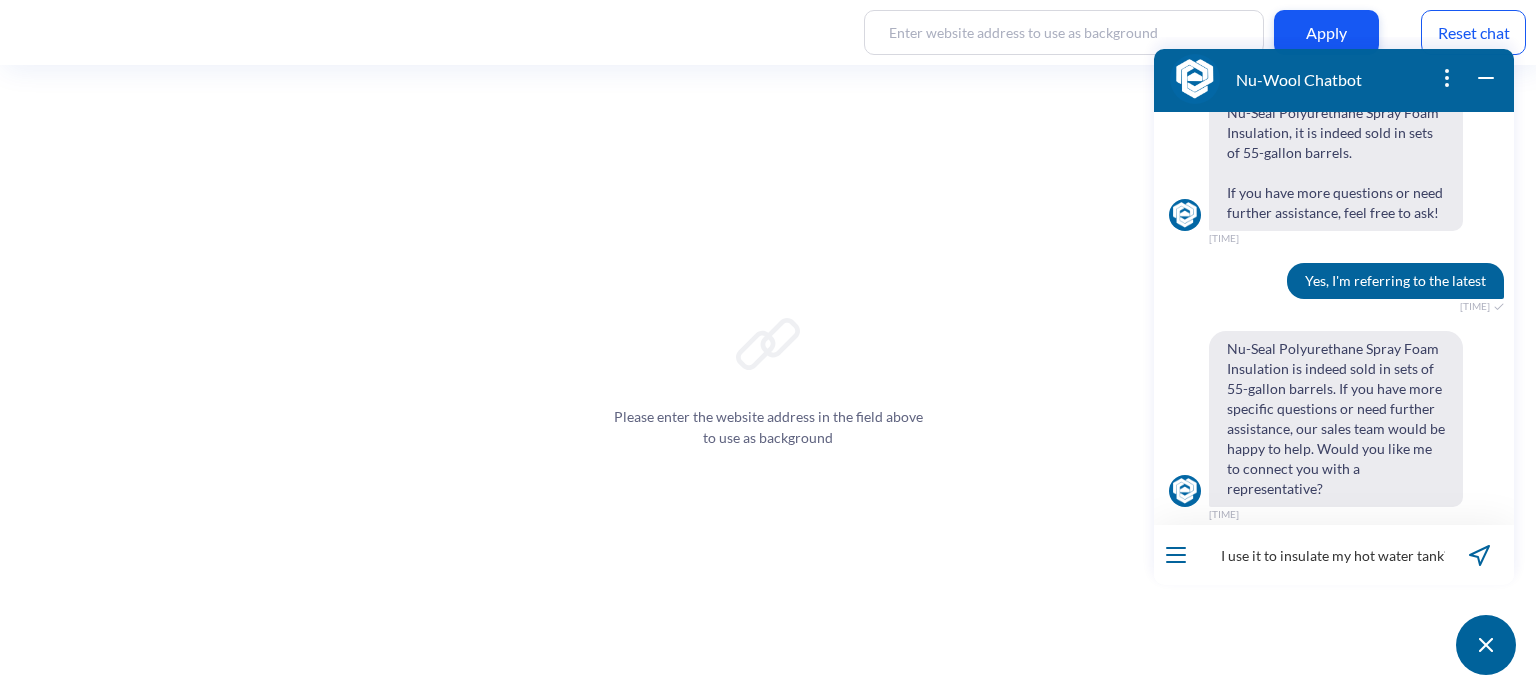 type 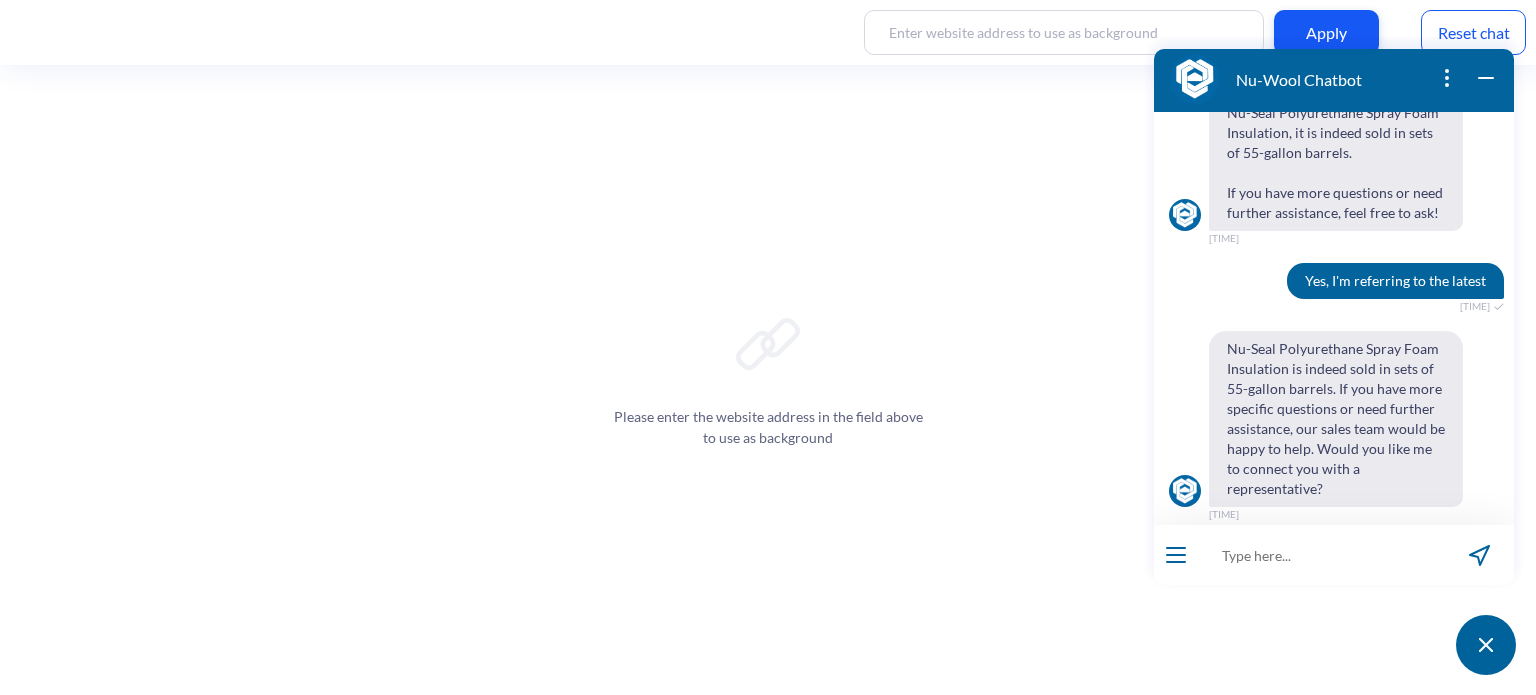 scroll, scrollTop: 0, scrollLeft: 0, axis: both 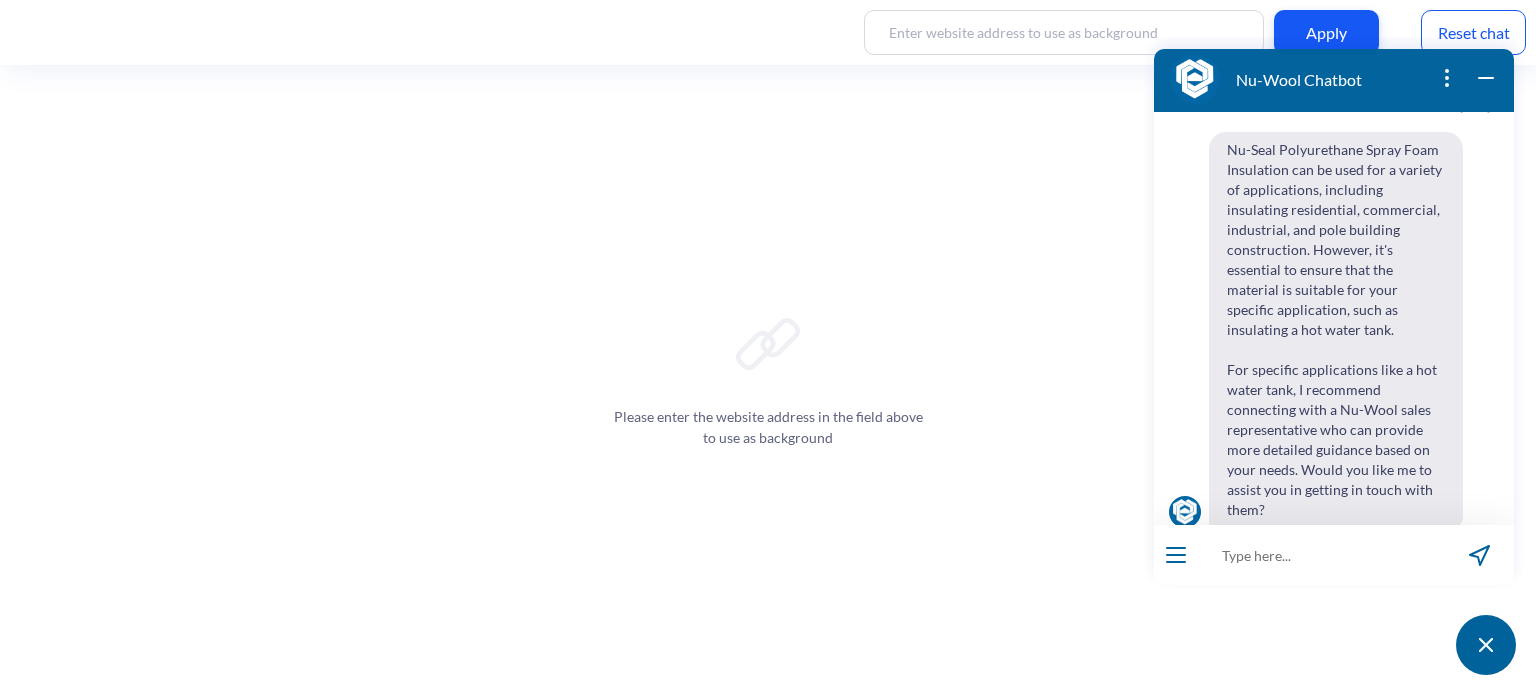 click at bounding box center (1334, 361) 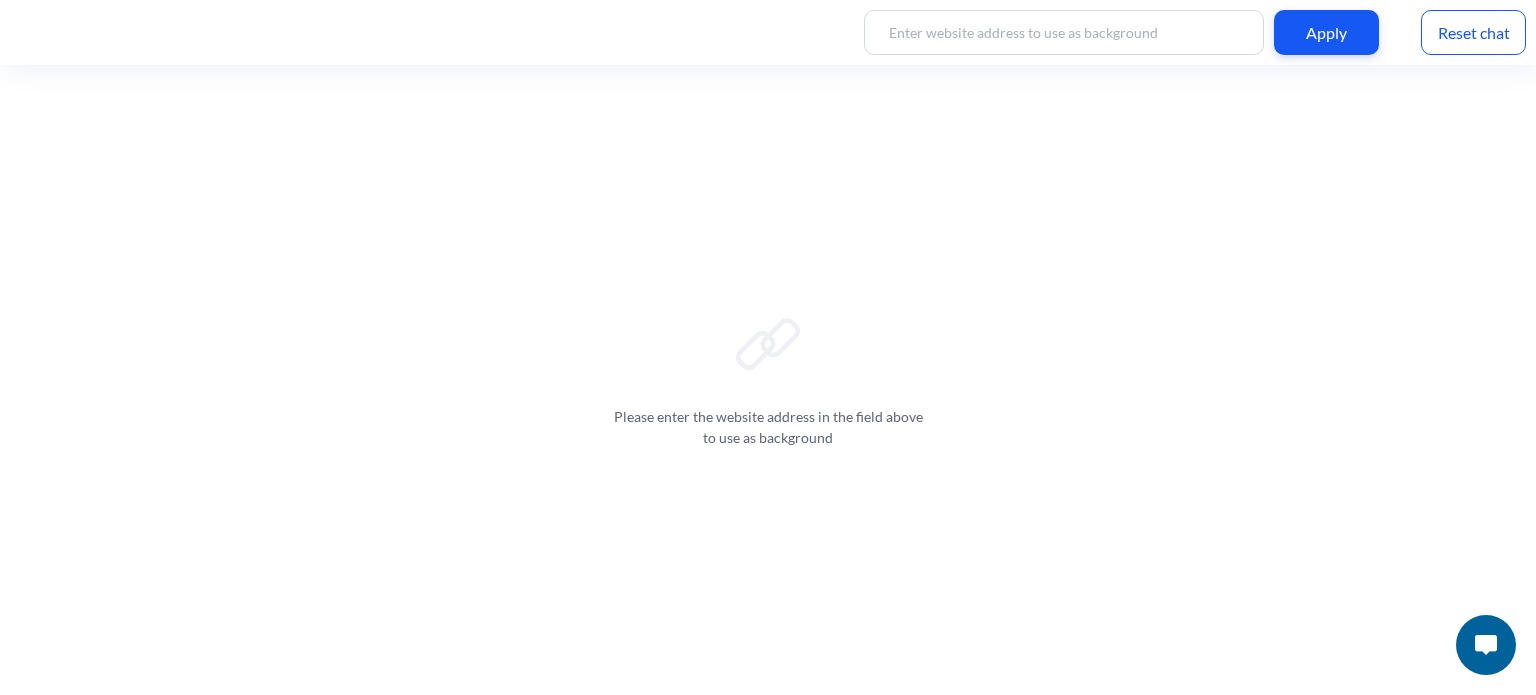 scroll, scrollTop: 0, scrollLeft: 0, axis: both 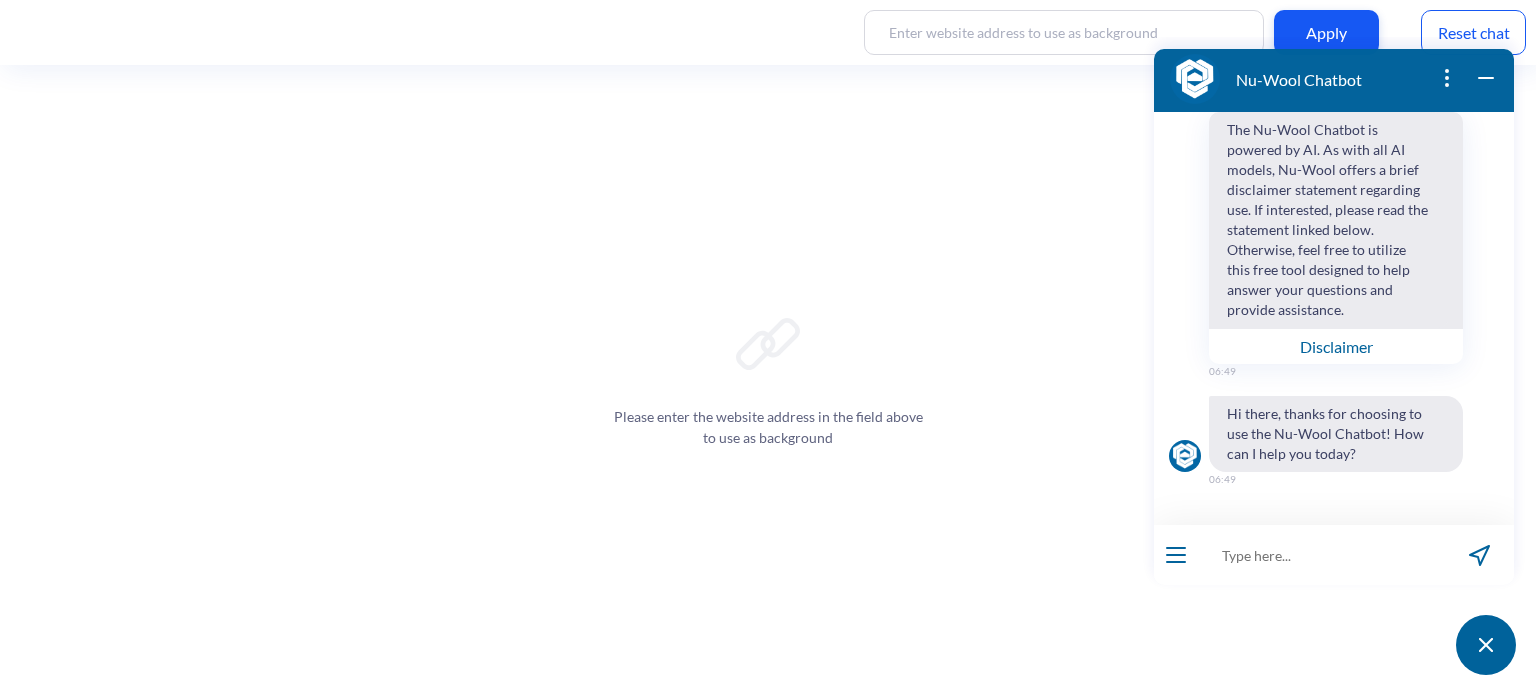 click at bounding box center [1321, 555] 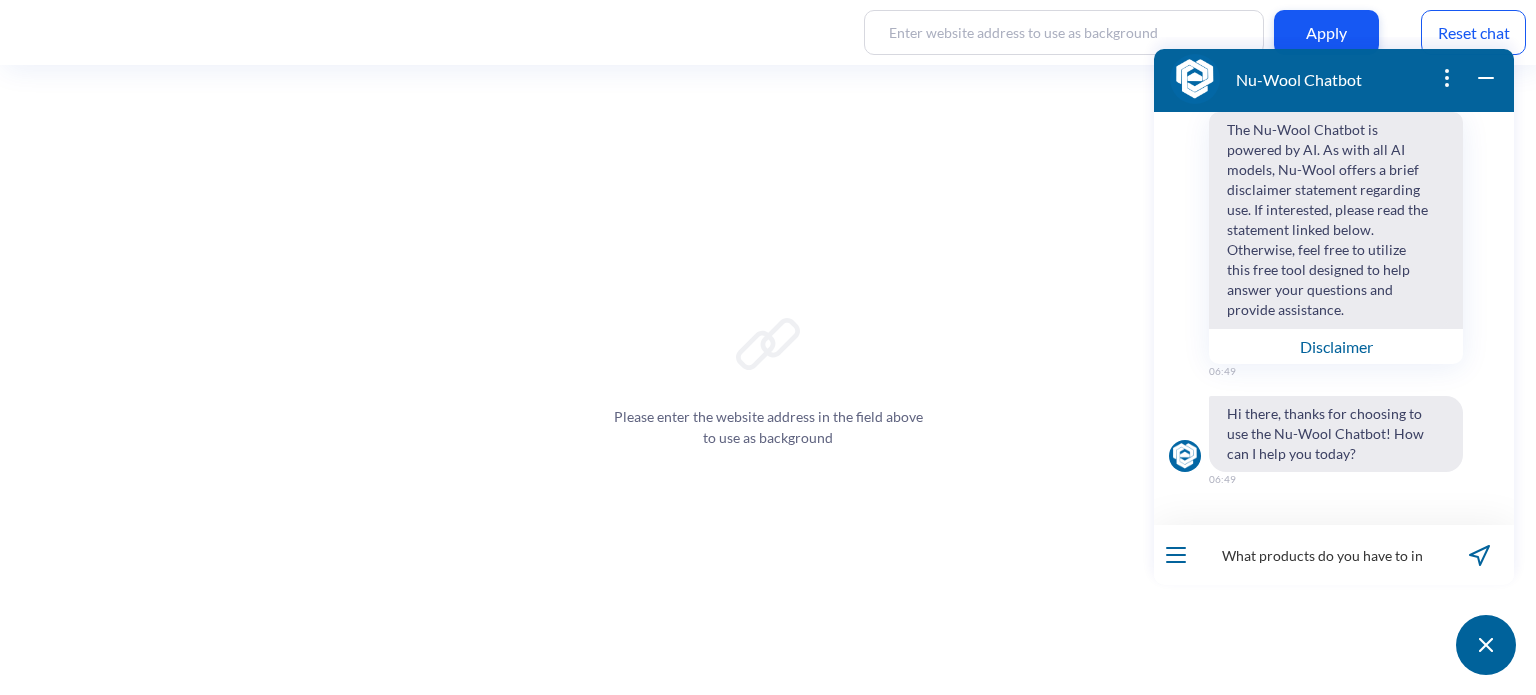 drag, startPoint x: 1429, startPoint y: 554, endPoint x: 1407, endPoint y: 555, distance: 22.022715 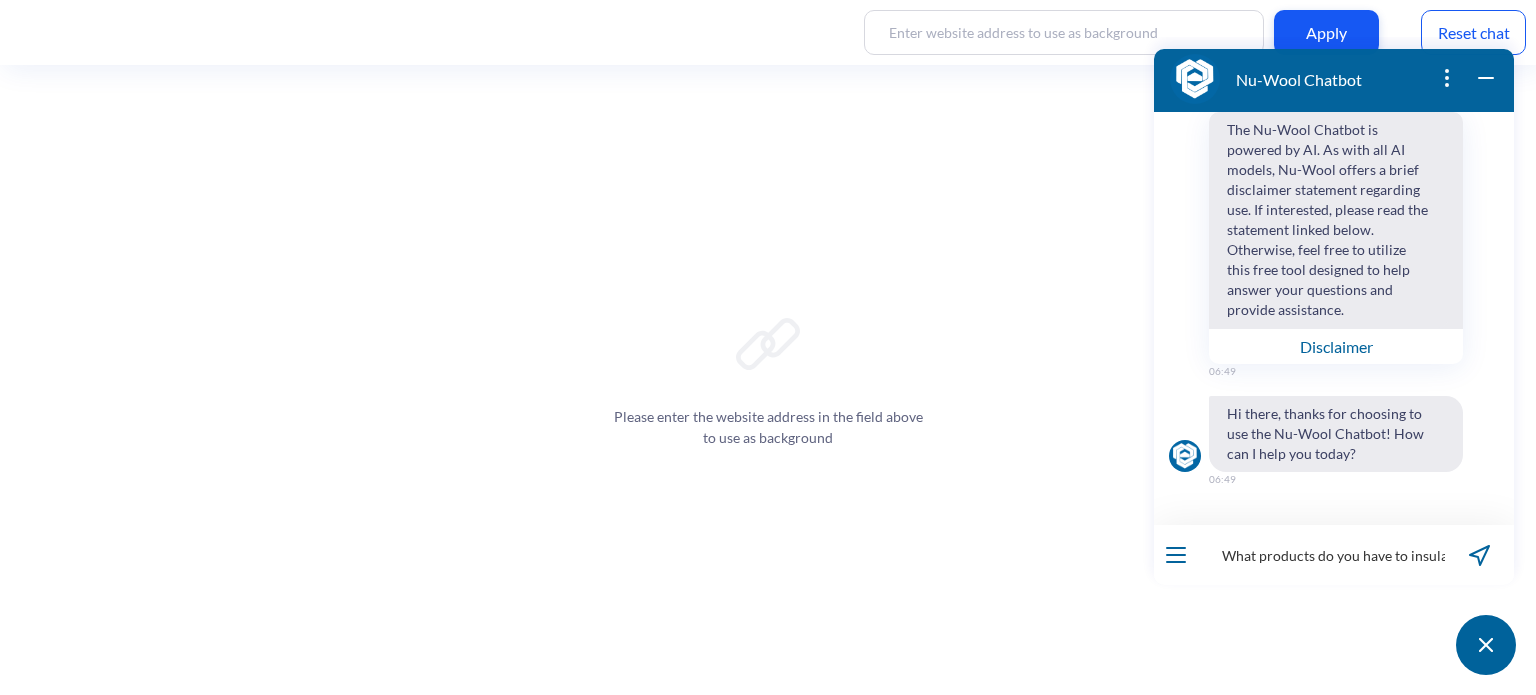 scroll, scrollTop: 0, scrollLeft: 130, axis: horizontal 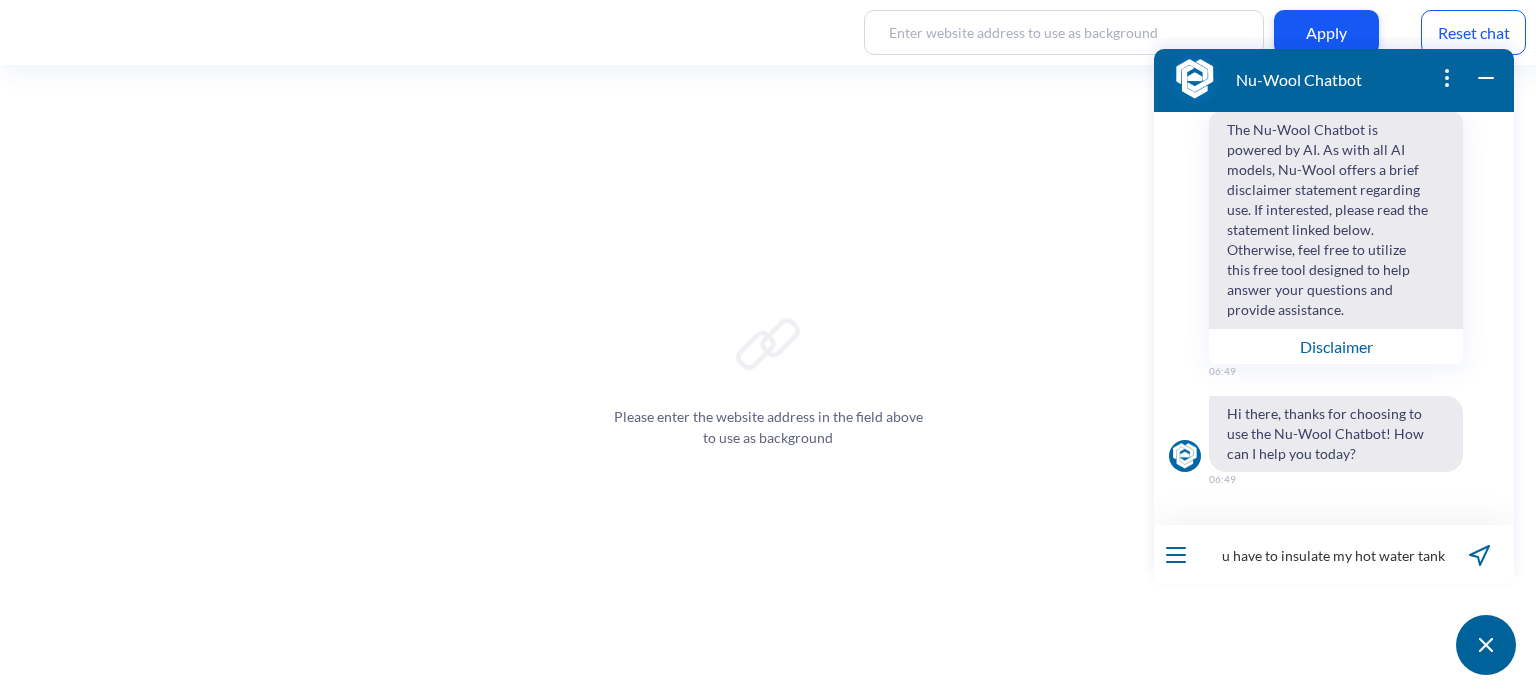 click on "What products do you have to insulate my hot water tank?" at bounding box center (1321, 555) 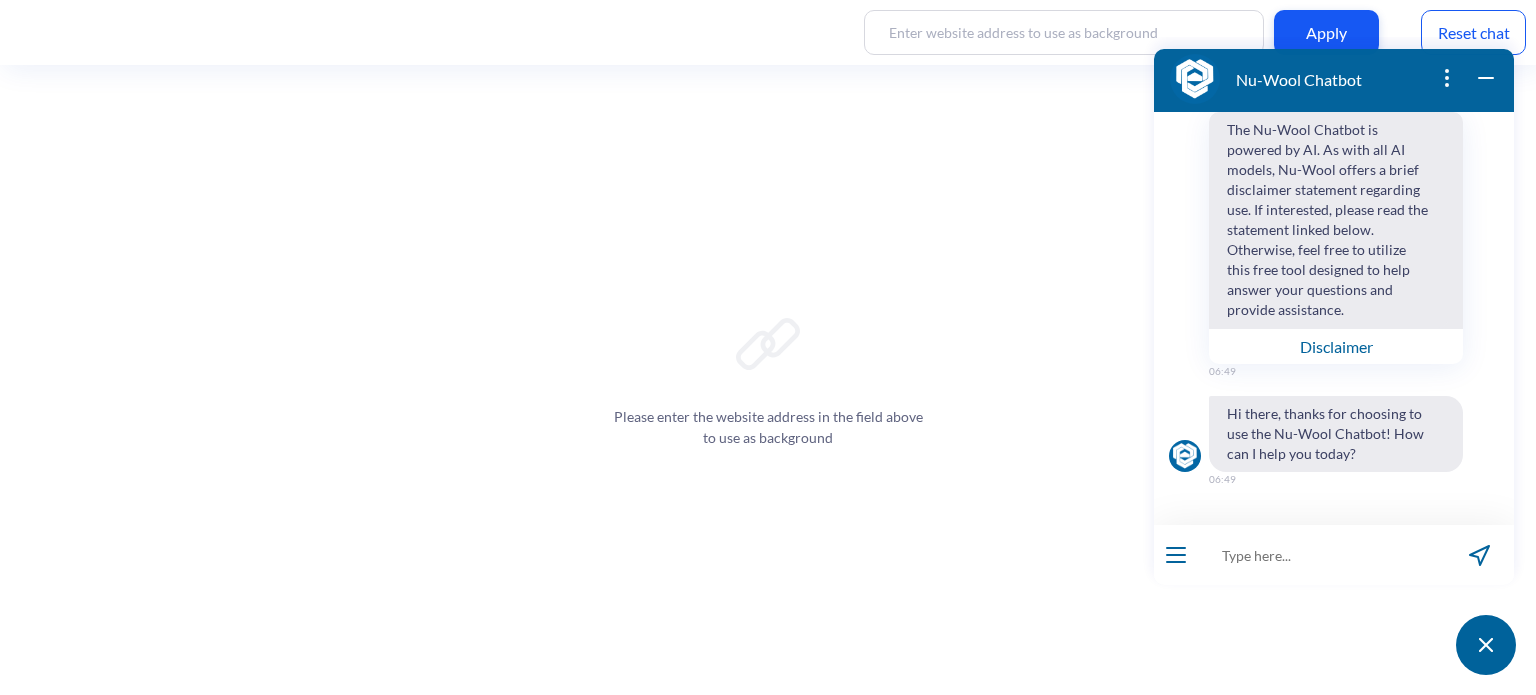 scroll, scrollTop: 0, scrollLeft: 0, axis: both 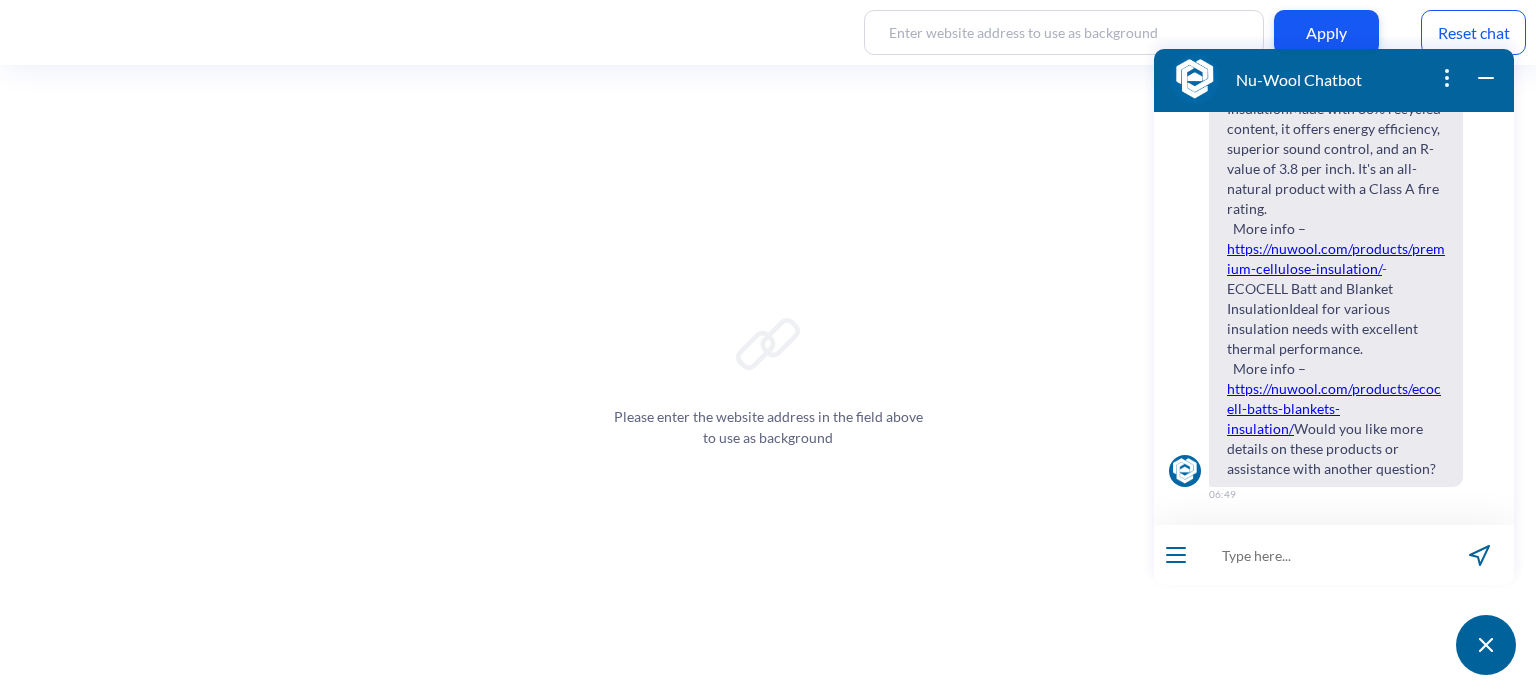 type 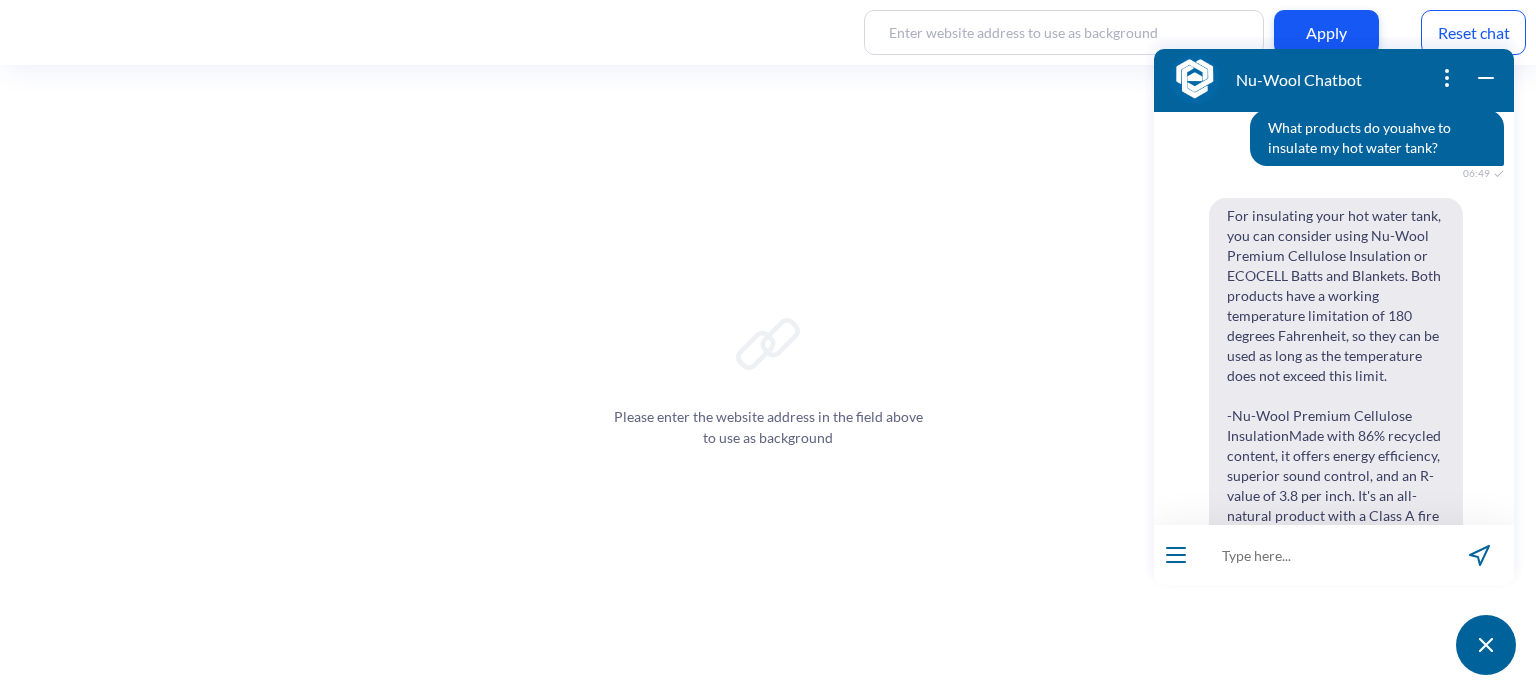 scroll, scrollTop: 360, scrollLeft: 0, axis: vertical 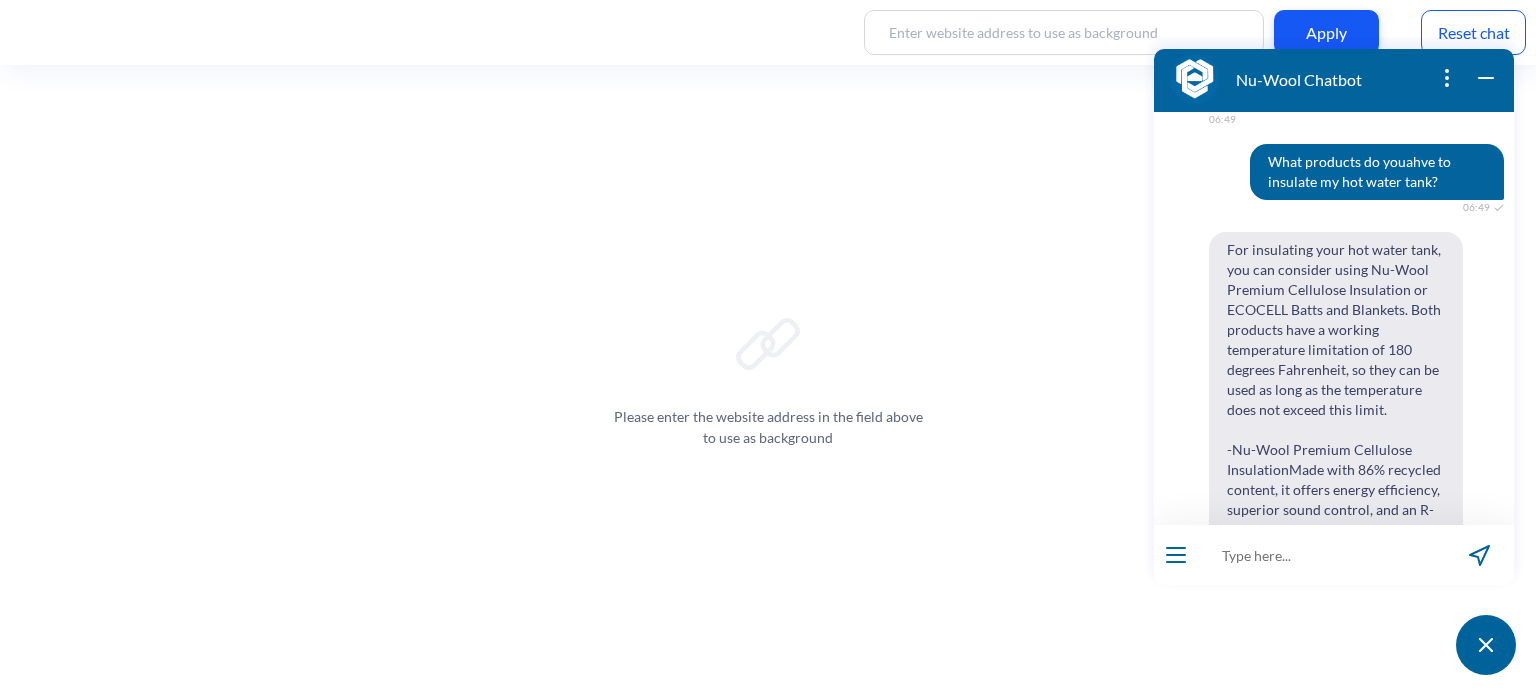 click on "Reset chat" at bounding box center (1473, 32) 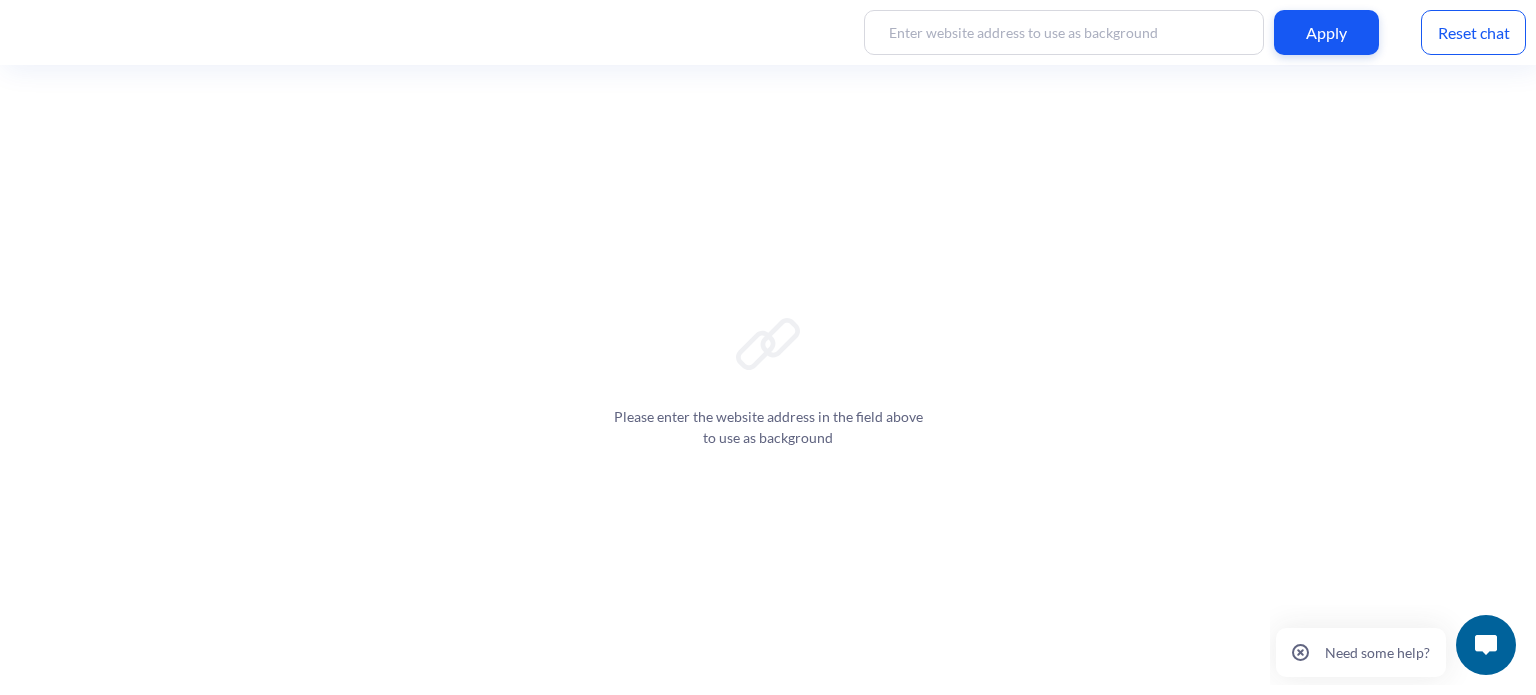 scroll, scrollTop: 0, scrollLeft: 0, axis: both 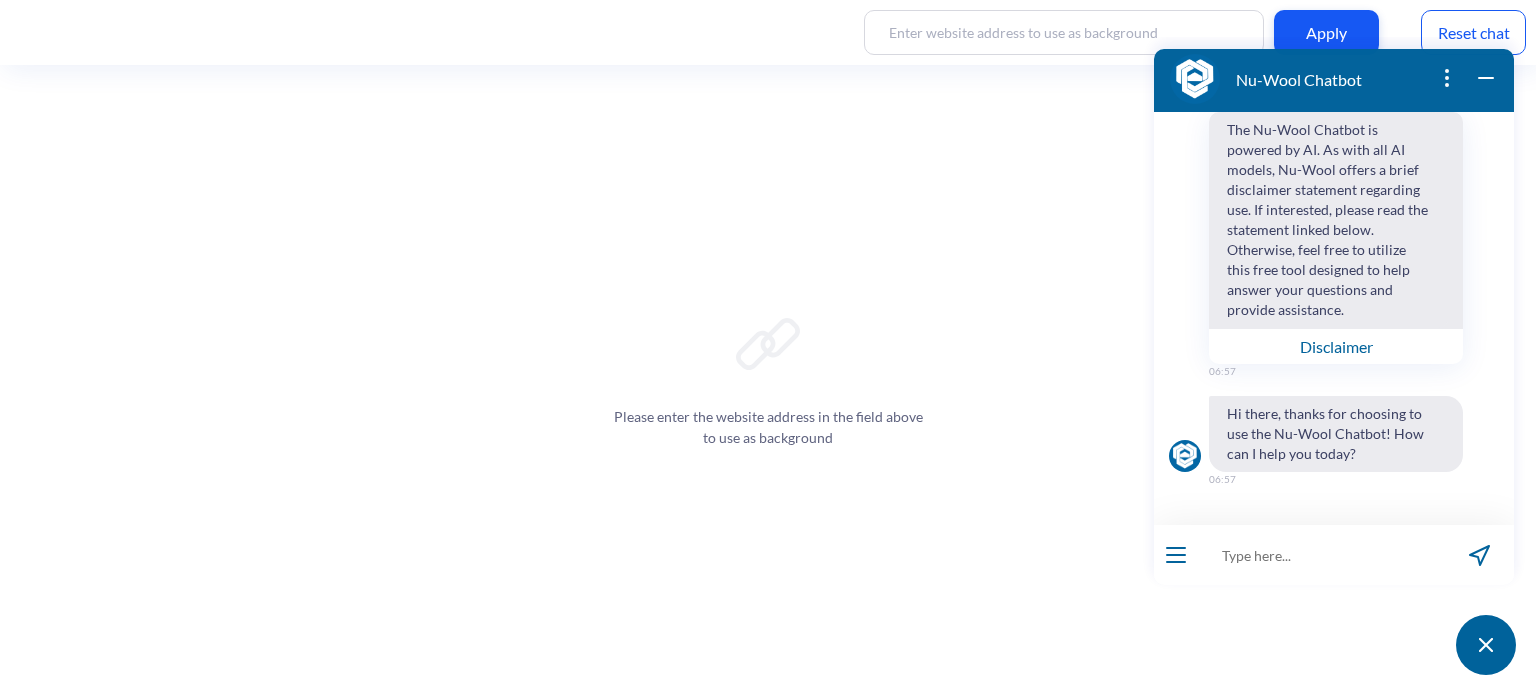 click at bounding box center (1321, 555) 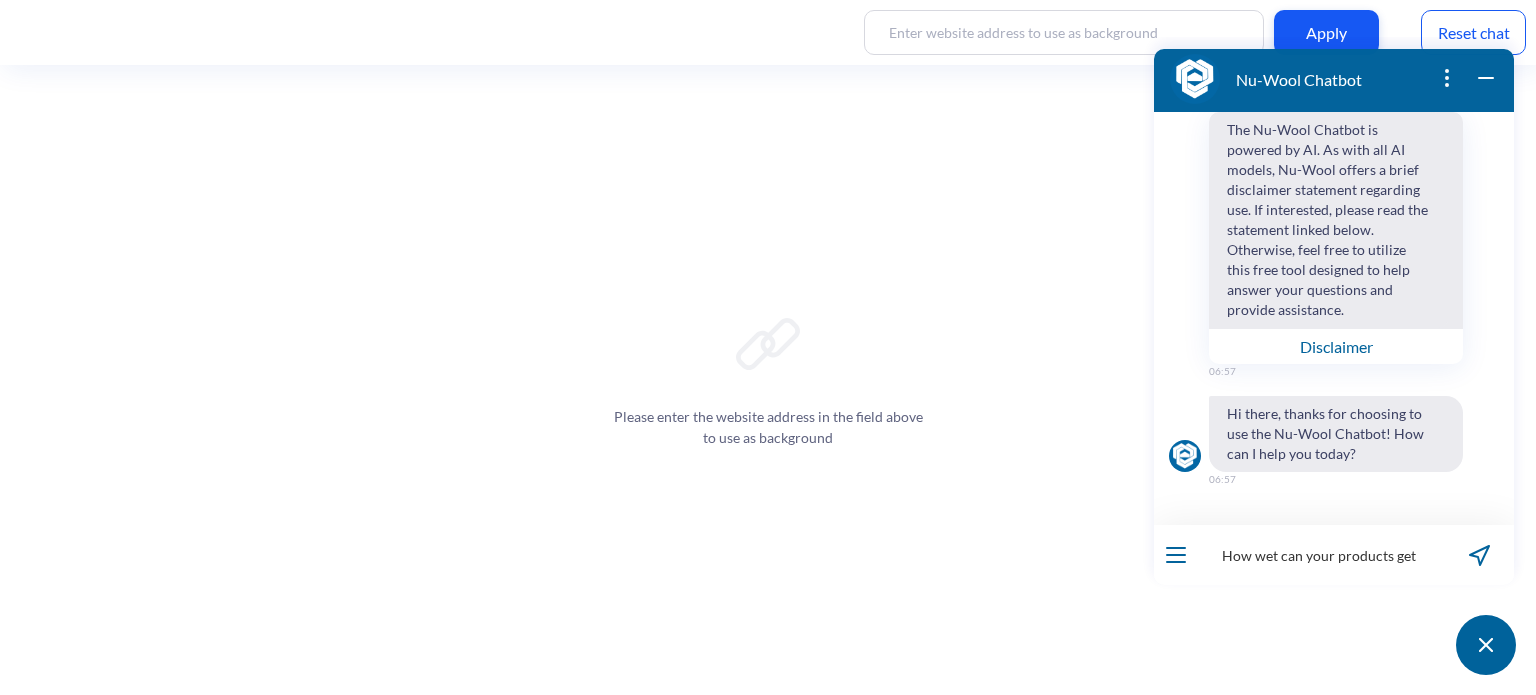 type on "How wet can your products get?" 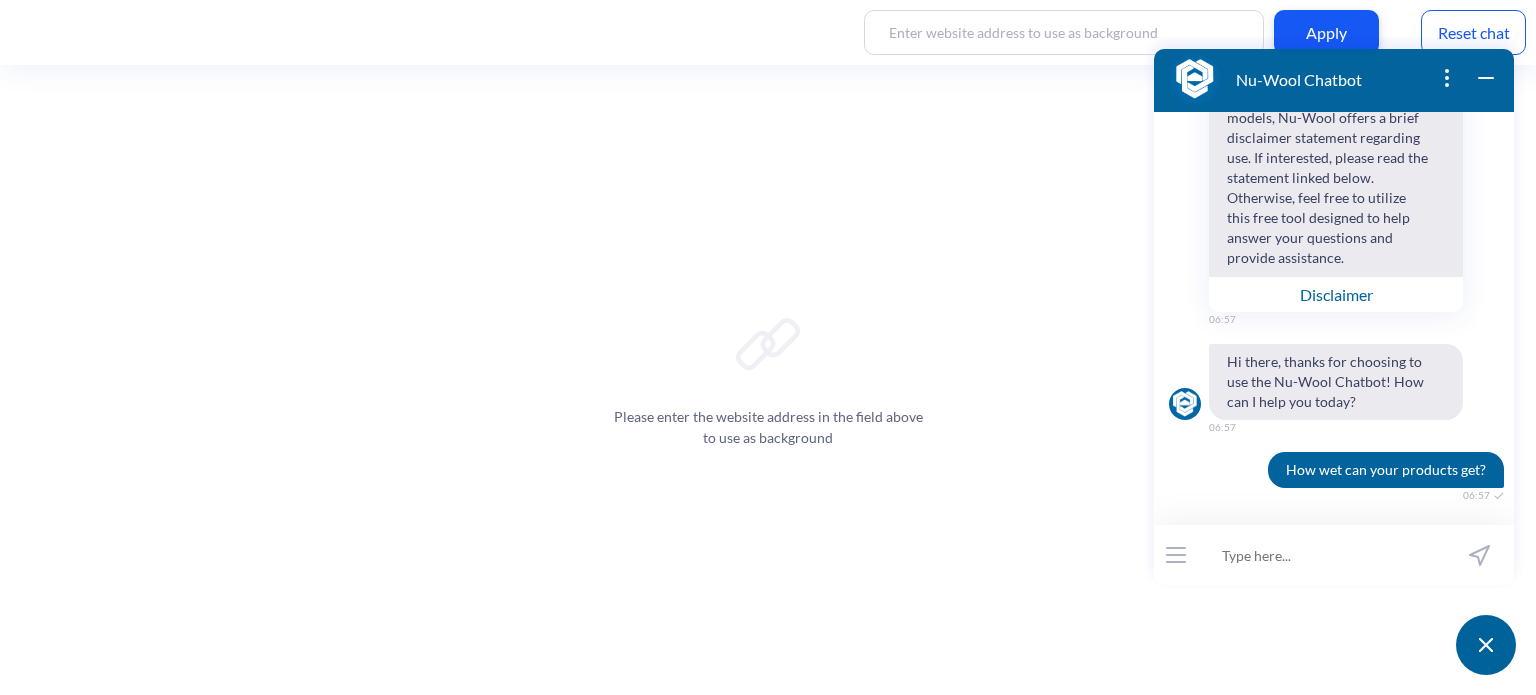 scroll, scrollTop: 73, scrollLeft: 0, axis: vertical 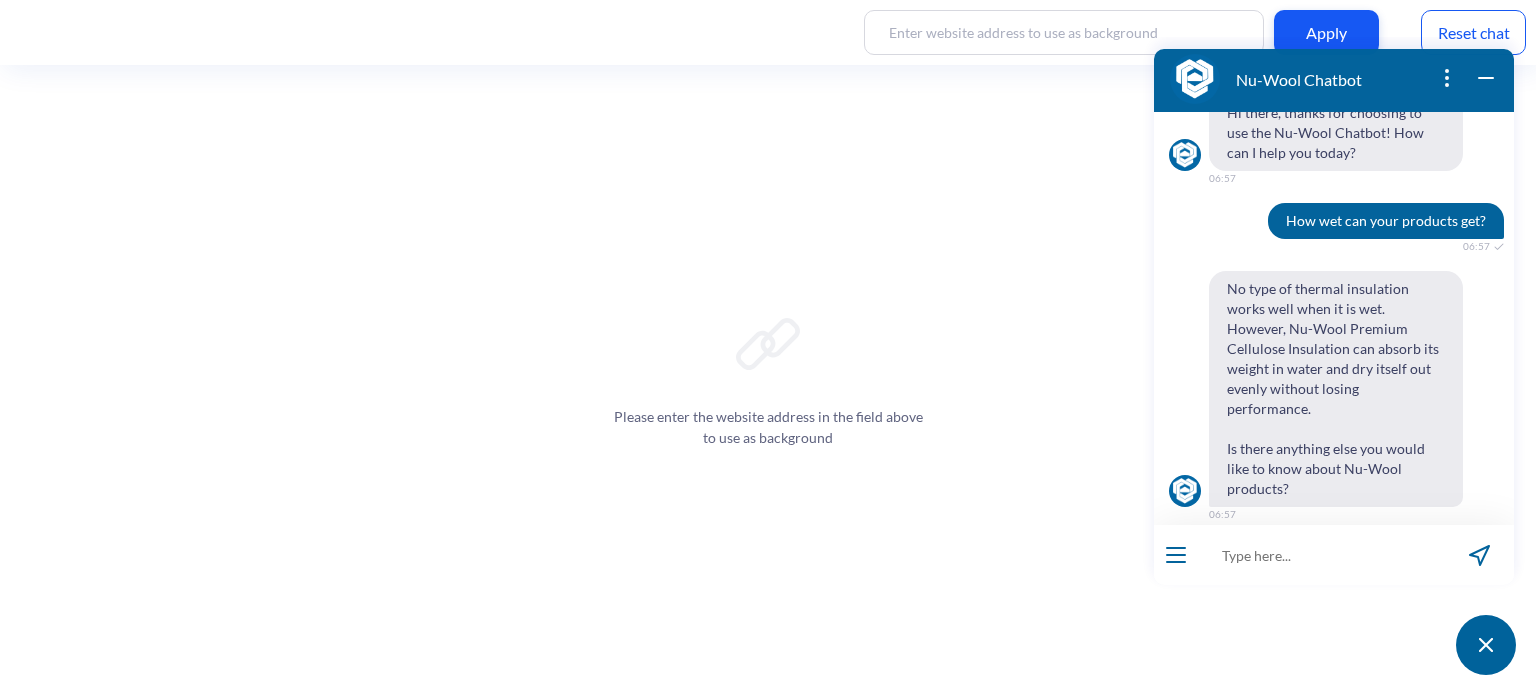 click at bounding box center (1321, 555) 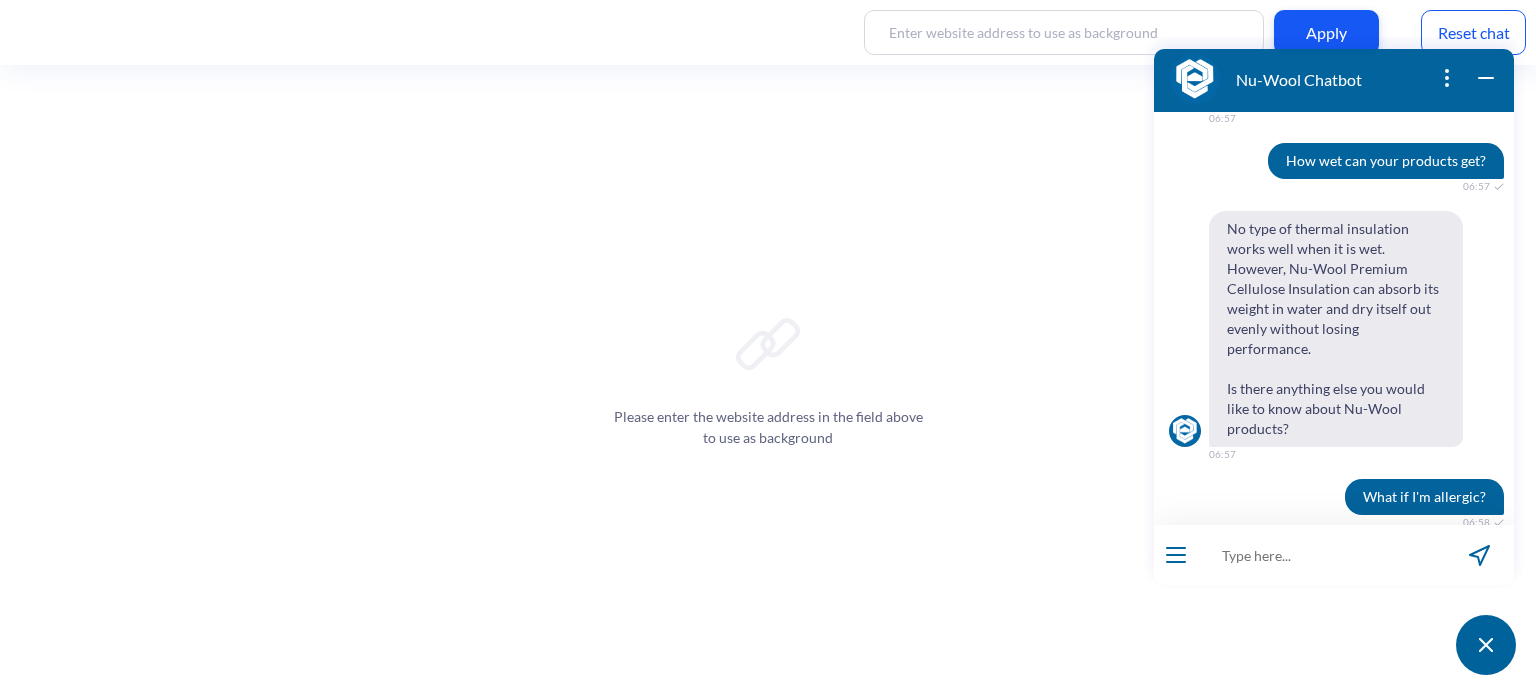scroll, scrollTop: 368, scrollLeft: 0, axis: vertical 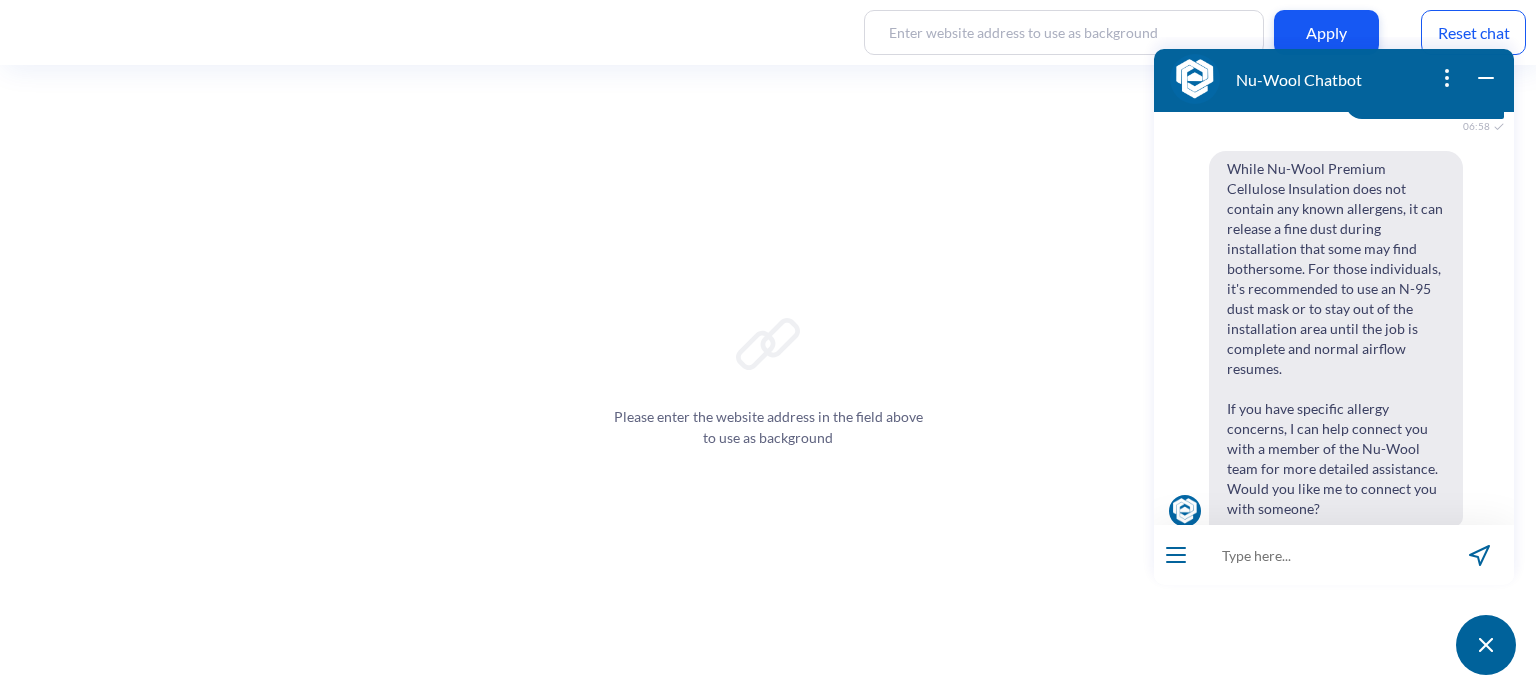 click on "While Nu-Wool Premium Cellulose Insulation does not contain any known allergens, it can release a fine dust during installation that some may find bothersome. For those individuals, it's recommended to use an N-95 dust mask or to stay out of the installation area until the job is complete and normal airflow resumes.
If you have specific allergy concerns, I can help connect you with a member of the Nu-Wool team for more detailed assistance. Would you like me to connect you with someone?" at bounding box center (1336, 339) 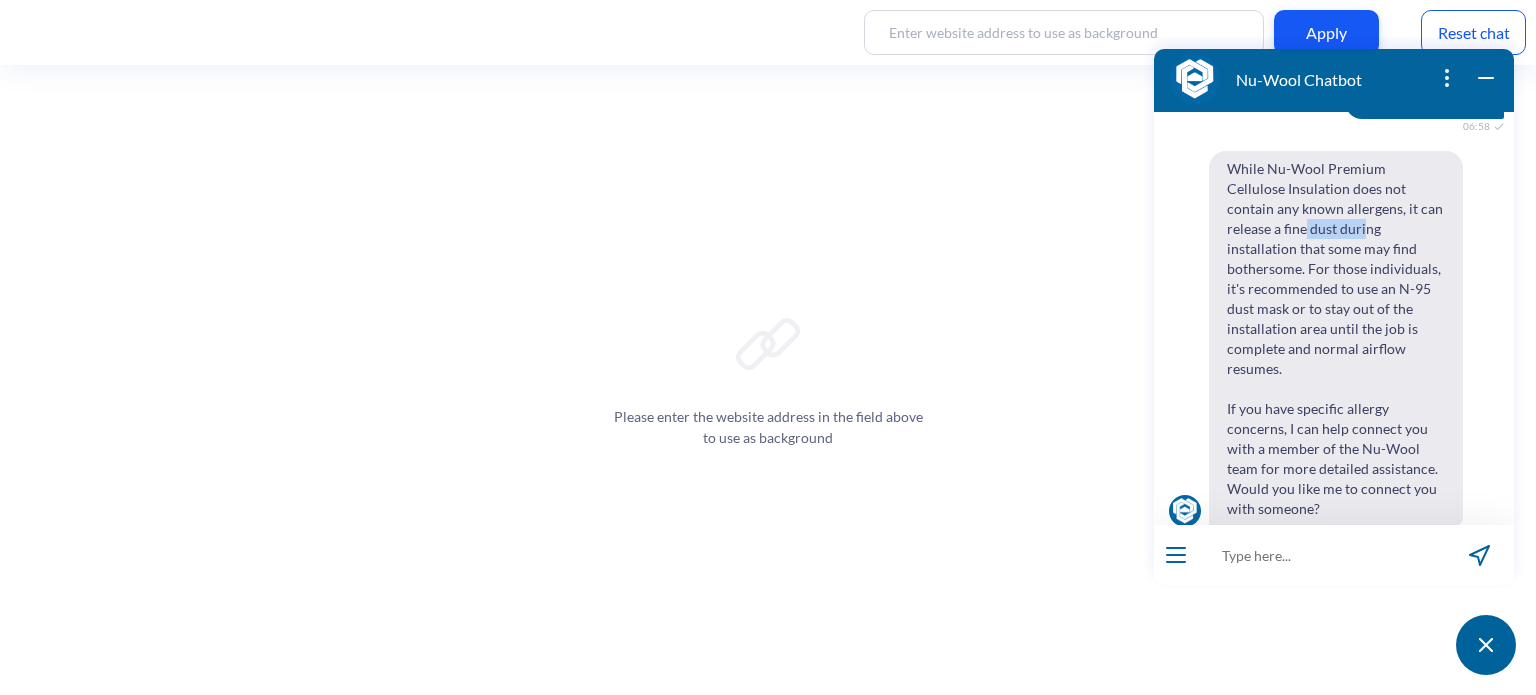 drag, startPoint x: 1247, startPoint y: 212, endPoint x: 1305, endPoint y: 210, distance: 58.034473 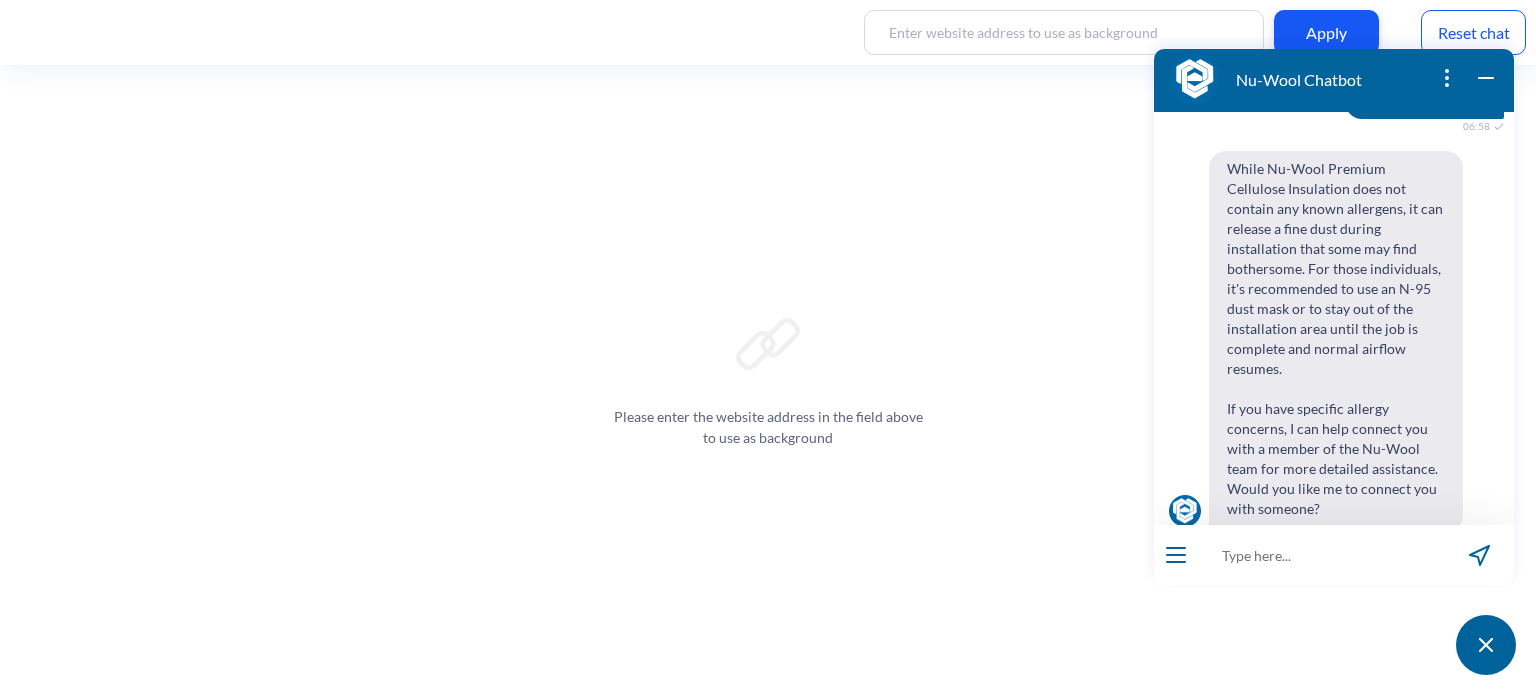 click on "While Nu-Wool Premium Cellulose Insulation does not contain any known allergens, it can release a fine dust during installation that some may find bothersome. For those individuals, it's recommended to use an N-95 dust mask or to stay out of the installation area until the job is complete and normal airflow resumes.
If you have specific allergy concerns, I can help connect you with a member of the Nu-Wool team for more detailed assistance. Would you like me to connect you with someone?" at bounding box center [1336, 339] 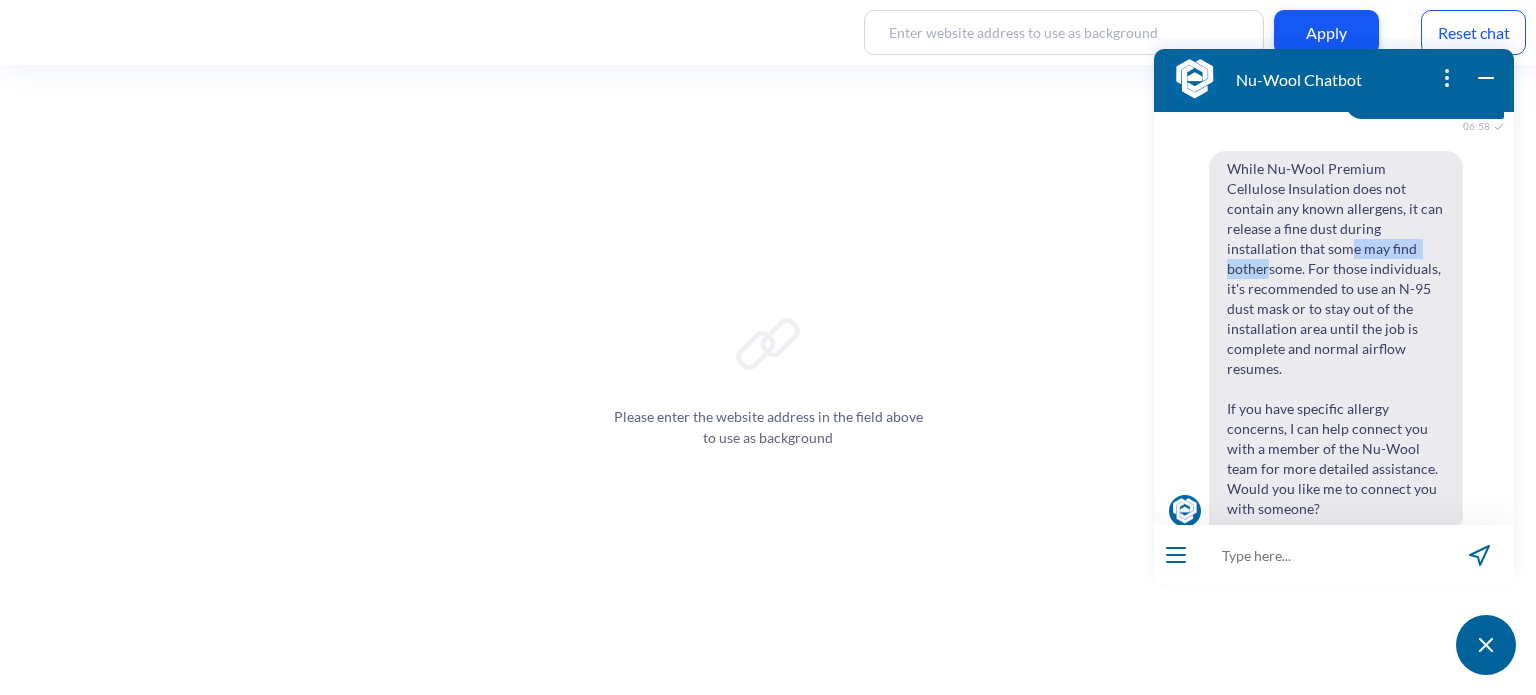 drag, startPoint x: 1252, startPoint y: 230, endPoint x: 1357, endPoint y: 228, distance: 105.01904 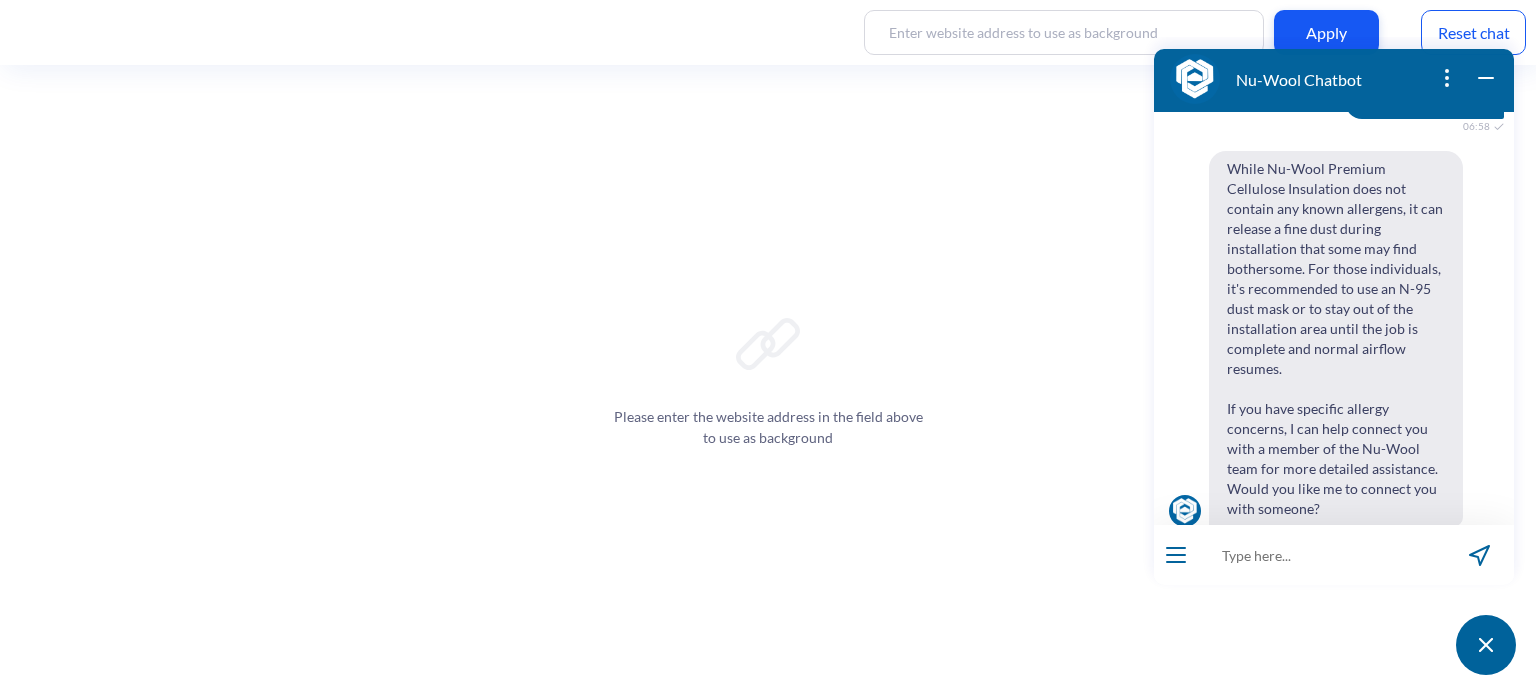click on "While Nu-Wool Premium Cellulose Insulation does not contain any known allergens, it can release a fine dust during installation that some may find bothersome. For those individuals, it's recommended to use an N-95 dust mask or to stay out of the installation area until the job is complete and normal airflow resumes.
If you have specific allergy concerns, I can help connect you with a member of the Nu-Wool team for more detailed assistance. Would you like me to connect you with someone?" at bounding box center [1336, 339] 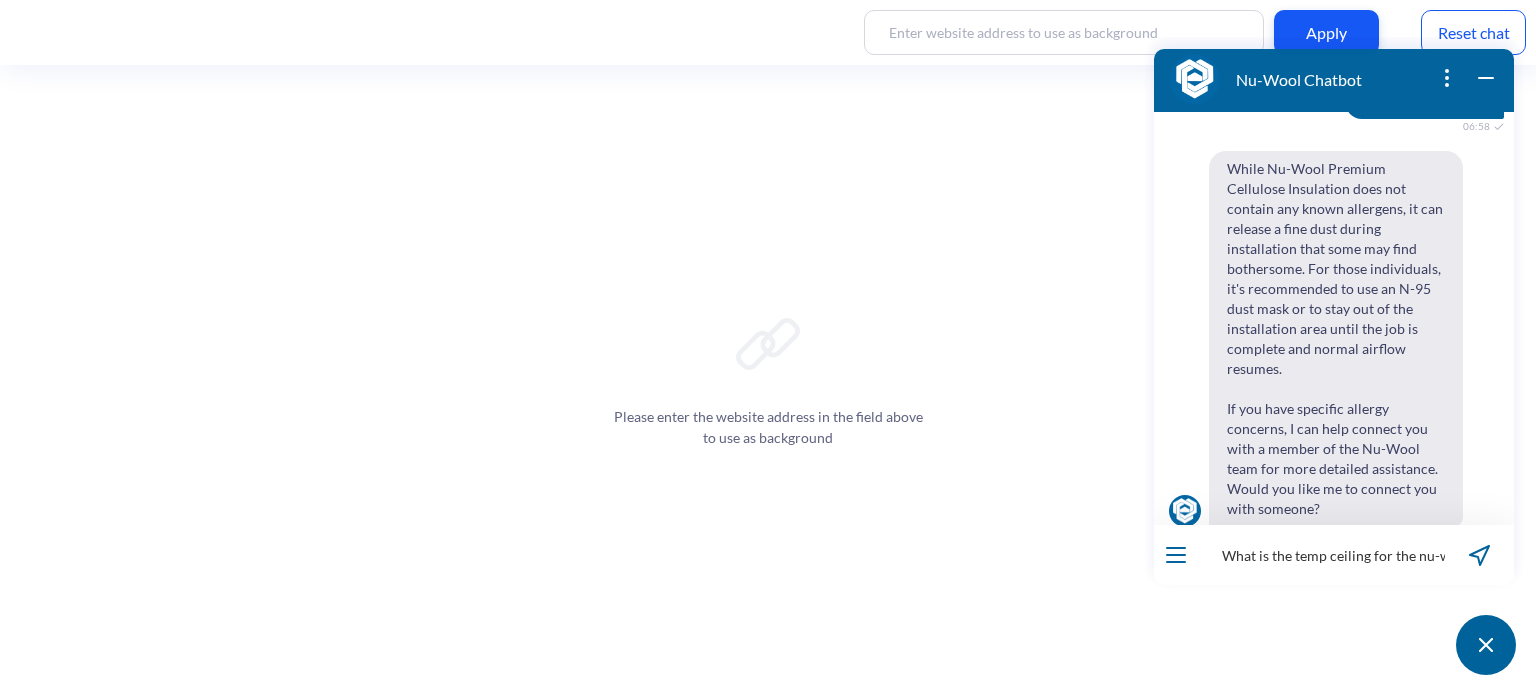 scroll, scrollTop: 0, scrollLeft: 0, axis: both 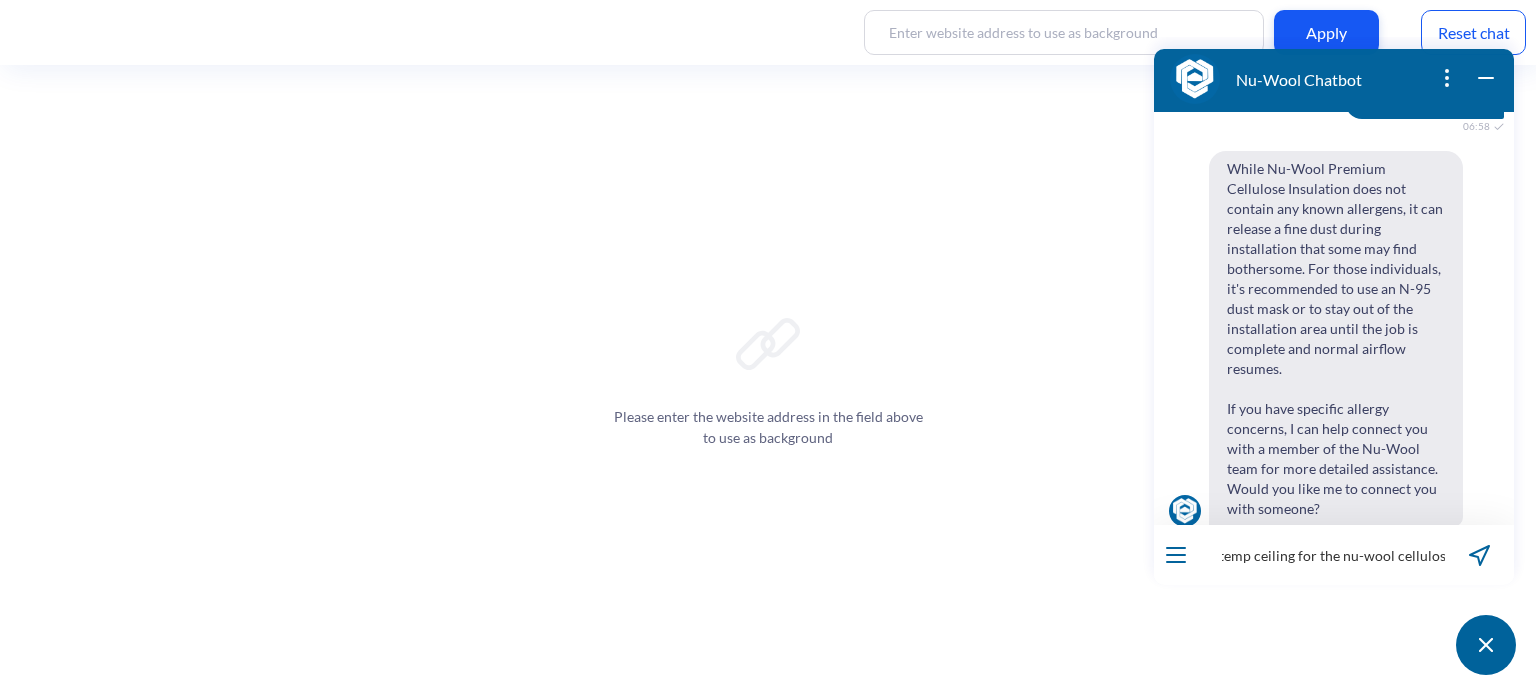 type on "What is the temp ceiling for the nu-wool cellulose?" 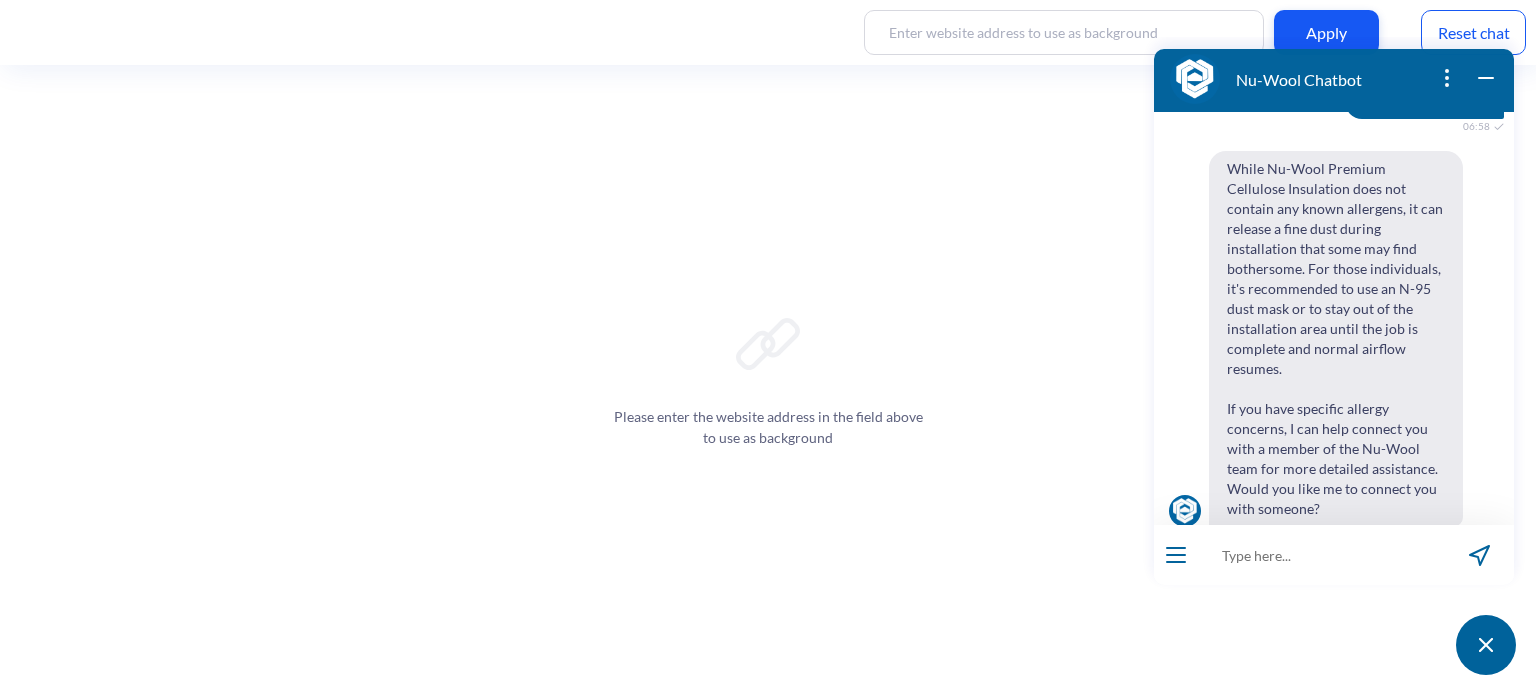 scroll, scrollTop: 0, scrollLeft: 0, axis: both 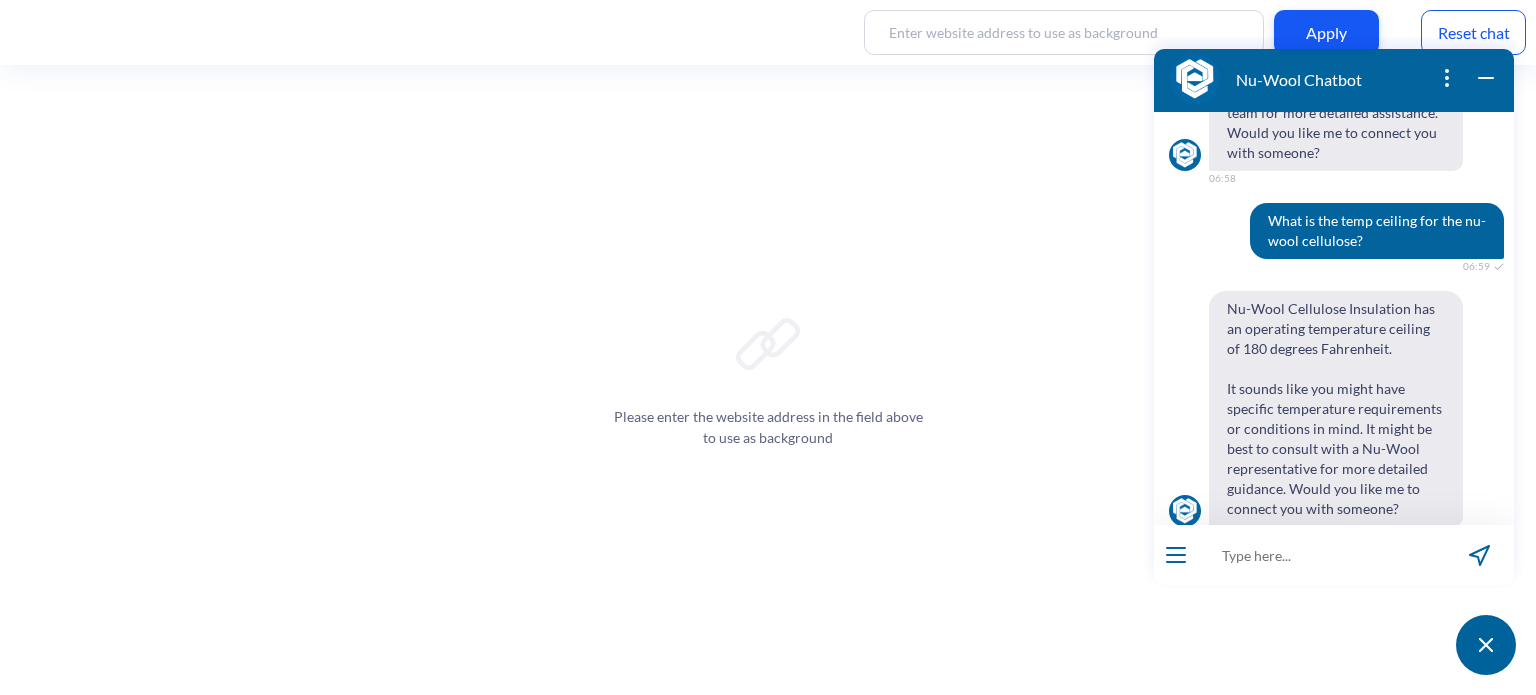 type 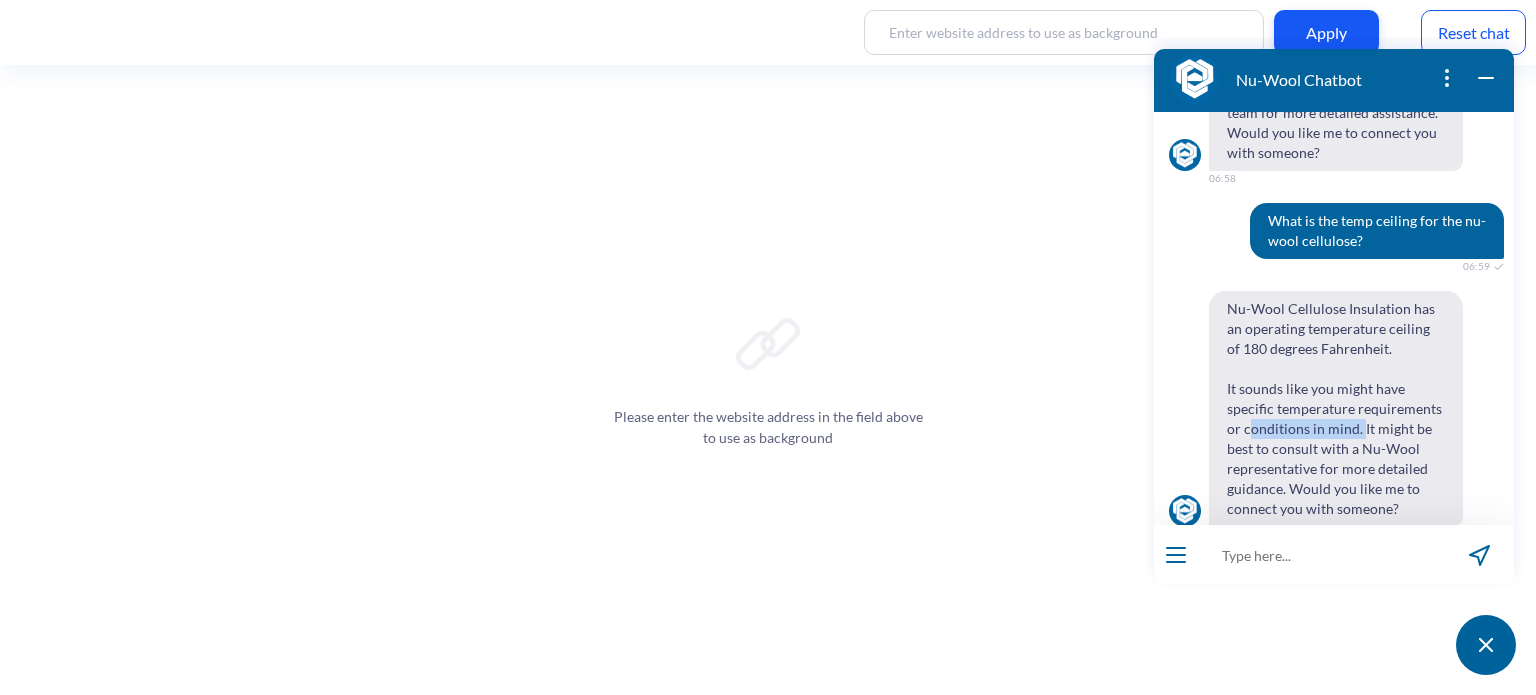 drag, startPoint x: 1252, startPoint y: 382, endPoint x: 1360, endPoint y: 382, distance: 108 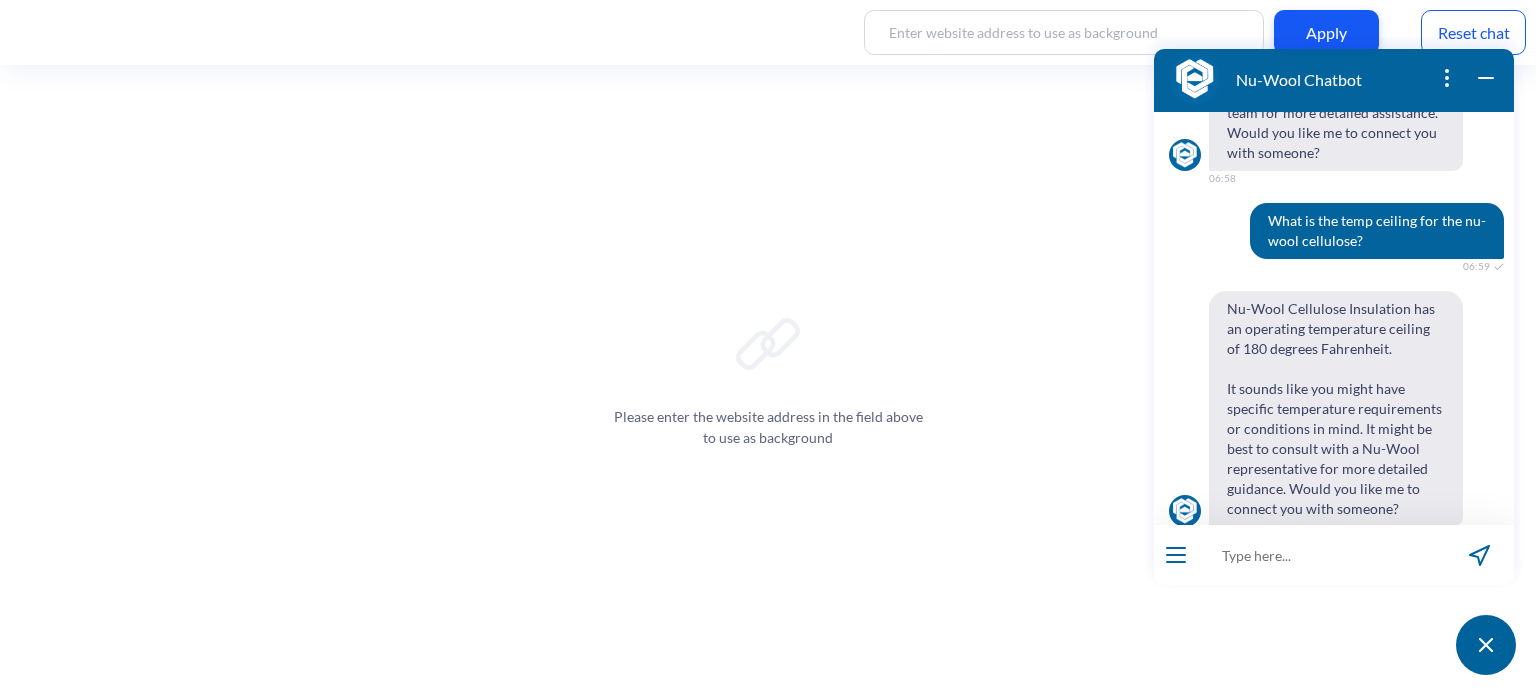 click on "Nu-Wool Cellulose Insulation has an operating temperature ceiling of 180 degrees Fahrenheit.
It sounds like you might have specific temperature requirements or conditions in mind. It might be best to consult with a Nu-Wool representative for more detailed guidance. Would you like me to connect you with someone?" at bounding box center [1336, 409] 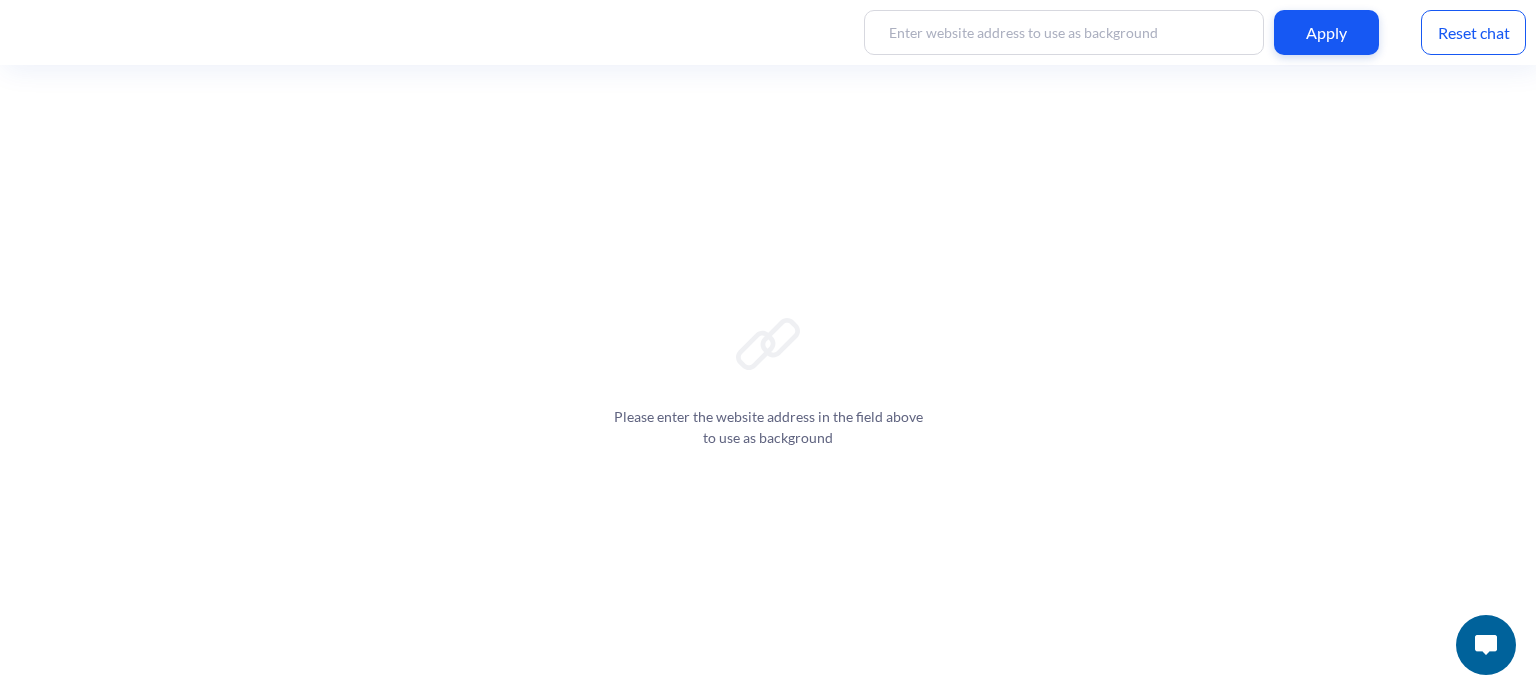 scroll, scrollTop: 0, scrollLeft: 0, axis: both 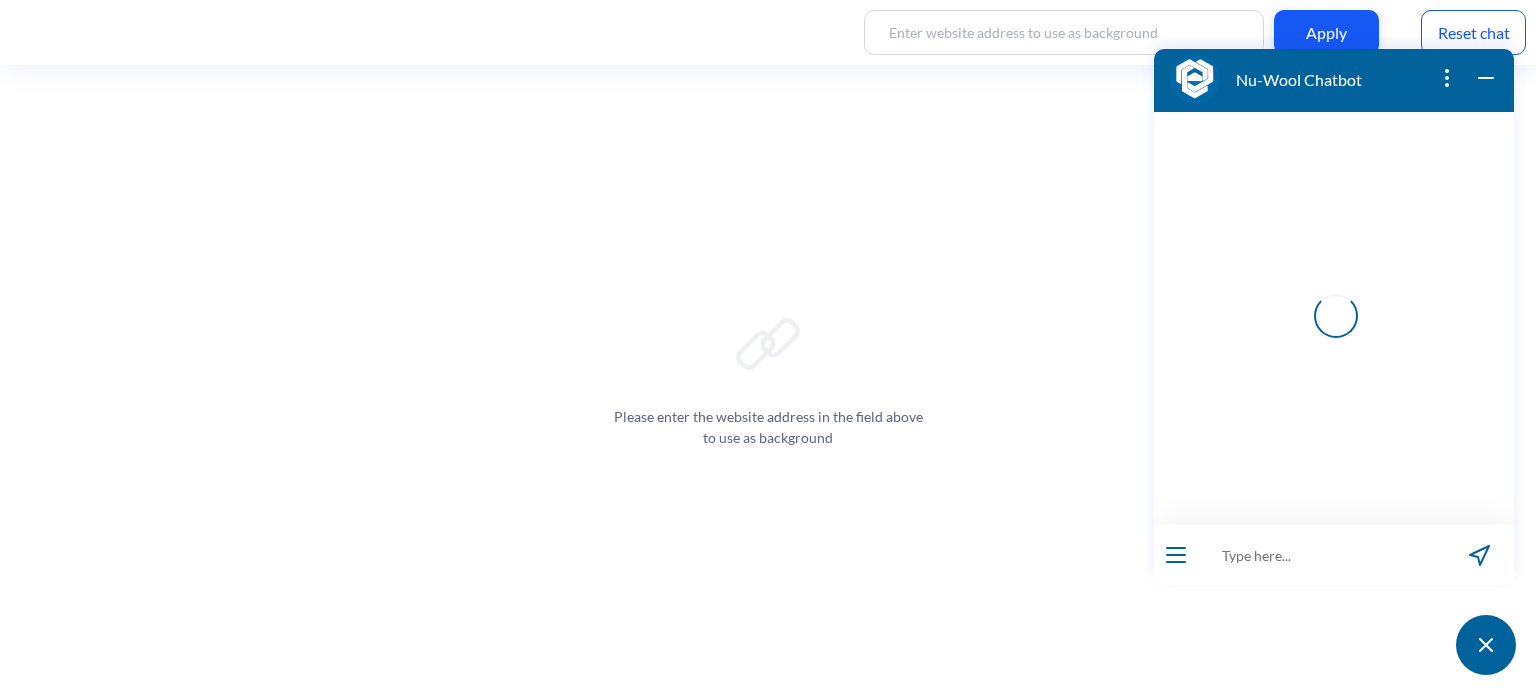 click at bounding box center (1321, 555) 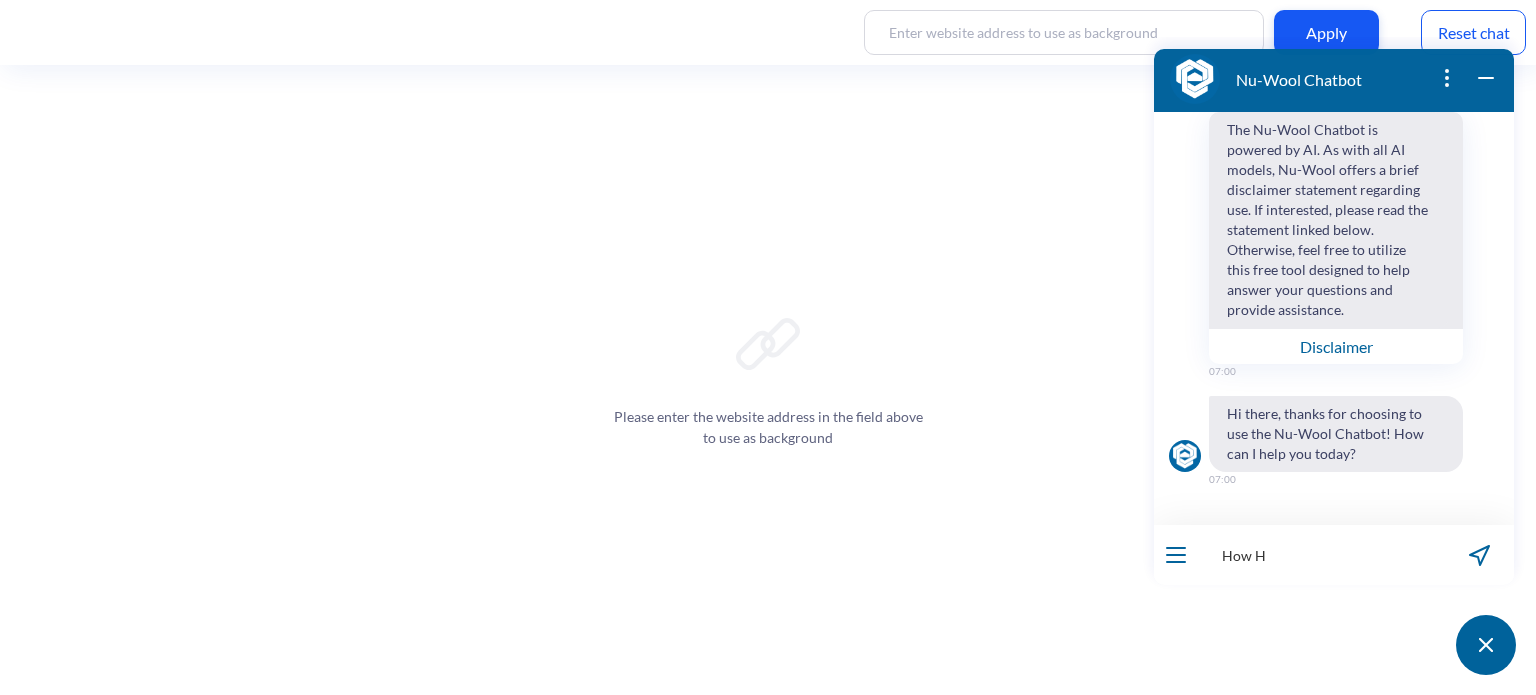 type on "How H" 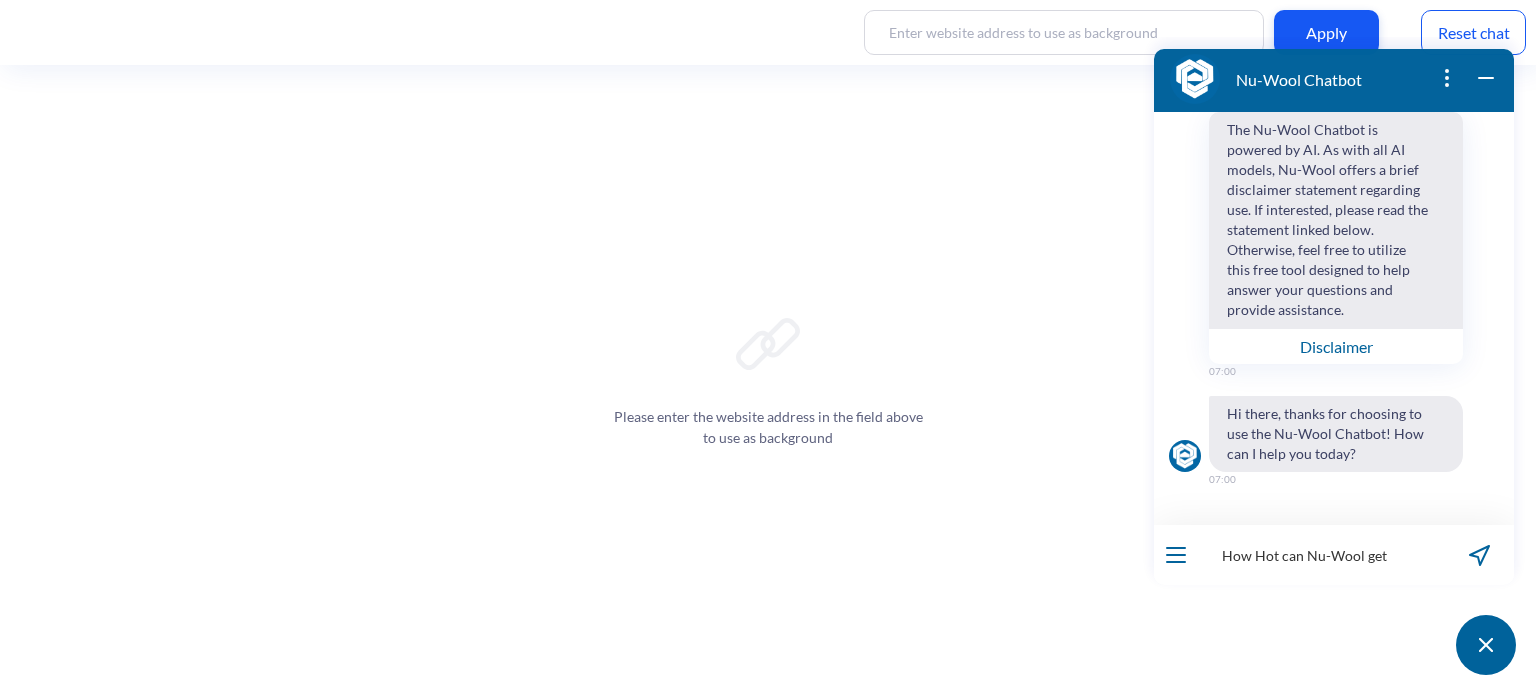 type on "How Hot can Nu-wool get?" 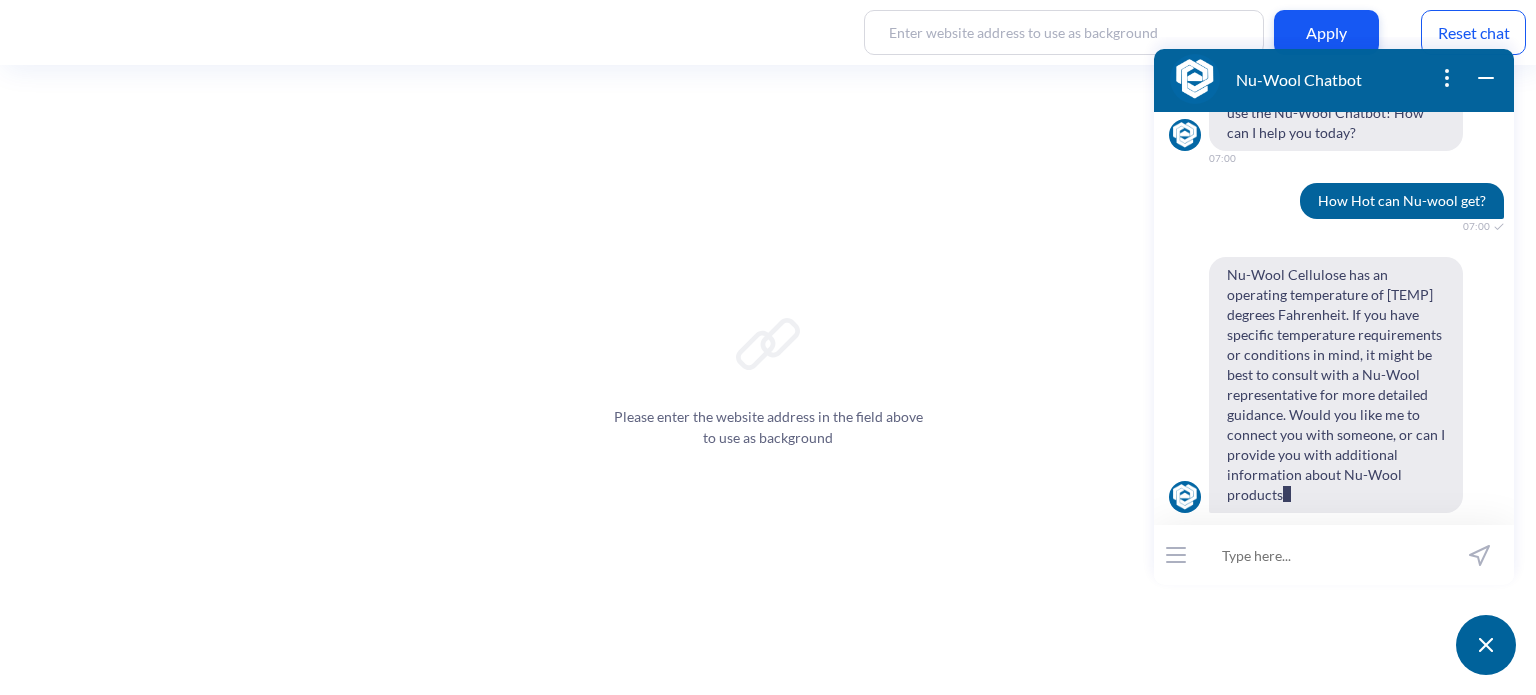 scroll, scrollTop: 341, scrollLeft: 0, axis: vertical 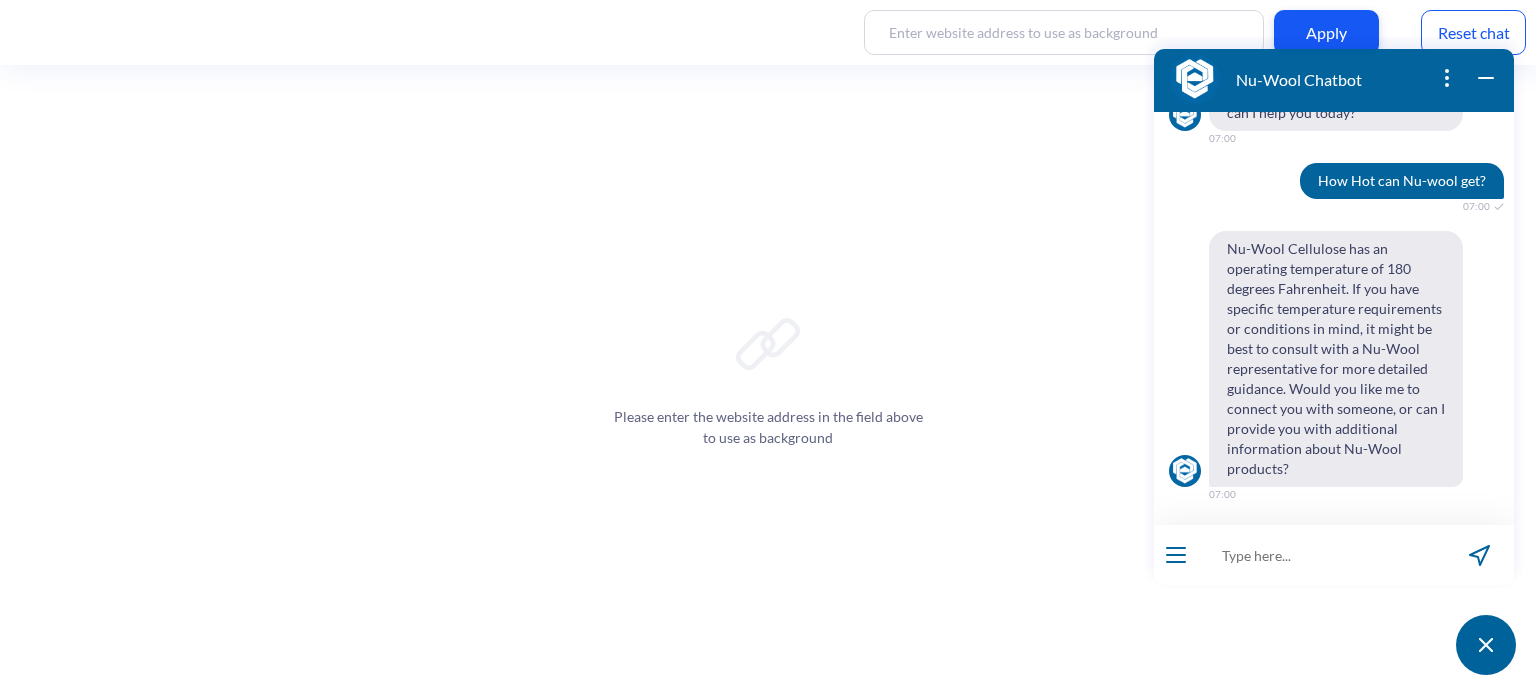 click at bounding box center (1321, 555) 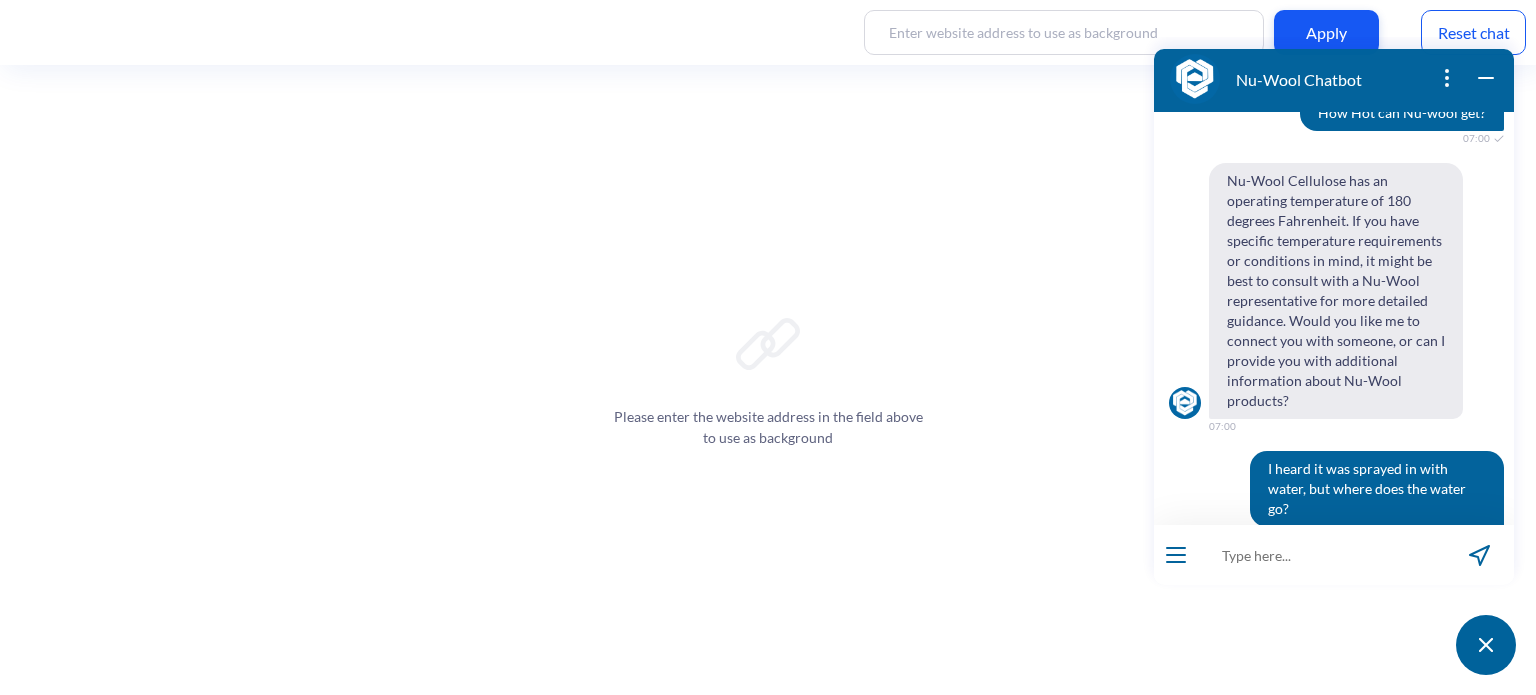 scroll, scrollTop: 428, scrollLeft: 0, axis: vertical 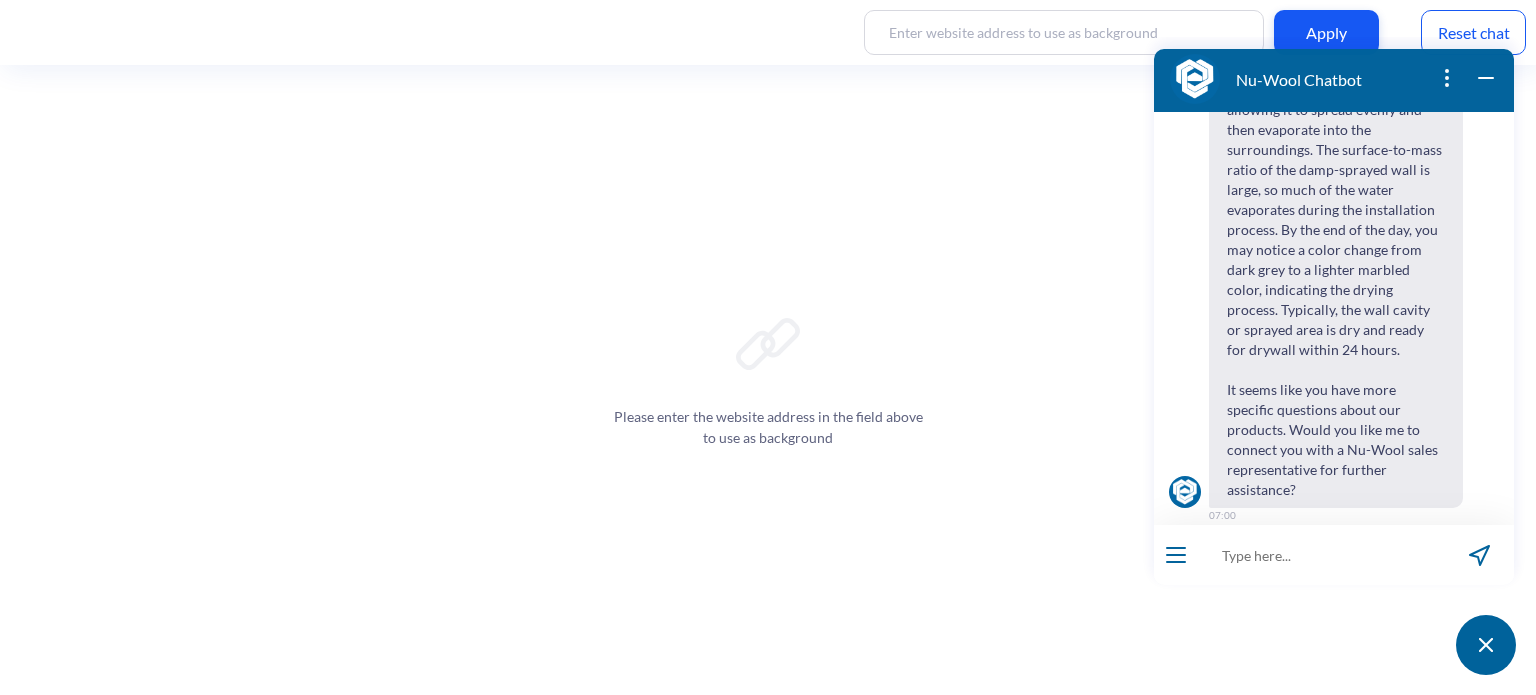 click at bounding box center (1321, 555) 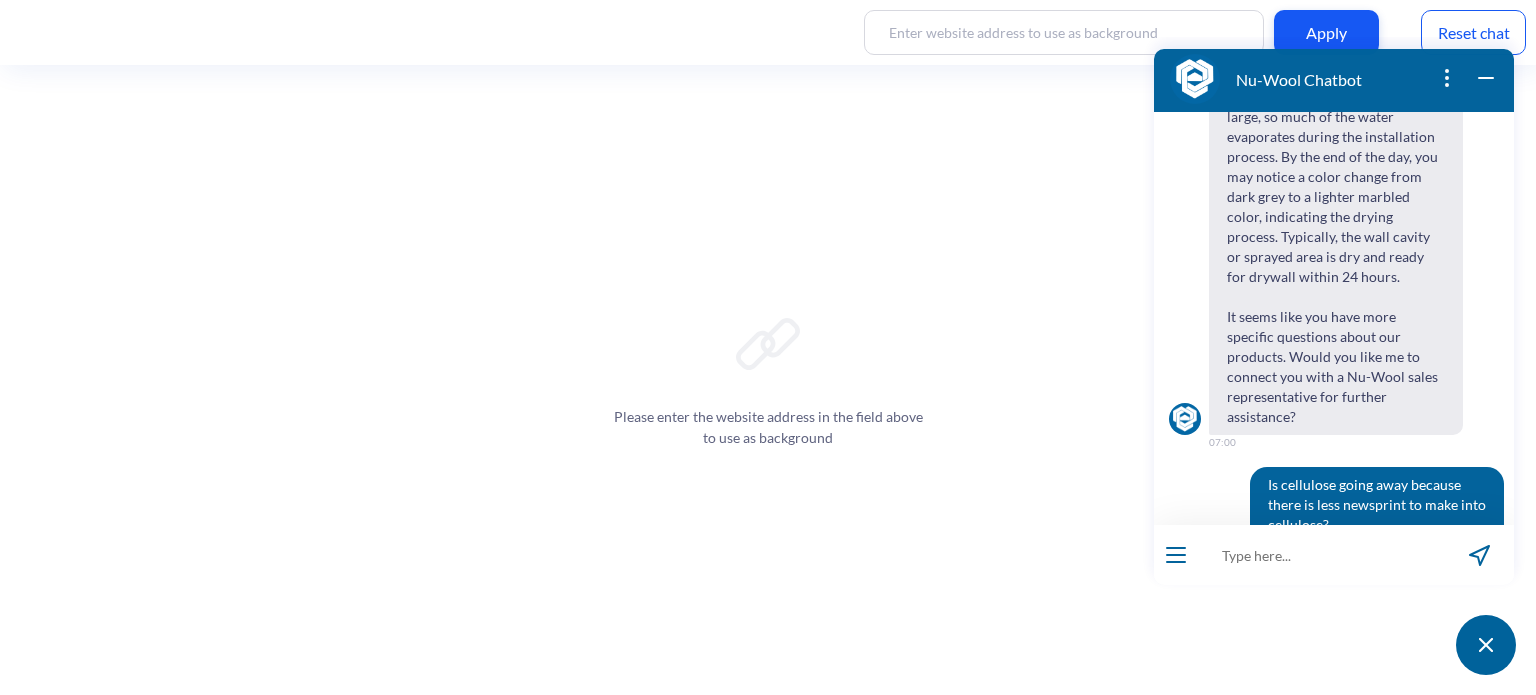 scroll, scrollTop: 1084, scrollLeft: 0, axis: vertical 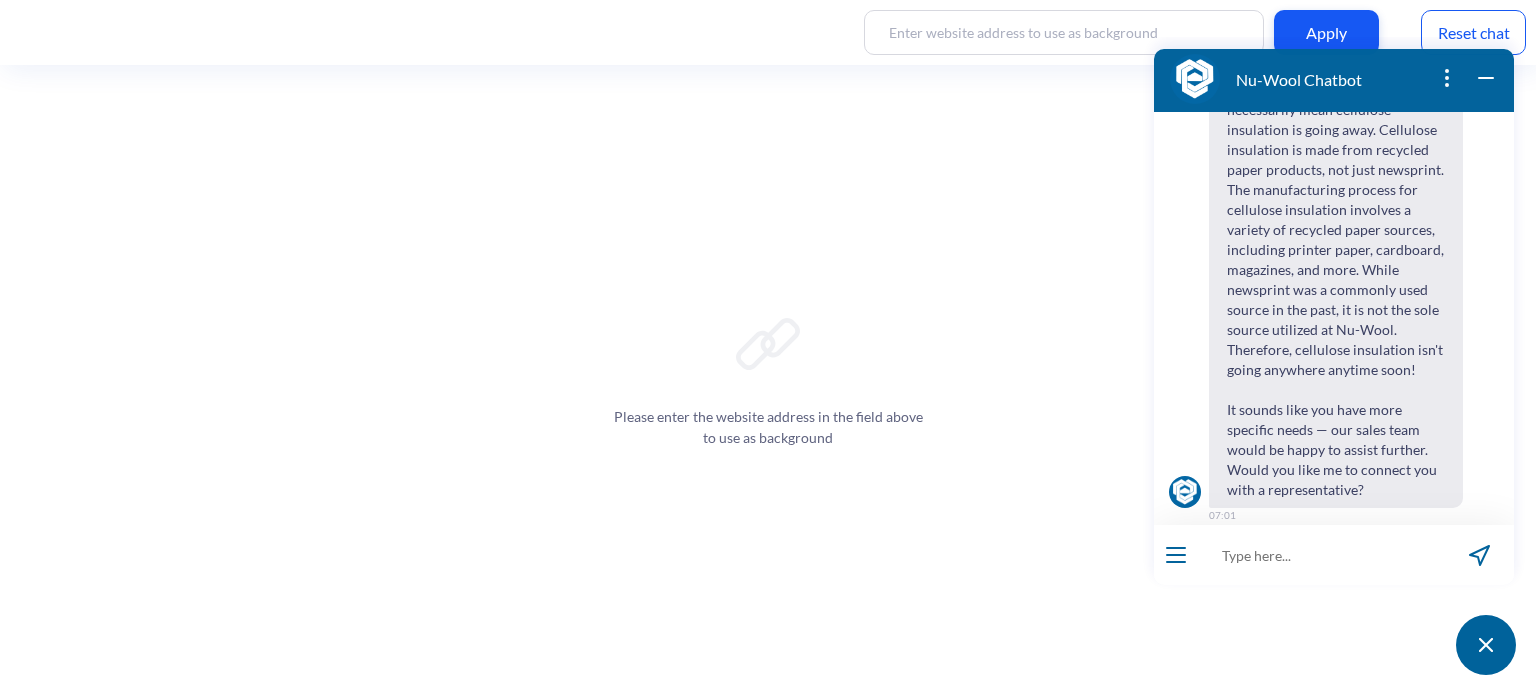 click at bounding box center [1321, 555] 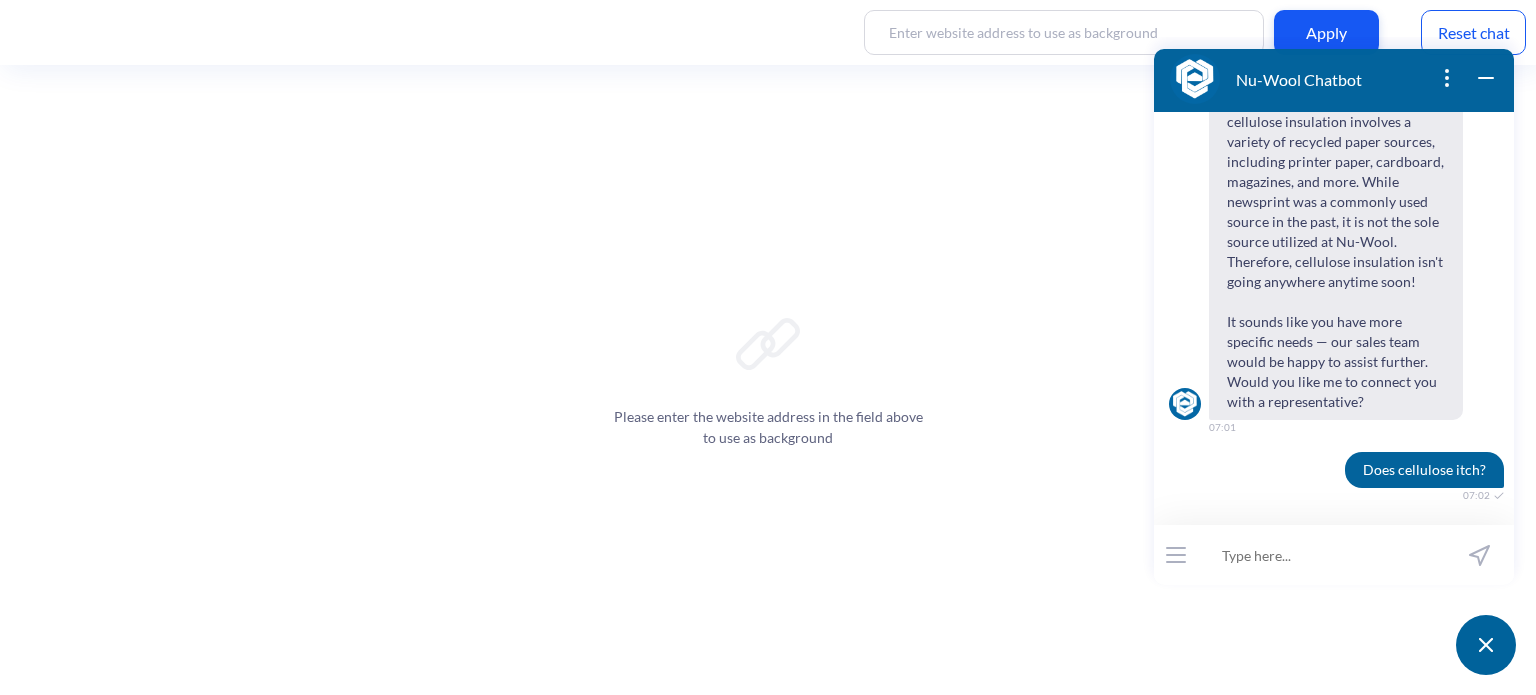 scroll, scrollTop: 1709, scrollLeft: 0, axis: vertical 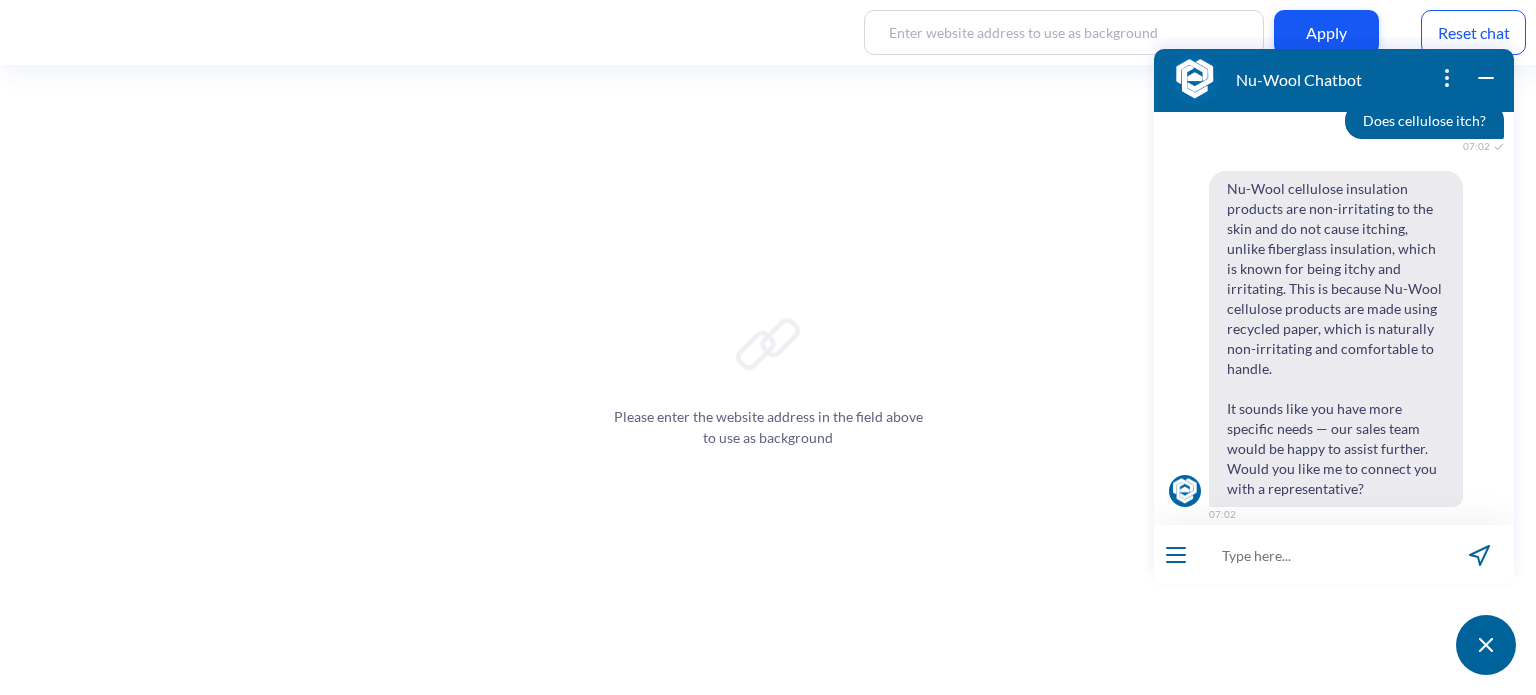 click at bounding box center (1321, 555) 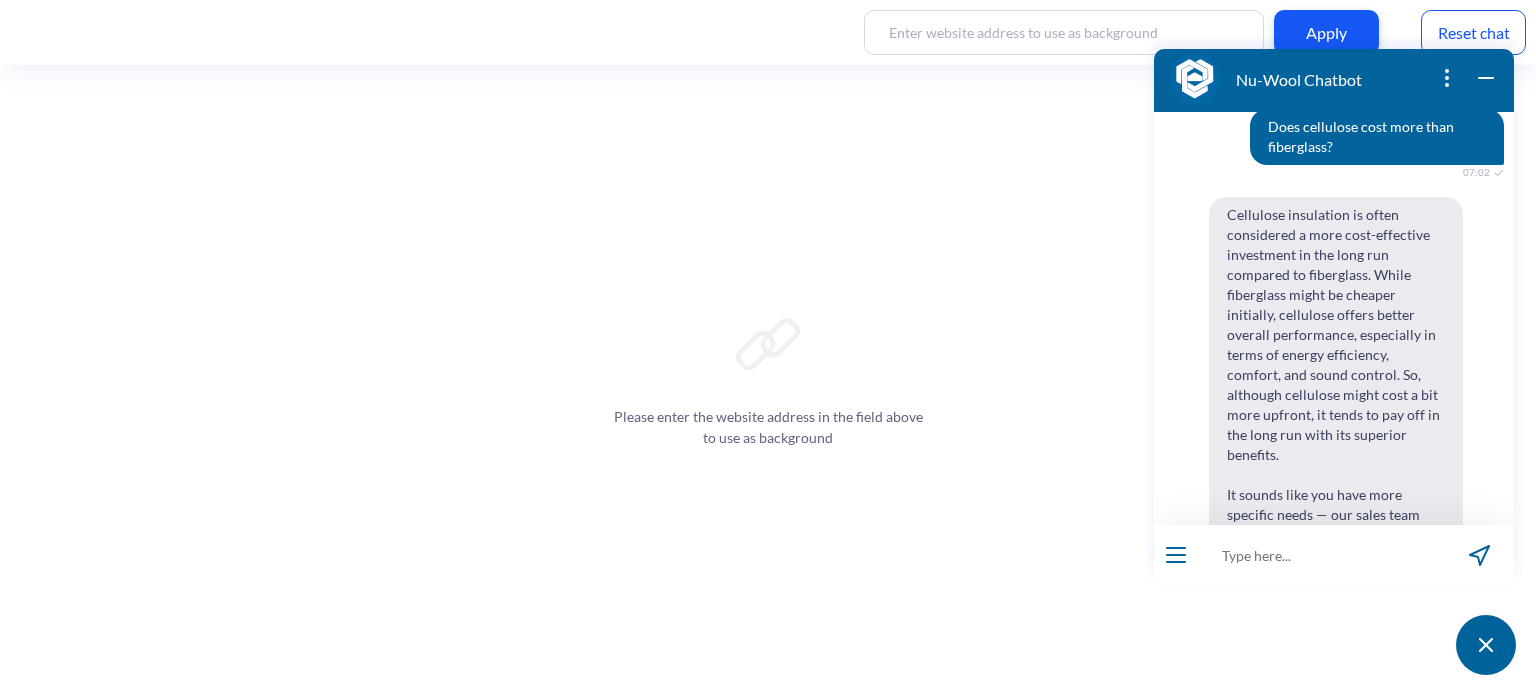 scroll, scrollTop: 2384, scrollLeft: 0, axis: vertical 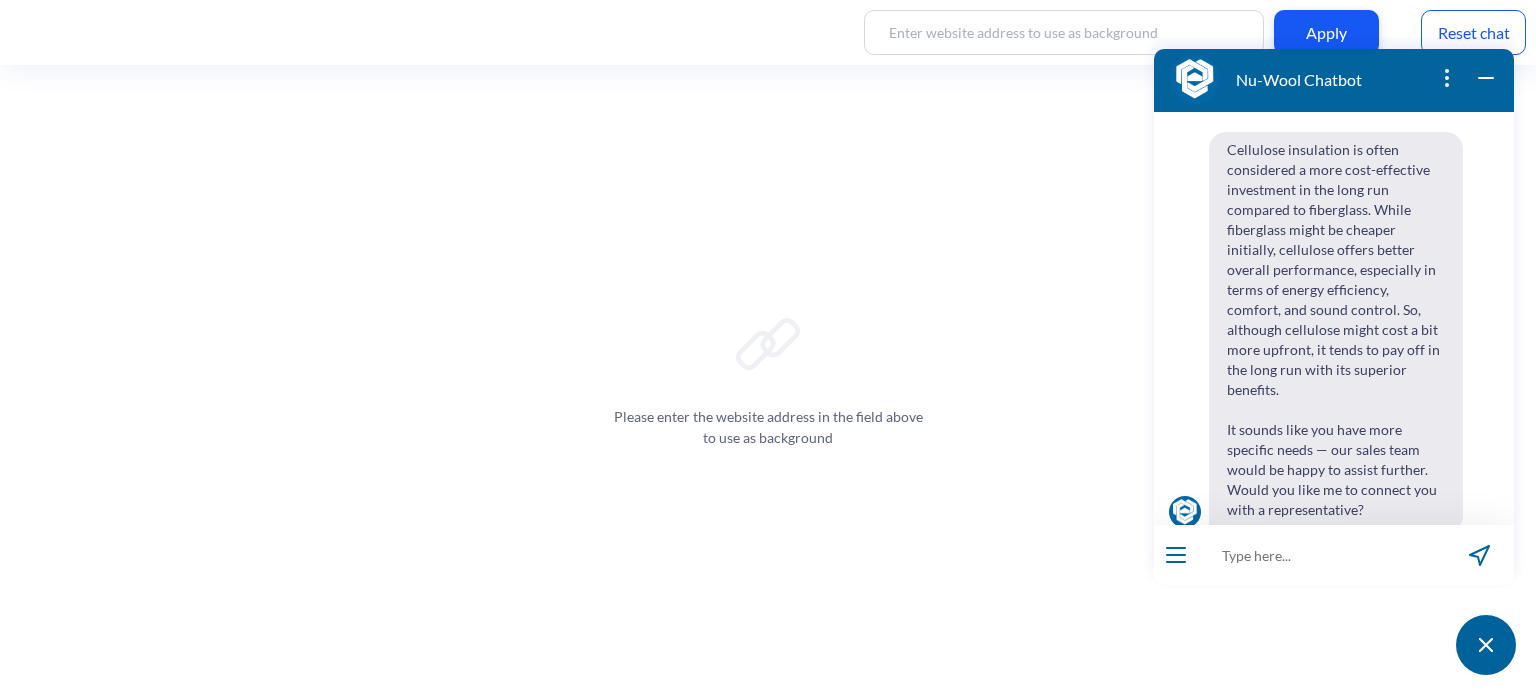 click at bounding box center (1321, 555) 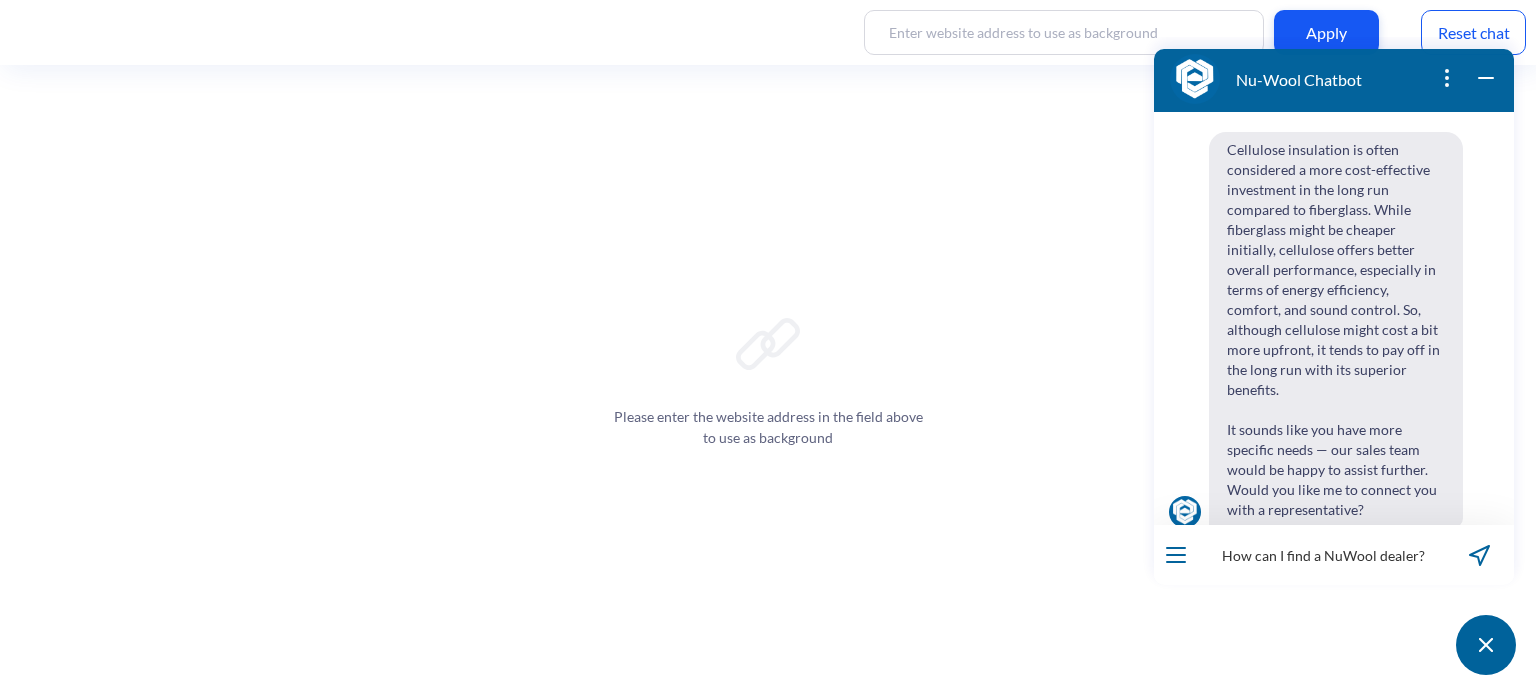 type 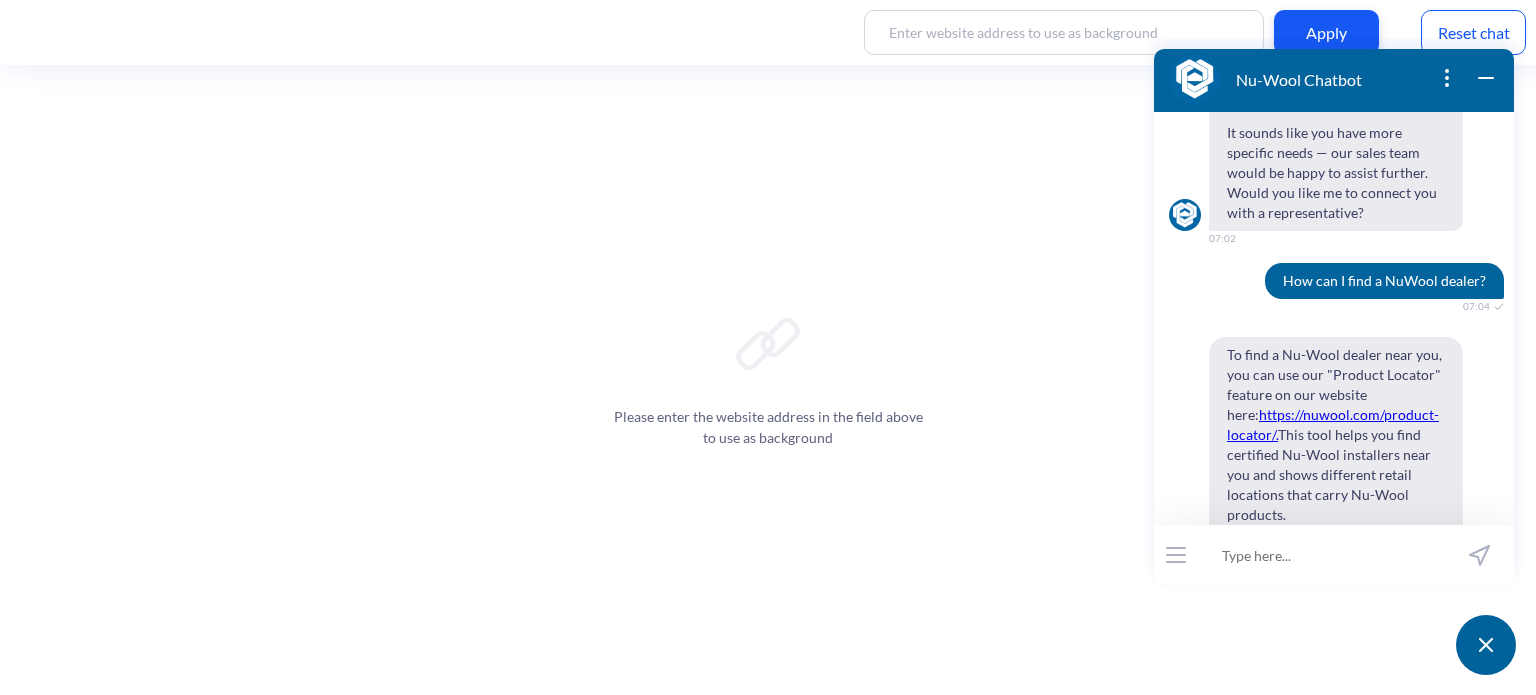 scroll, scrollTop: 2841, scrollLeft: 0, axis: vertical 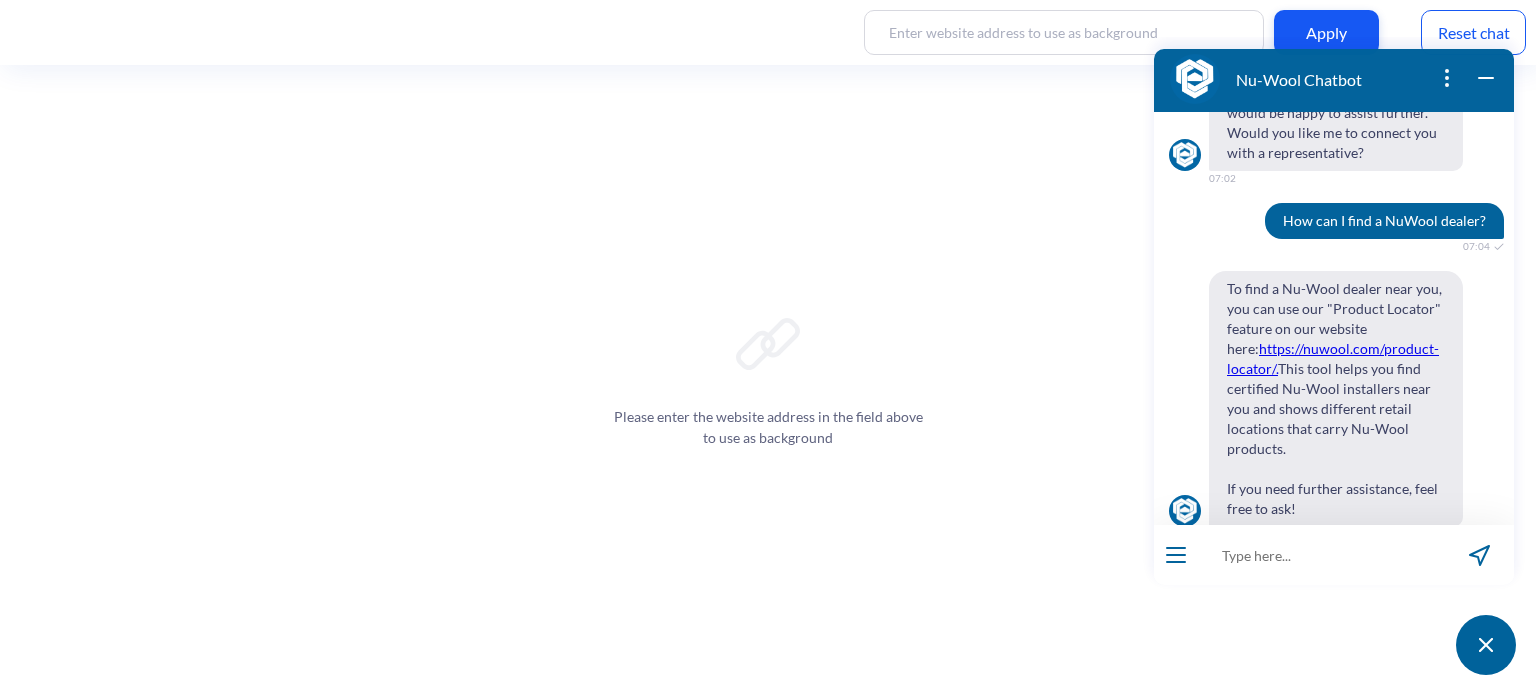 click on "To find a Nu-Wool dealer near you, you can use our "Product Locator" feature on our website here:  https://nuwool.com/product-locator/.  This tool helps you find certified Nu-Wool installers near you and shows different retail locations that carry Nu-Wool products.
If you need further assistance, feel free to ask!" at bounding box center (1336, 399) 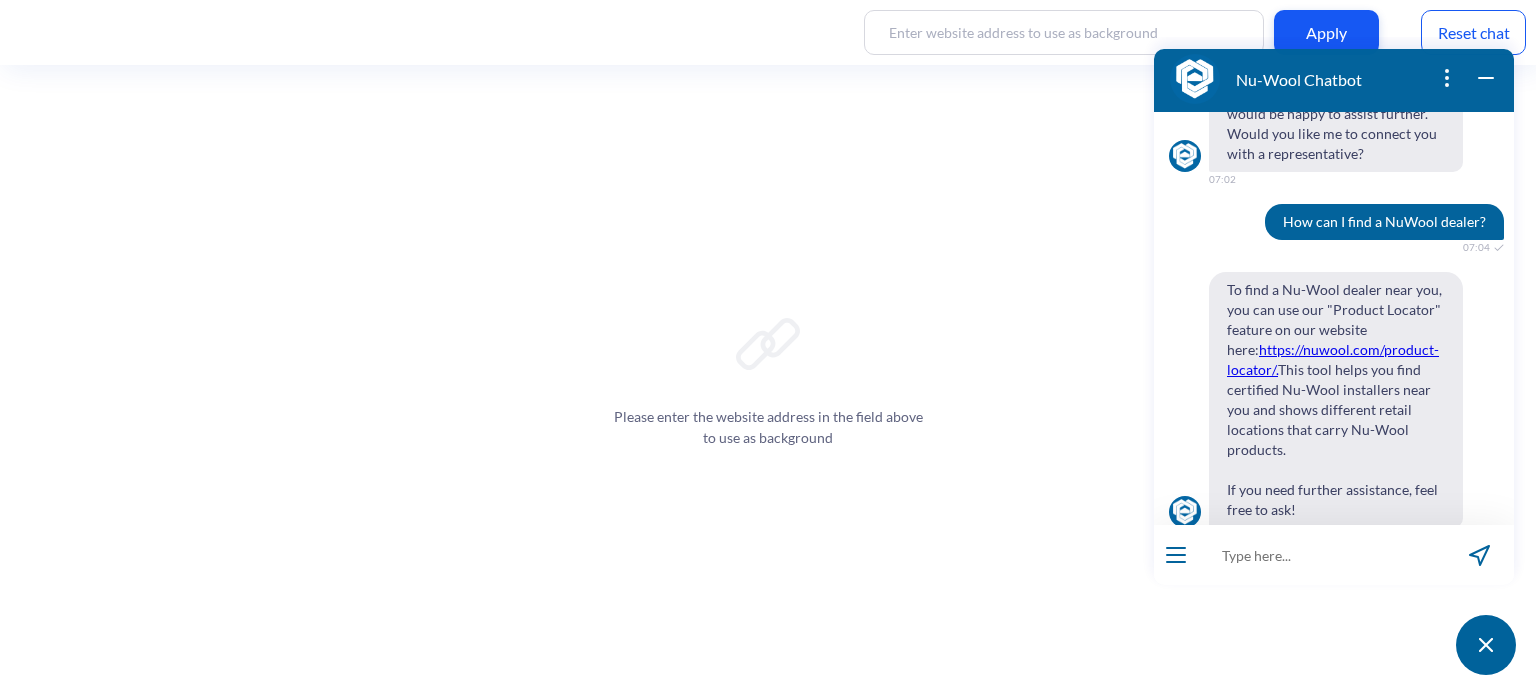 click on "Reset chat" at bounding box center (1473, 32) 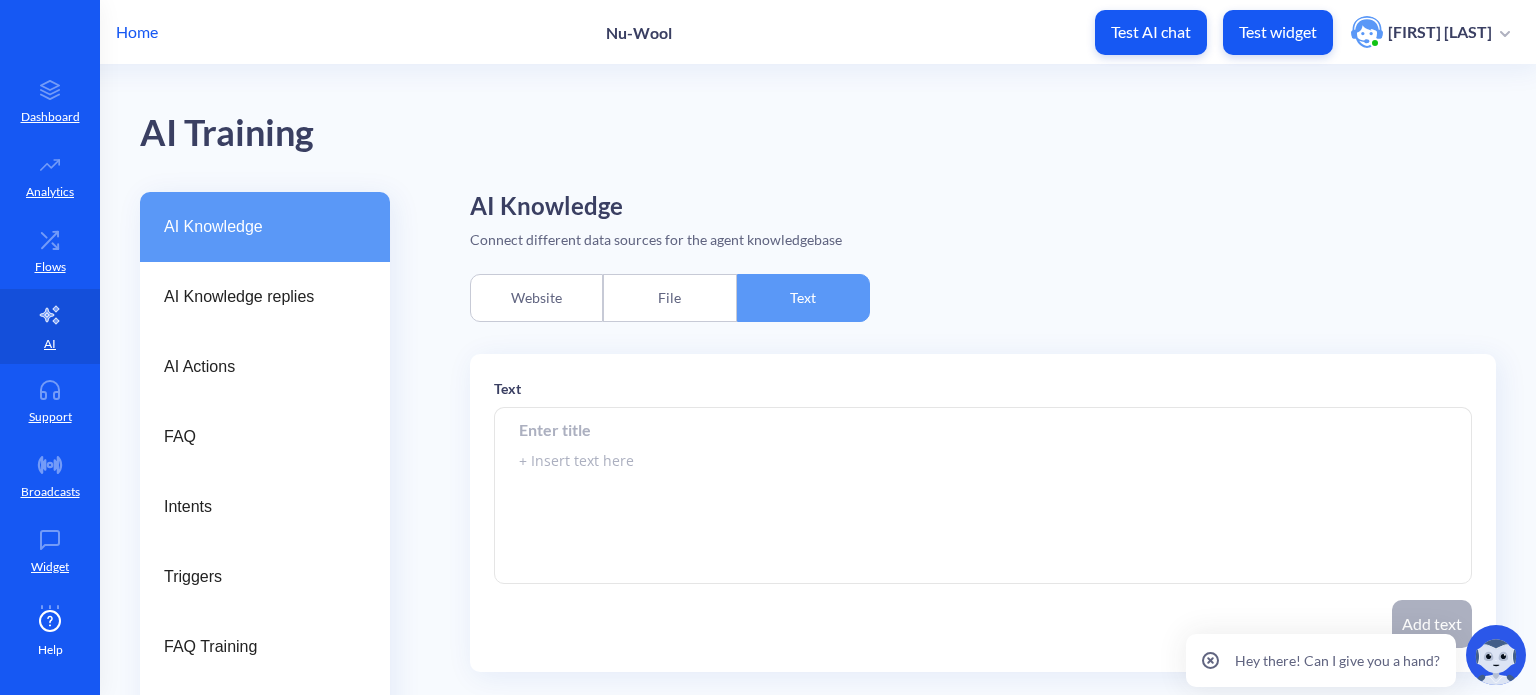 scroll, scrollTop: 0, scrollLeft: 0, axis: both 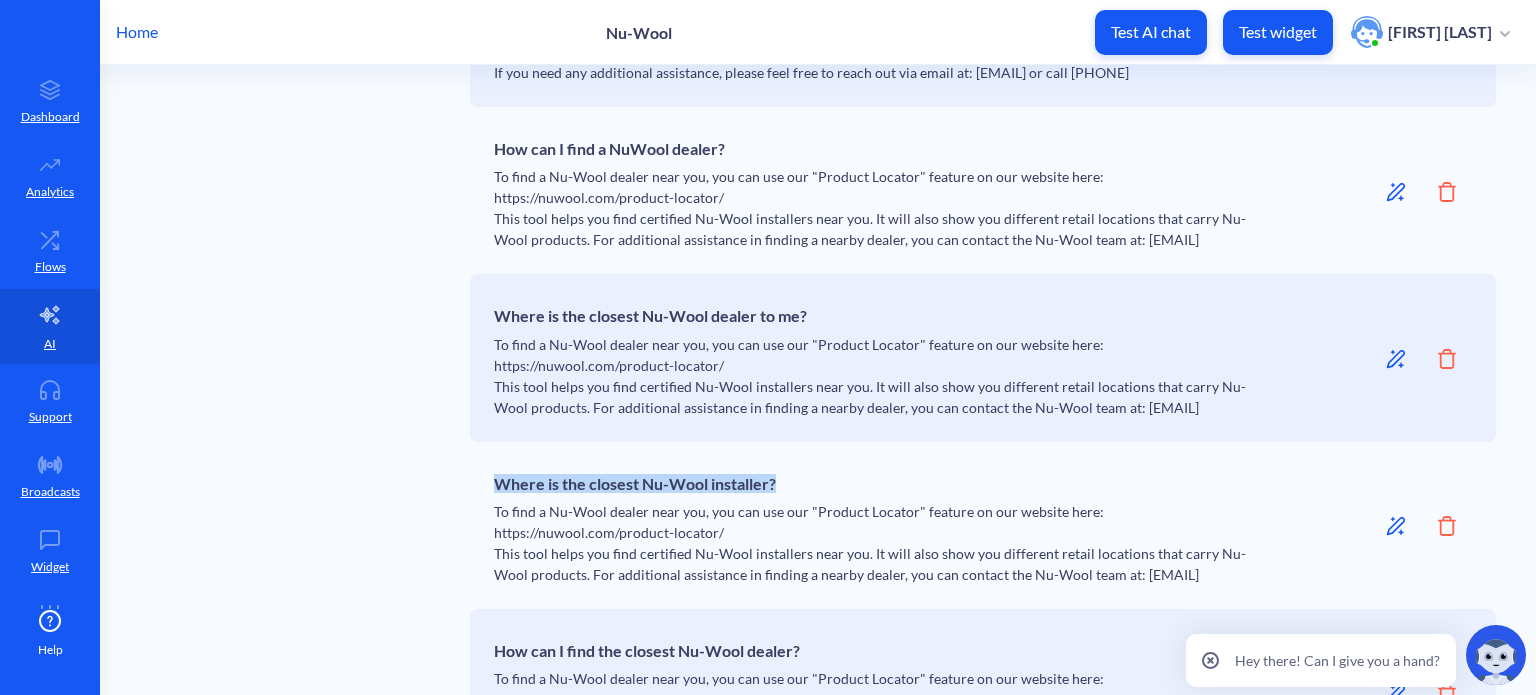 drag, startPoint x: 786, startPoint y: 440, endPoint x: 483, endPoint y: 439, distance: 303.00165 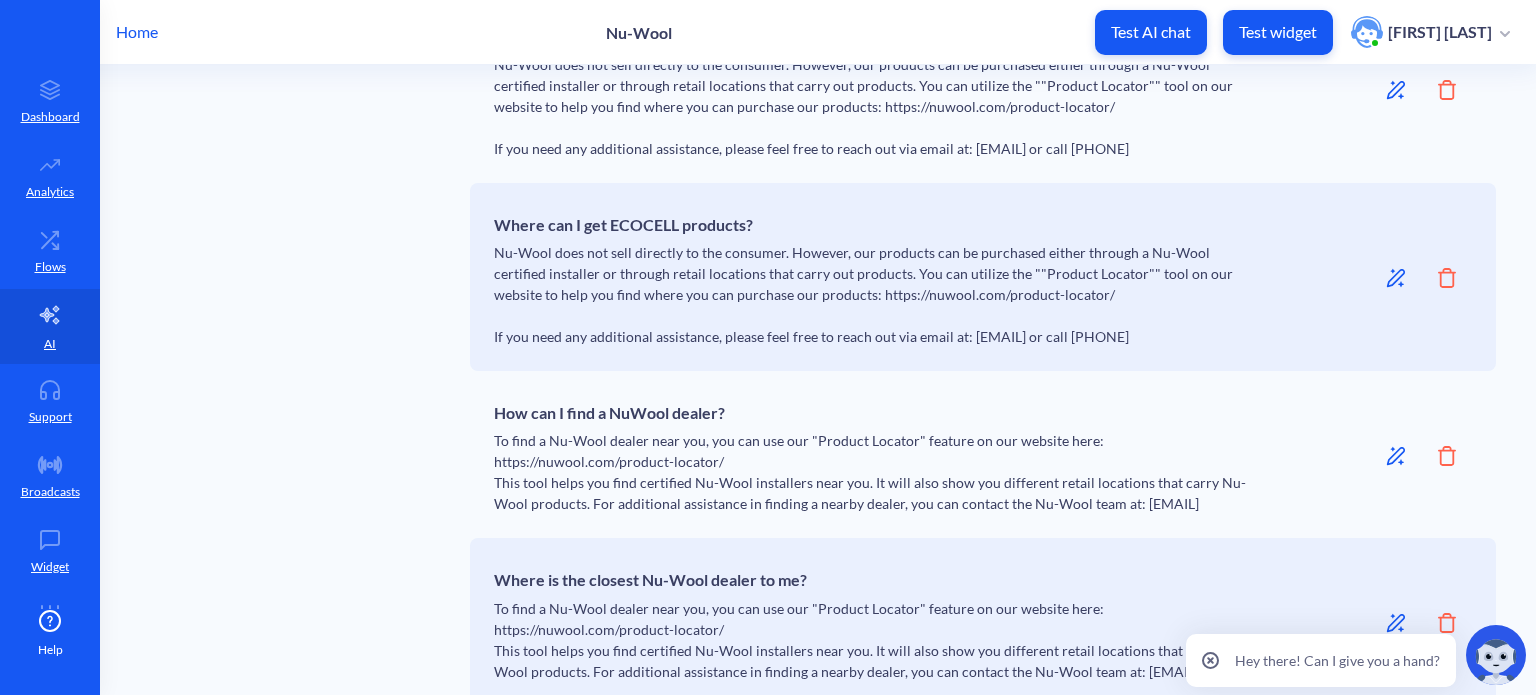 scroll, scrollTop: 7582, scrollLeft: 0, axis: vertical 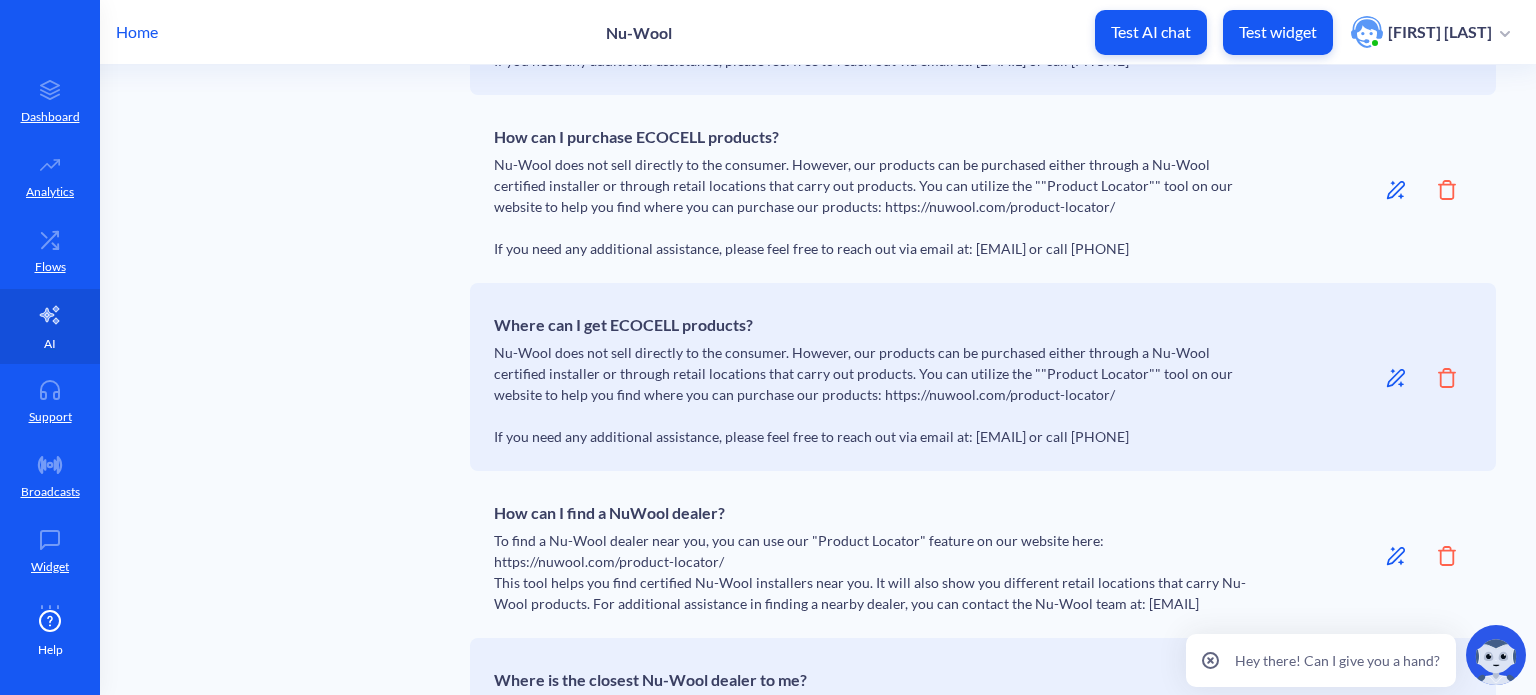 click on "AI" at bounding box center (50, 344) 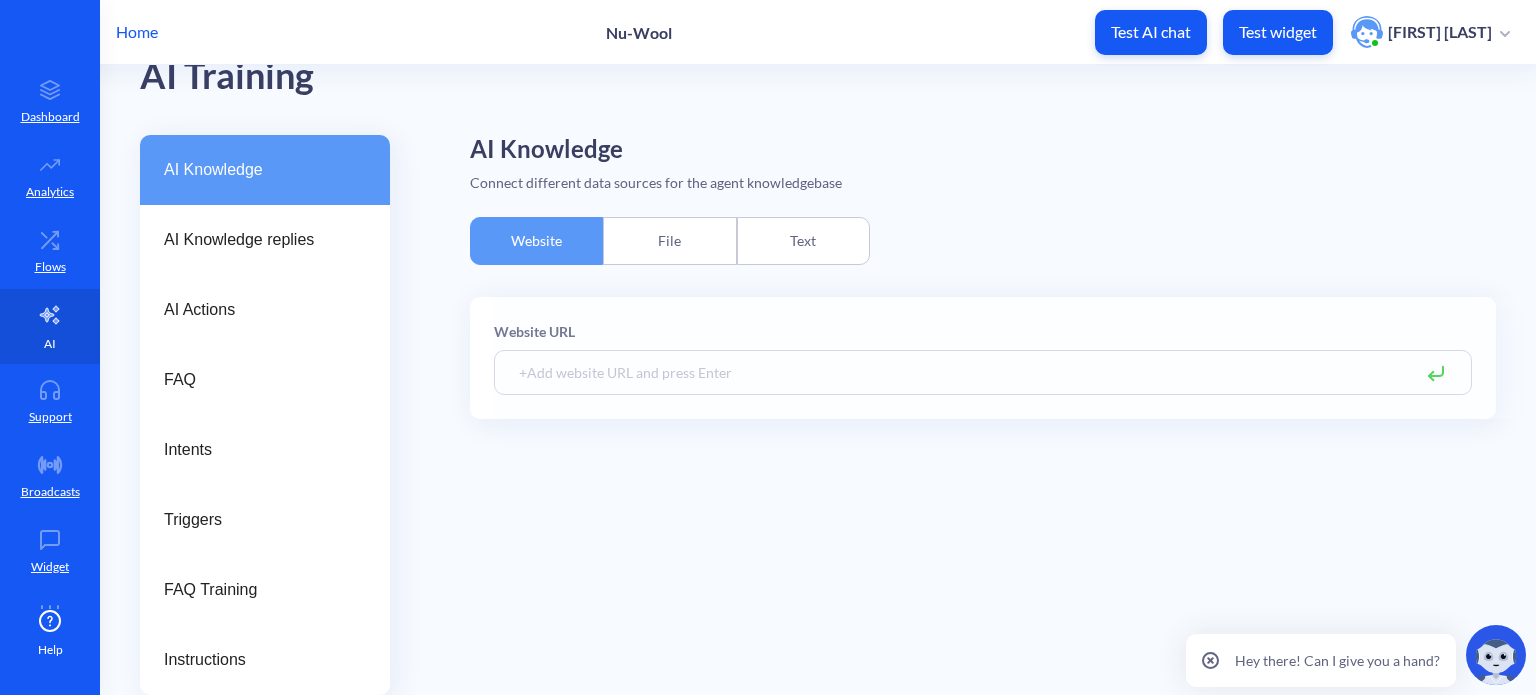 scroll, scrollTop: 56, scrollLeft: 0, axis: vertical 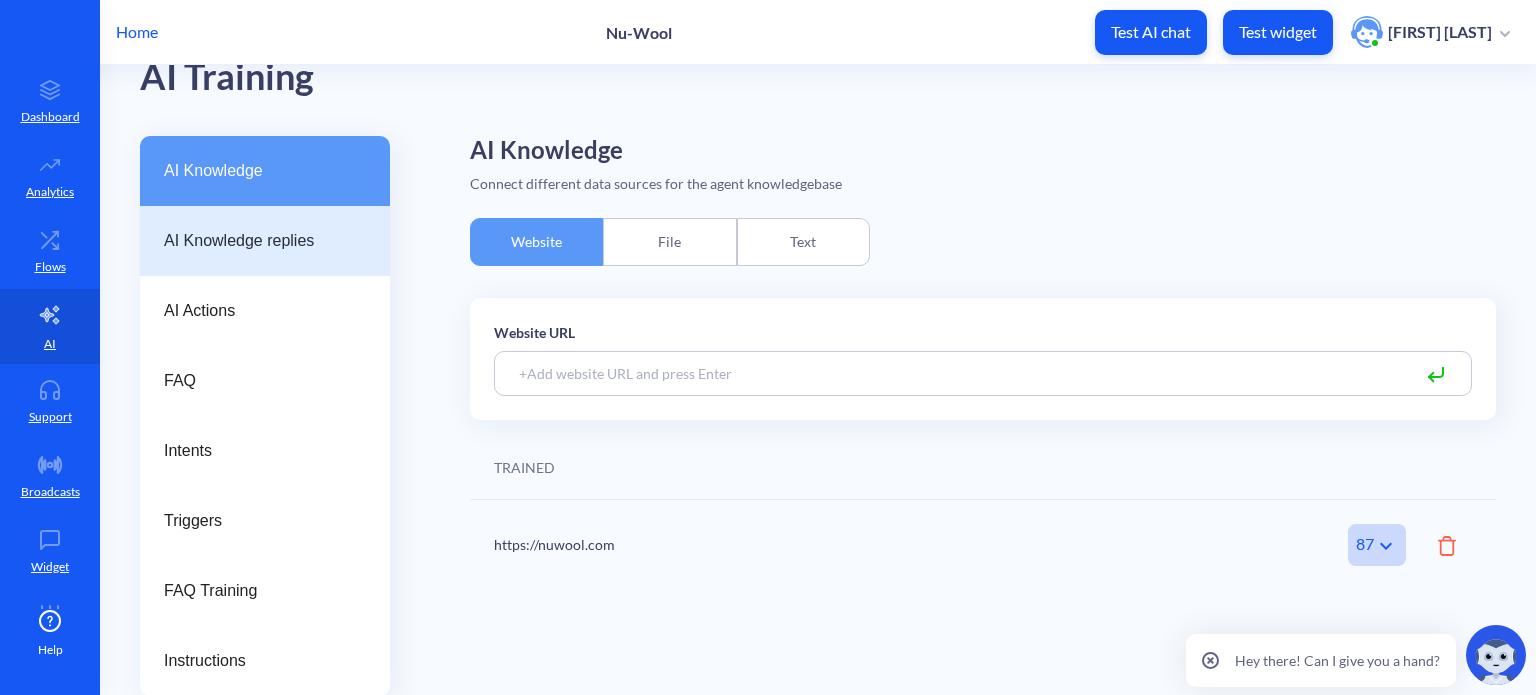 click on "AI Knowledge replies" at bounding box center (257, 241) 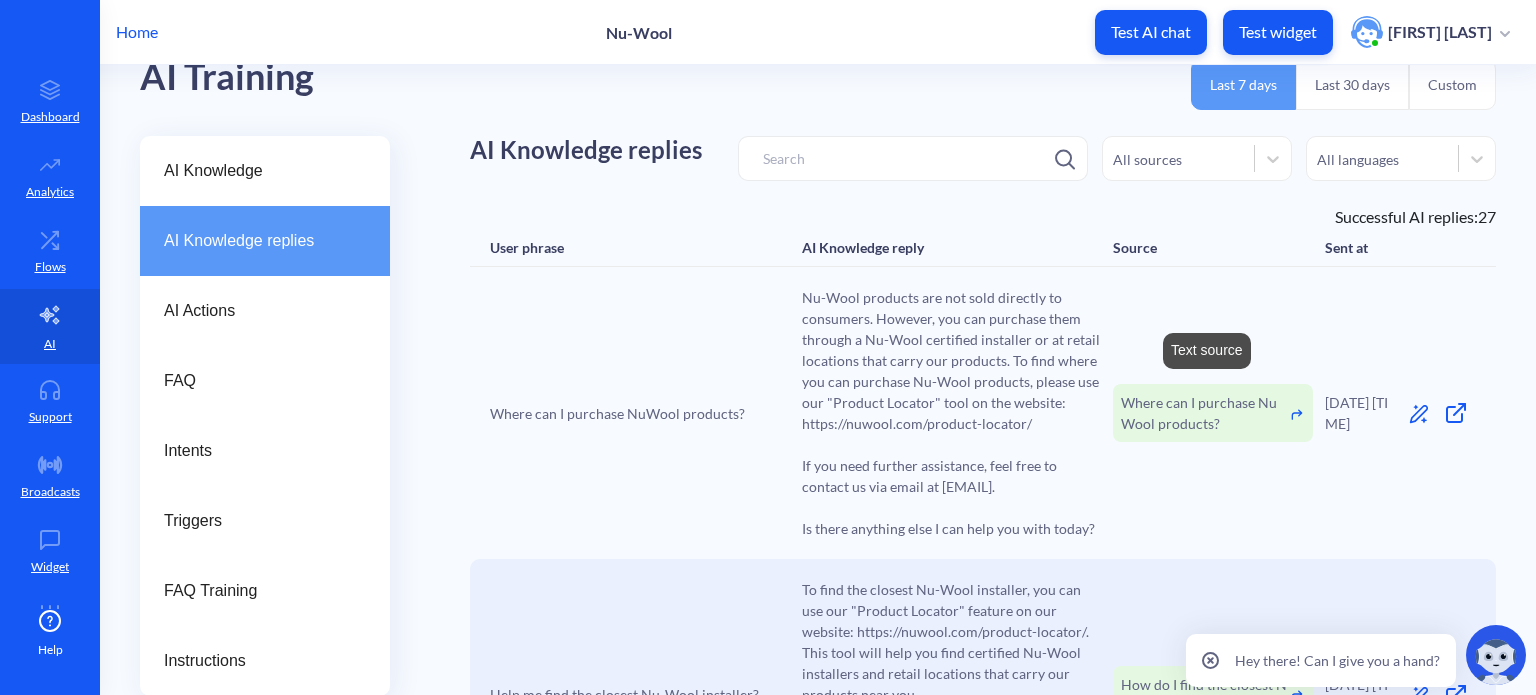 click on "Where can I purchase NuWool products?" at bounding box center (1205, 413) 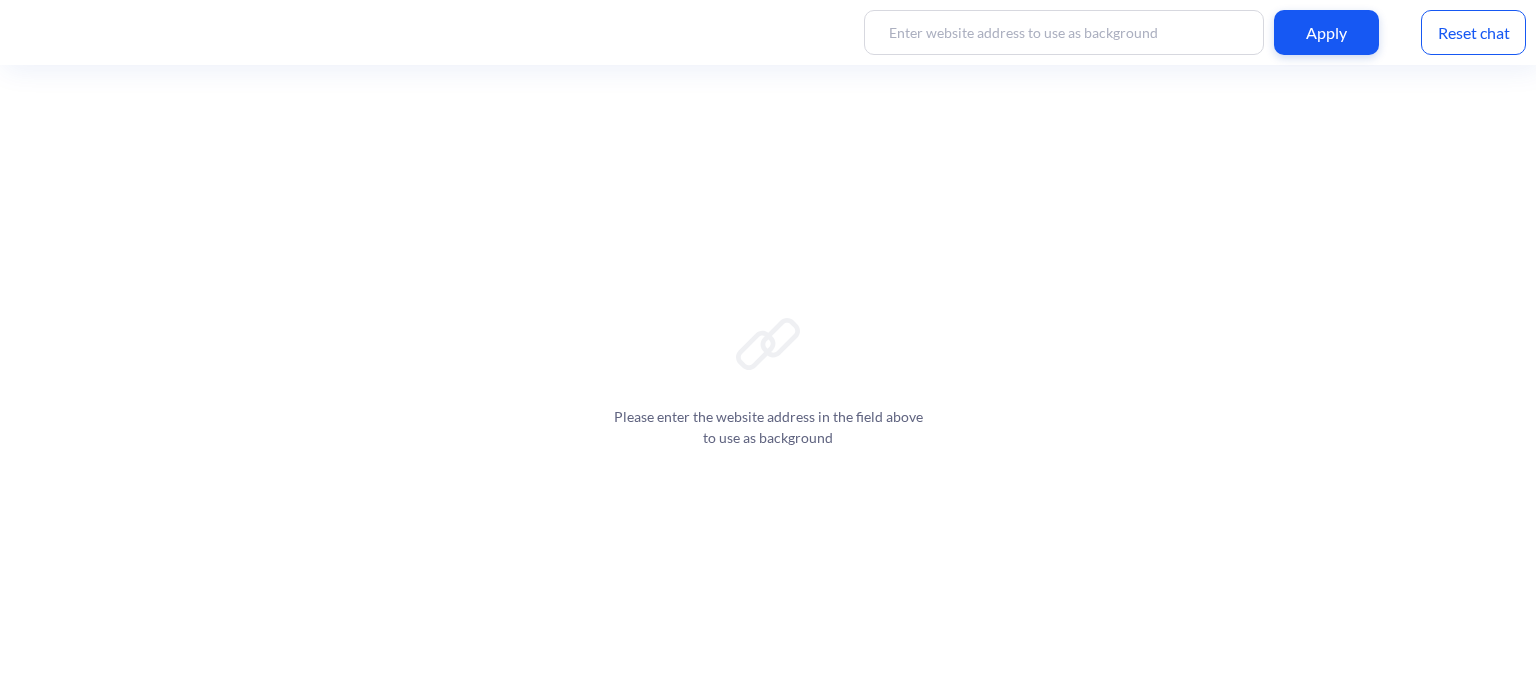 scroll, scrollTop: 0, scrollLeft: 0, axis: both 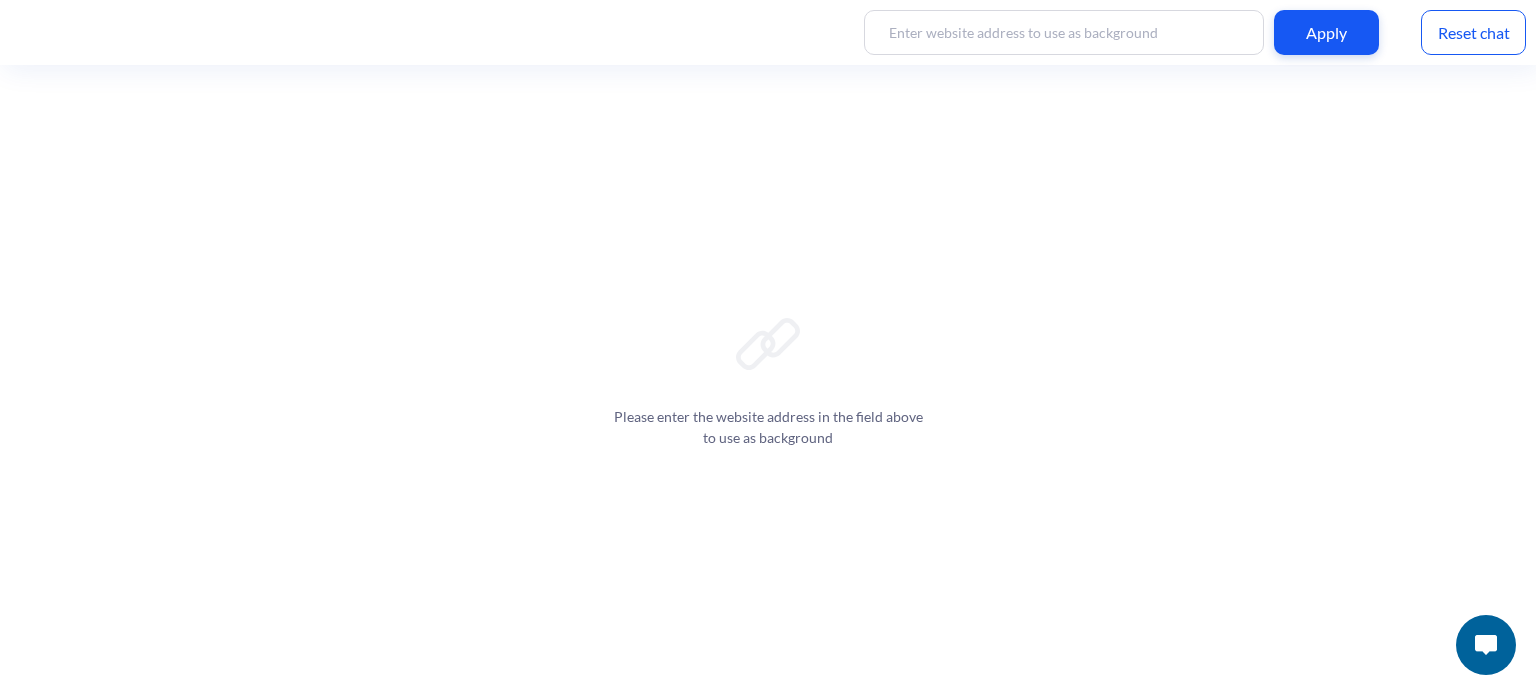 click at bounding box center [1486, 645] 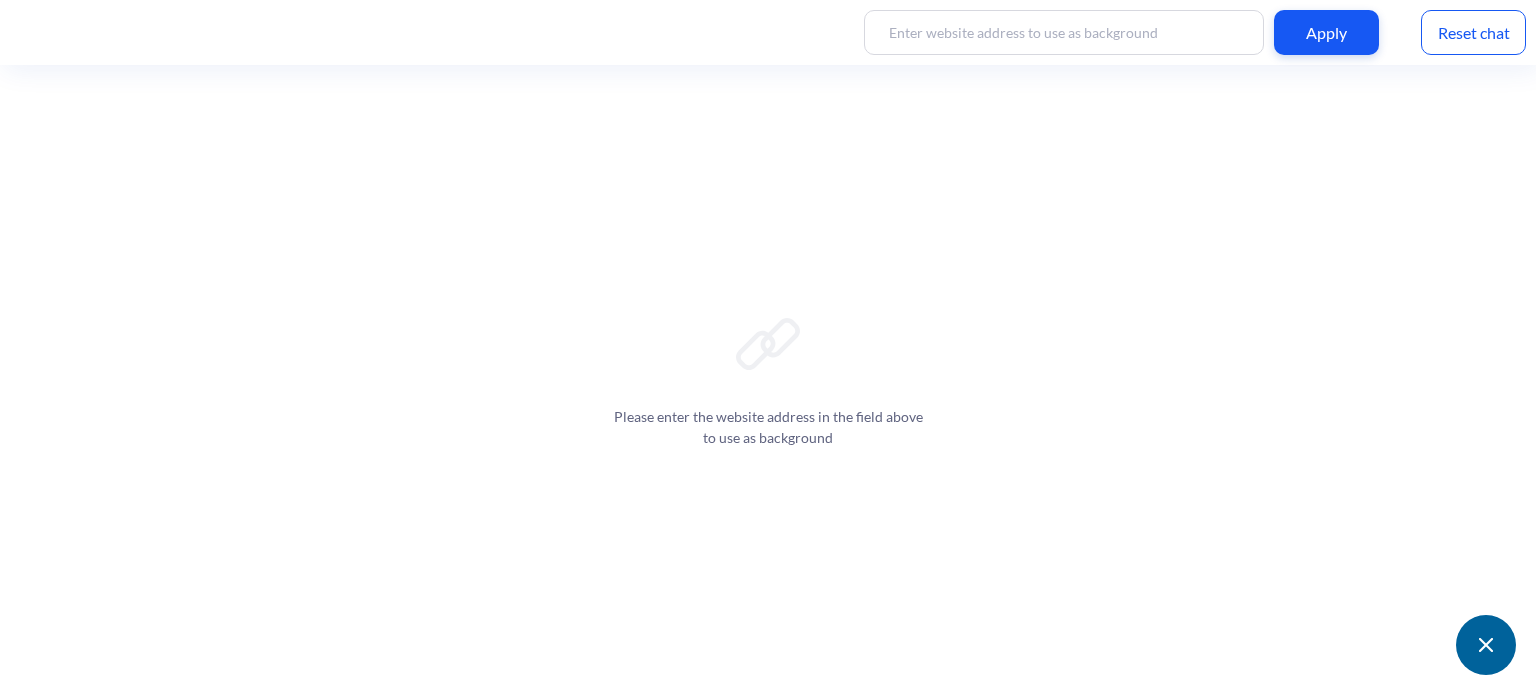 scroll, scrollTop: 3, scrollLeft: 0, axis: vertical 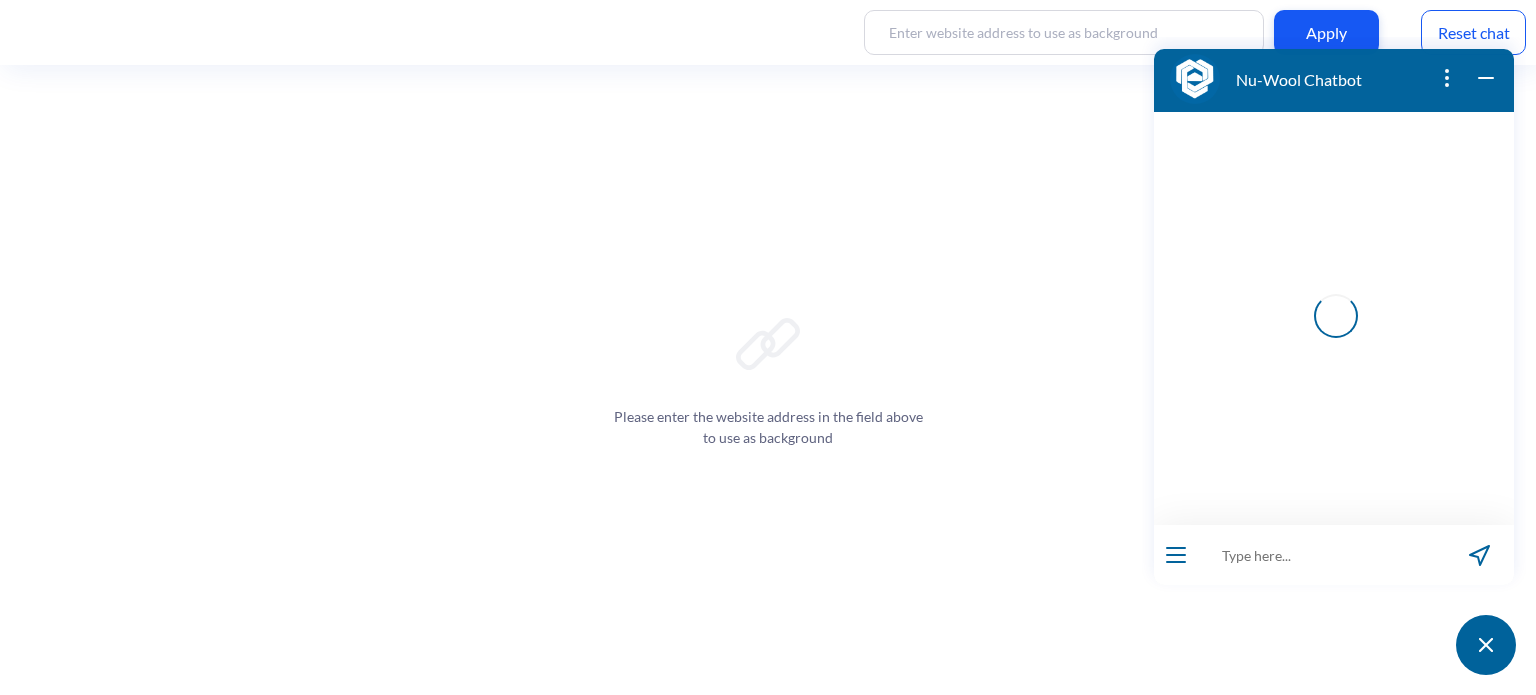click at bounding box center [1321, 555] 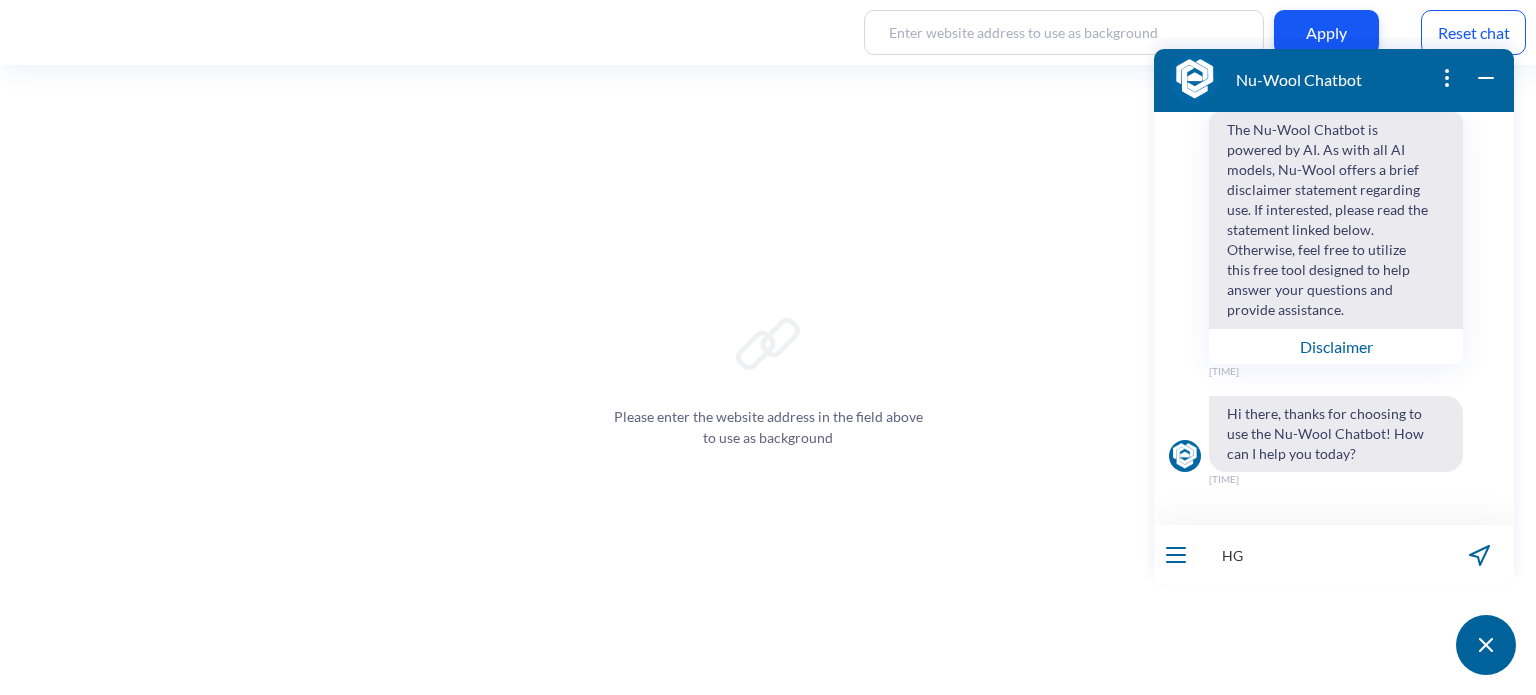 type on "HG" 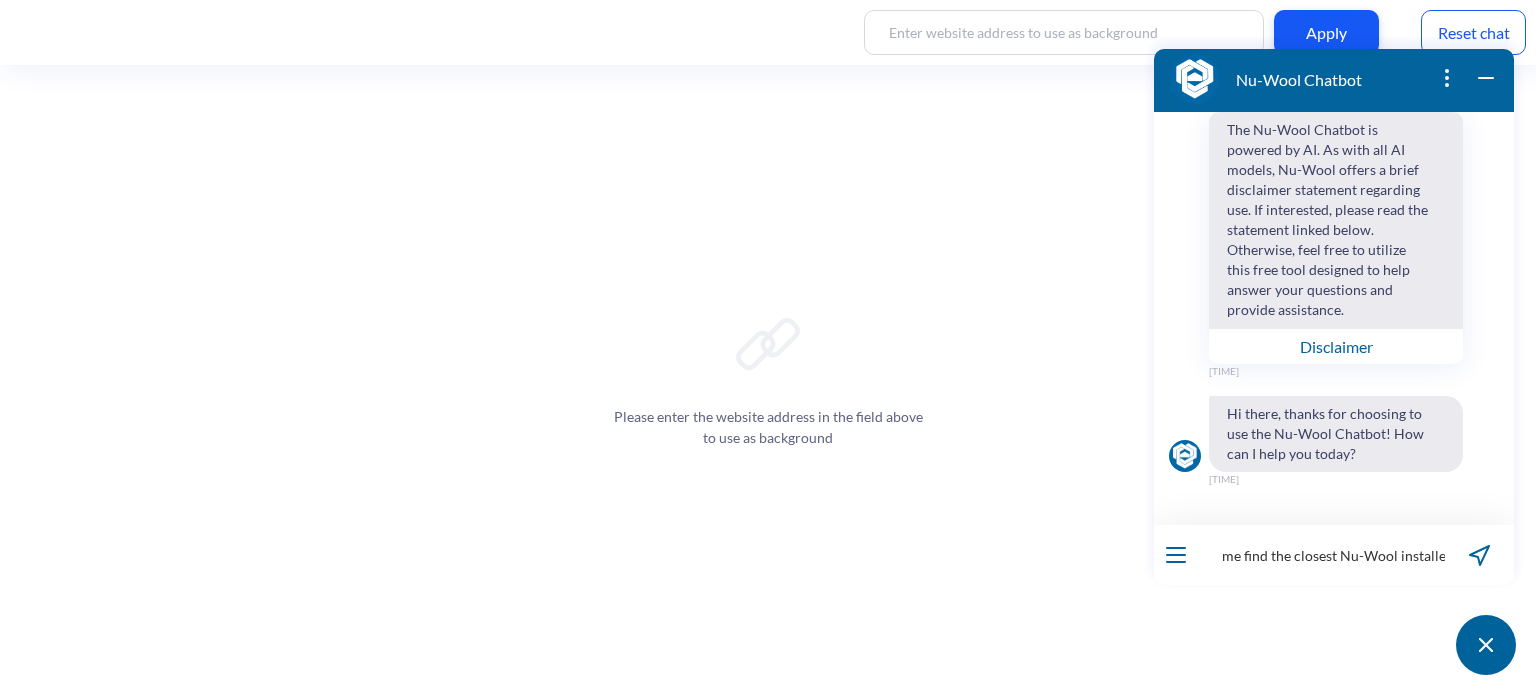 type on "Help me find the closest Nu-Wool installer?" 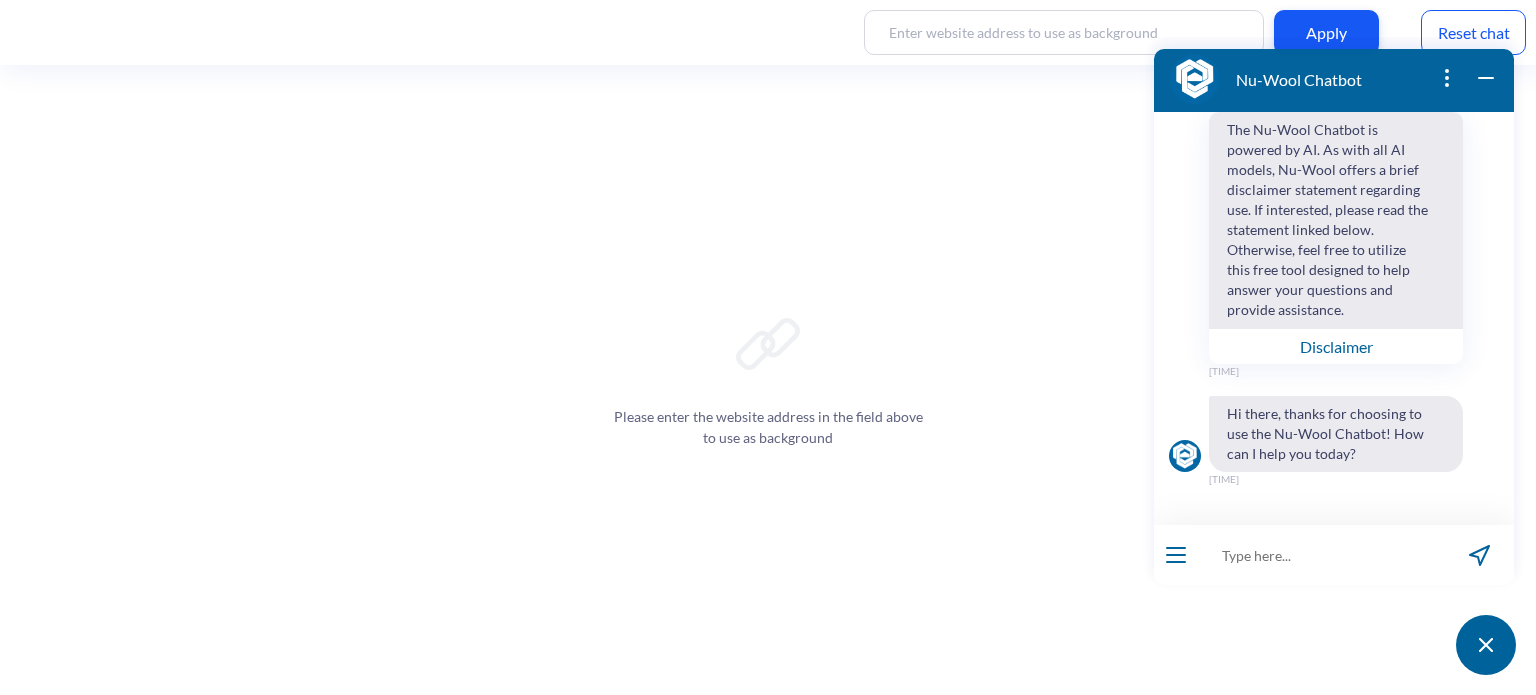 scroll, scrollTop: 0, scrollLeft: 0, axis: both 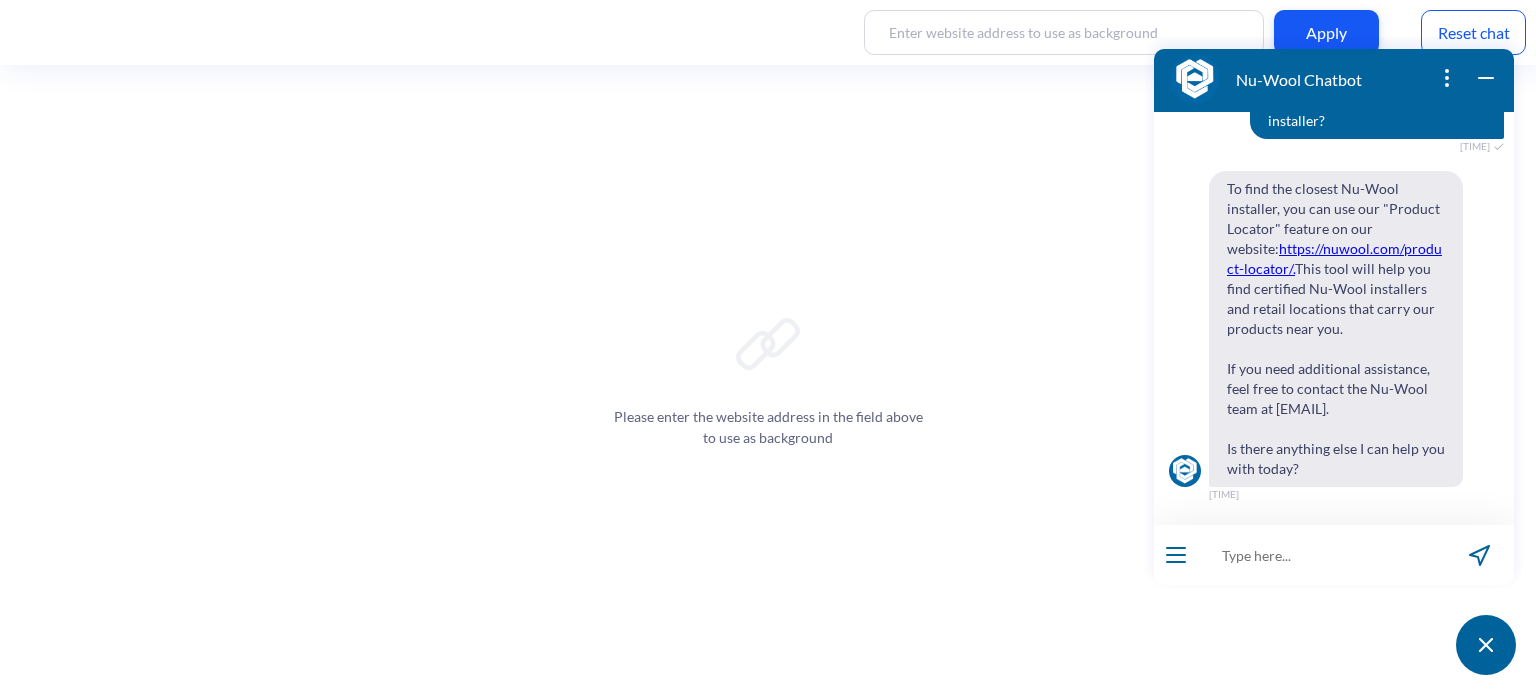 click at bounding box center (1321, 555) 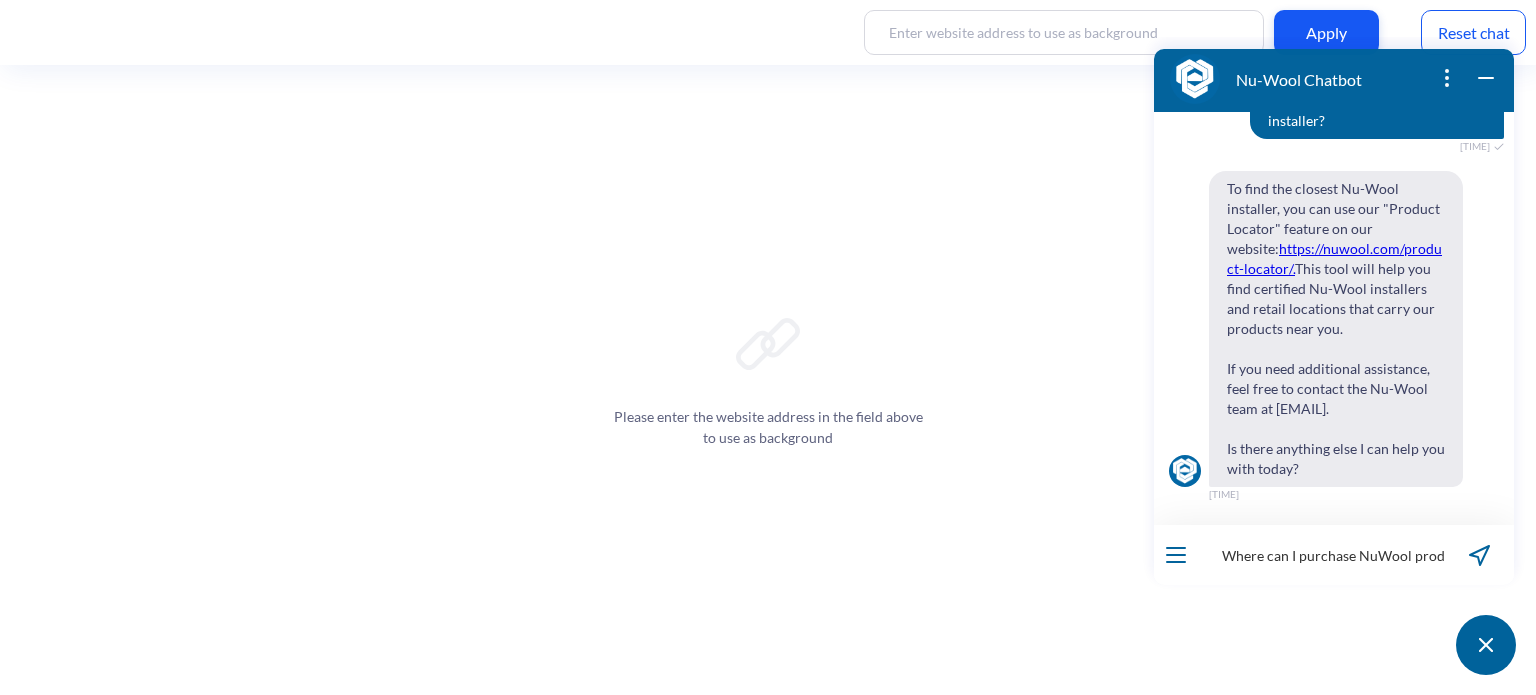 scroll, scrollTop: 0, scrollLeft: 28, axis: horizontal 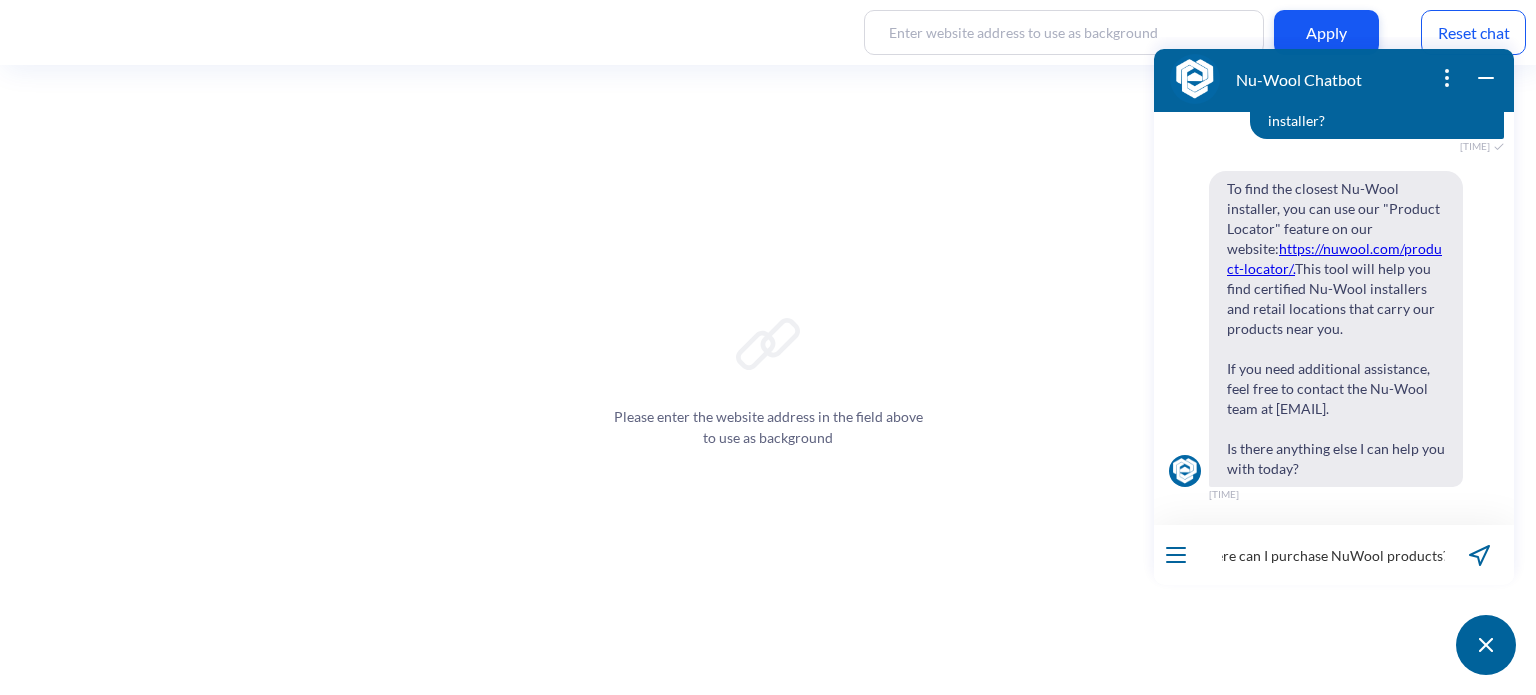type 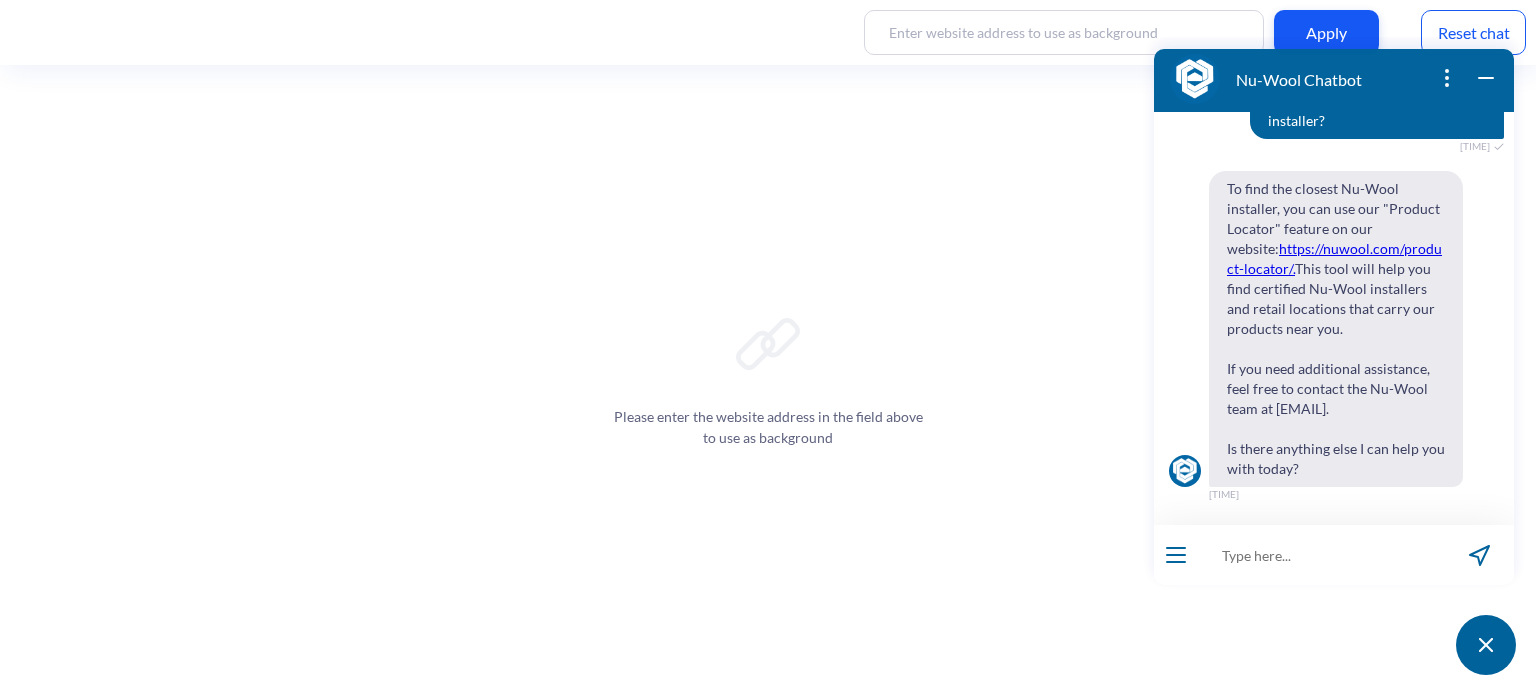 scroll, scrollTop: 0, scrollLeft: 0, axis: both 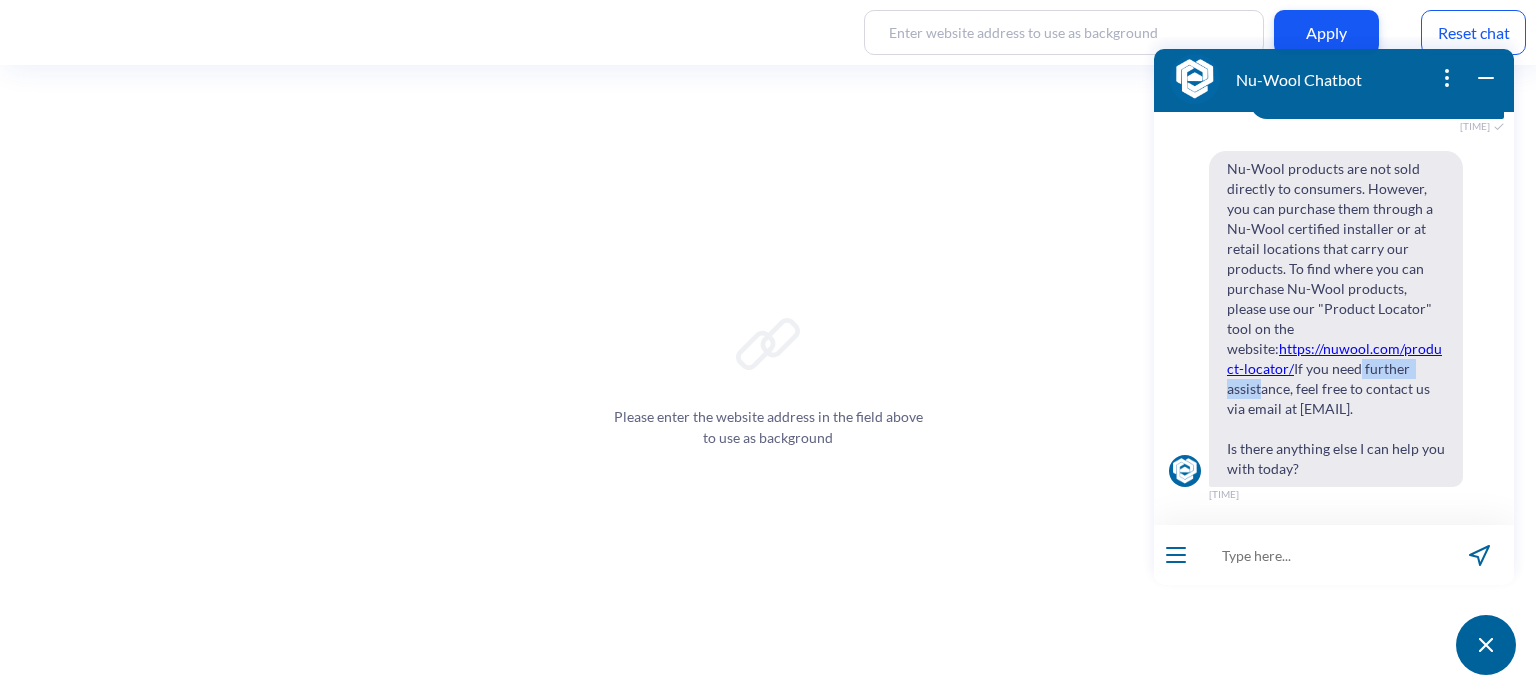 drag, startPoint x: 1281, startPoint y: 376, endPoint x: 1365, endPoint y: 374, distance: 84.0238 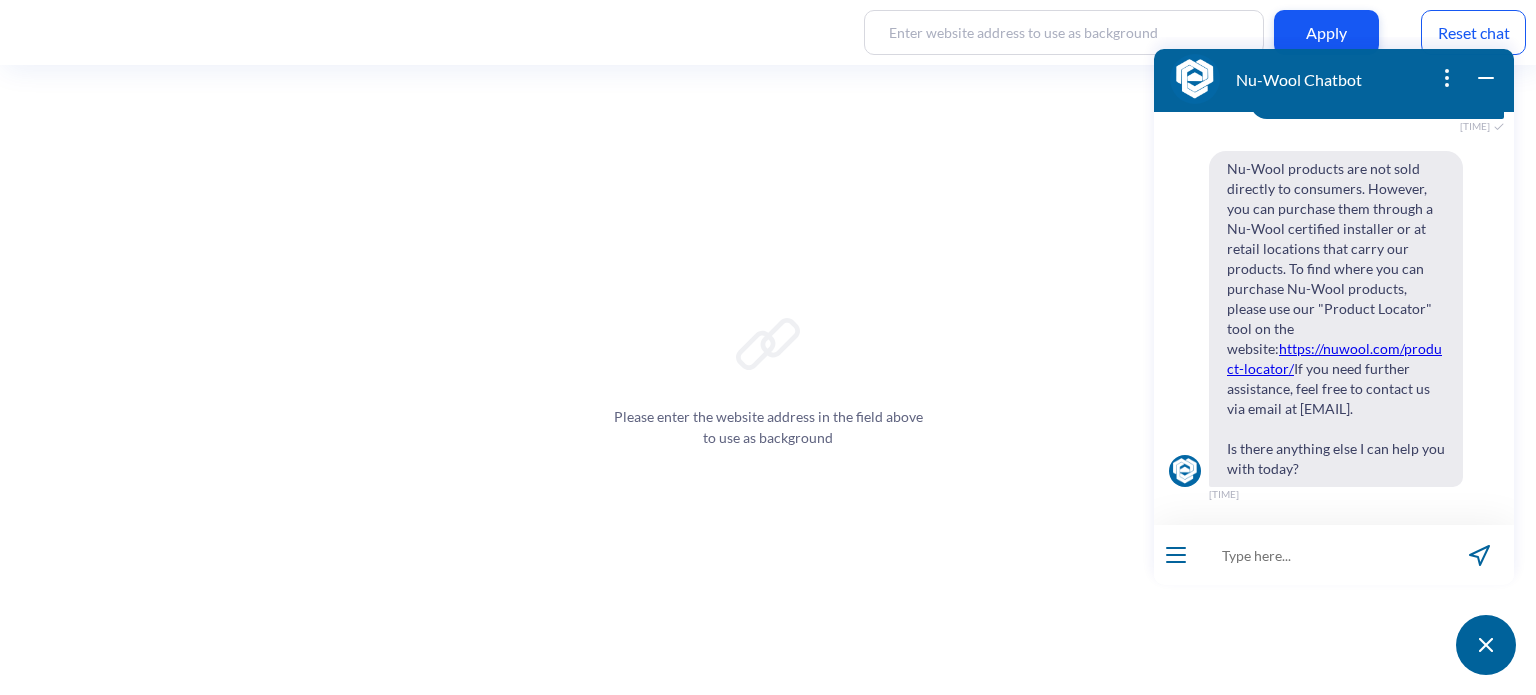 click on "Nu-Wool products are not sold directly to consumers. However, you can purchase them through a Nu-Wool certified installer or at retail locations that carry our products. To find where you can purchase Nu-Wool products, please use our "Product Locator" tool on the website: https://nuwool.com/product-locator/
If you need further assistance, feel free to contact us via email at [EMAIL].
Is there anything else I can help you with today?" at bounding box center (1336, 319) 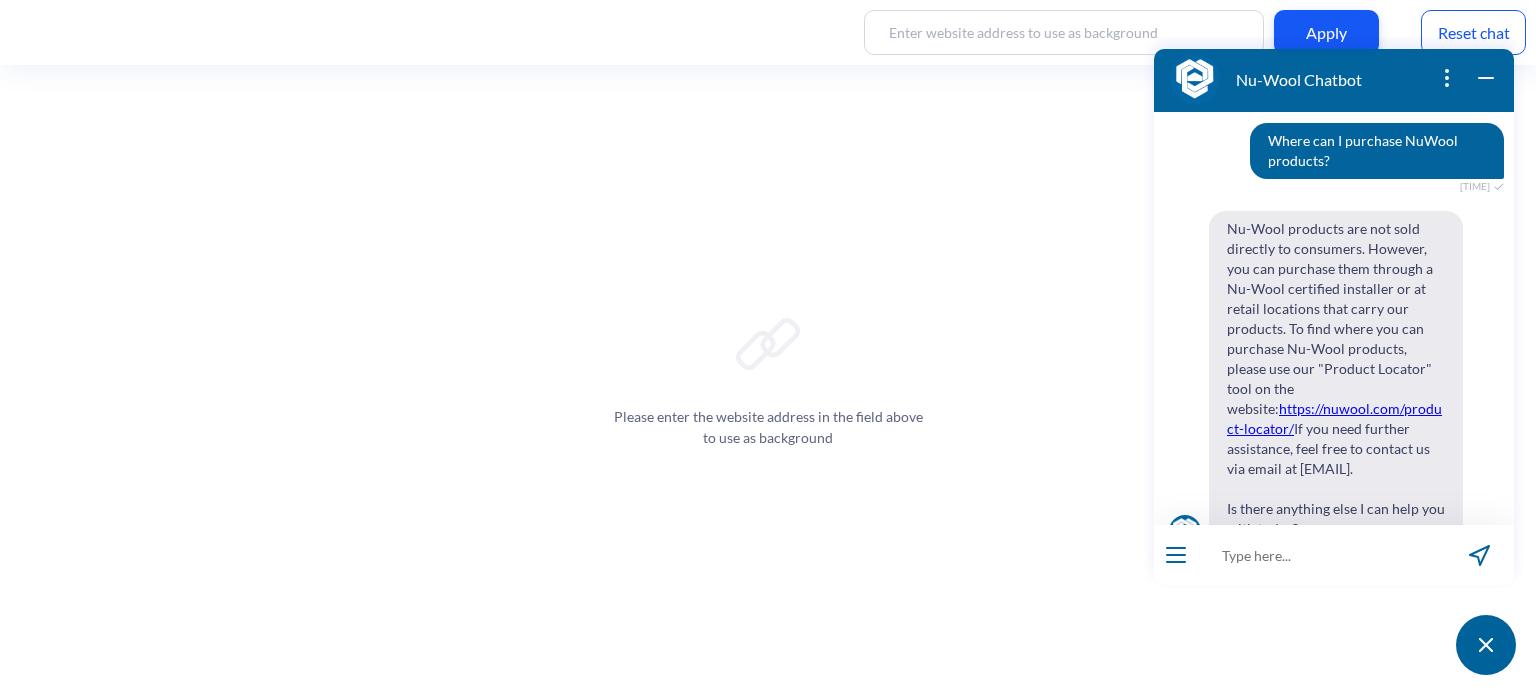 scroll, scrollTop: 916, scrollLeft: 0, axis: vertical 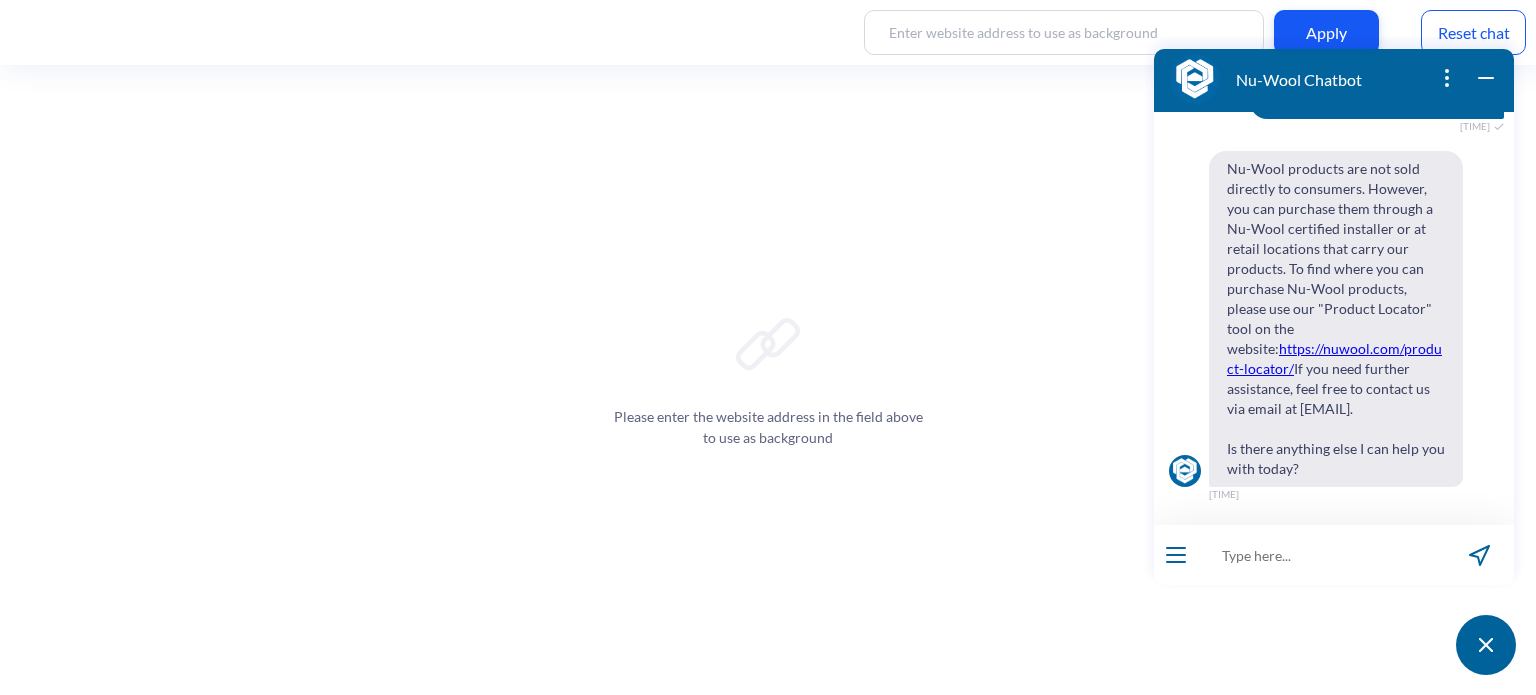 click on "Reset chat" at bounding box center [1473, 32] 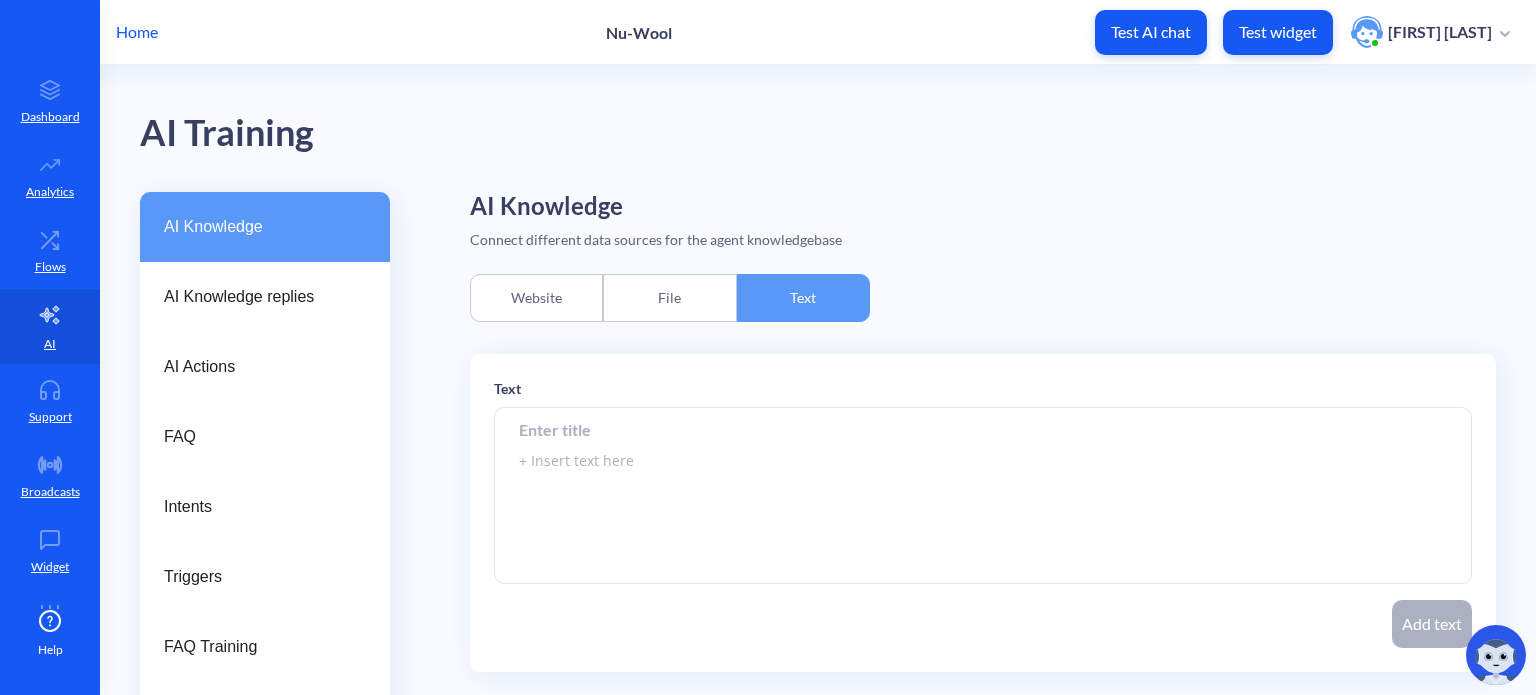 scroll, scrollTop: 0, scrollLeft: 0, axis: both 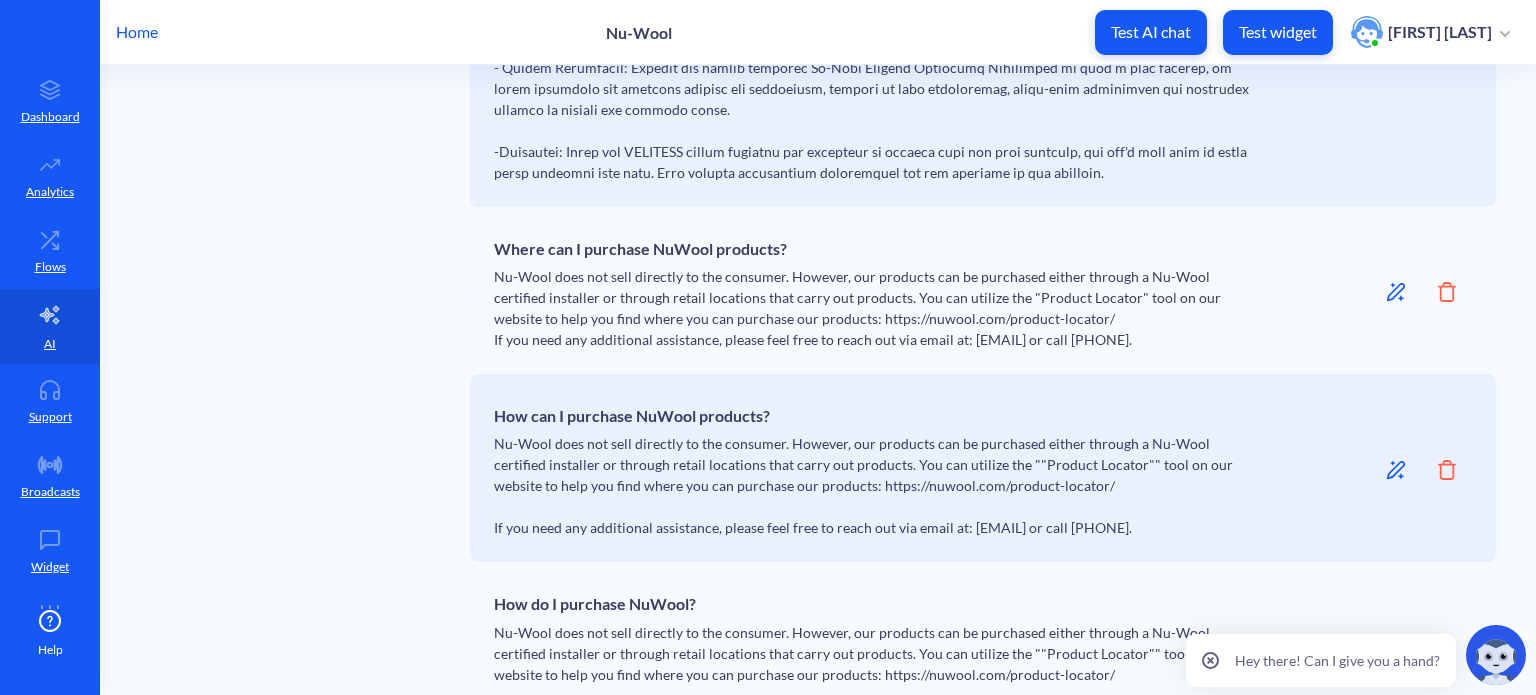 click 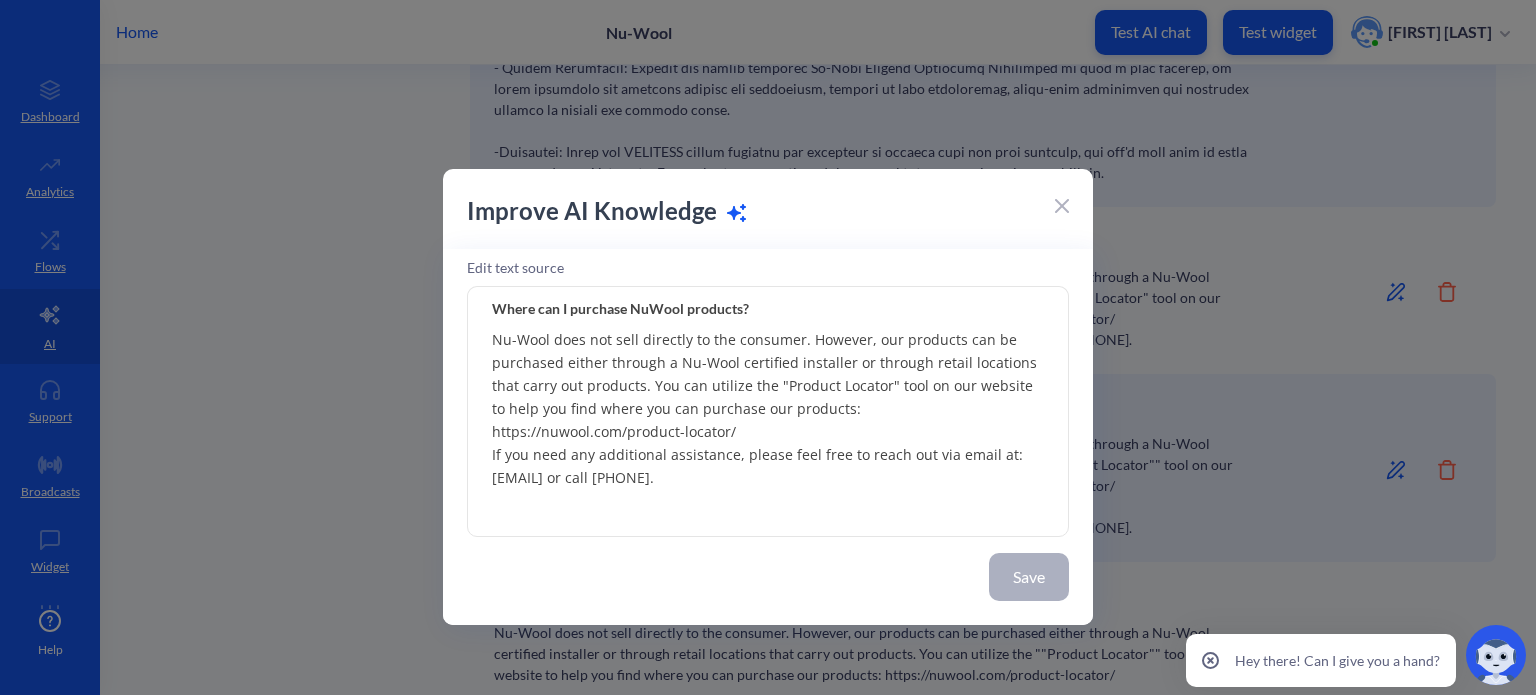 click 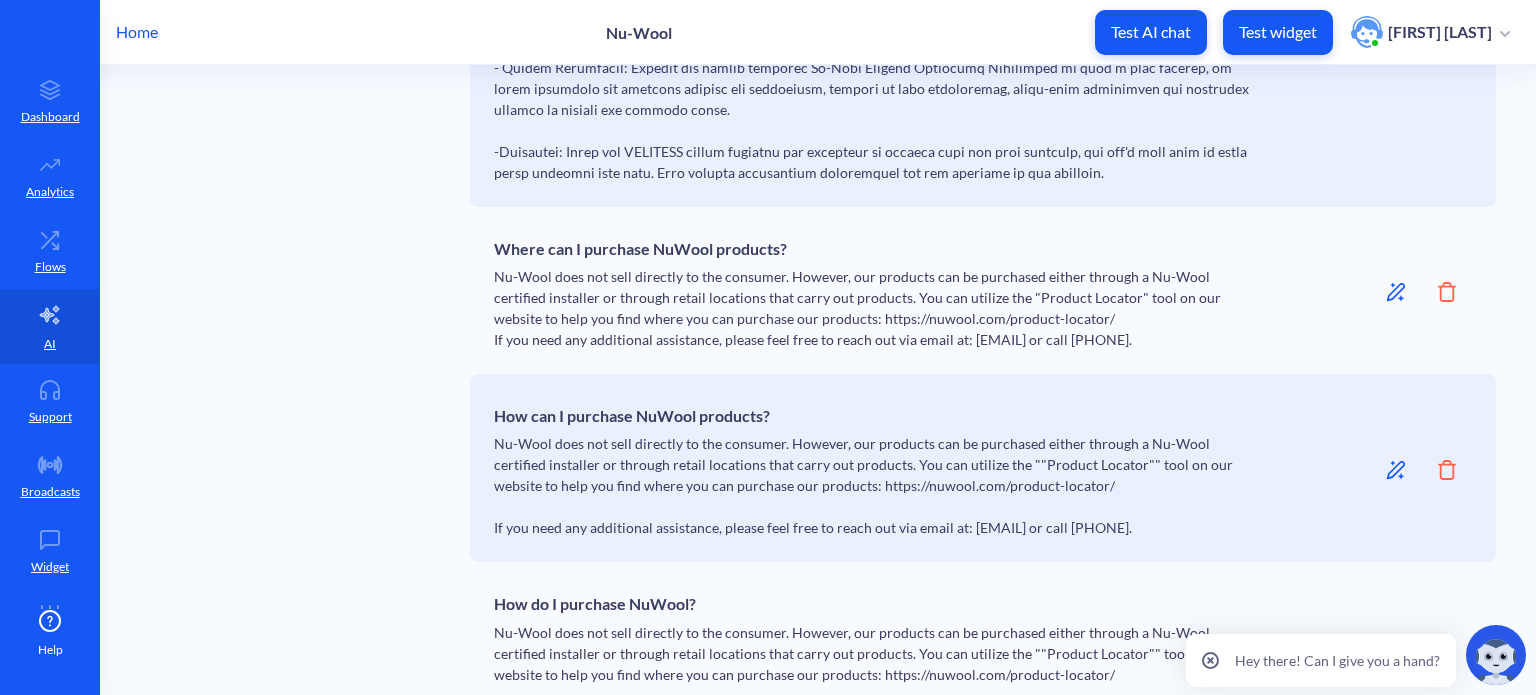 click on "How can I purchase NuWool products?" at bounding box center [875, 411] 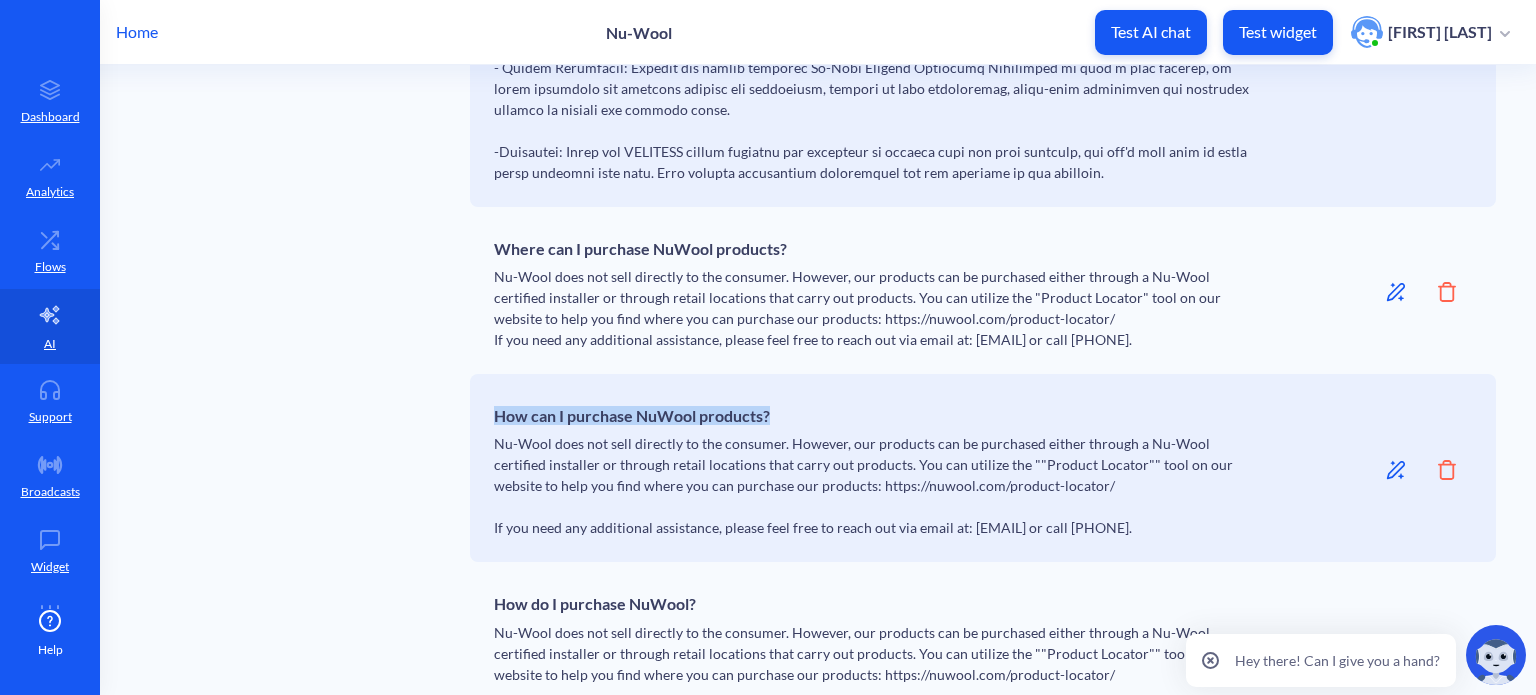 drag, startPoint x: 710, startPoint y: 367, endPoint x: 488, endPoint y: 367, distance: 222 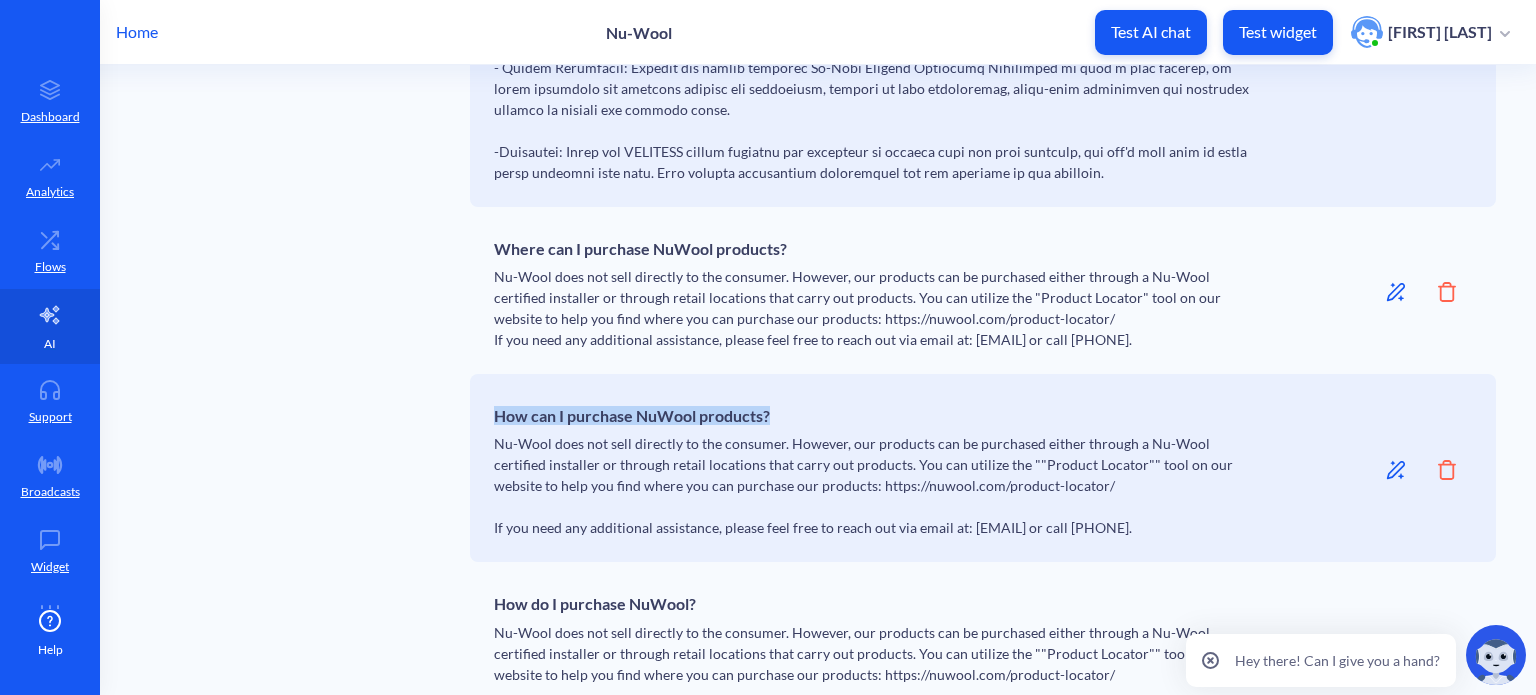 click on "AI" at bounding box center [50, 326] 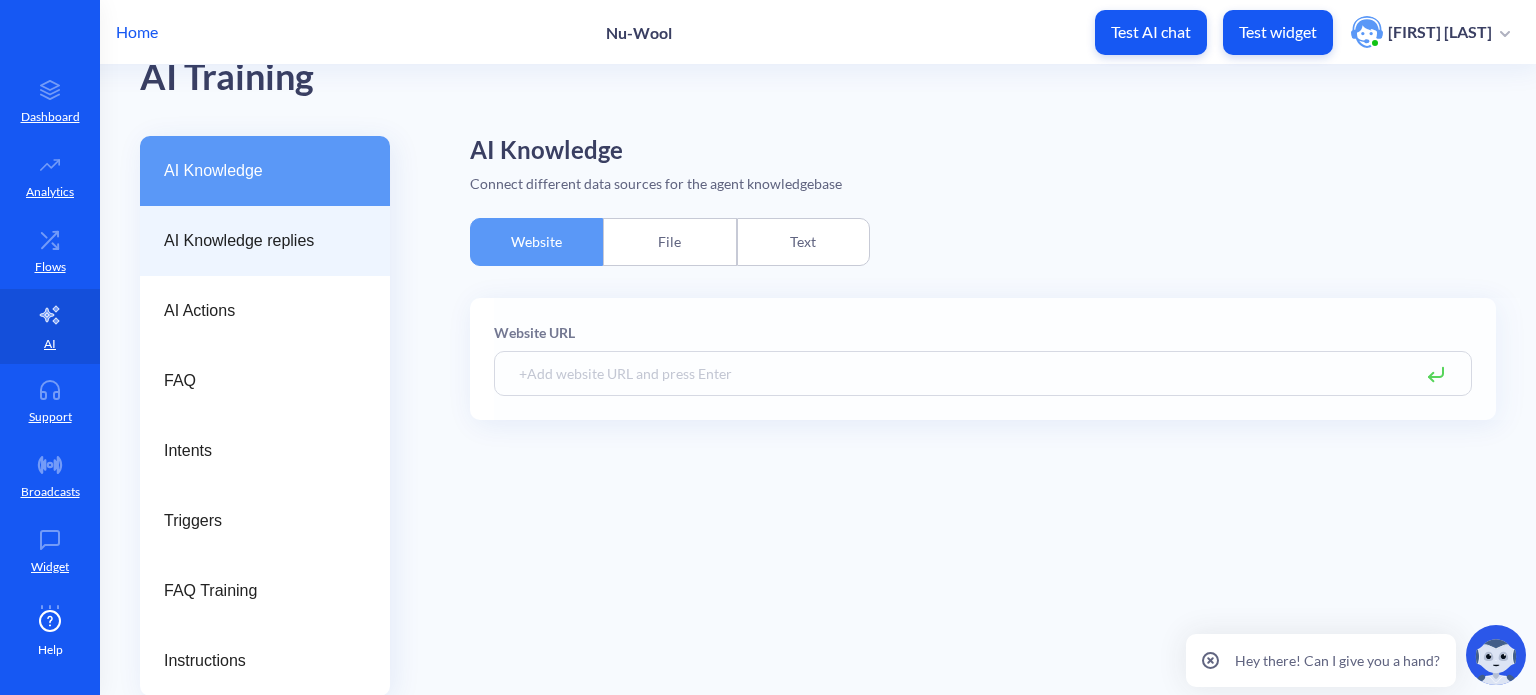 click on "AI Knowledge replies" at bounding box center [257, 241] 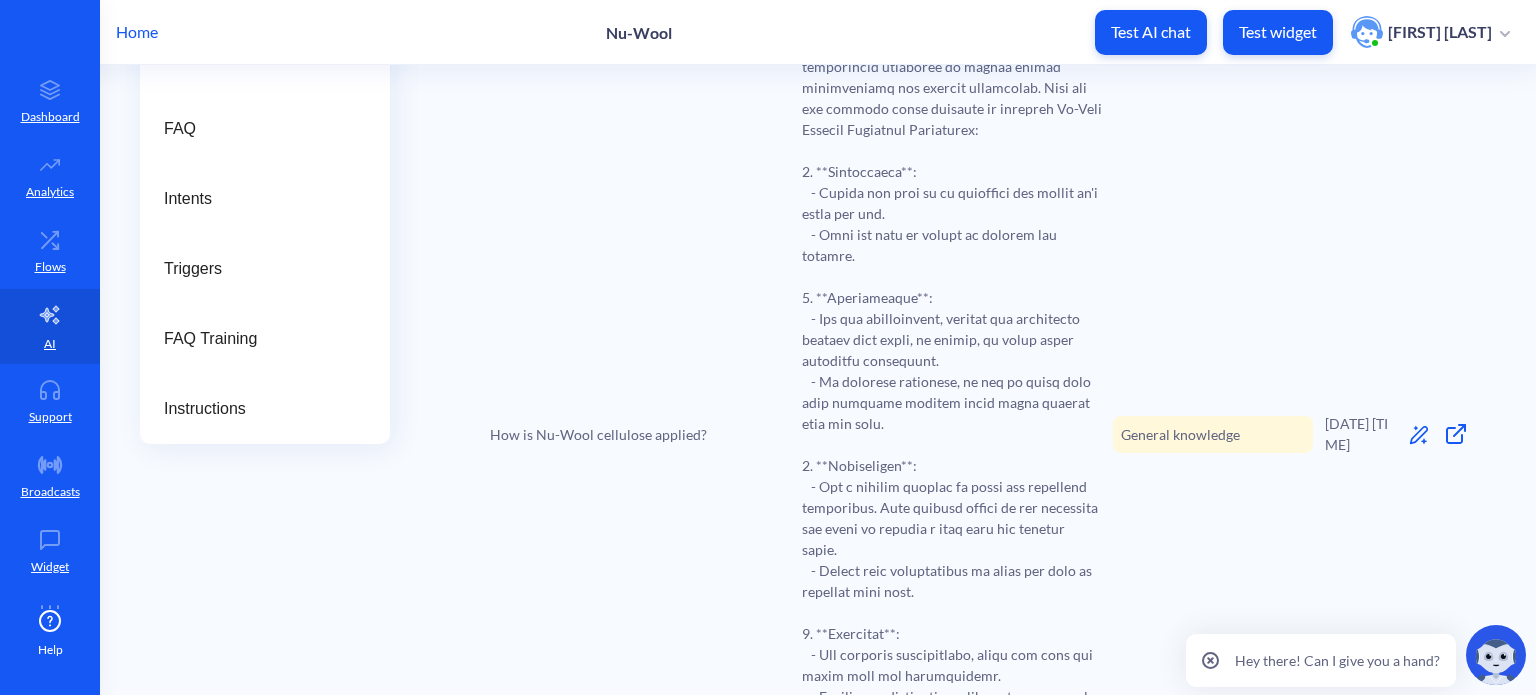 scroll, scrollTop: 356, scrollLeft: 0, axis: vertical 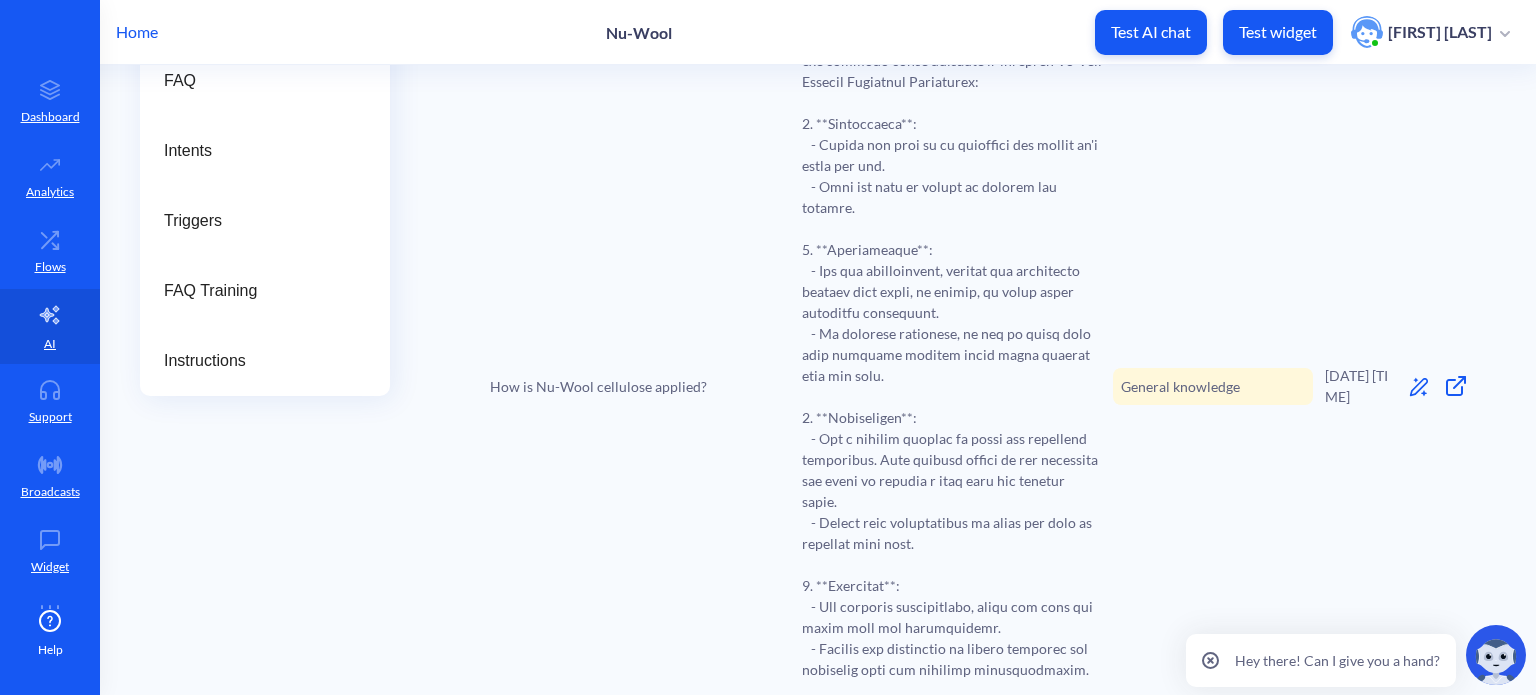 click 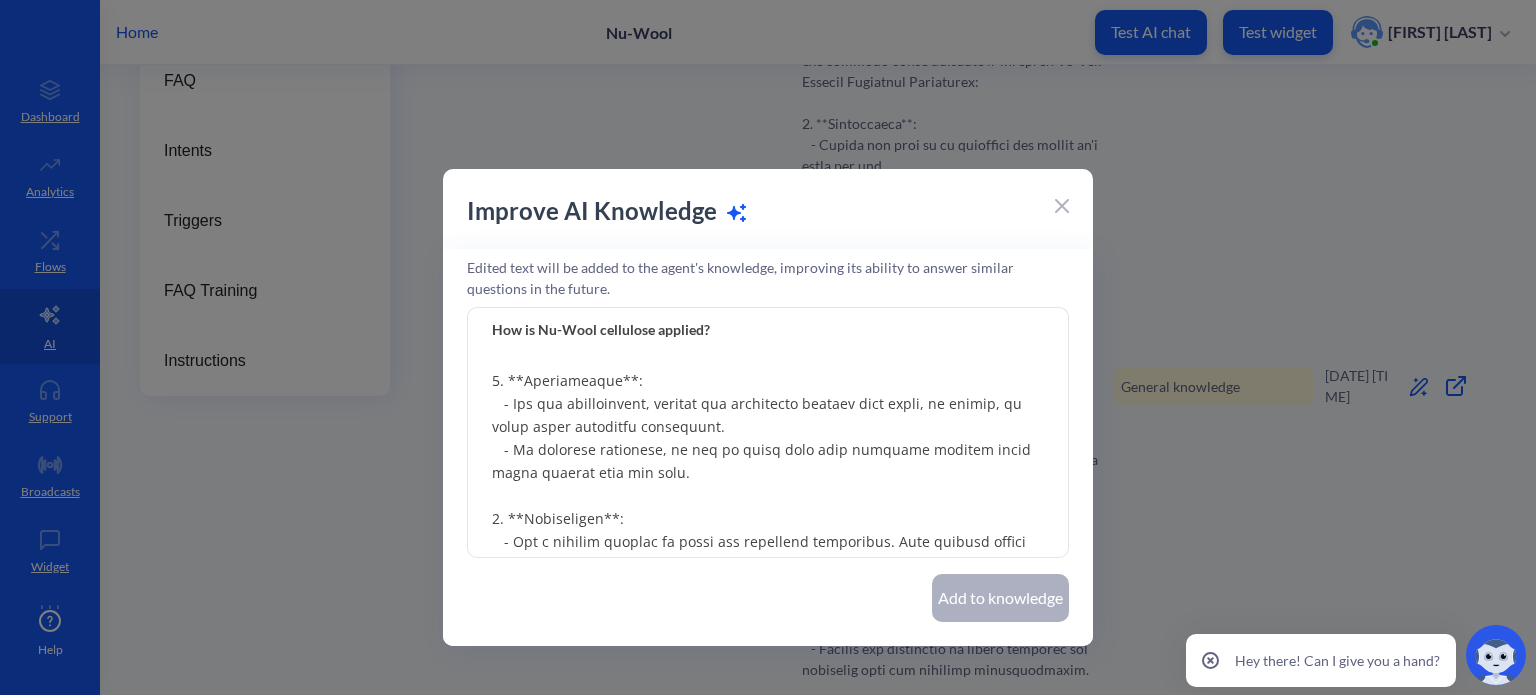 scroll, scrollTop: 200, scrollLeft: 0, axis: vertical 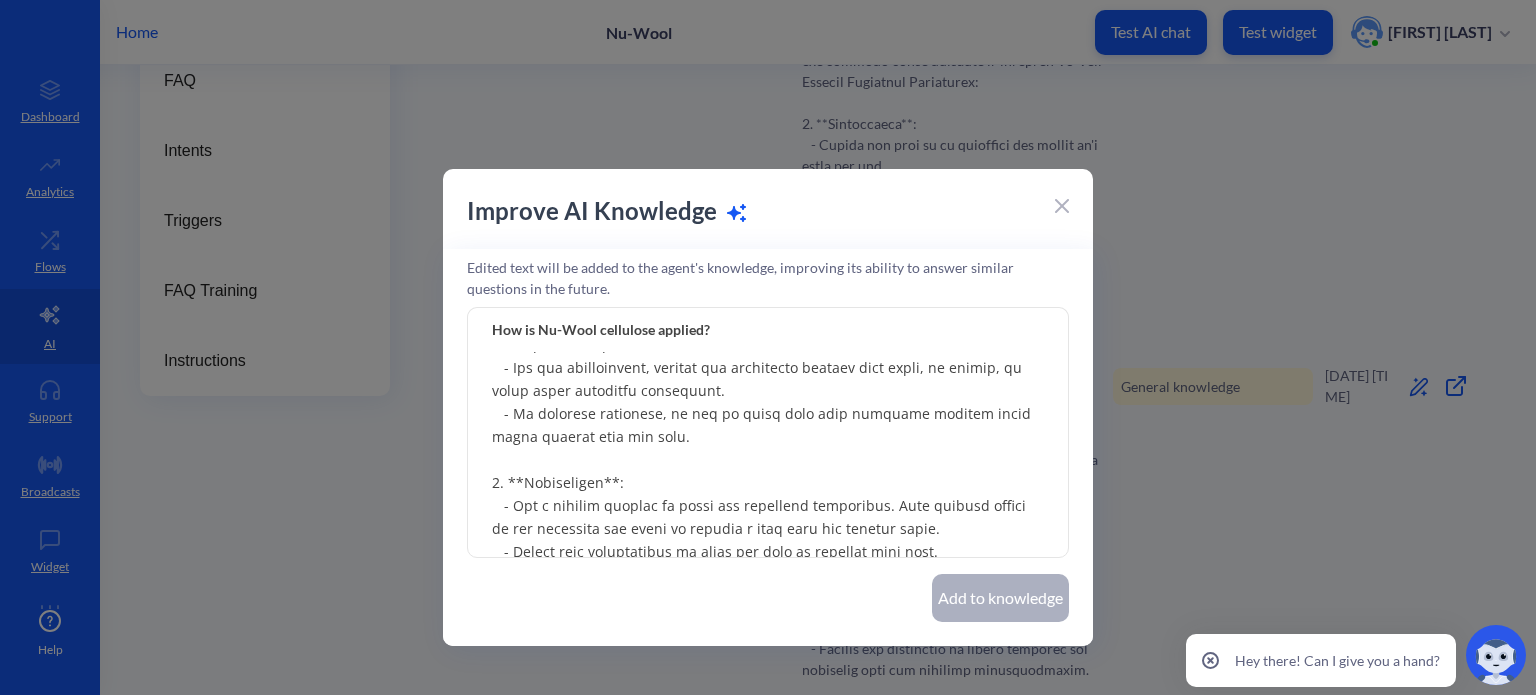 click at bounding box center (768, 433) 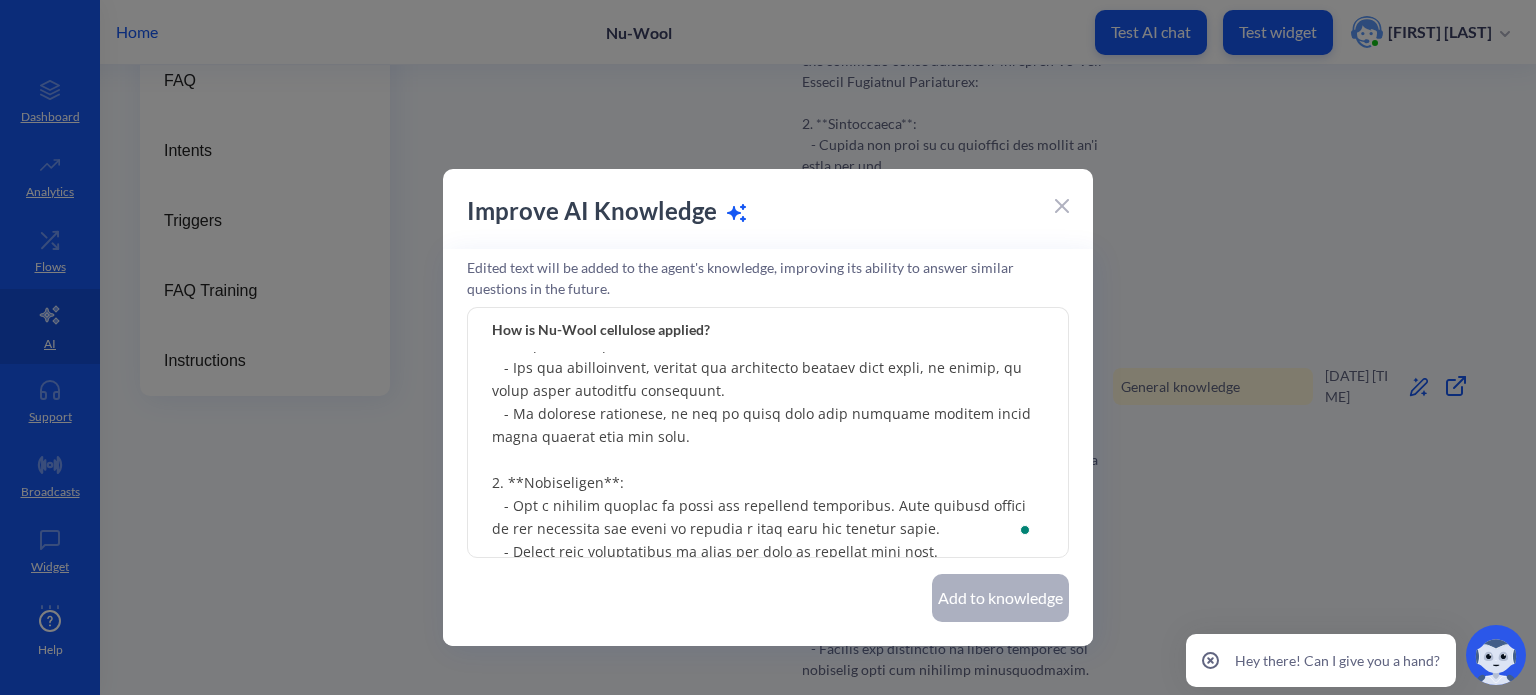 scroll, scrollTop: 200, scrollLeft: 0, axis: vertical 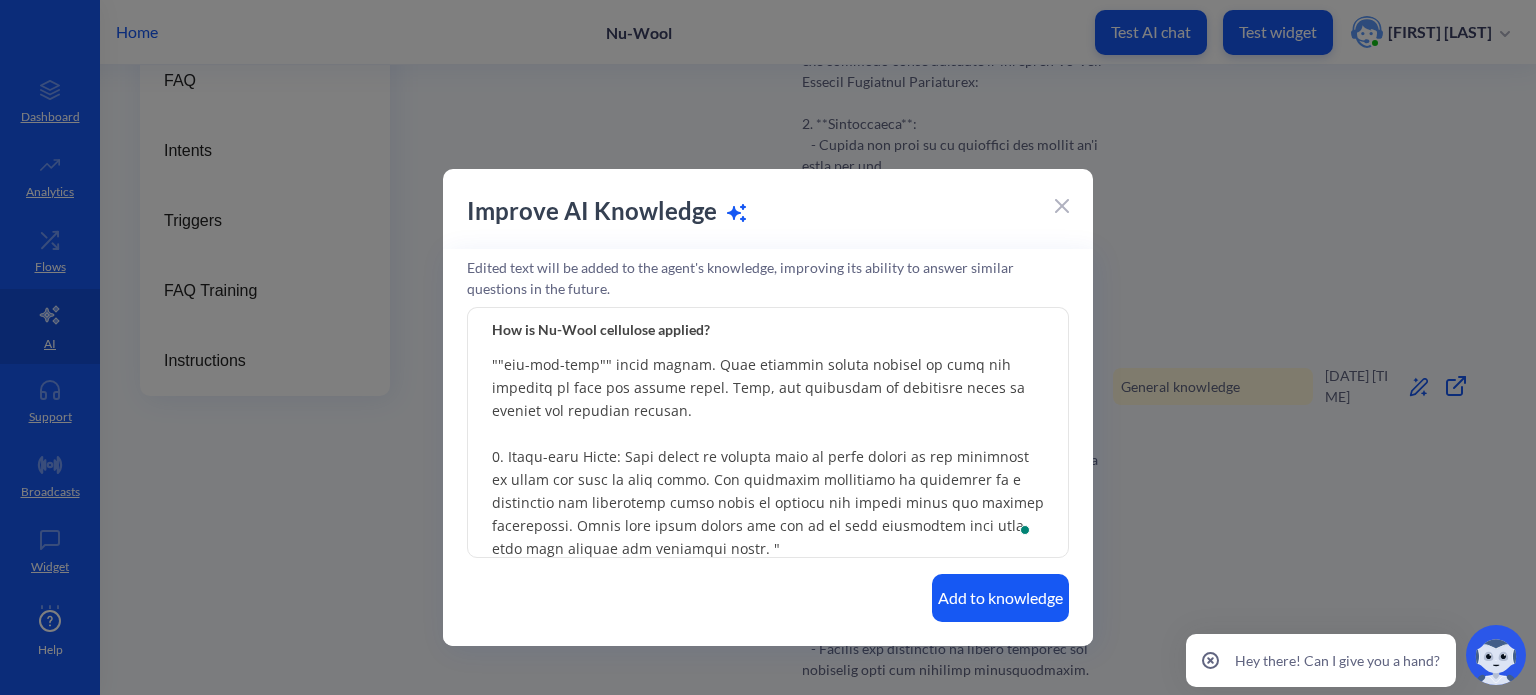 type on ""Nu-Wool Premium Cellulose Insulation can be installed using any of the following methods:
1. Nu-Wool WALLSEAL System: Nu-Wool's proprietary damp spray method. A small amount of water is applied in conjunction with the cellulose to help it adhere inside of the application space, creating a densely packed insulation that eliminates voids and air pockets. This method ensures effective insulation performance, both thermally and acoustically.
2. Net-and-Blow Dense Pack: Nu-Wool can be blown into wall cavities dry using a ""net-and-blow"" style method. This involves taking netting or mesh and stapling it over the cavity space. Then, the cellulose is installed until it reaches its required density.
3. Loose-fill Blown: This method is usually used in attic spaces as the cellulose is blown dry over an open space. The cellulose insulation is installed in a consistent and continuous layer until it reaches the proper depth for desired performance. Tools like attic rulers are set up to help installers know when ..." 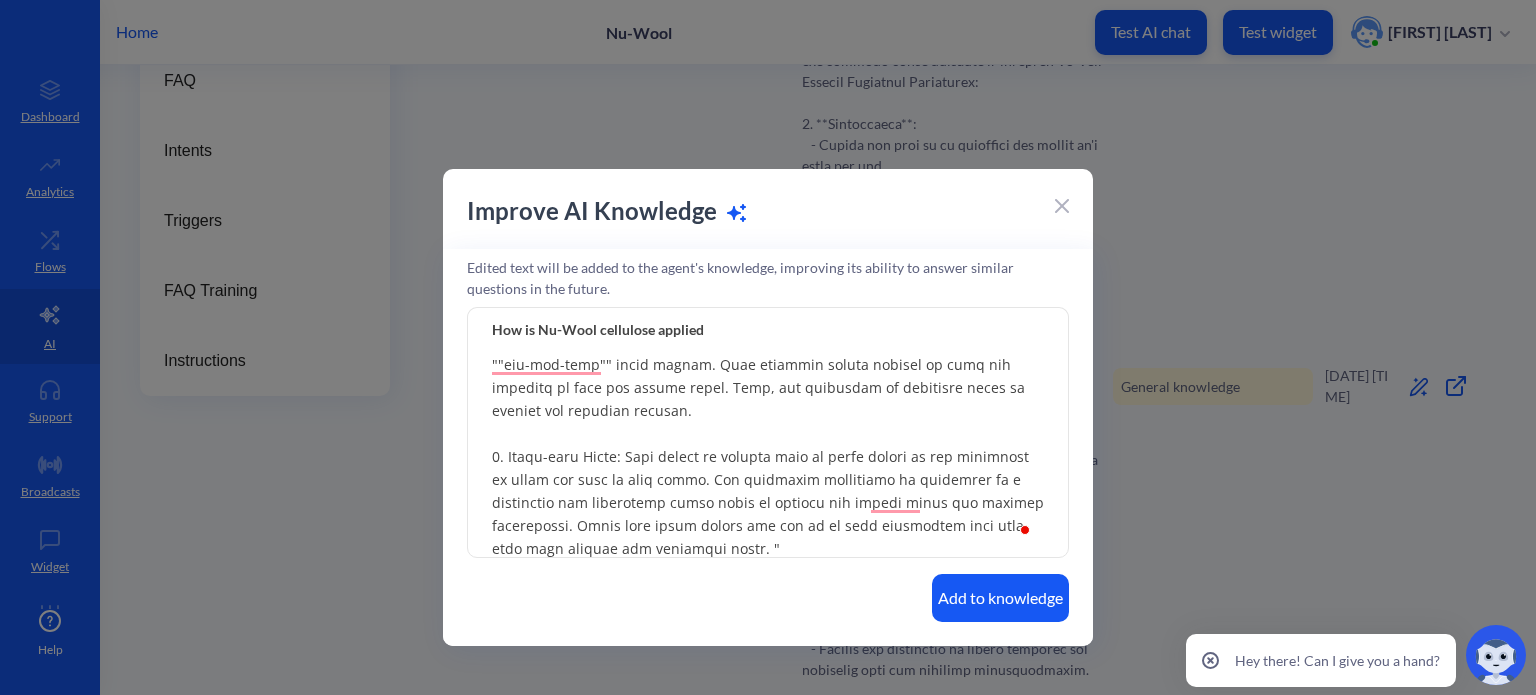 scroll, scrollTop: 226, scrollLeft: 0, axis: vertical 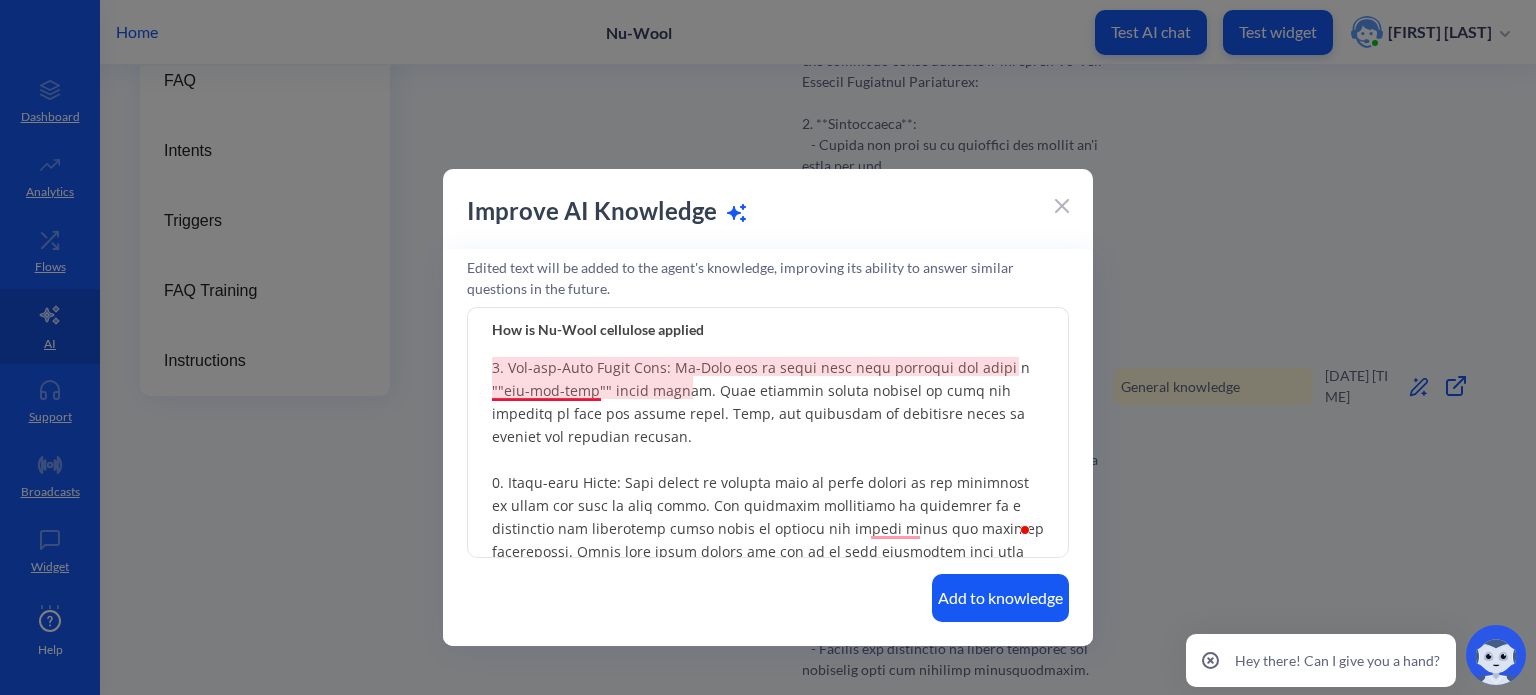 type on "How is Nu-Wool cellulose applied" 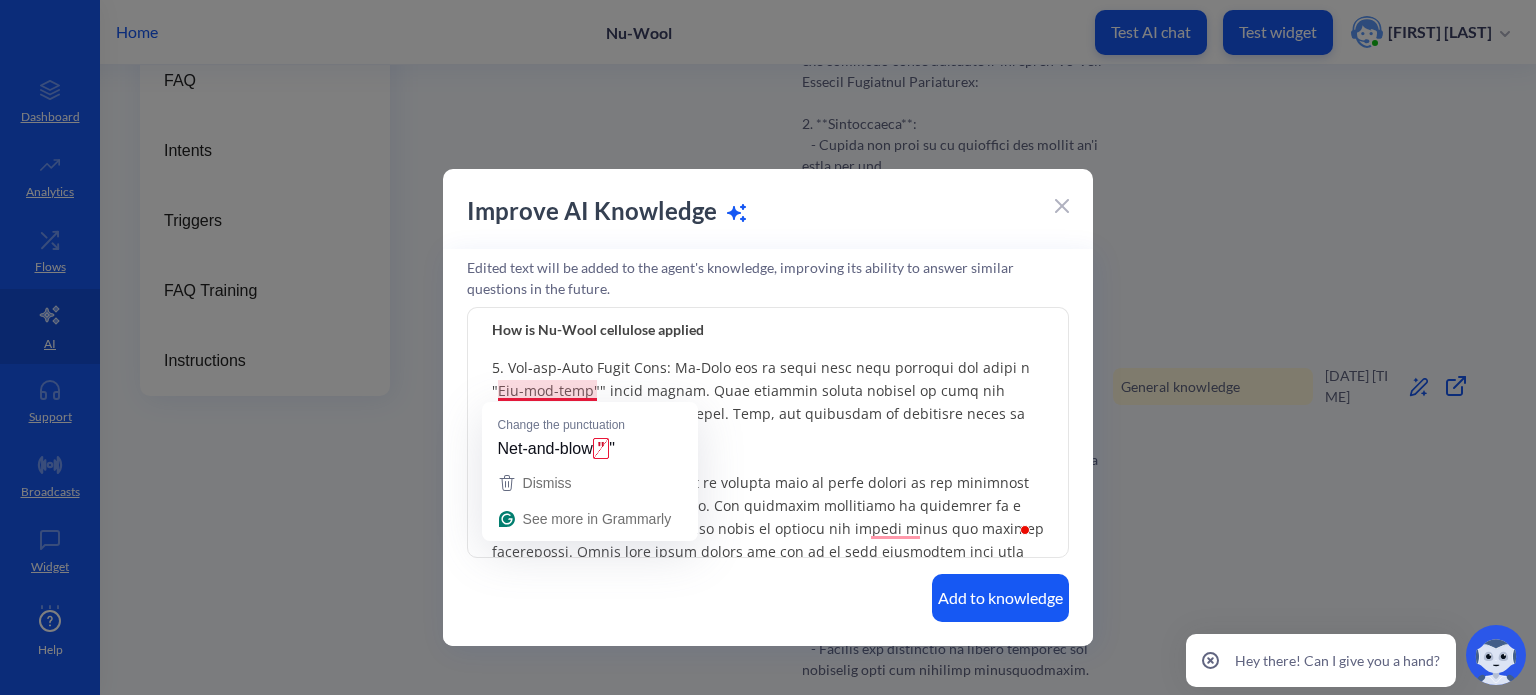click at bounding box center (768, 433) 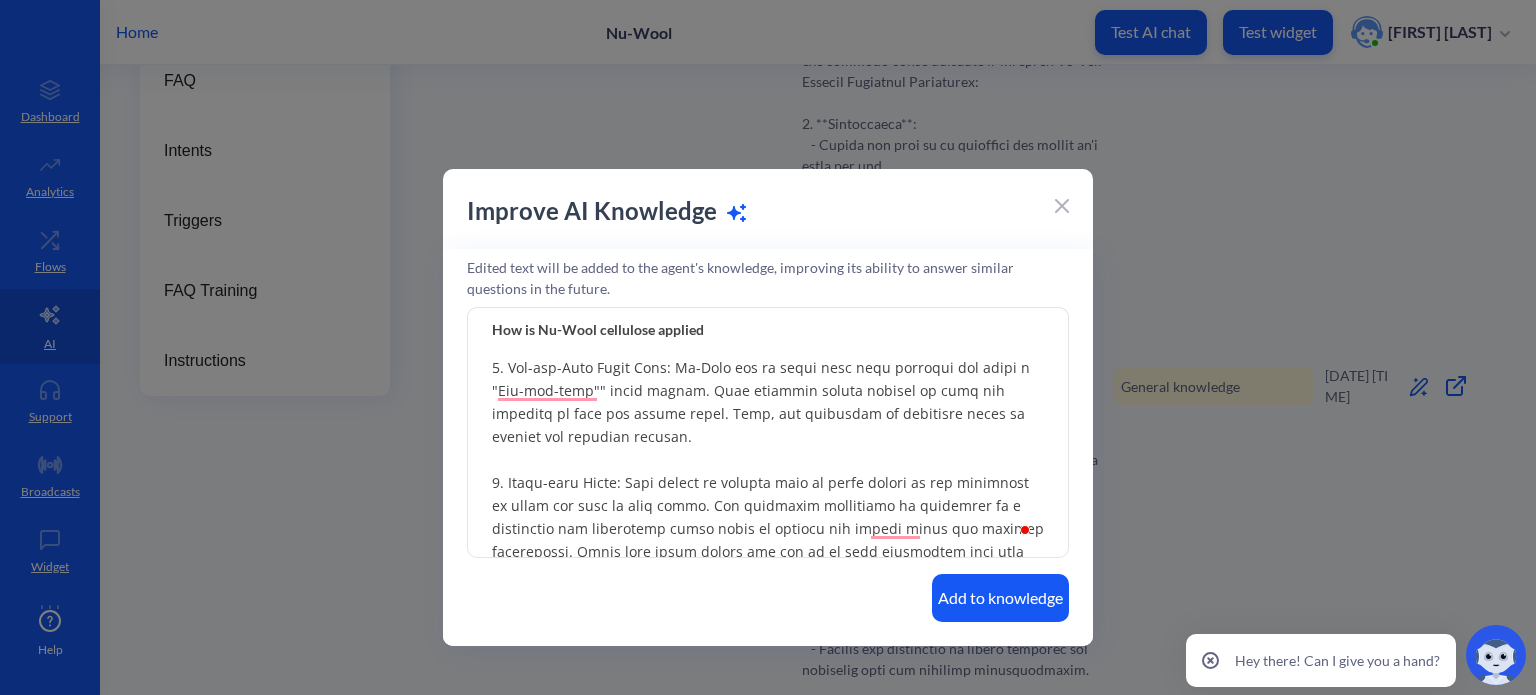 click at bounding box center (768, 433) 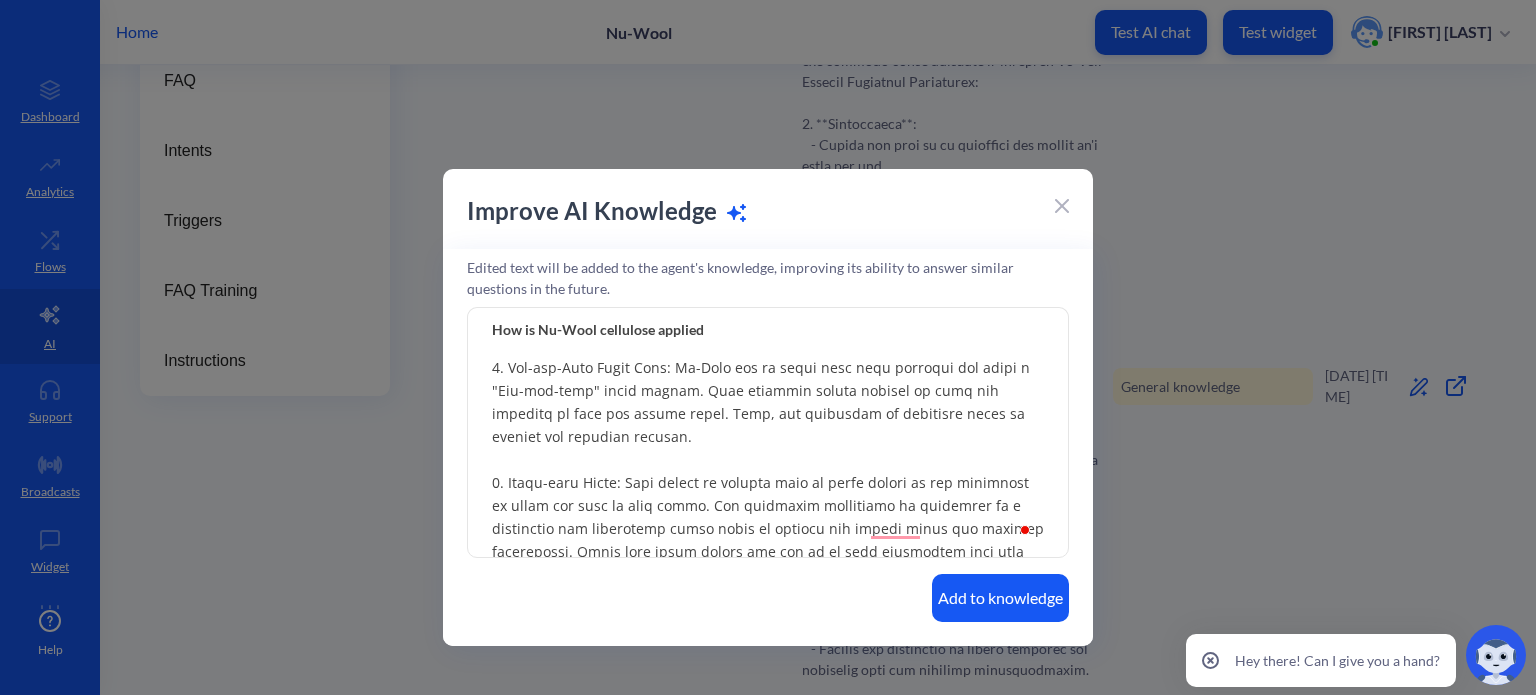 scroll, scrollTop: 132, scrollLeft: 0, axis: vertical 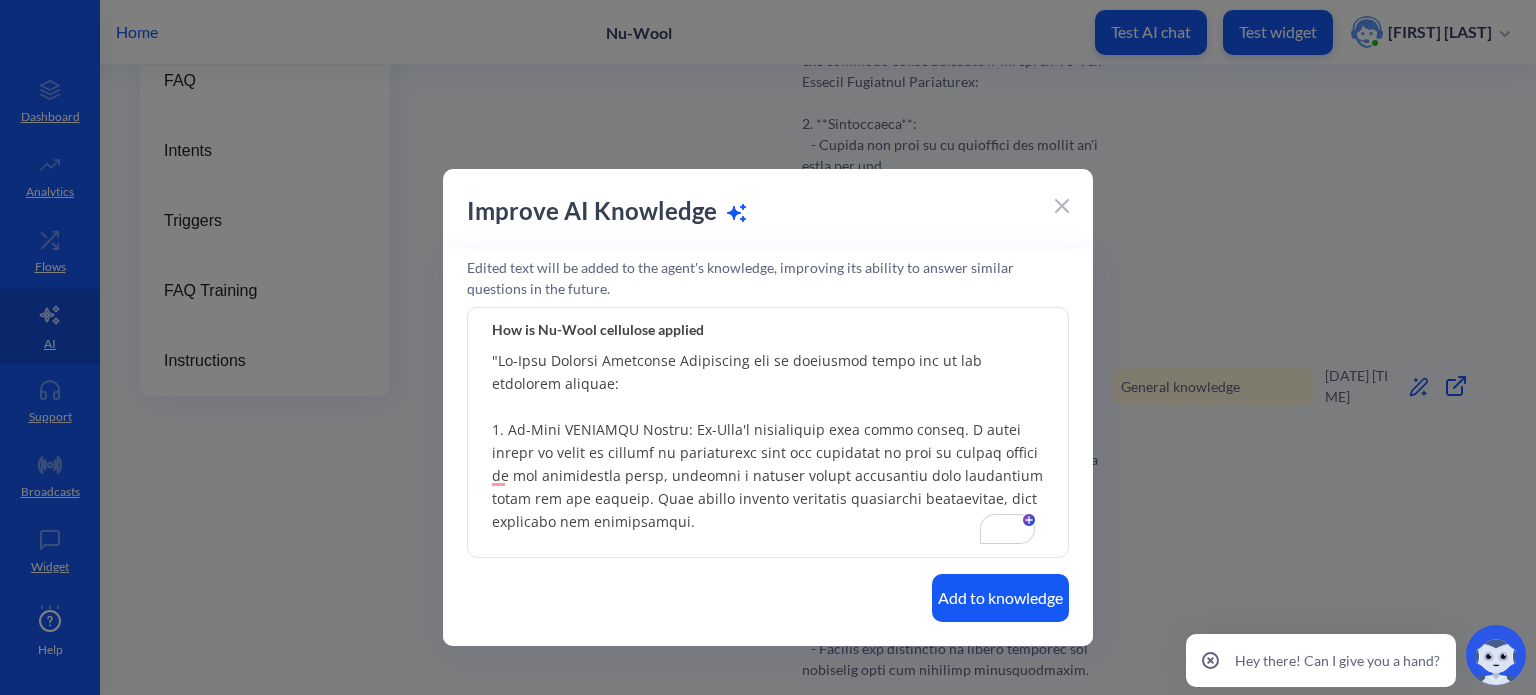 drag, startPoint x: 500, startPoint y: 356, endPoint x: 474, endPoint y: 357, distance: 26.019224 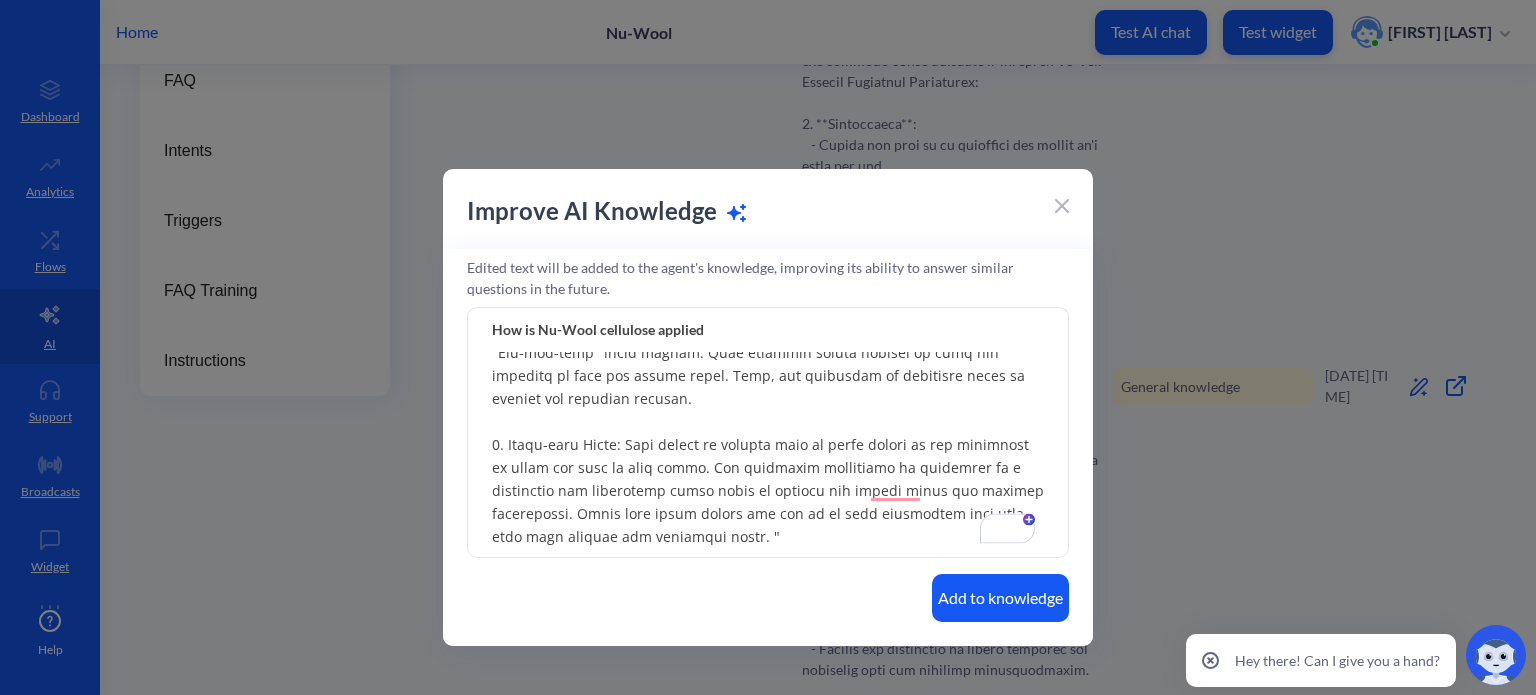click at bounding box center (768, 433) 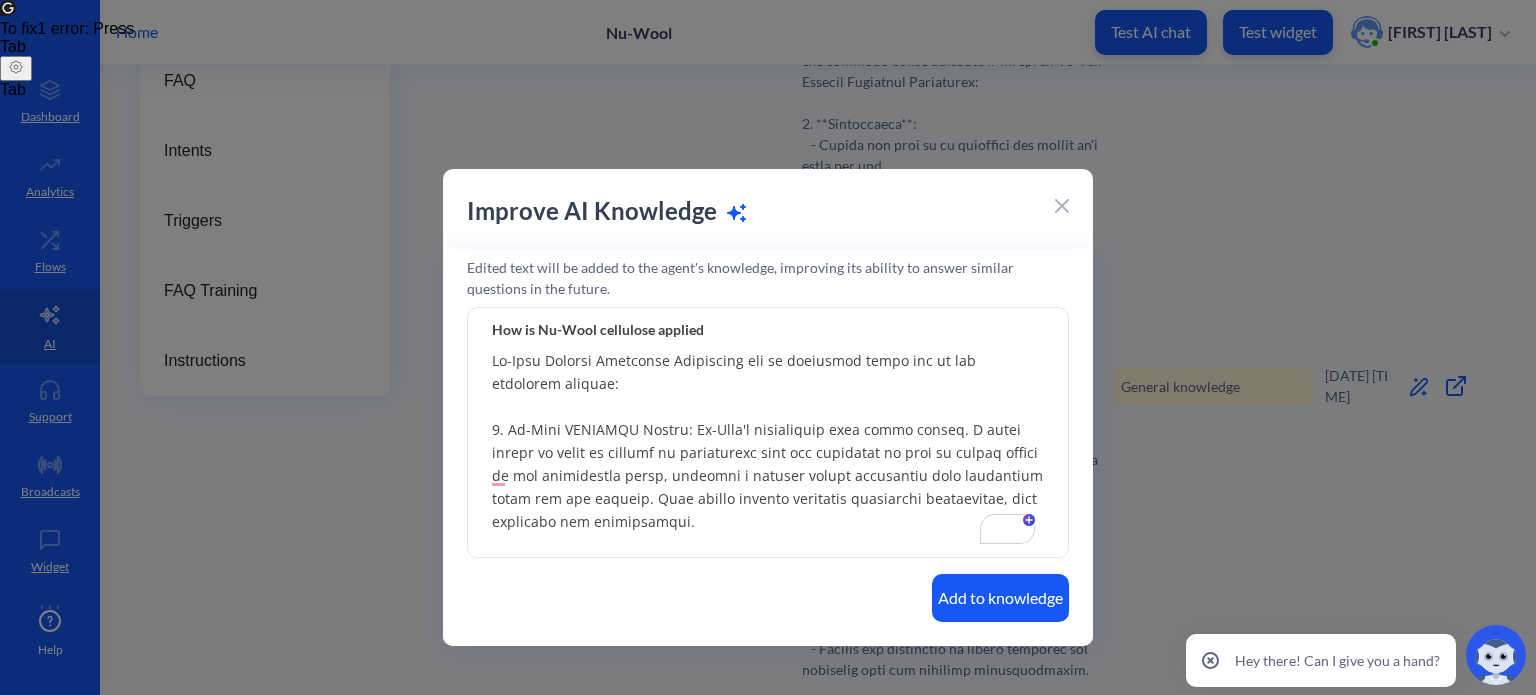 type on "Nu-Wool Premium Cellulose Insulation can be installed using any of the following methods:
1. Nu-Wool WALLSEAL System: Nu-Wool's proprietary damp spray method. A small amount of water is applied in conjunction with the cellulose to help it adhere inside of the application space, creating a densely packed insulation that eliminates voids and air pockets. This method ensures effective insulation performance, both thermally and acoustically.
2. Net-and-Blow Dense Pack: Nu-Wool can be blown into wall cavities dry using a "Net-and-blow" style method. This involves taking netting or mesh and stapling it over the cavity space. Then, the cellulose is installed until it reaches its required density.
3. Loose-fill Blown: This method is usually used in attic spaces as the cellulose is blown dry over an open space. The cellulose insulation is installed in a consistent and continuous layer until it reaches the proper depth for desired performance. Tools like attic rulers are set up to help installers know when the..." 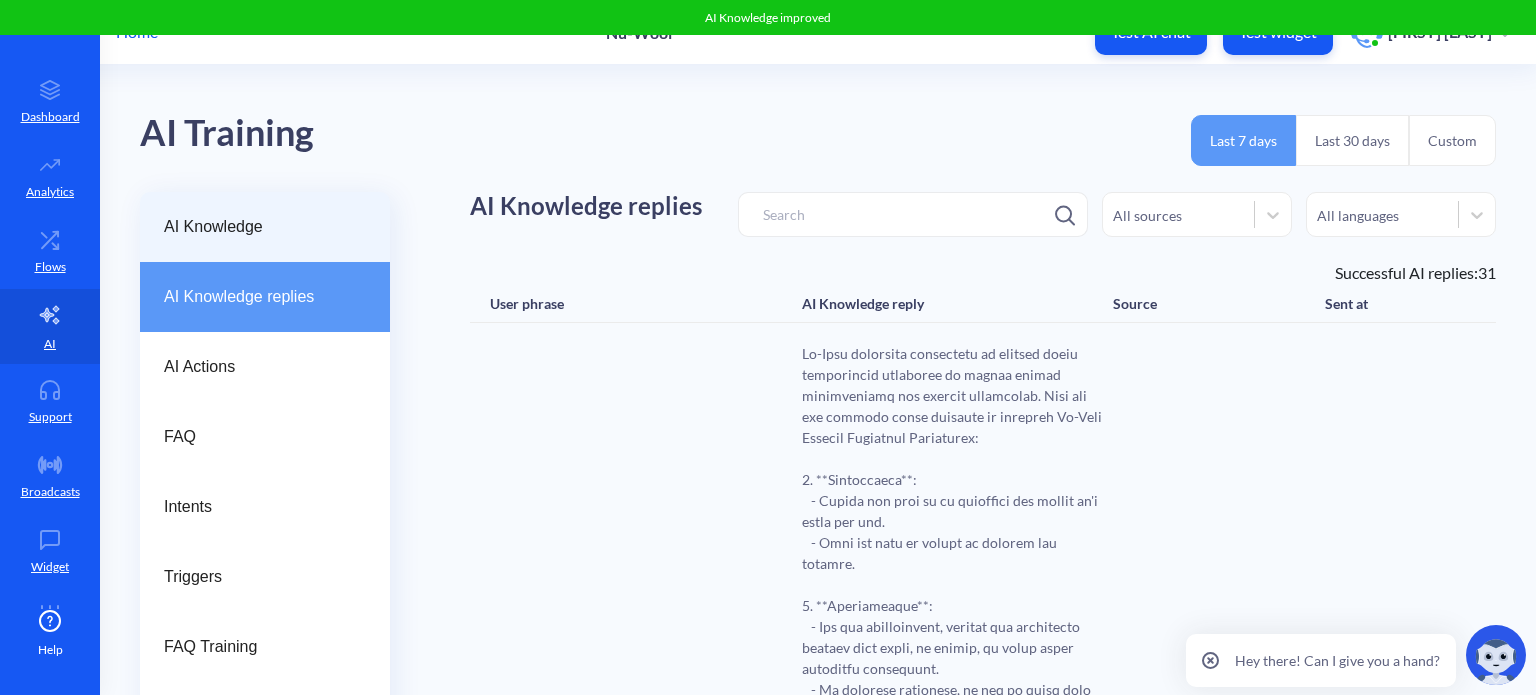 click on "AI Knowledge" at bounding box center (257, 227) 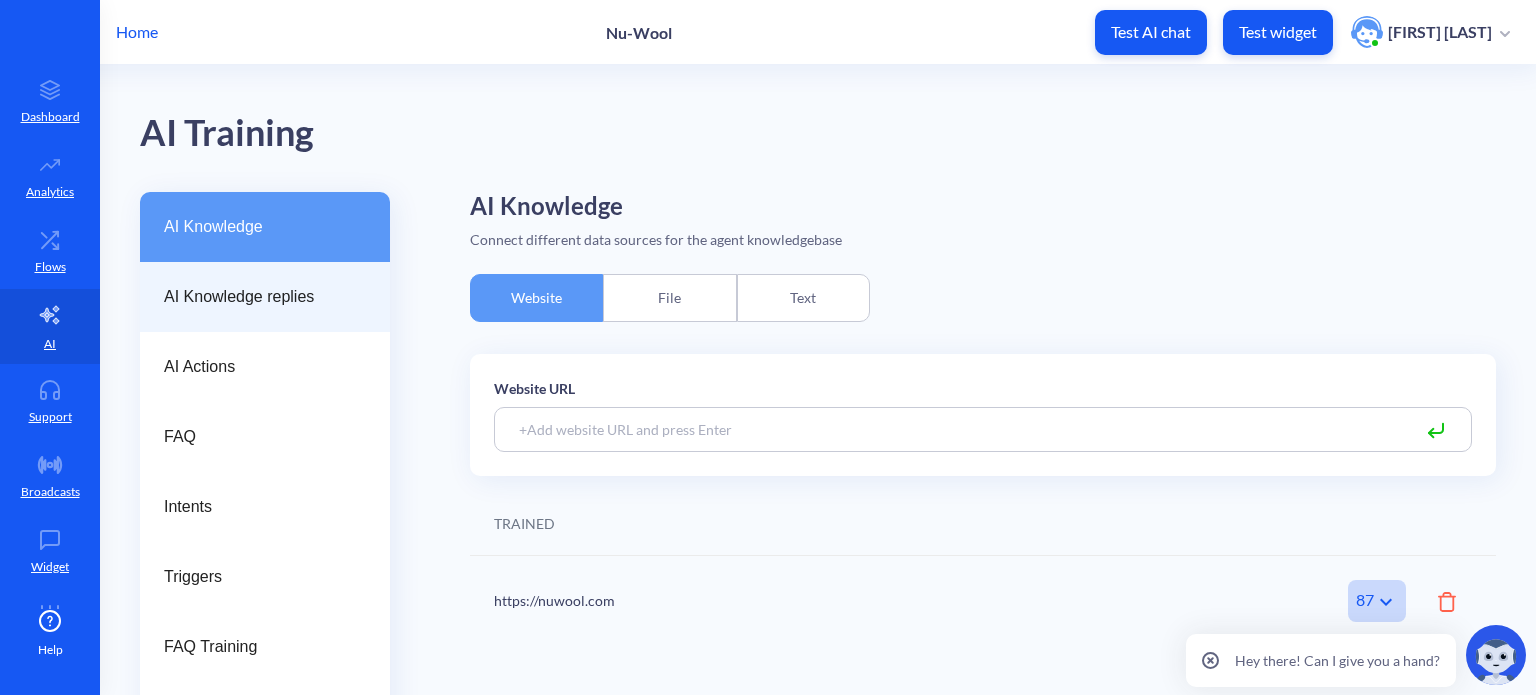 click on "AI Knowledge replies" at bounding box center (257, 297) 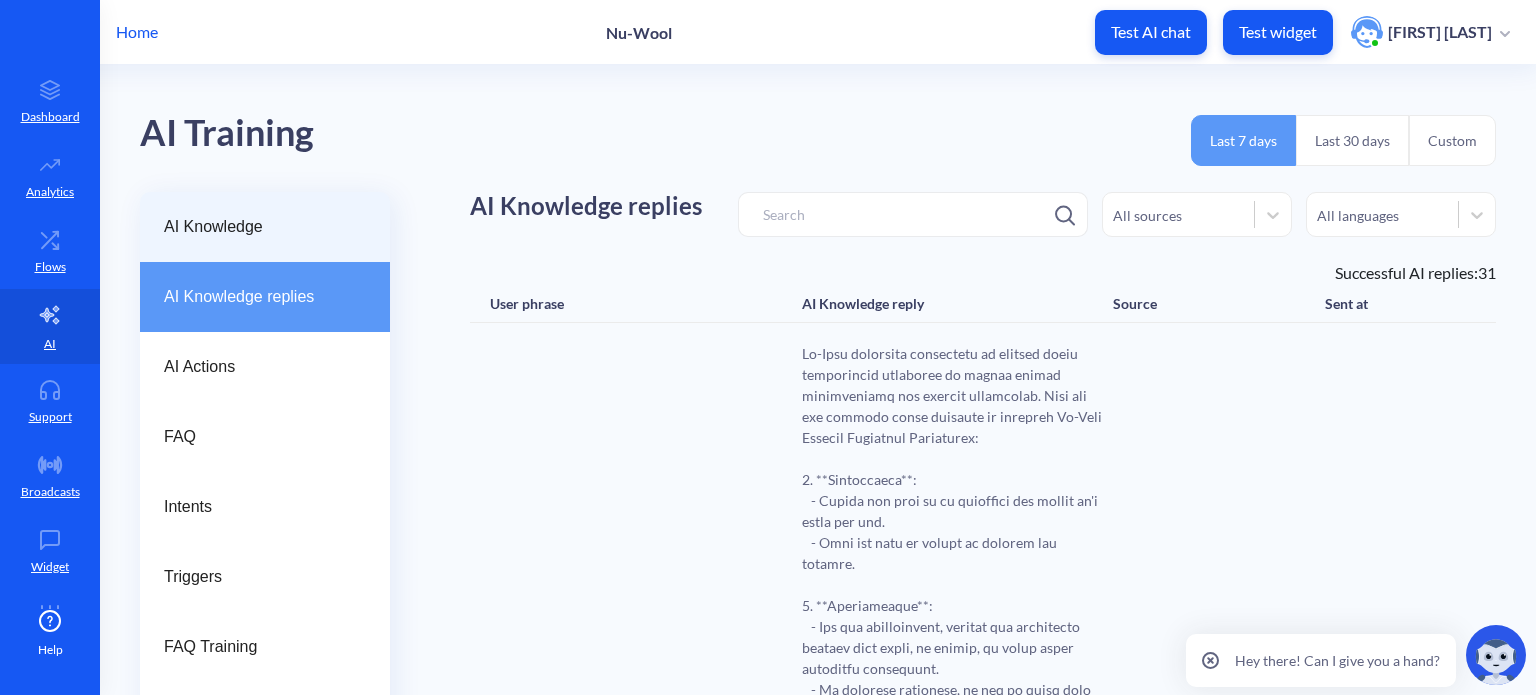 click on "AI Knowledge" at bounding box center [265, 227] 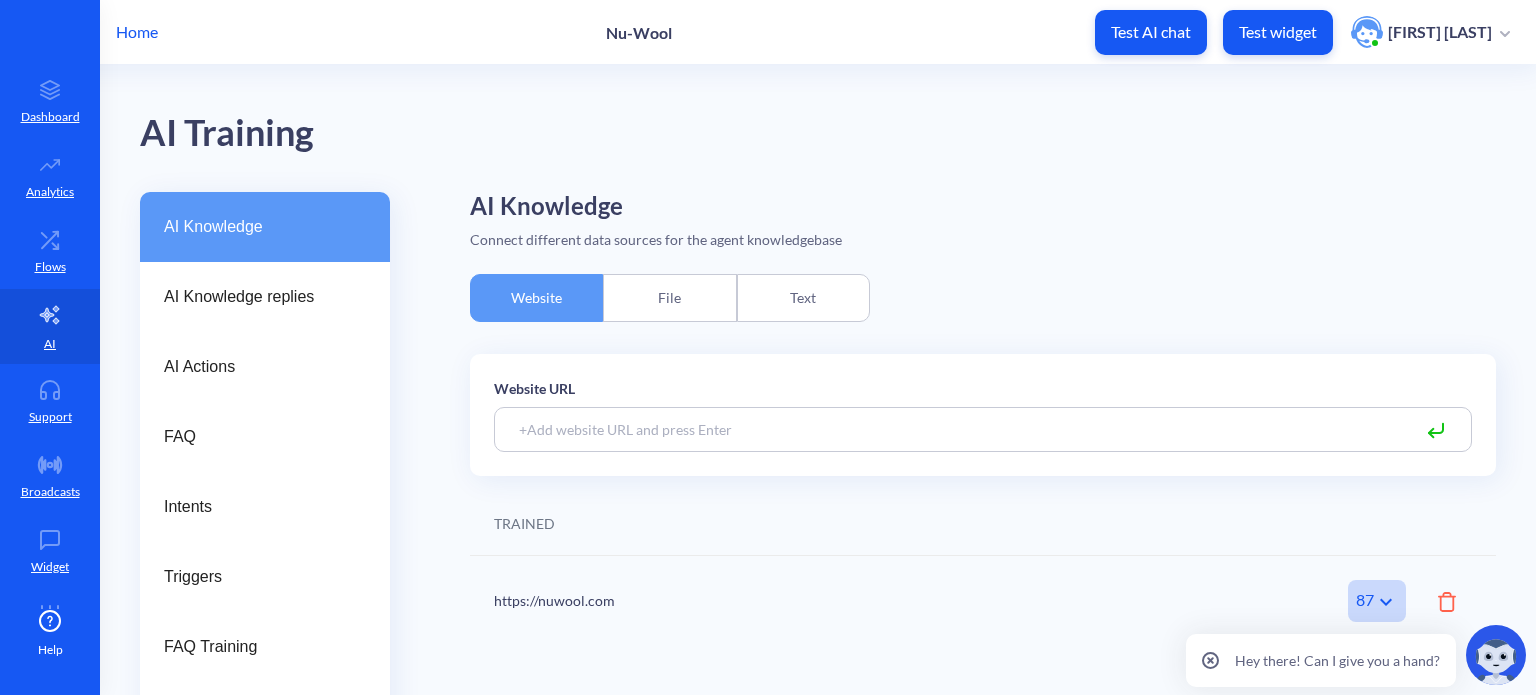 click on "Text" at bounding box center [803, 298] 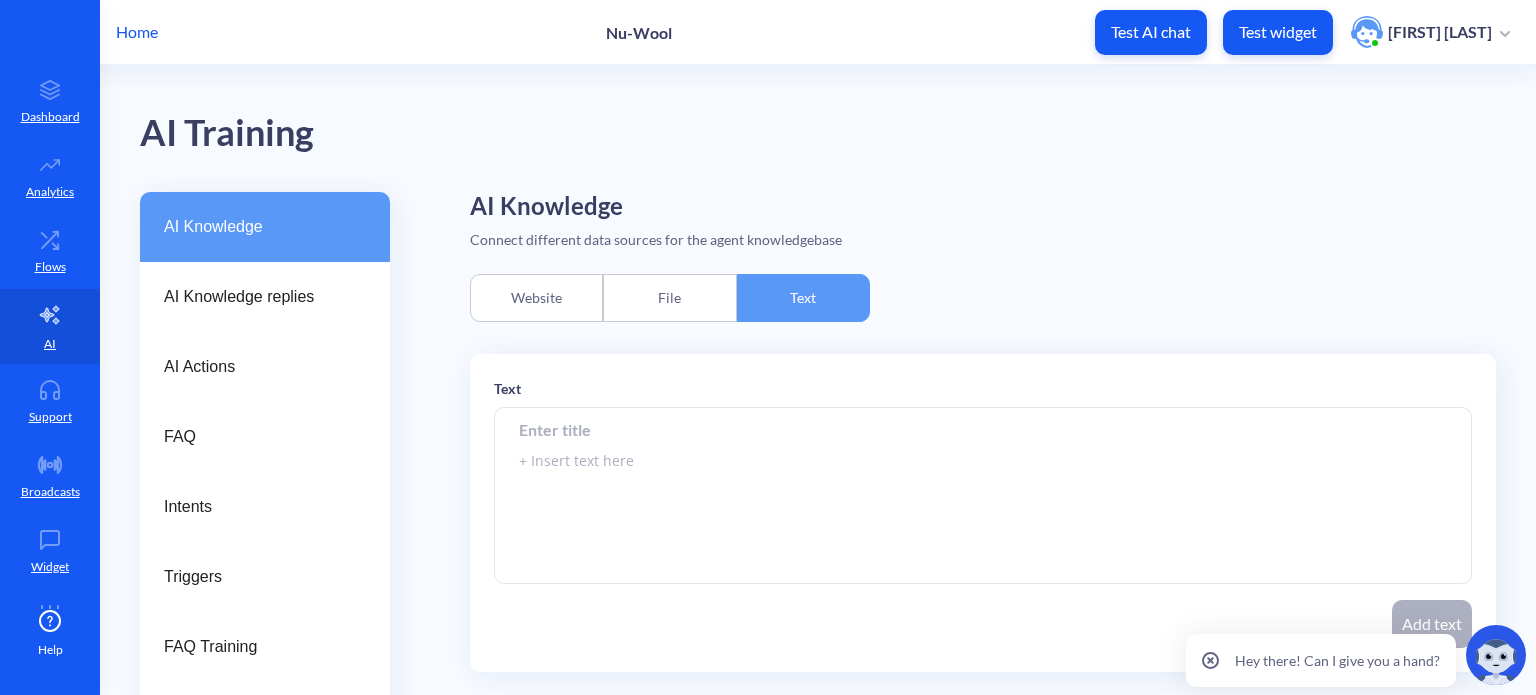 click at bounding box center (983, 496) 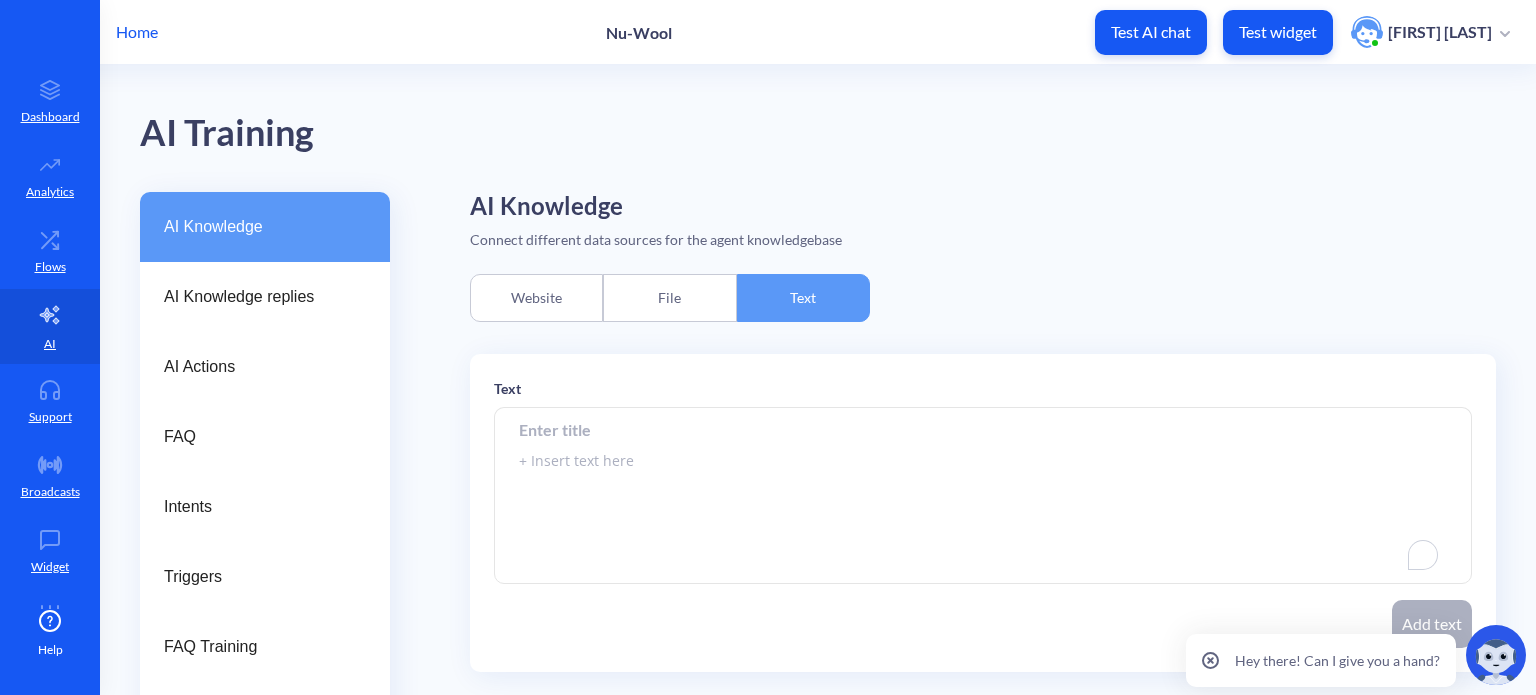 paste on ""Nu-Wool Premium Cellulose Insulation can be installed using any of the following methods:
1. Nu-Wool WALLSEAL System: Nu-Wool's proprietary damp spray method. A small amount of water is applied in conjunction with the cellulose to help it adhere inside of the application space, creating a densely packed insulation that eliminates voids and air pockets. This method ensures effective insulation performance, both thermally and acoustically.
2. Net-and-Blow Dense Pack: Nu-Wool can be blown into wall cavities dry using a ""net-and-blow"" style method. This involves taking netting or mesh and stapling it over the cavity space. Then, the cellulose is installed until it reaches its required density.
3. Loose-fill Blown: This method is usually used in attic spaces as the cellulose is blown dry over an open space. The cellulose insulation is installed in a consistent and continuous layer until it reaches the proper depth for desired performance. Tools like attic rulers are set up to help installers know when ..." 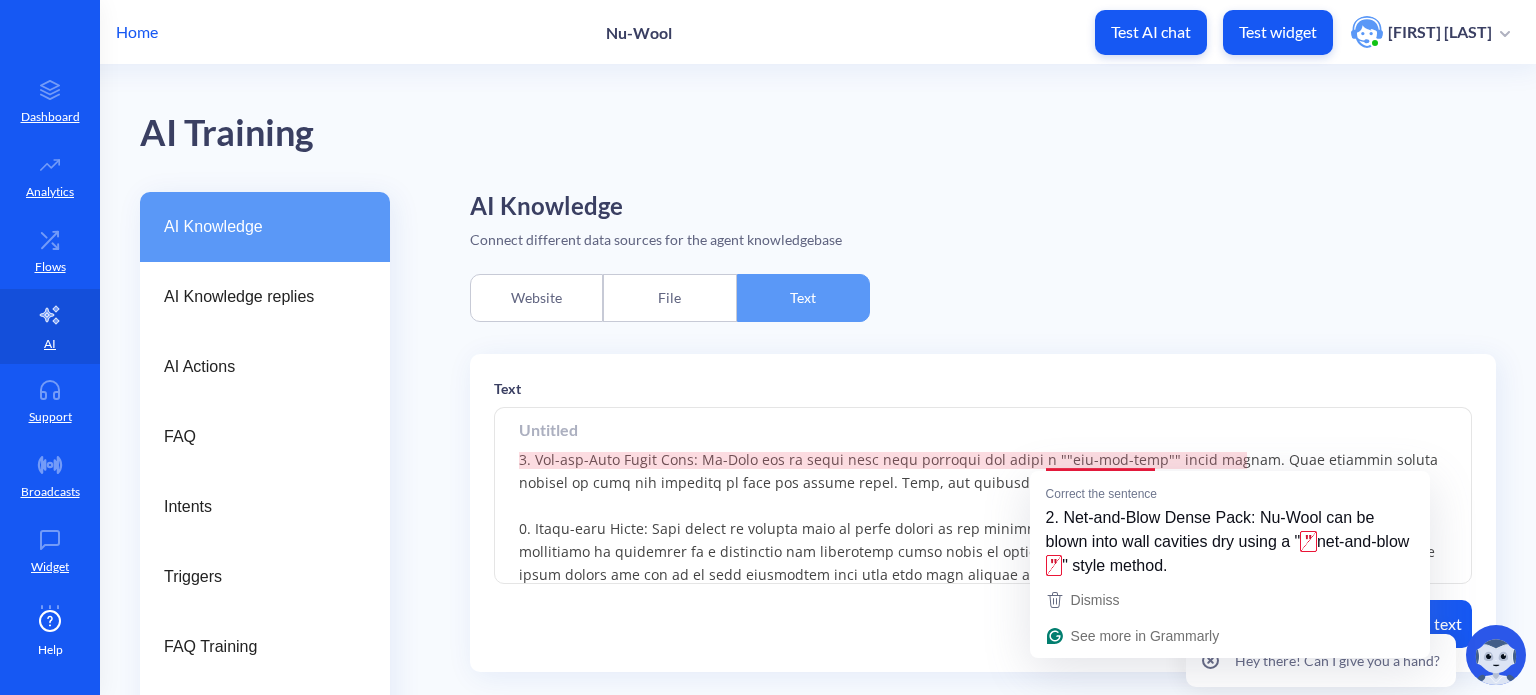 click at bounding box center [983, 496] 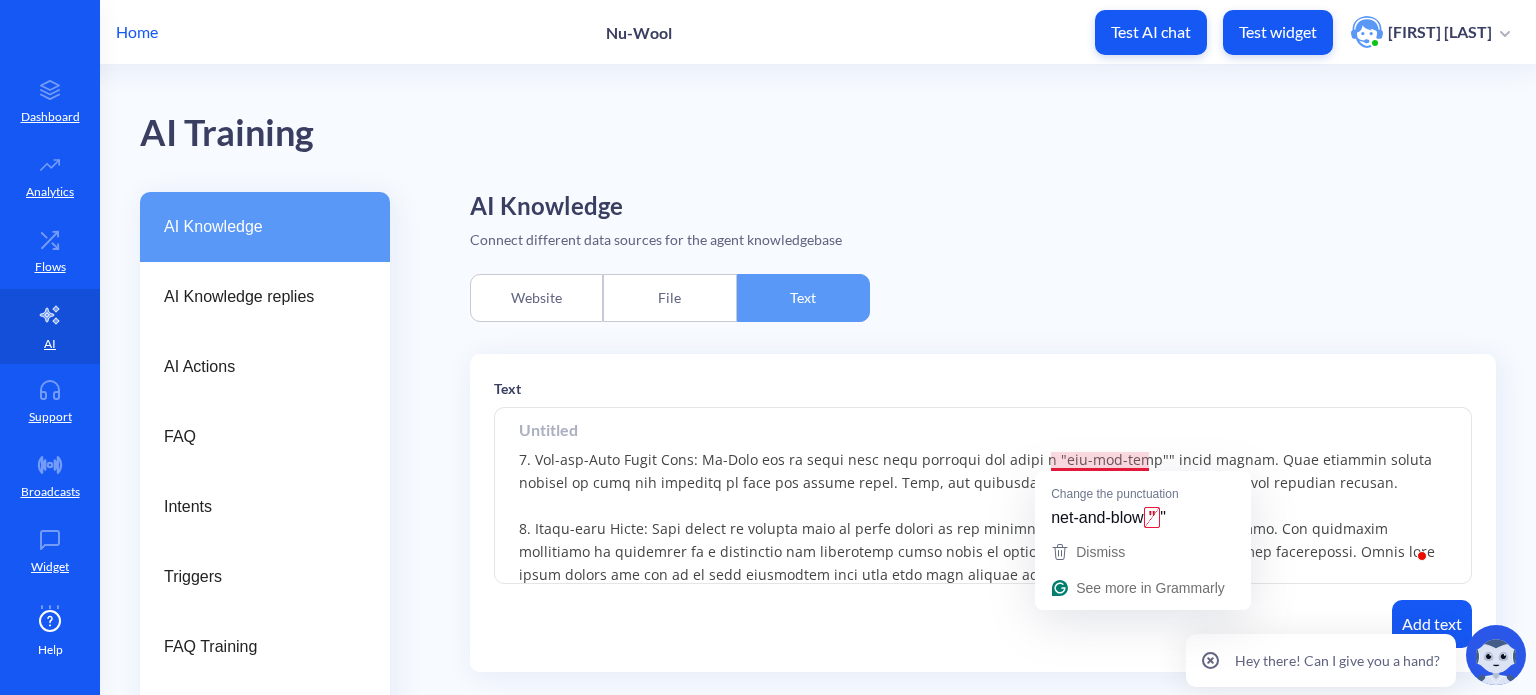 click at bounding box center (983, 496) 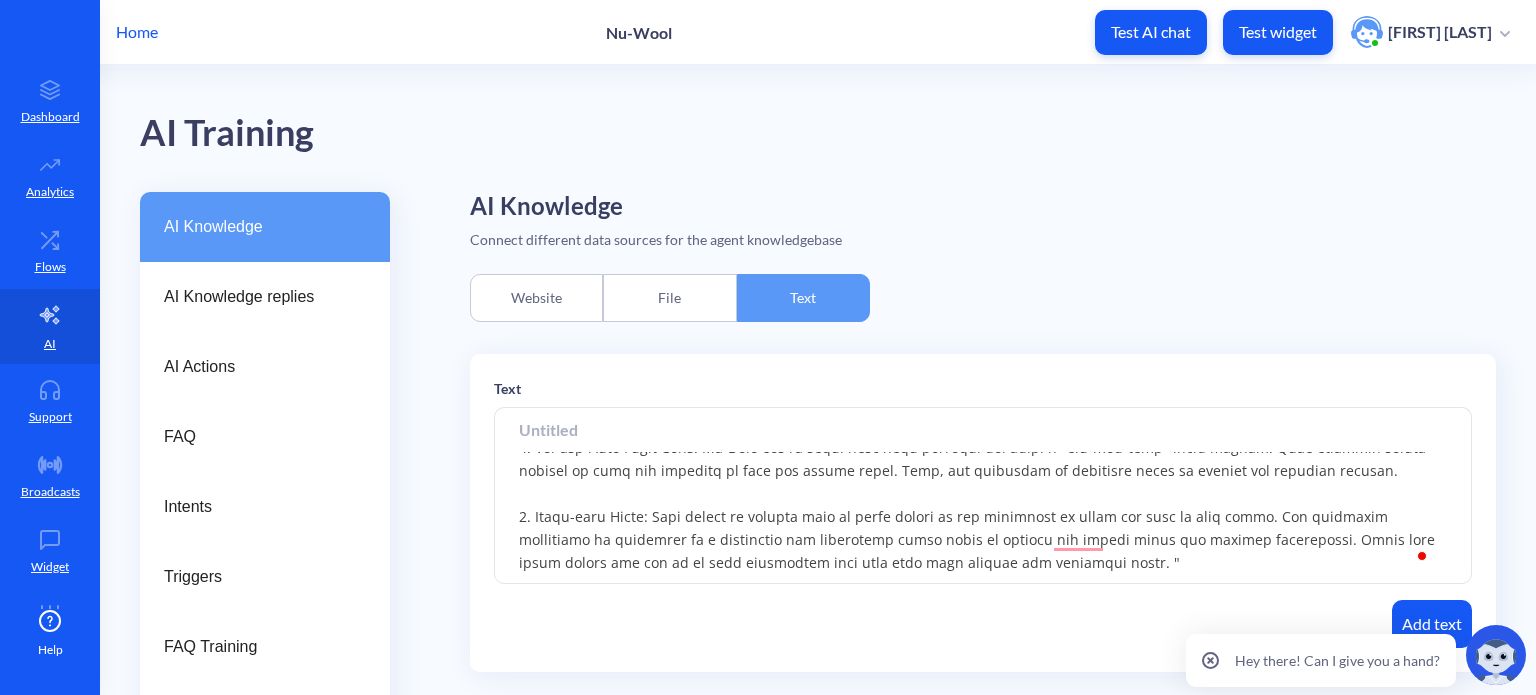 click at bounding box center [983, 496] 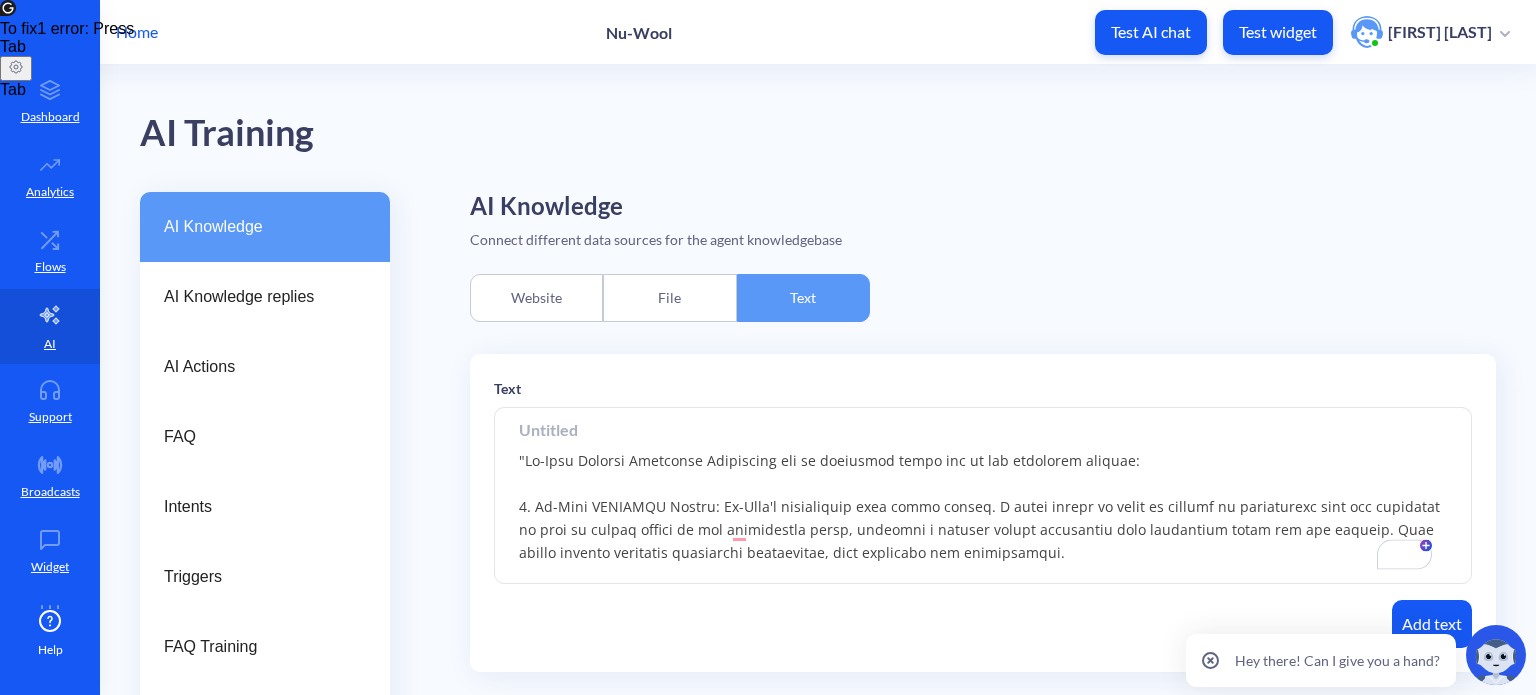 click at bounding box center (983, 496) 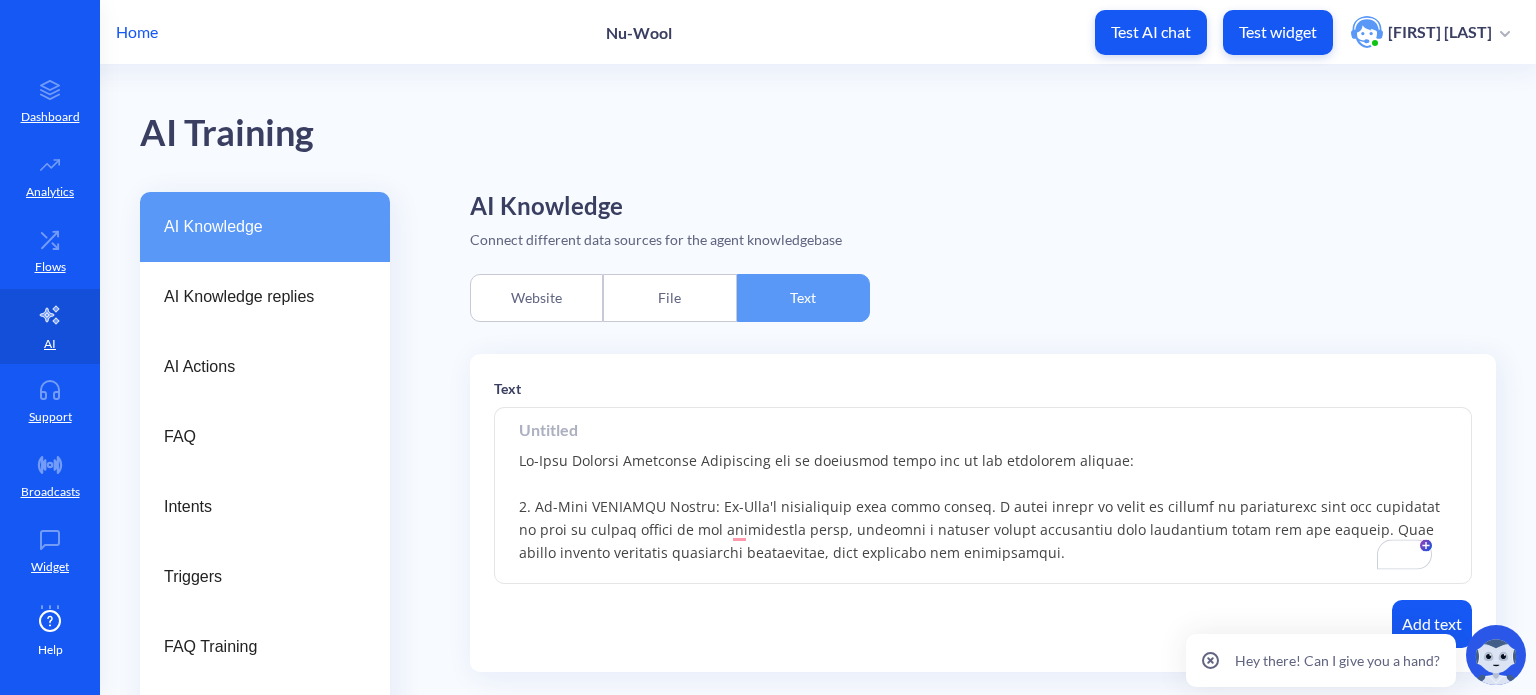 click at bounding box center [983, 496] 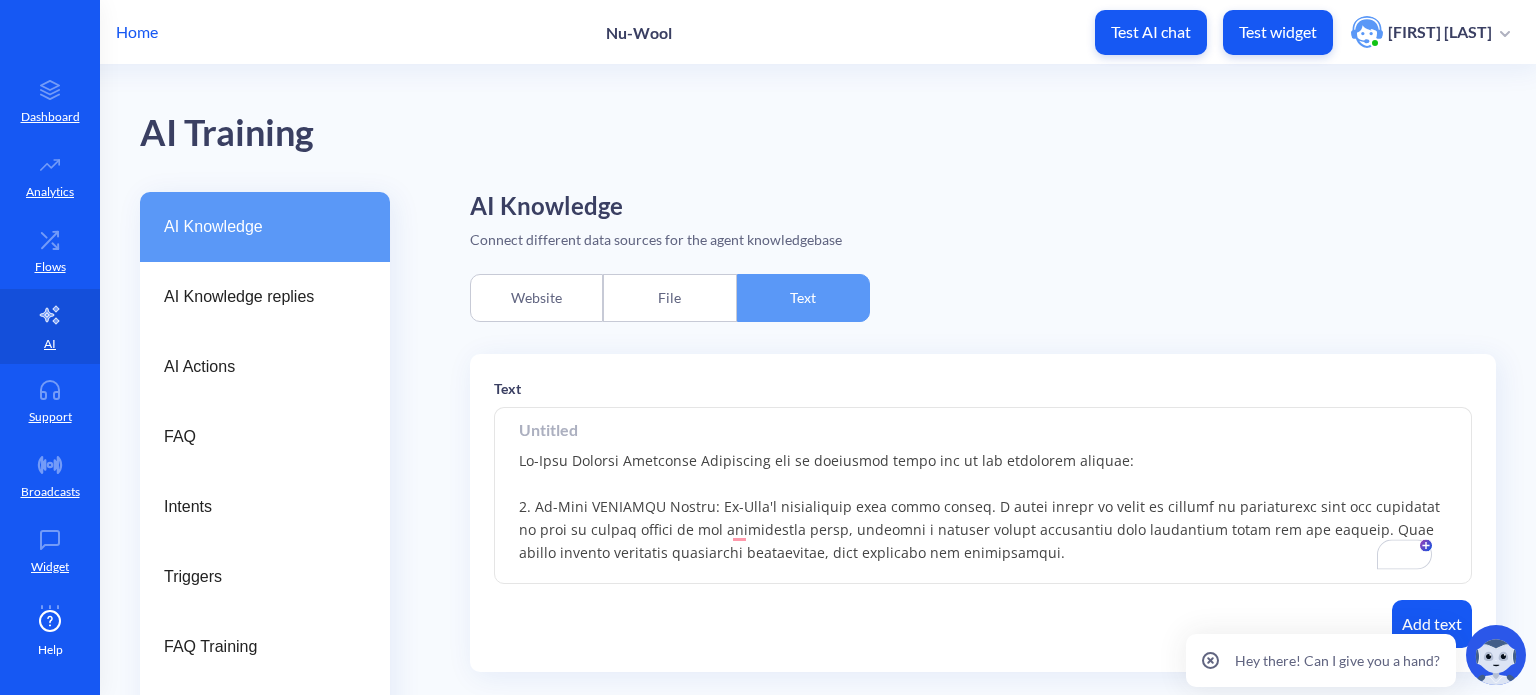 type on "Nu-Wool Premium Cellulose Insulation can be installed using any of the following methods:
1. Nu-Wool WALLSEAL System: Nu-Wool's proprietary damp spray method. A small amount of water is applied in conjunction with the cellulose to help it adhere inside of the application space, creating a densely packed insulation that eliminates voids and air pockets. This method ensures effective insulation performance, both thermally and acoustically.
2. Net-and-Blow Dense Pack: Nu-Wool can be blown into wall cavities dry using a "net-and-blow" style method. This involves taking netting or mesh and stapling it over the cavity space. Then, the cellulose is installed until it reaches its required density.
3. Loose-fill Blown: This method is usually used in attic spaces as the cellulose is blown dry over an open space. The cellulose insulation is installed in a consistent and continuous layer until it reaches the proper depth for desired performance. Tools like attic rulers are set up to help installers know when the..." 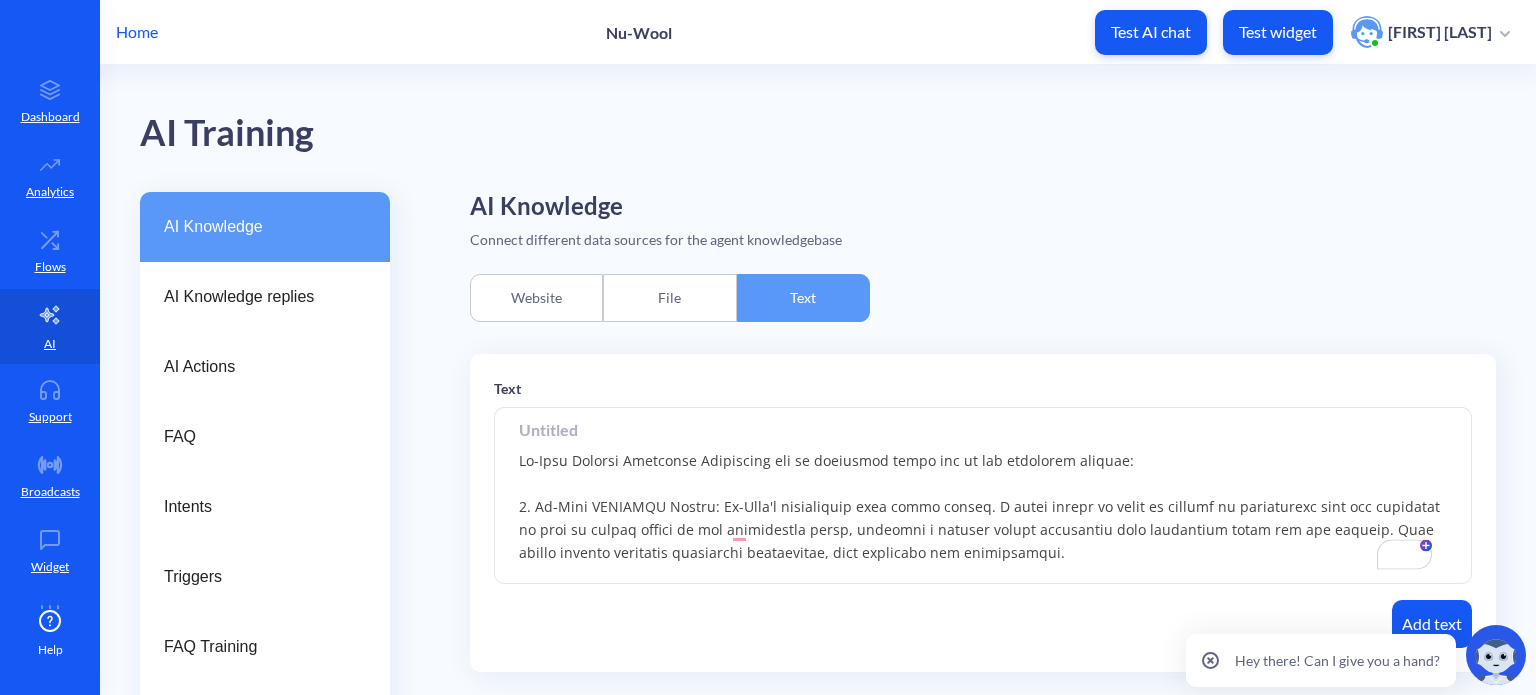click at bounding box center (983, 429) 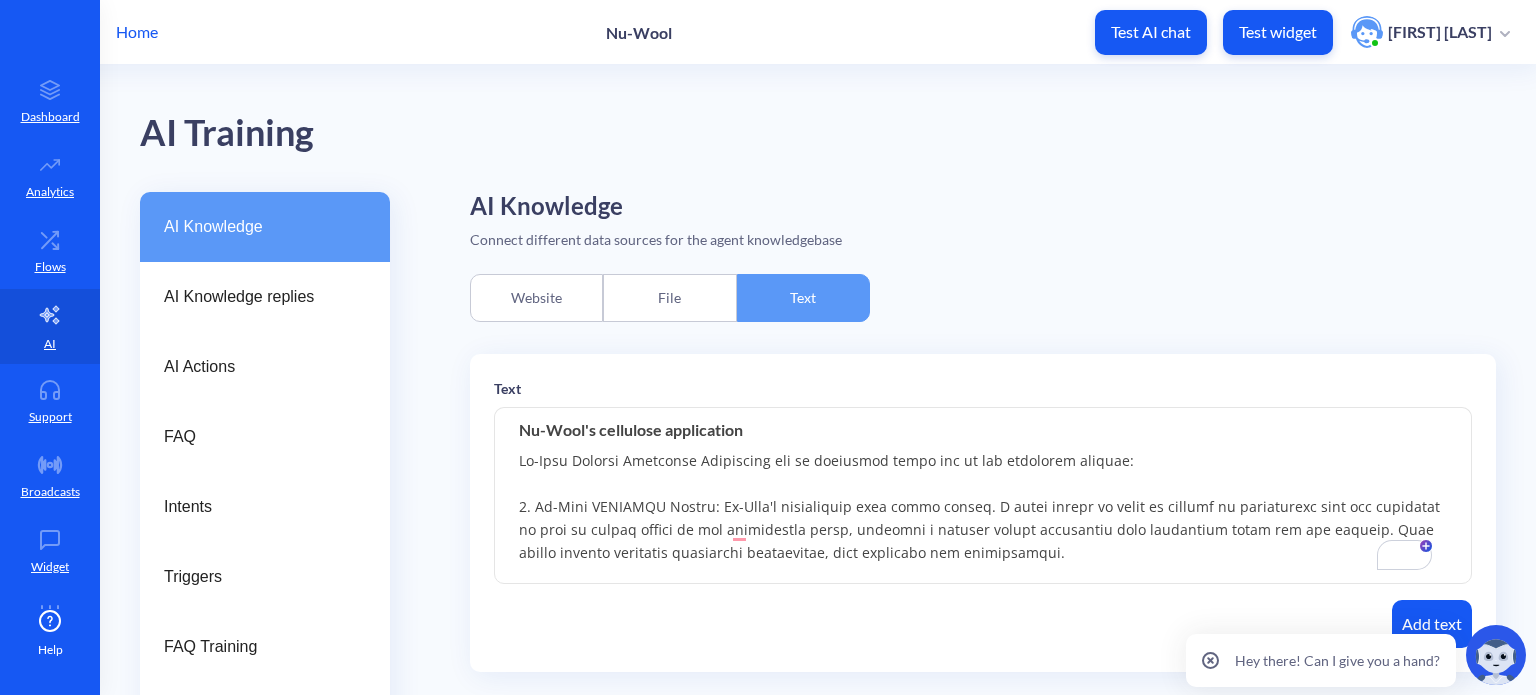 type on "Nu-Wool's cellulose application" 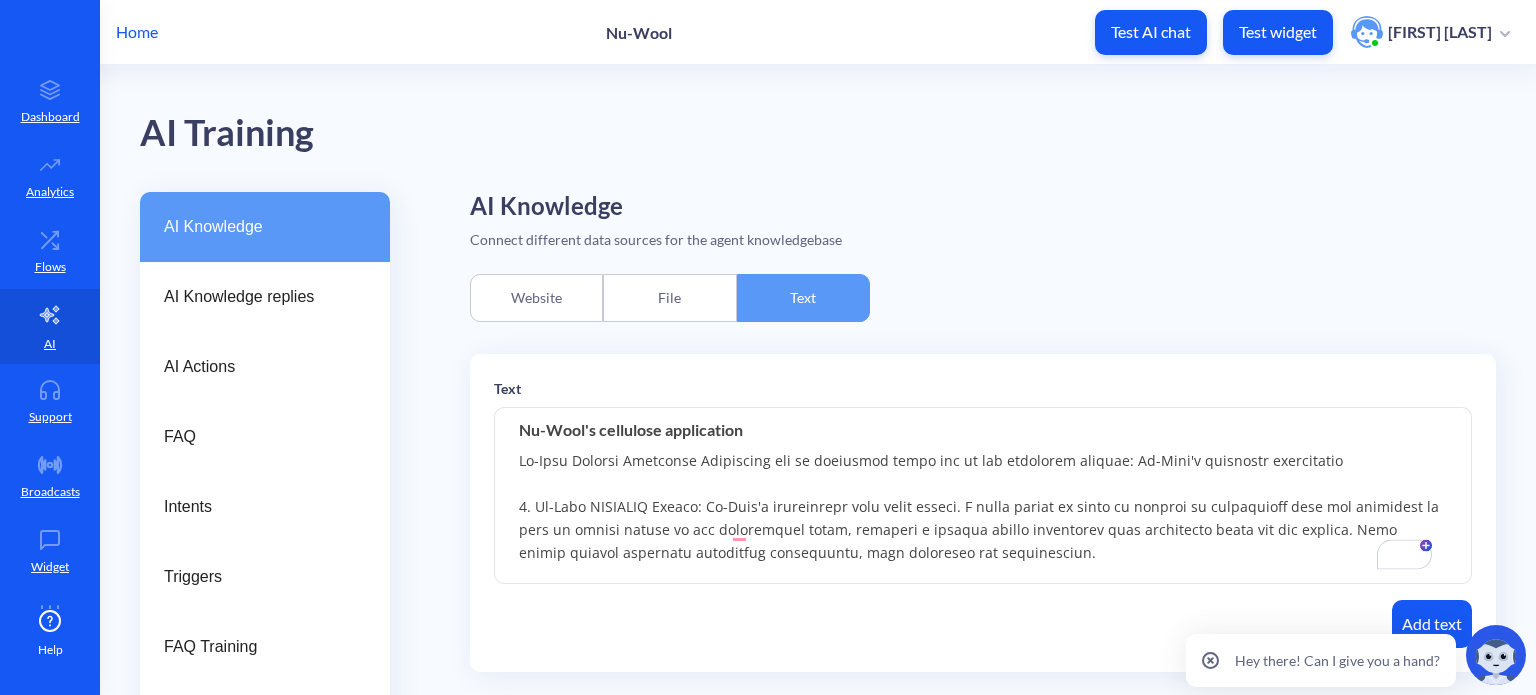 click at bounding box center [983, 496] 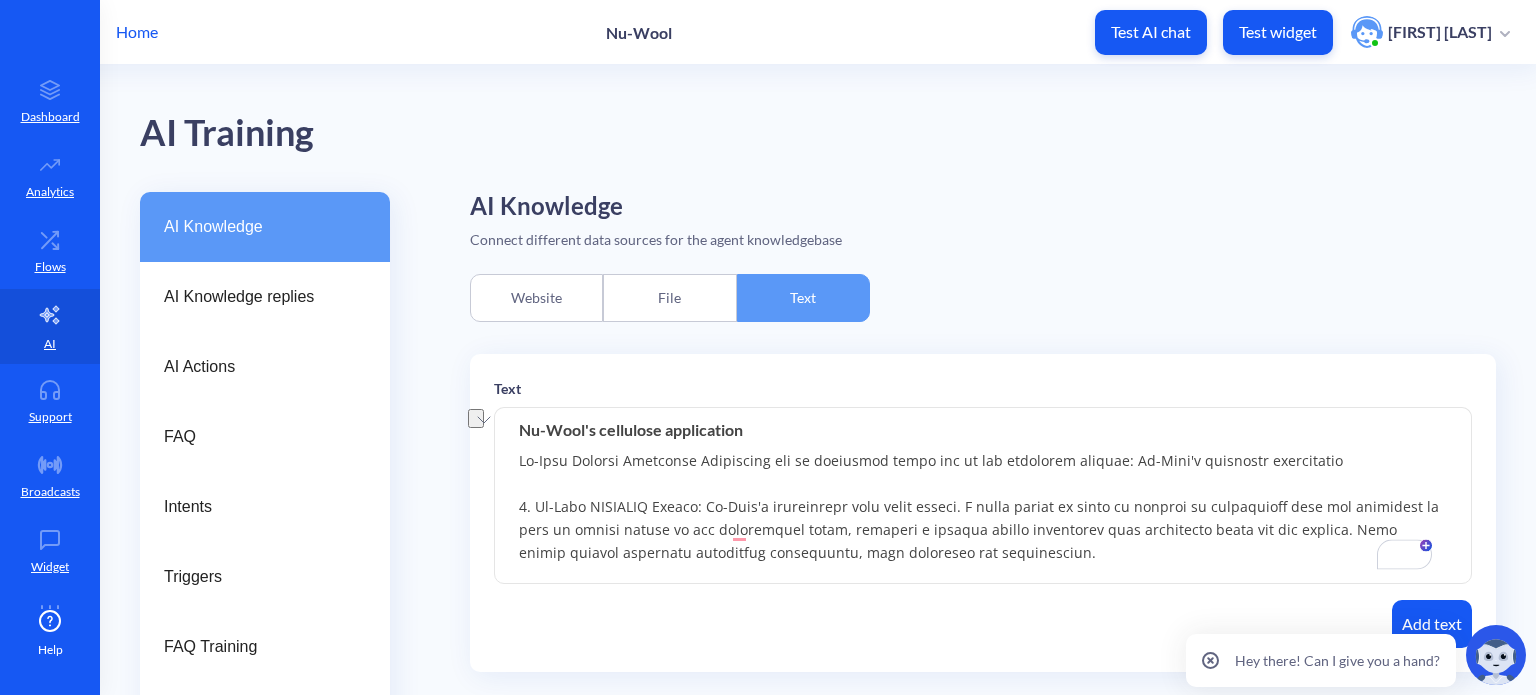 drag, startPoint x: 1212, startPoint y: 461, endPoint x: 1114, endPoint y: 459, distance: 98.02041 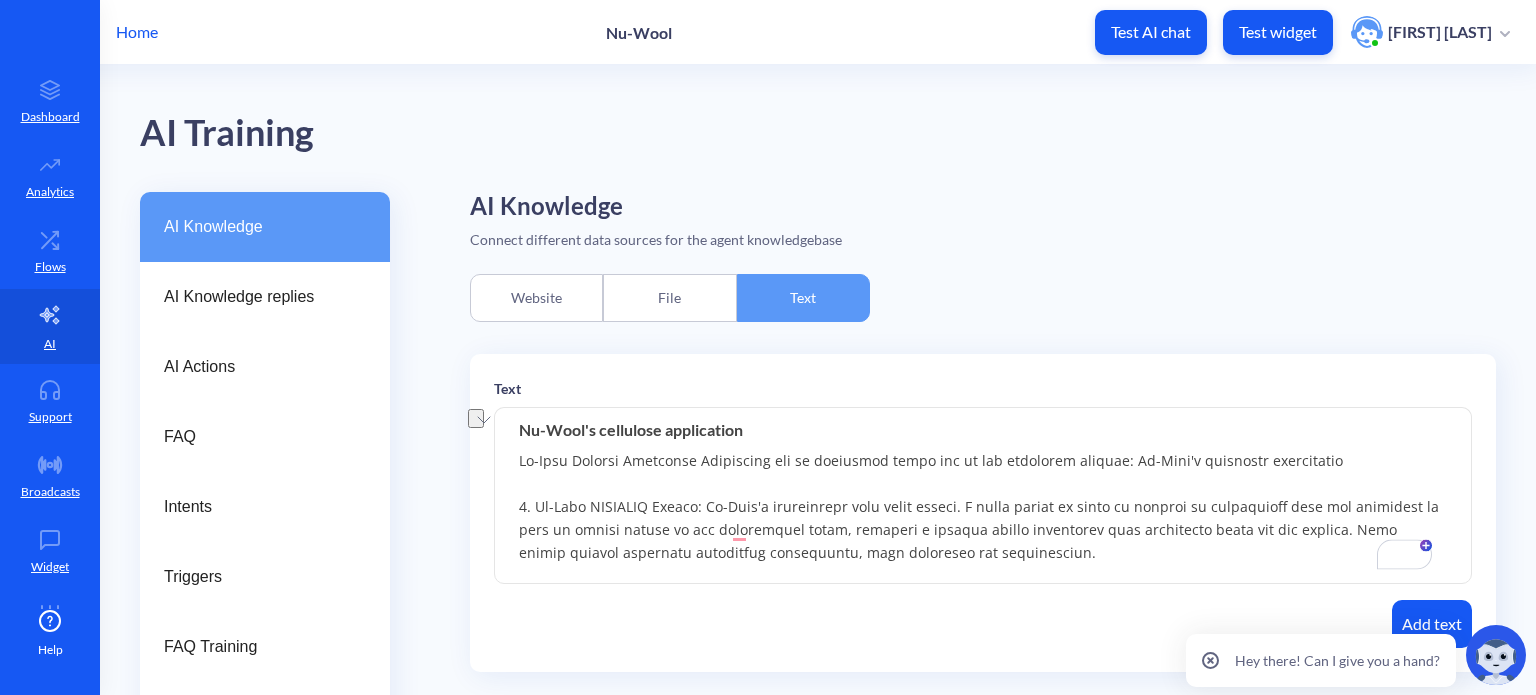 click at bounding box center (983, 496) 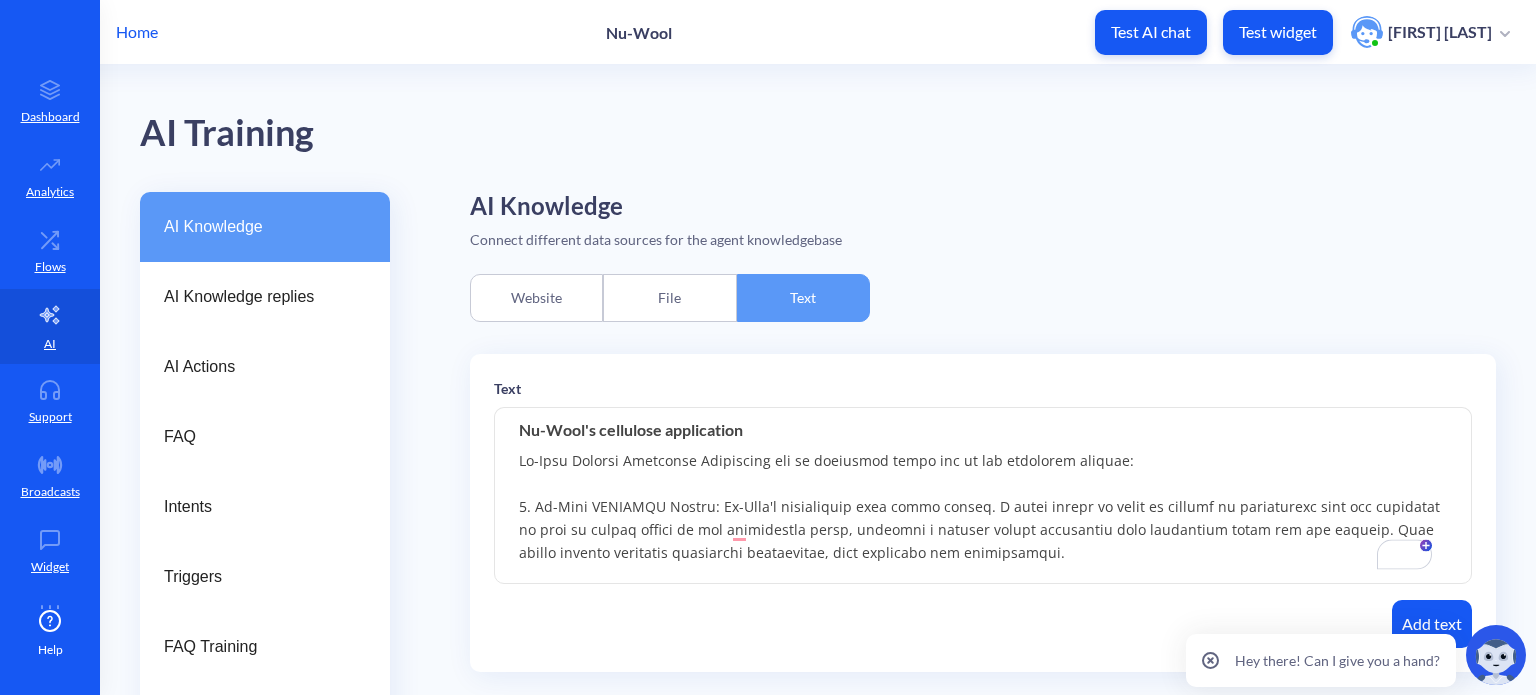 type on "Nu-Wool Premium Cellulose Insulation can be installed using any of the following methods:
1. Nu-Wool WALLSEAL System: Nu-Wool's proprietary damp spray method. A small amount of water is applied in conjunction with the cellulose to help it adhere inside of the application space, creating a densely packed insulation that eliminates voids and air pockets. This method ensures effective insulation performance, both thermally and acoustically.
2. Net-and-Blow Dense Pack: Nu-Wool can be blown into wall cavities dry using a "net-and-blow" style method. This involves taking netting or mesh and stapling it over the cavity space. Then, the cellulose is installed until it reaches its required density.
3. Loose-fill Blown: This method is usually used in attic spaces as the cellulose is blown dry over an open space. The cellulose insulation is installed in a consistent and continuous layer until it reaches the proper depth for desired performance. Tools like attic rulers are set up to help installers know when they..." 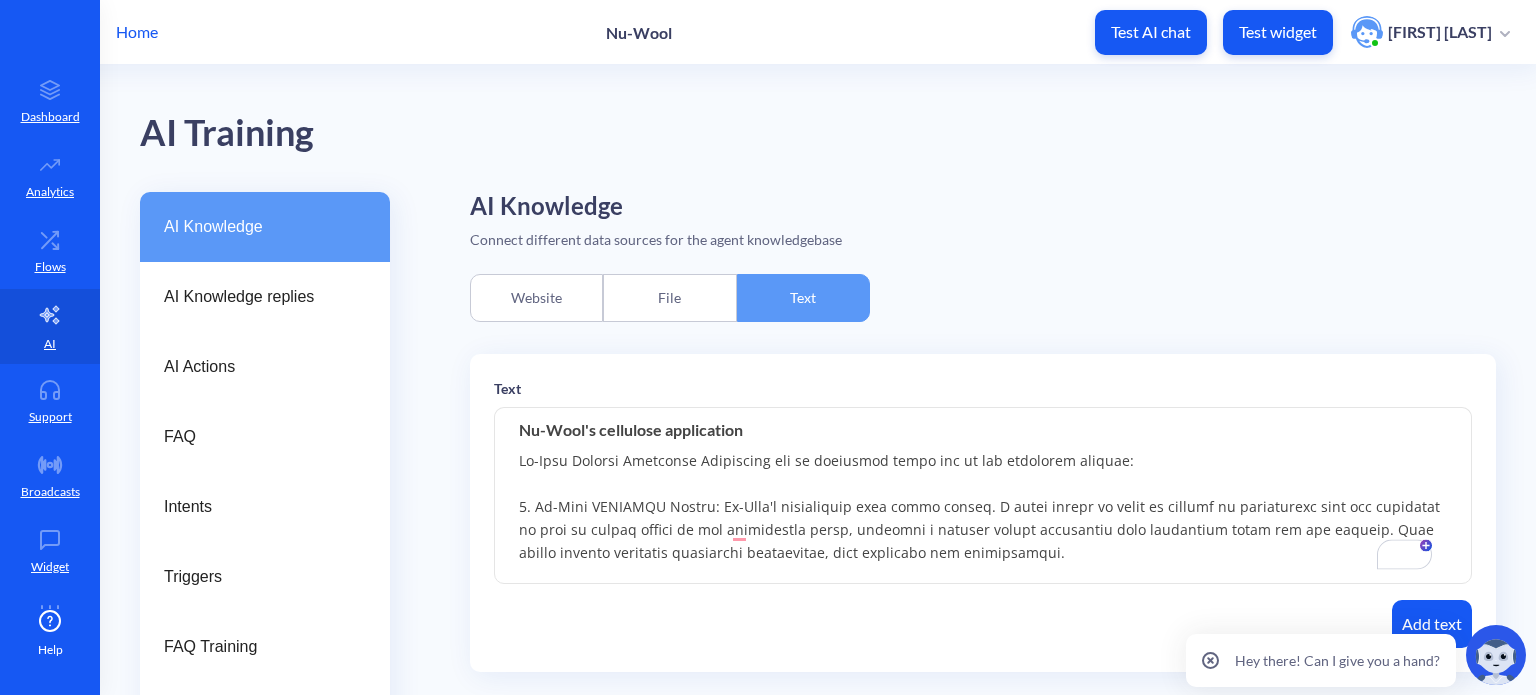 click on "Hey there! Can I give you a hand?" at bounding box center (1357, 655) 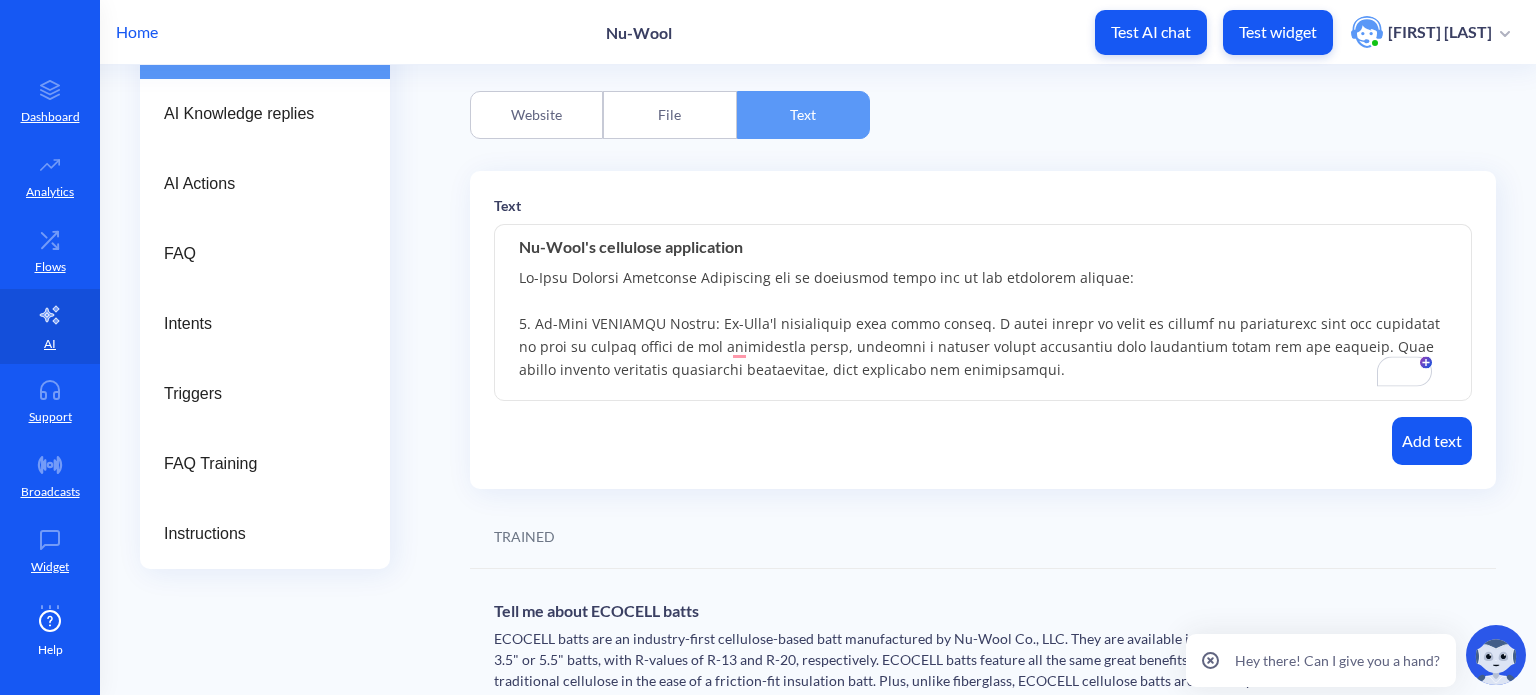 scroll, scrollTop: 400, scrollLeft: 0, axis: vertical 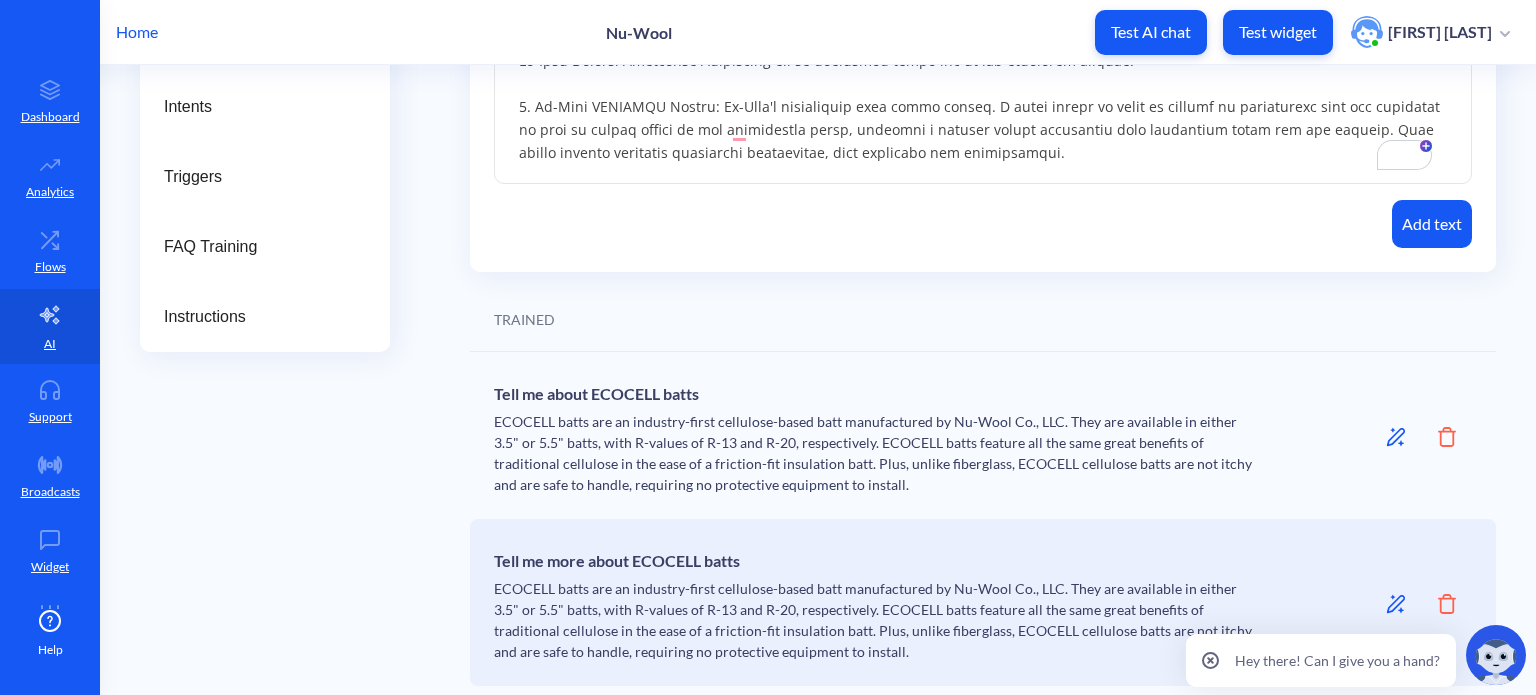 click on "Add text" at bounding box center (1432, 224) 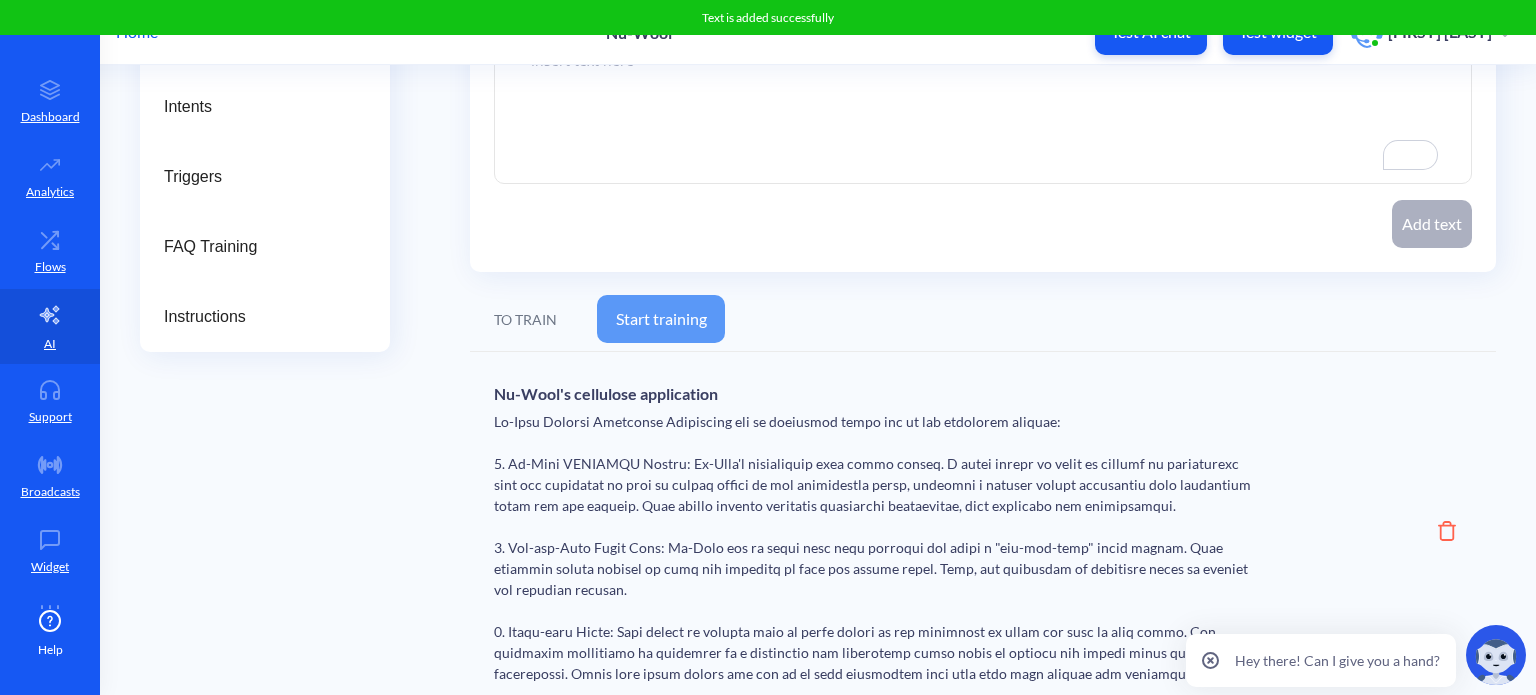 click on "Start training" at bounding box center (661, 319) 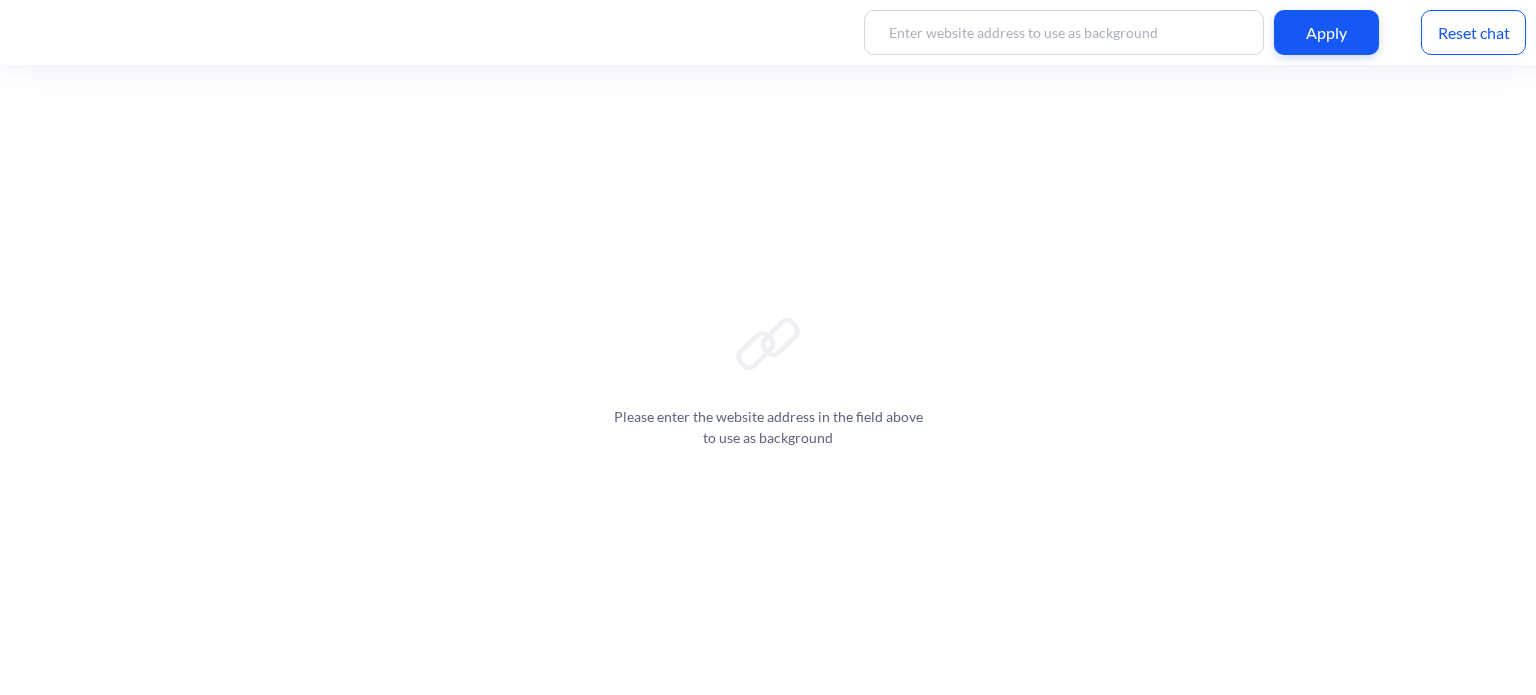 scroll, scrollTop: 0, scrollLeft: 0, axis: both 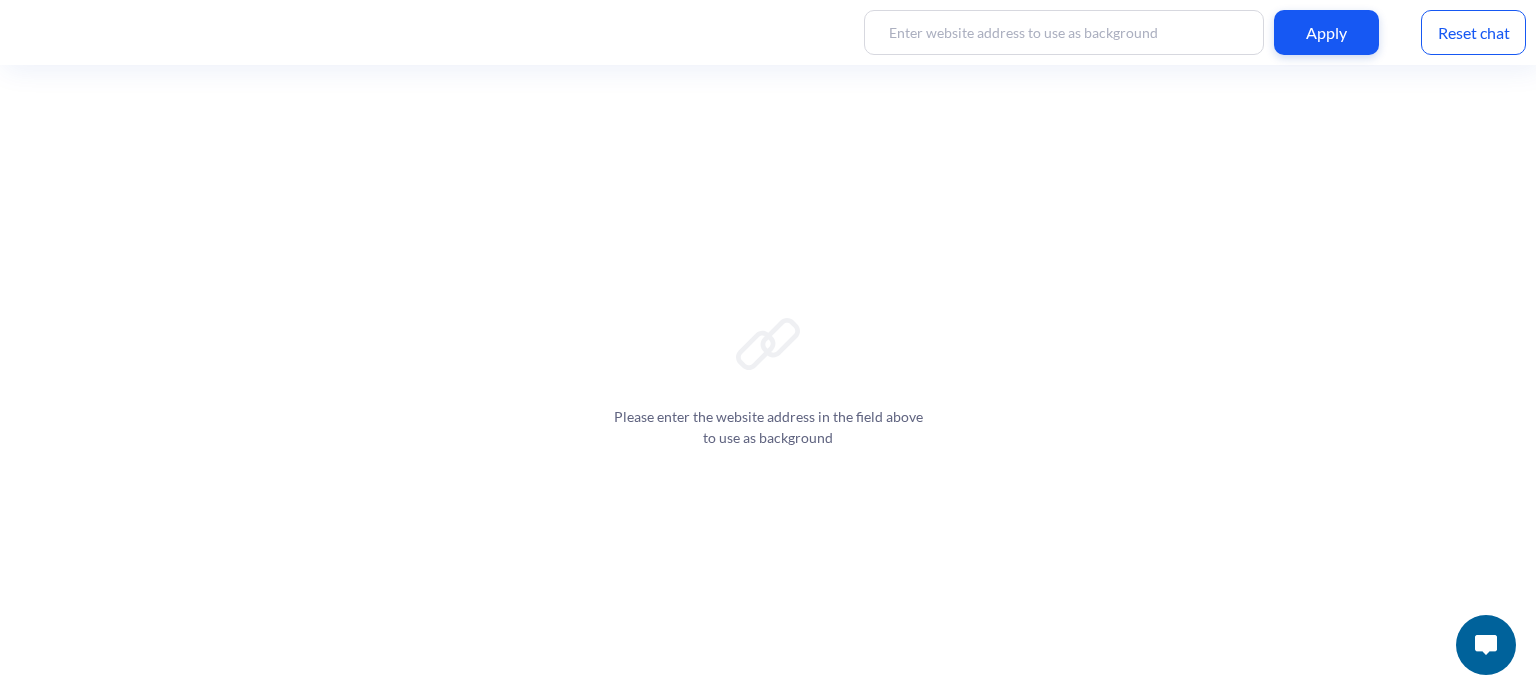 click on "Reset chat" at bounding box center (1473, 32) 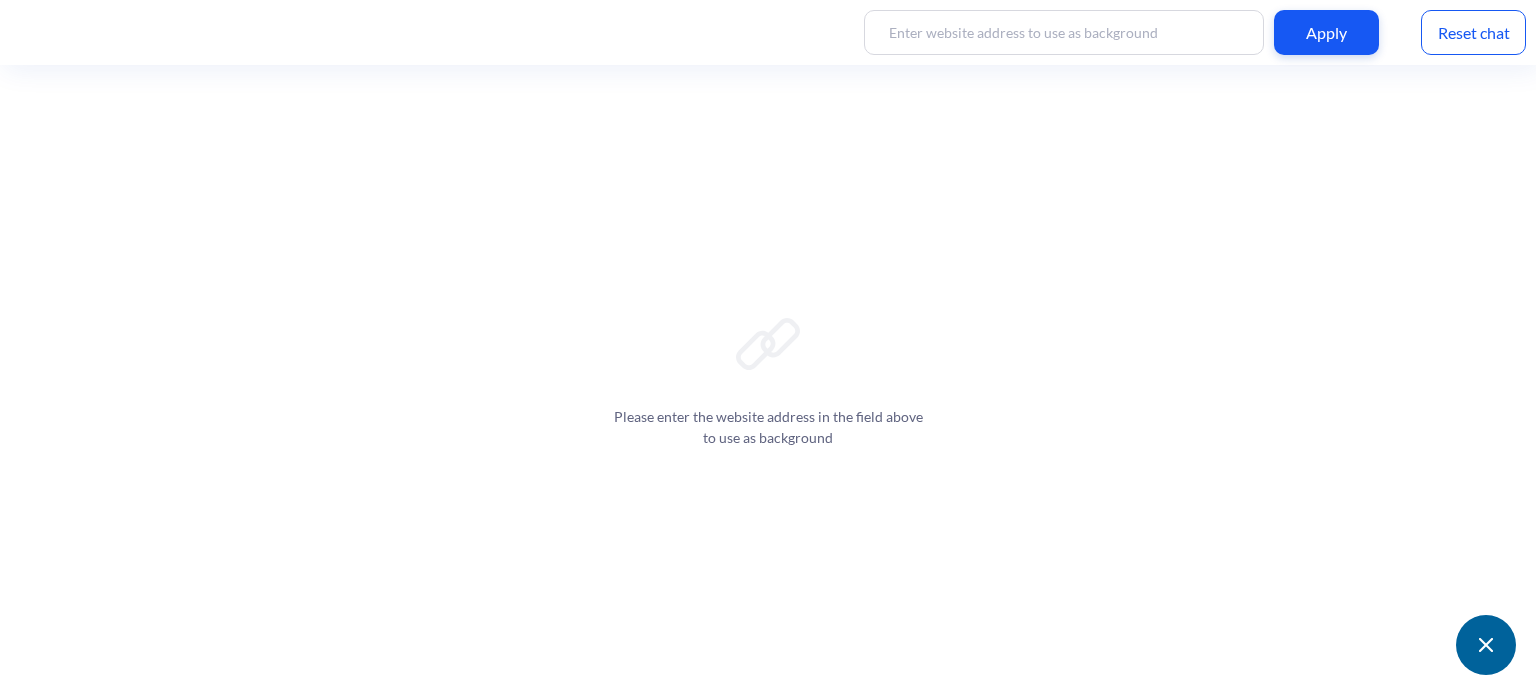scroll, scrollTop: 3, scrollLeft: 0, axis: vertical 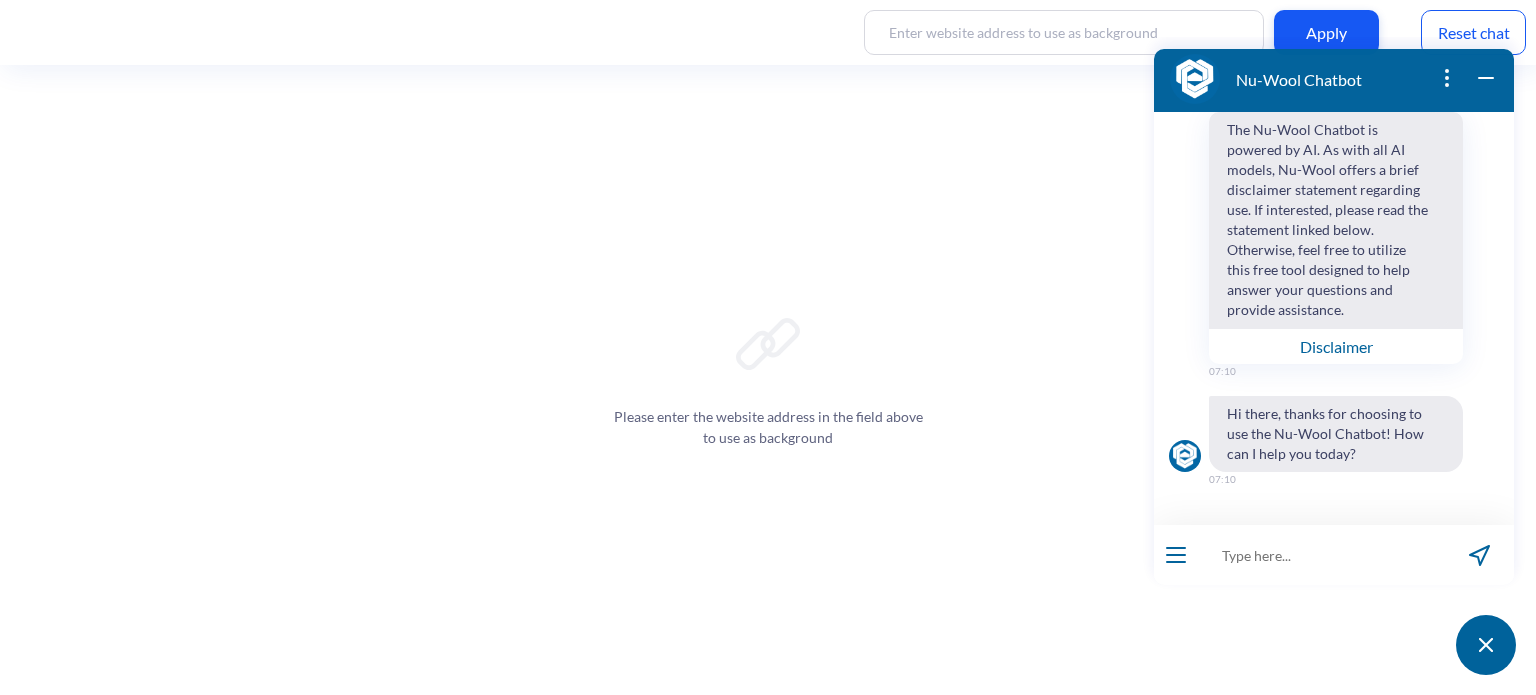 click at bounding box center (1321, 555) 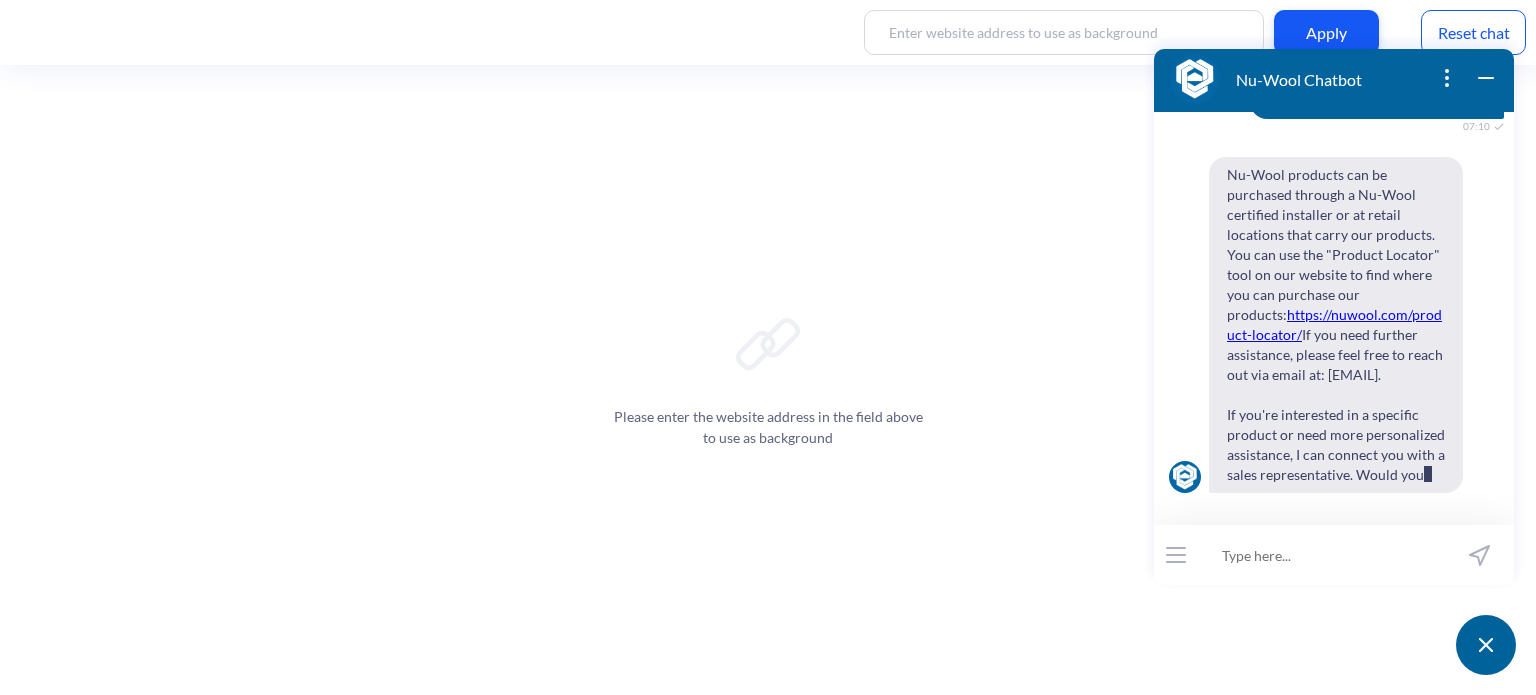 scroll, scrollTop: 501, scrollLeft: 0, axis: vertical 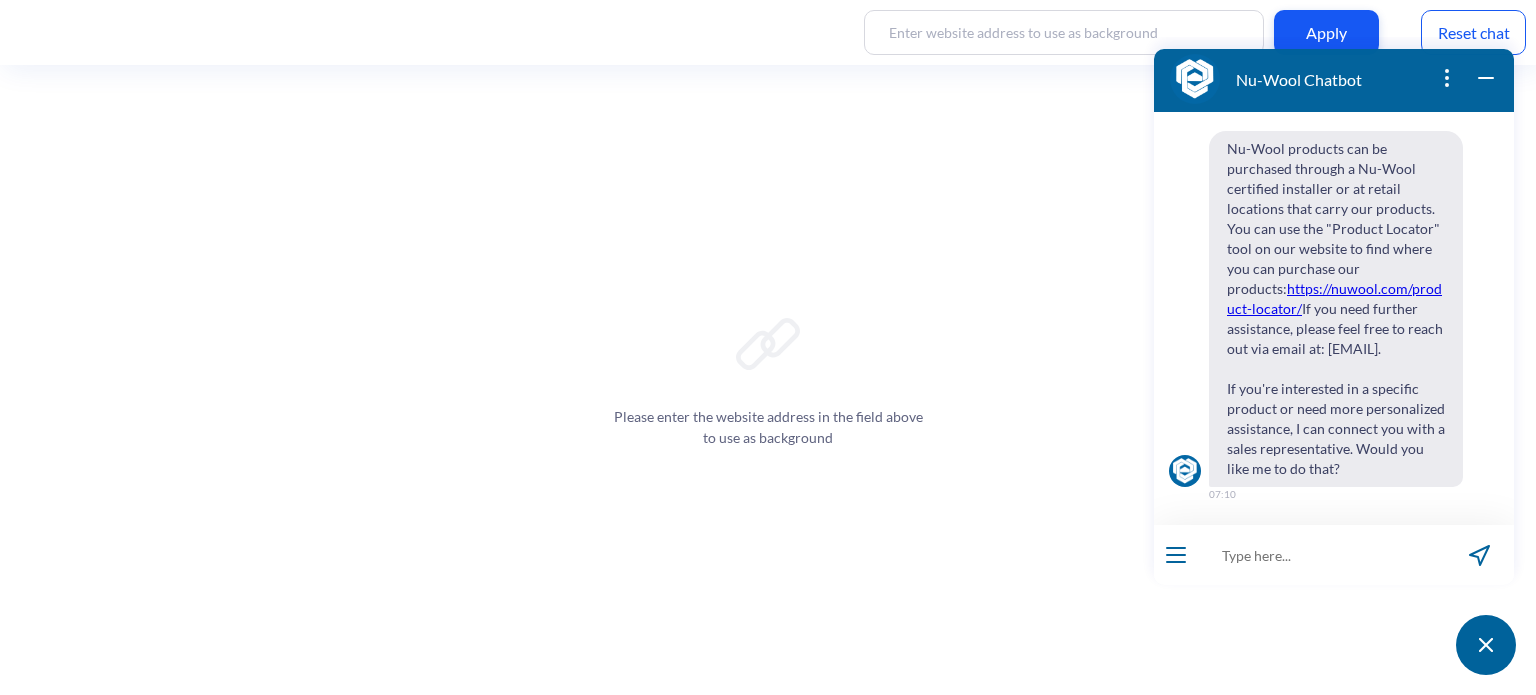 click on "Nu-Wool products can be purchased through a Nu-Wool certified installer or at retail locations that carry our products. You can use the "Product Locator" tool on our website to find where you can purchase our products:  https://nuwool.com/product-locator/
If you need further assistance, please feel free to reach out via email at: [EMAIL].
If you're interested in a specific product or need more personalized assistance, I can connect you with a sales representative. Would you like me to do that?" at bounding box center (1336, 309) 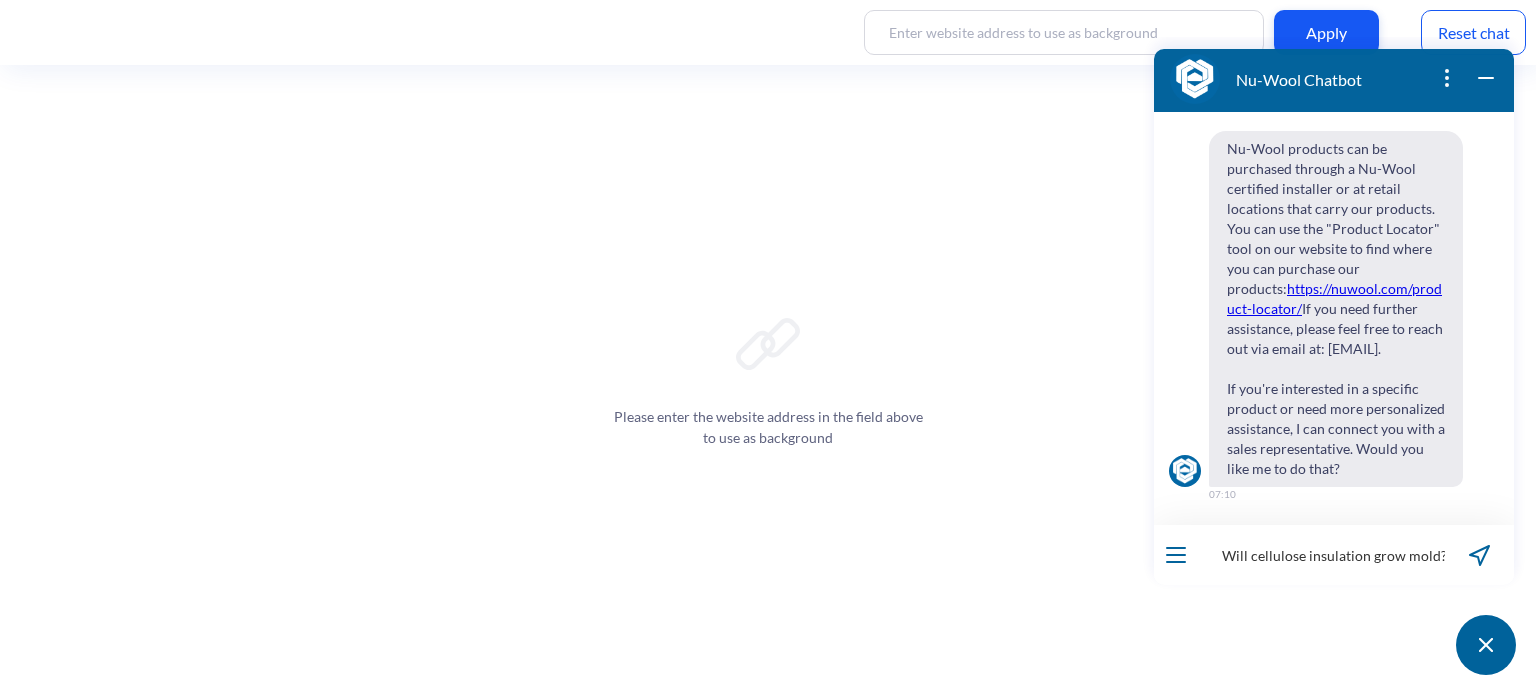 type 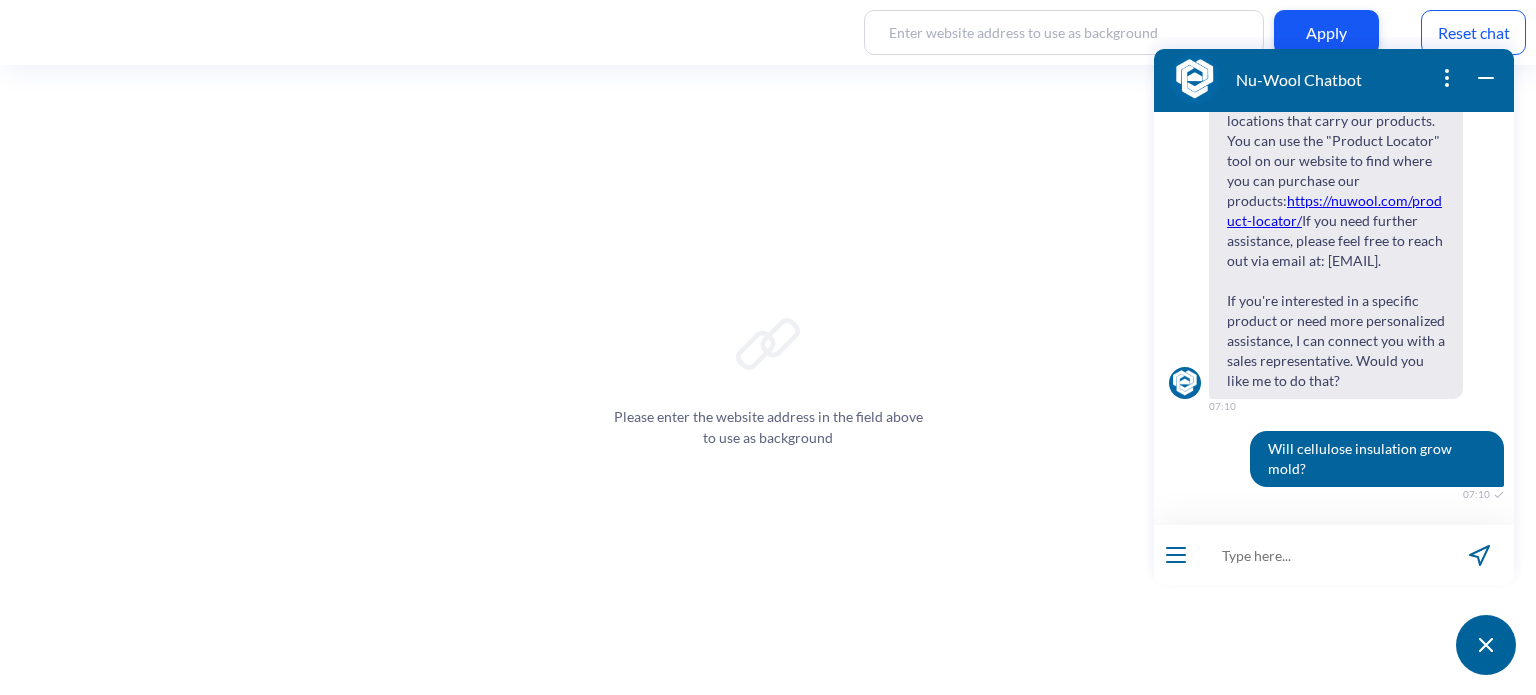 scroll, scrollTop: 568, scrollLeft: 0, axis: vertical 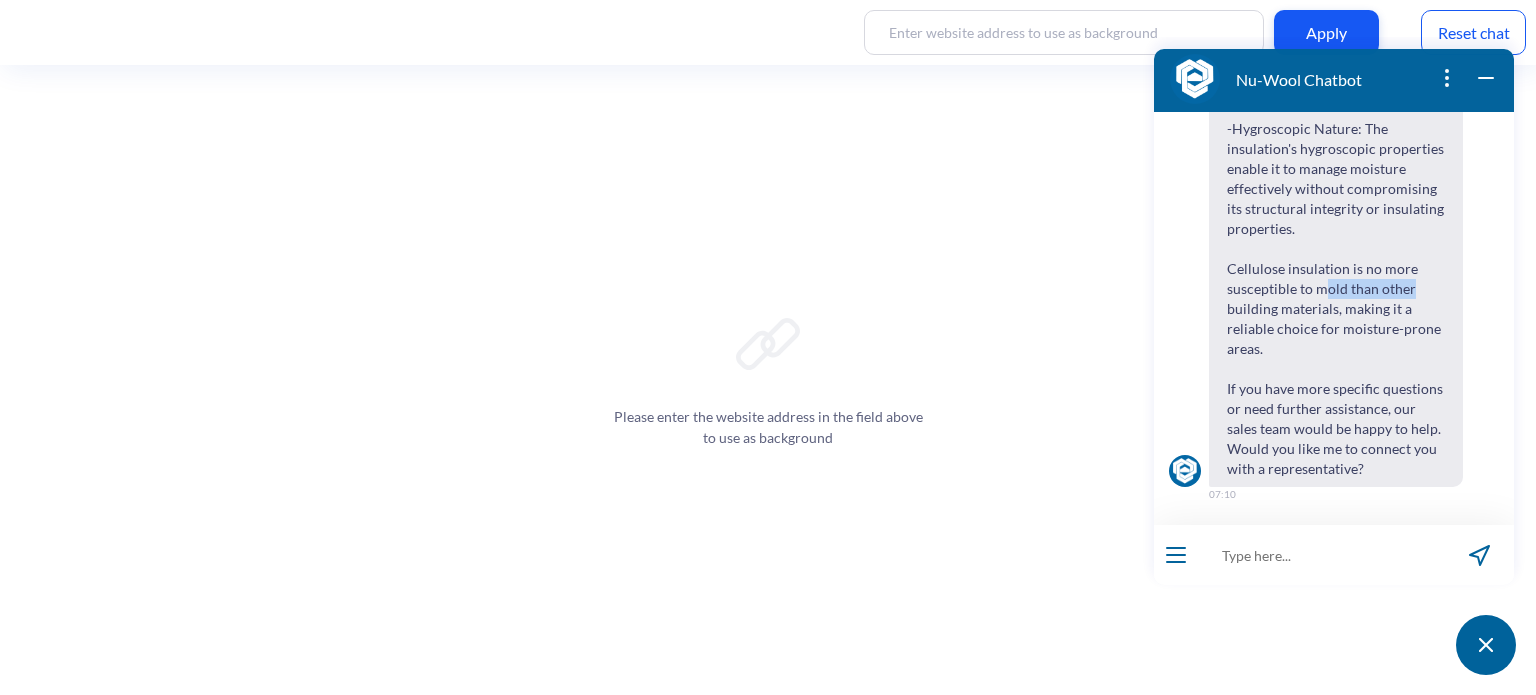 click on "Nu-Wool Premium Cellulose Insulation is designed to resist mold growth. Here’s why:
-  Moisture Handling : It has superior moisture handling characteristics, allowing it to absorb and redistribute moisture evenly. This helps it dry out quickly and prevents concentrated wet spots that could lead to mold growth.
-  Fungicide Treatment : It's treated with an EPA-registered fungicide, which provides additional protection against mold, mildew, and other fungal growth.
-  Hygroscopic Nature : The insulation's hygroscopic properties enable it to manage moisture effectively without compromising its structural integrity or insulating properties.
Cellulose insulation is no more susceptible to mold than other building materials, making it a reliable choice for moisture-prone areas.
If you have more specific questions or need further assistance, our sales team would be happy to help. Would you like me to connect you with a representative?" at bounding box center (1336, 119) 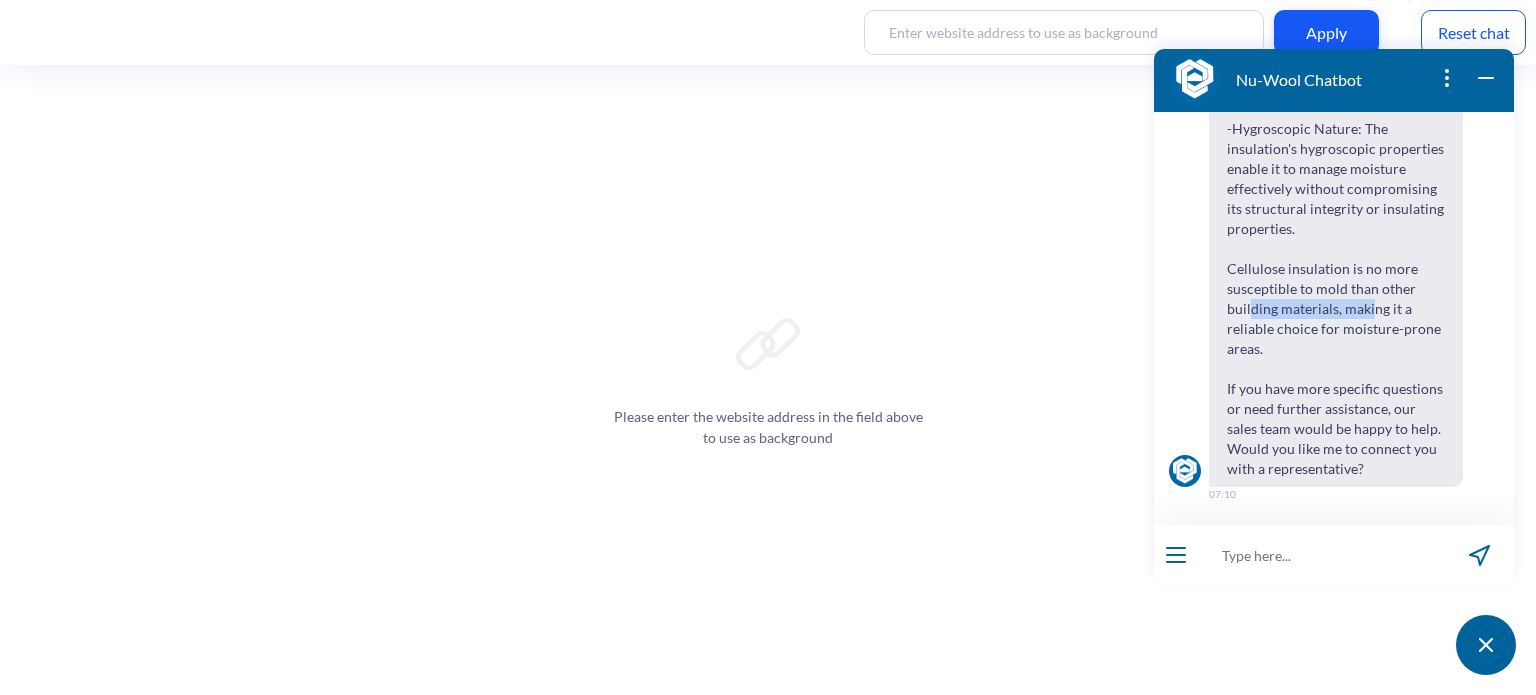 drag, startPoint x: 1336, startPoint y: 312, endPoint x: 1372, endPoint y: 312, distance: 36 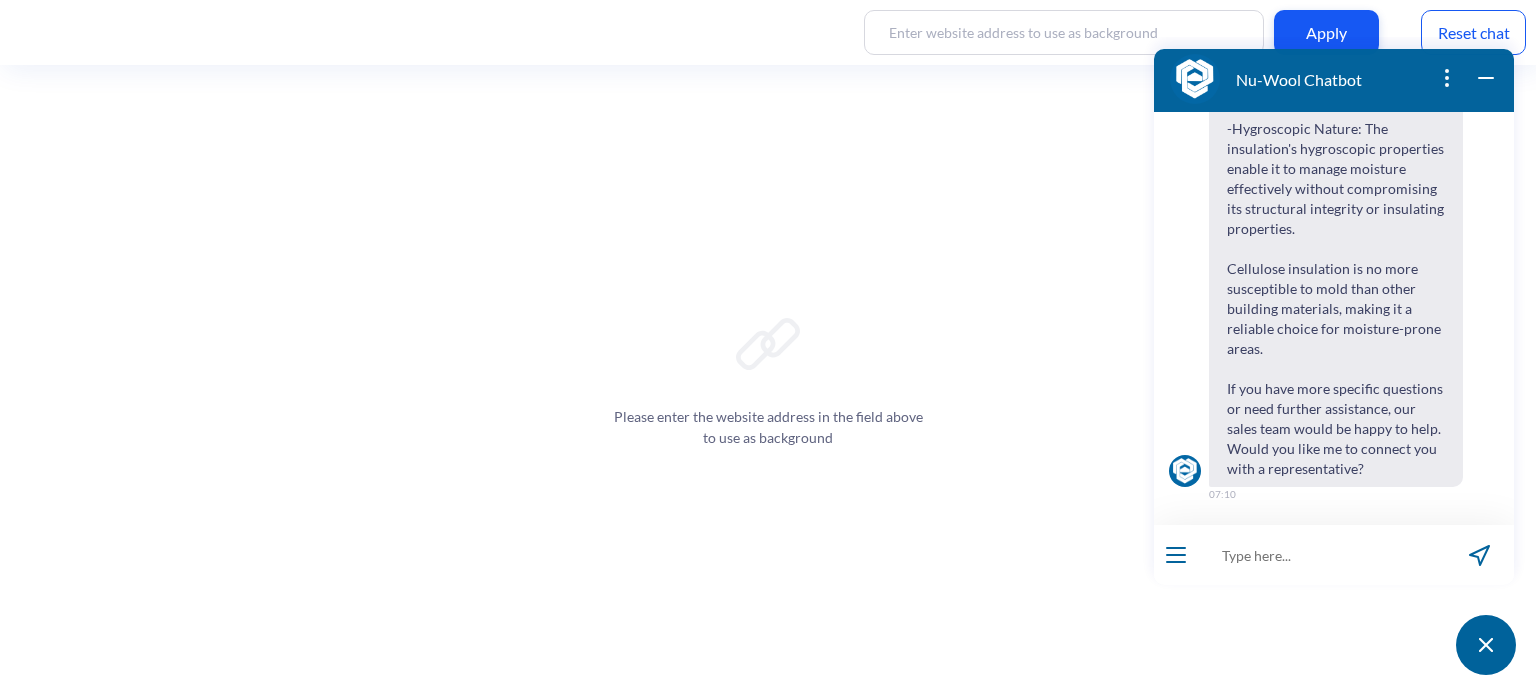 click on "Nu-Wool Premium Cellulose Insulation is designed to resist mold growth. Here’s why:
-  Moisture Handling : It has superior moisture handling characteristics, allowing it to absorb and redistribute moisture evenly. This helps it dry out quickly and prevents concentrated wet spots that could lead to mold growth.
-  Fungicide Treatment : It's treated with an EPA-registered fungicide, which provides additional protection against mold, mildew, and other fungal growth.
-  Hygroscopic Nature : The insulation's hygroscopic properties enable it to manage moisture effectively without compromising its structural integrity or insulating properties.
Cellulose insulation is no more susceptible to mold than other building materials, making it a reliable choice for moisture-prone areas.
If you have more specific questions or need further assistance, our sales team would be happy to help. Would you like me to connect you with a representative?" at bounding box center (1336, 119) 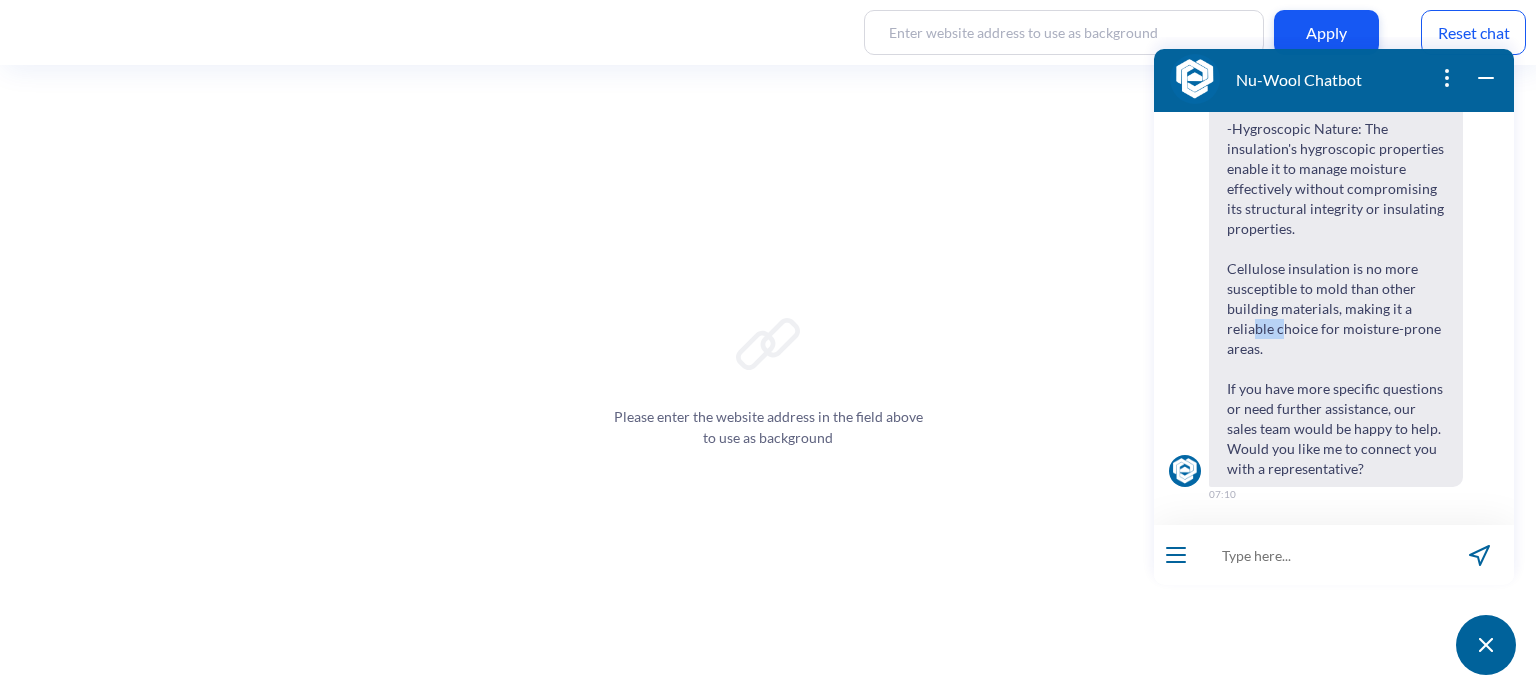 drag, startPoint x: 1267, startPoint y: 337, endPoint x: 1281, endPoint y: 337, distance: 14 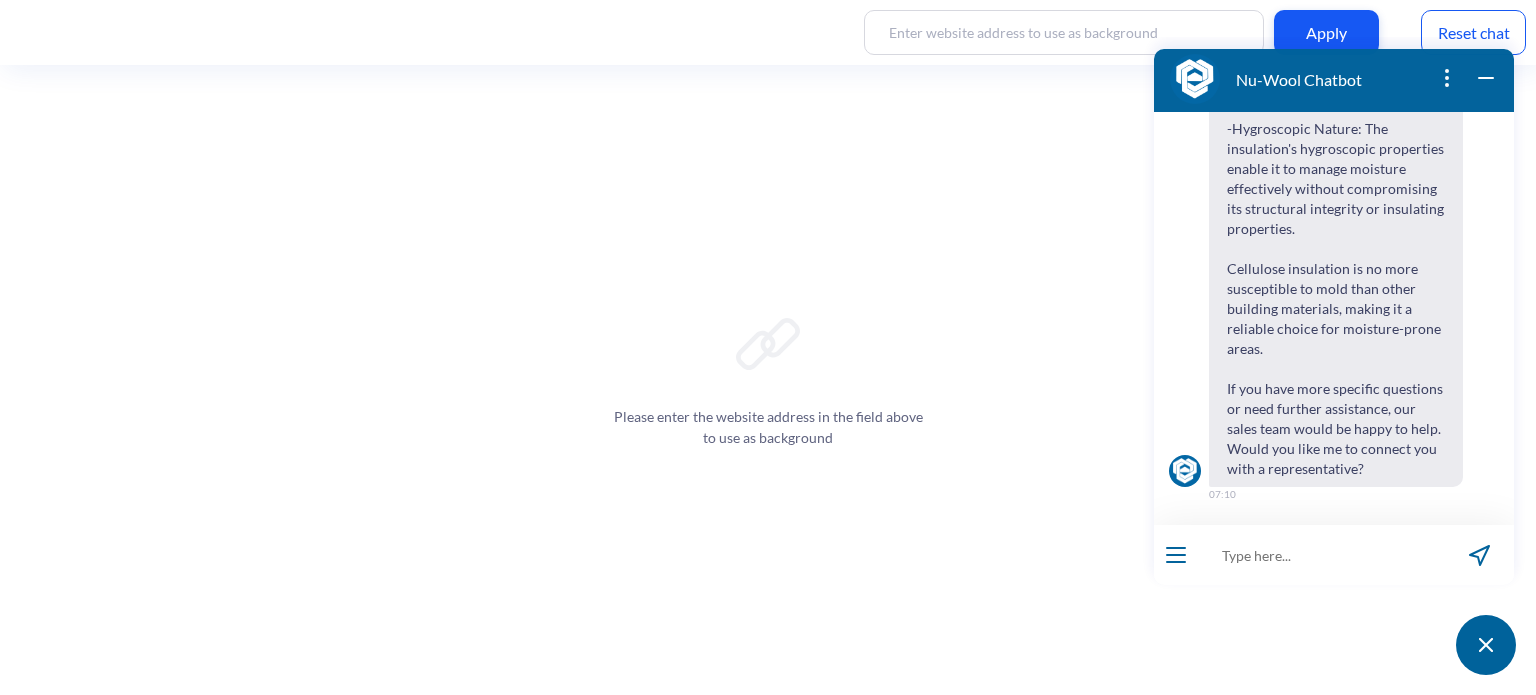 click on "Nu-Wool Premium Cellulose Insulation is designed to resist mold growth. Here’s why:
-  Moisture Handling : It has superior moisture handling characteristics, allowing it to absorb and redistribute moisture evenly. This helps it dry out quickly and prevents concentrated wet spots that could lead to mold growth.
-  Fungicide Treatment : It's treated with an EPA-registered fungicide, which provides additional protection against mold, mildew, and other fungal growth.
-  Hygroscopic Nature : The insulation's hygroscopic properties enable it to manage moisture effectively without compromising its structural integrity or insulating properties.
Cellulose insulation is no more susceptible to mold than other building materials, making it a reliable choice for moisture-prone areas.
If you have more specific questions or need further assistance, our sales team would be happy to help. Would you like me to connect you with a representative?" at bounding box center [1336, 119] 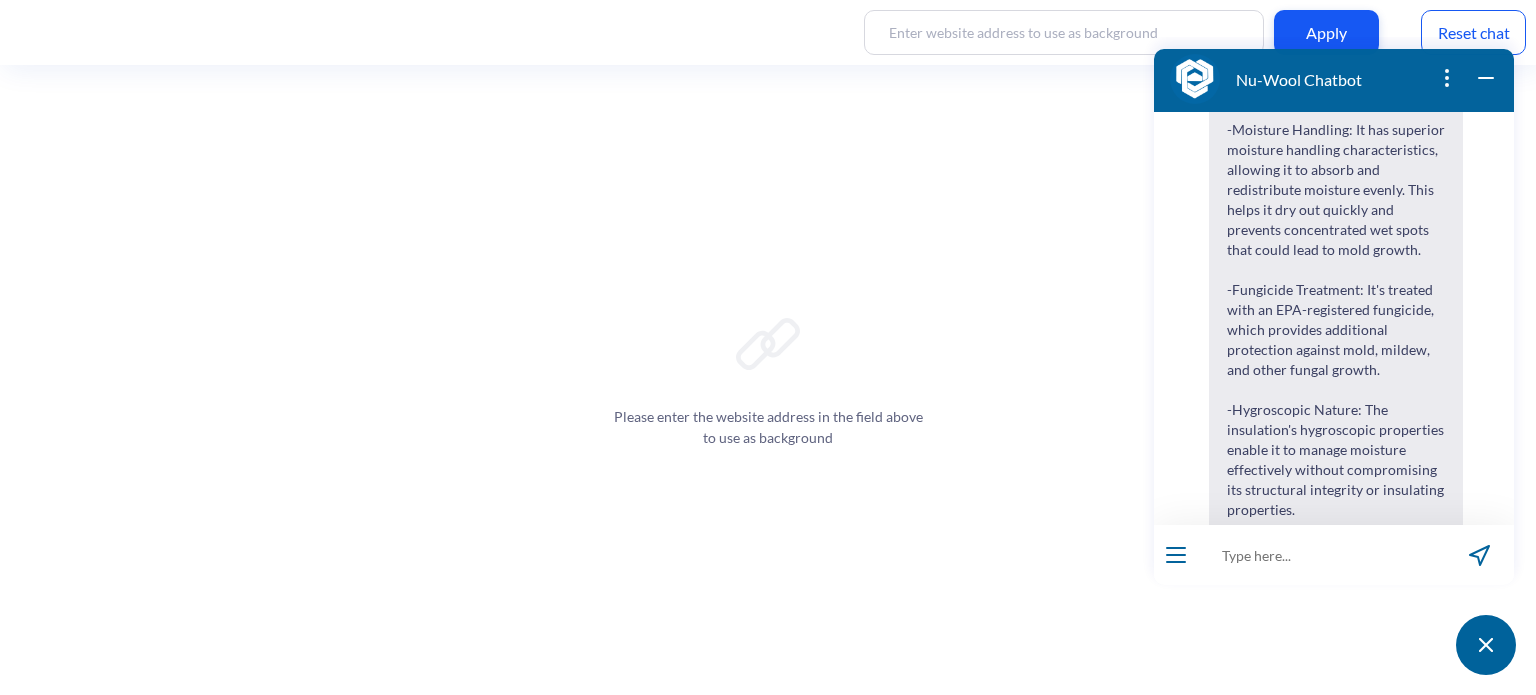 scroll, scrollTop: 1336, scrollLeft: 0, axis: vertical 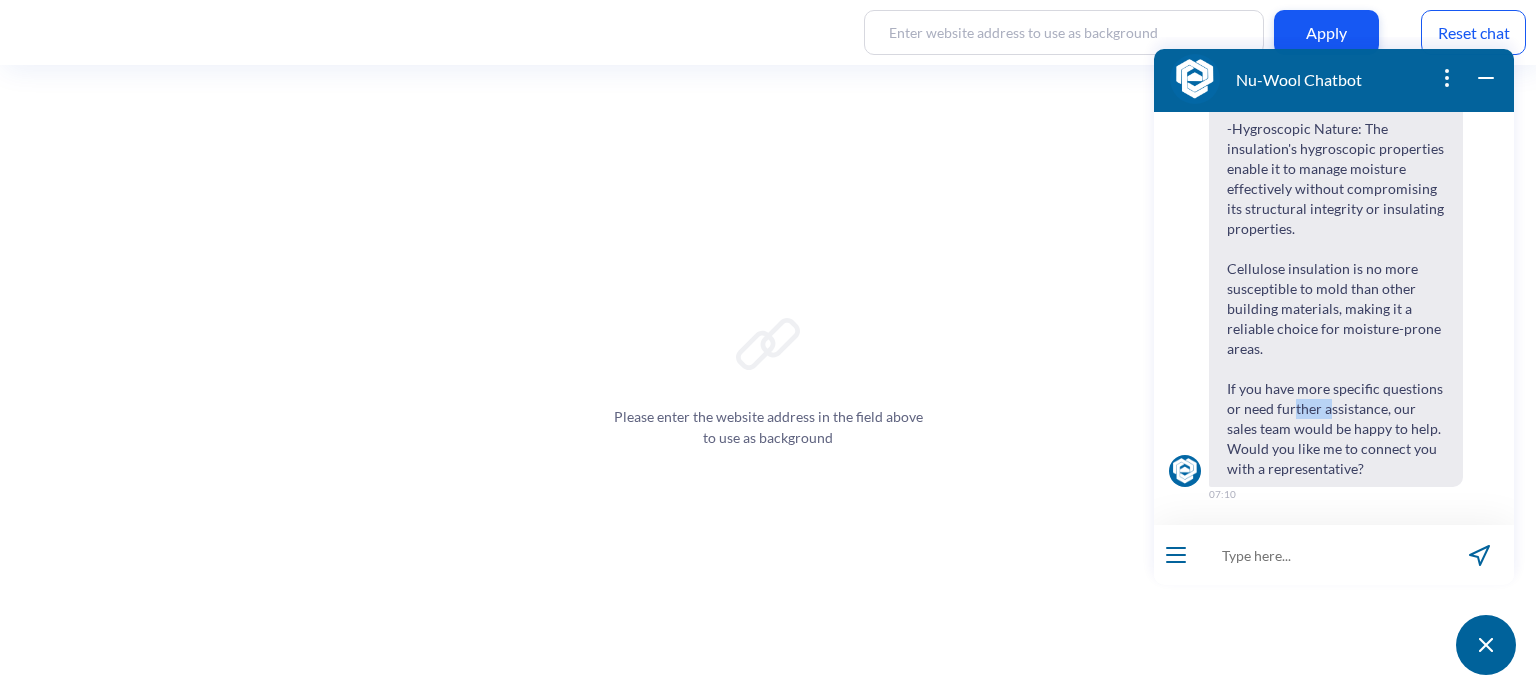 drag, startPoint x: 1296, startPoint y: 406, endPoint x: 1333, endPoint y: 403, distance: 37.12142 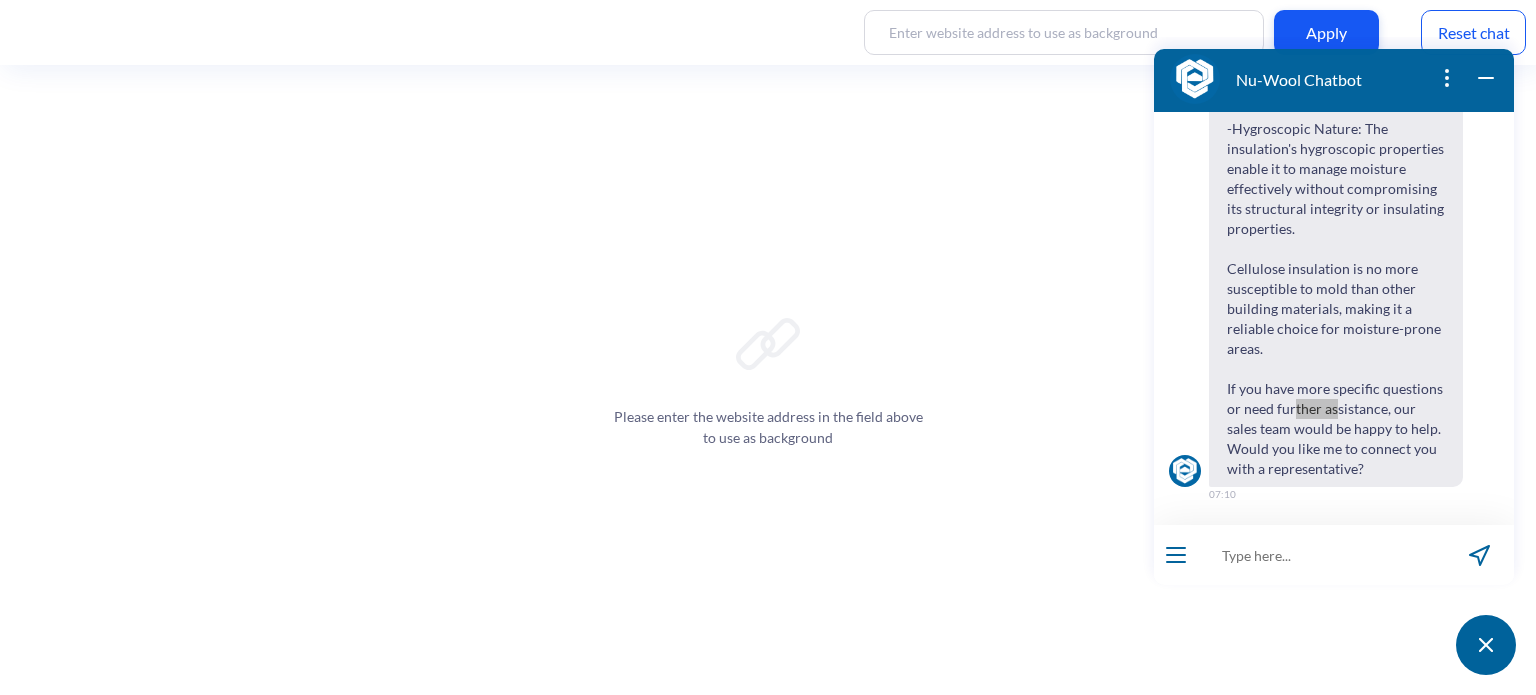 click on "Reset chat" at bounding box center [1473, 32] 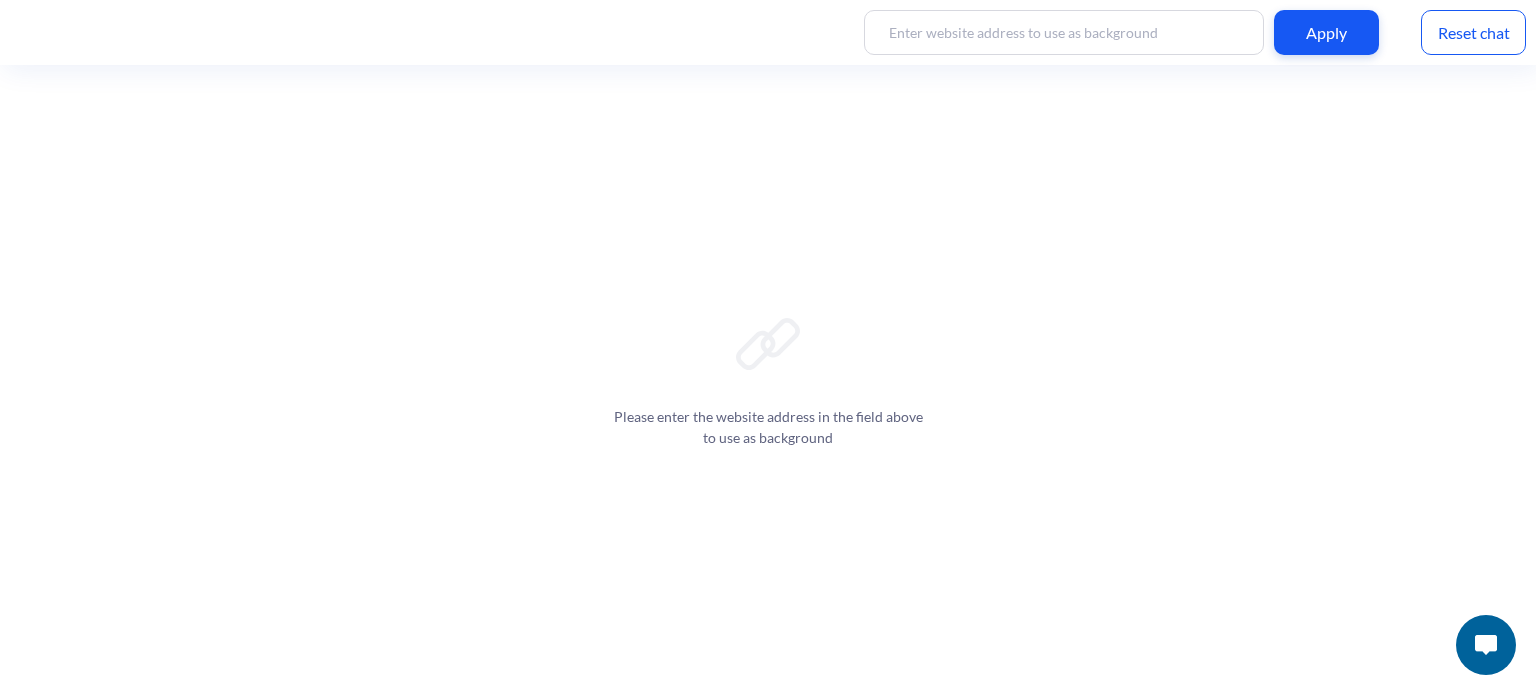 scroll, scrollTop: 0, scrollLeft: 0, axis: both 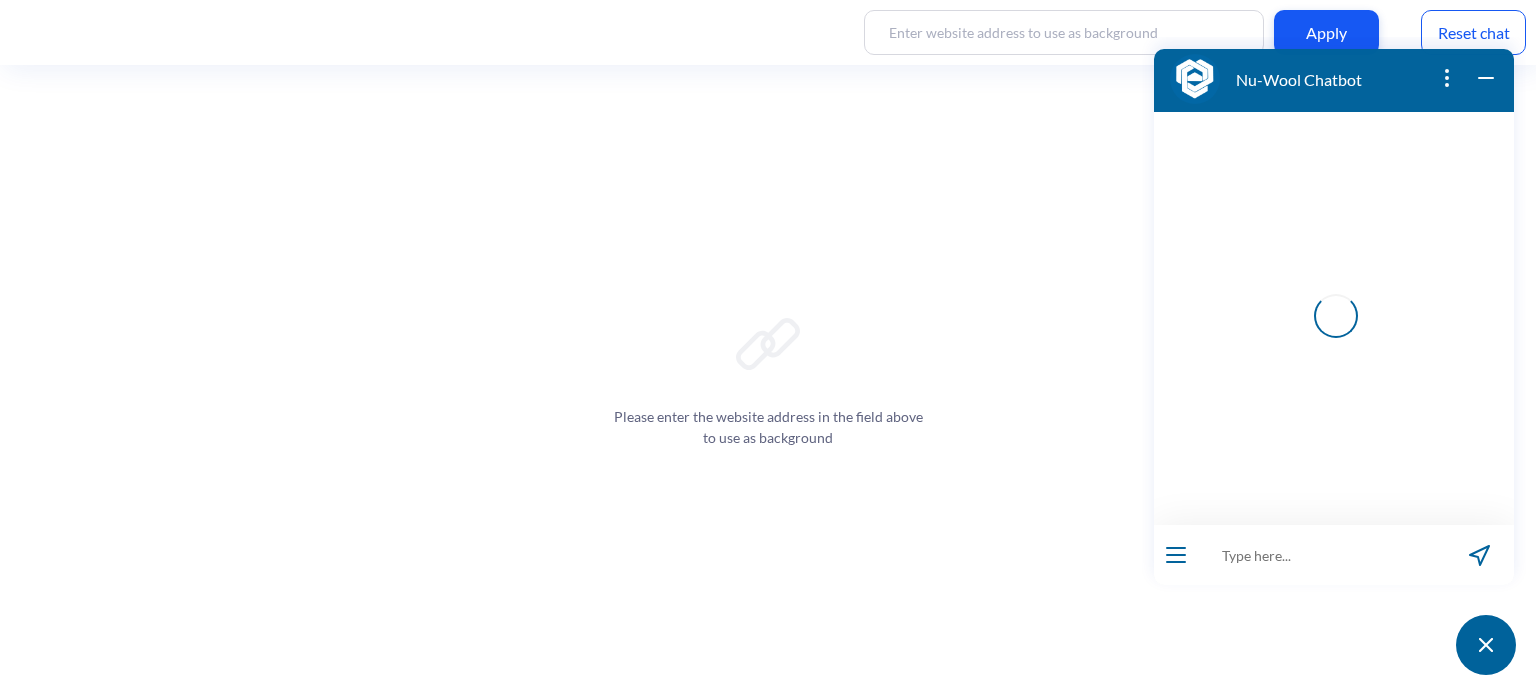 click at bounding box center [1321, 555] 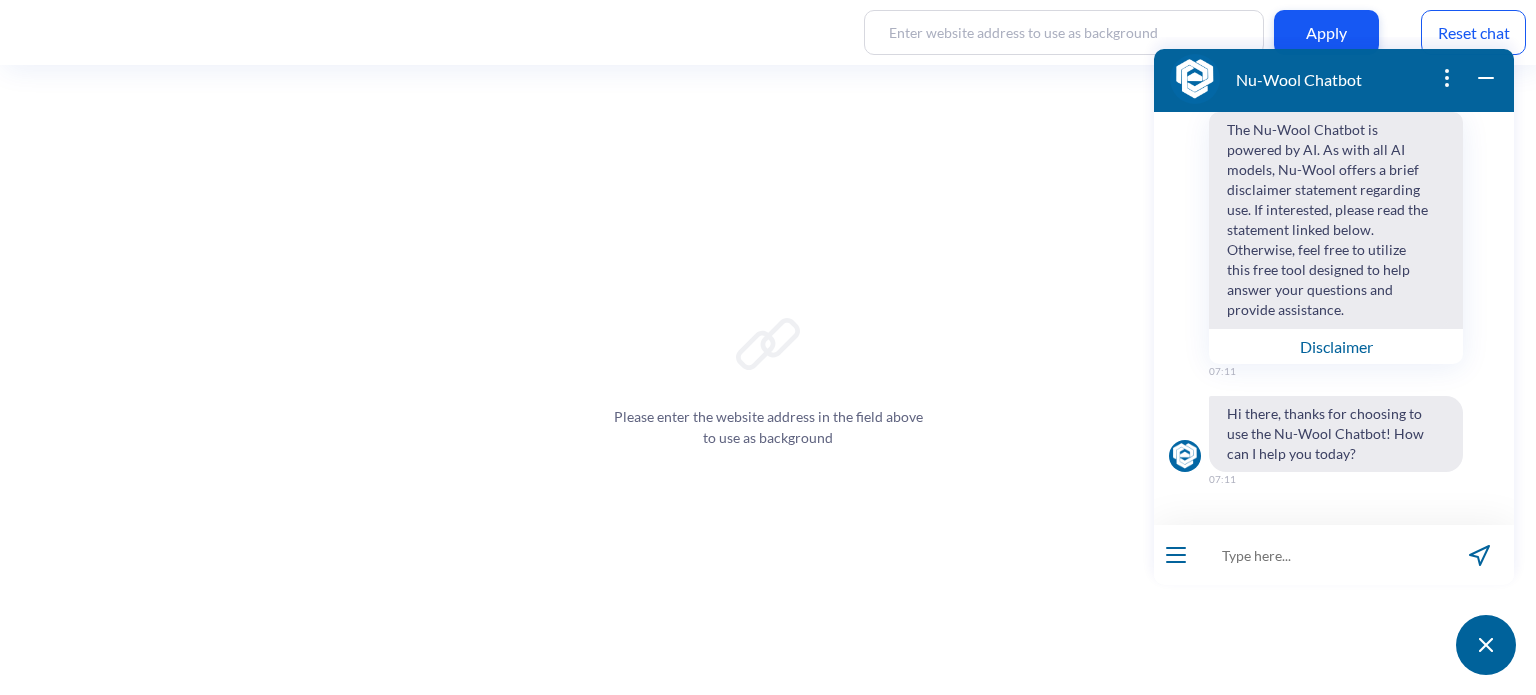 type 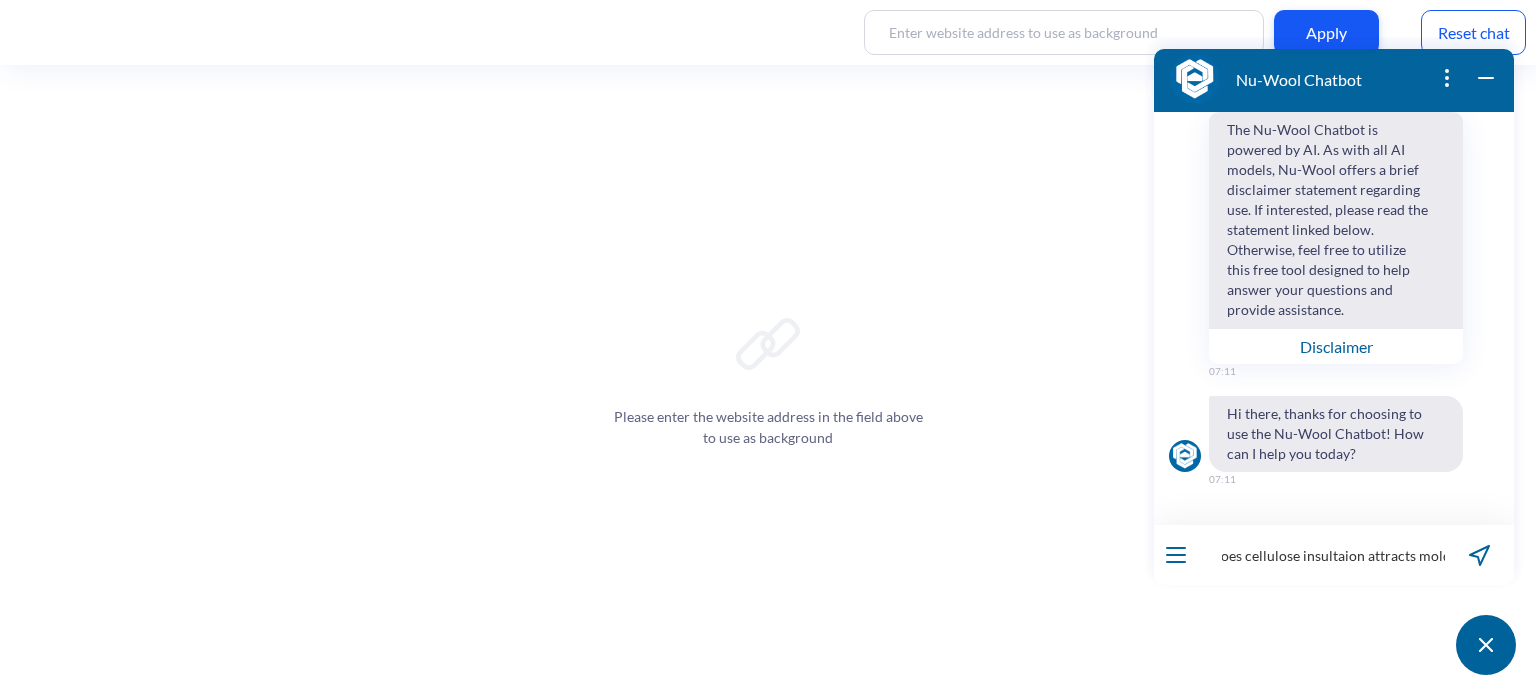 type on "Does cellulose insultaion attracts mold?" 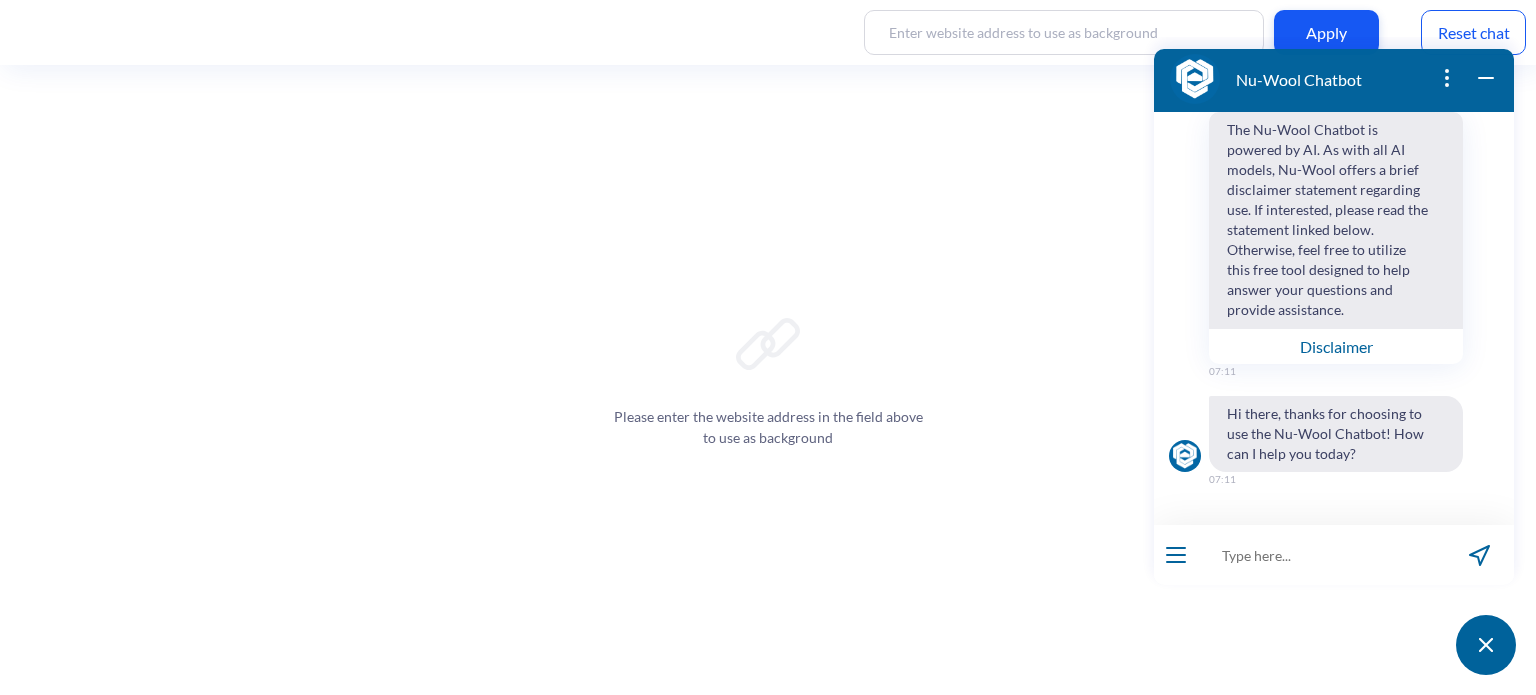 scroll, scrollTop: 0, scrollLeft: 0, axis: both 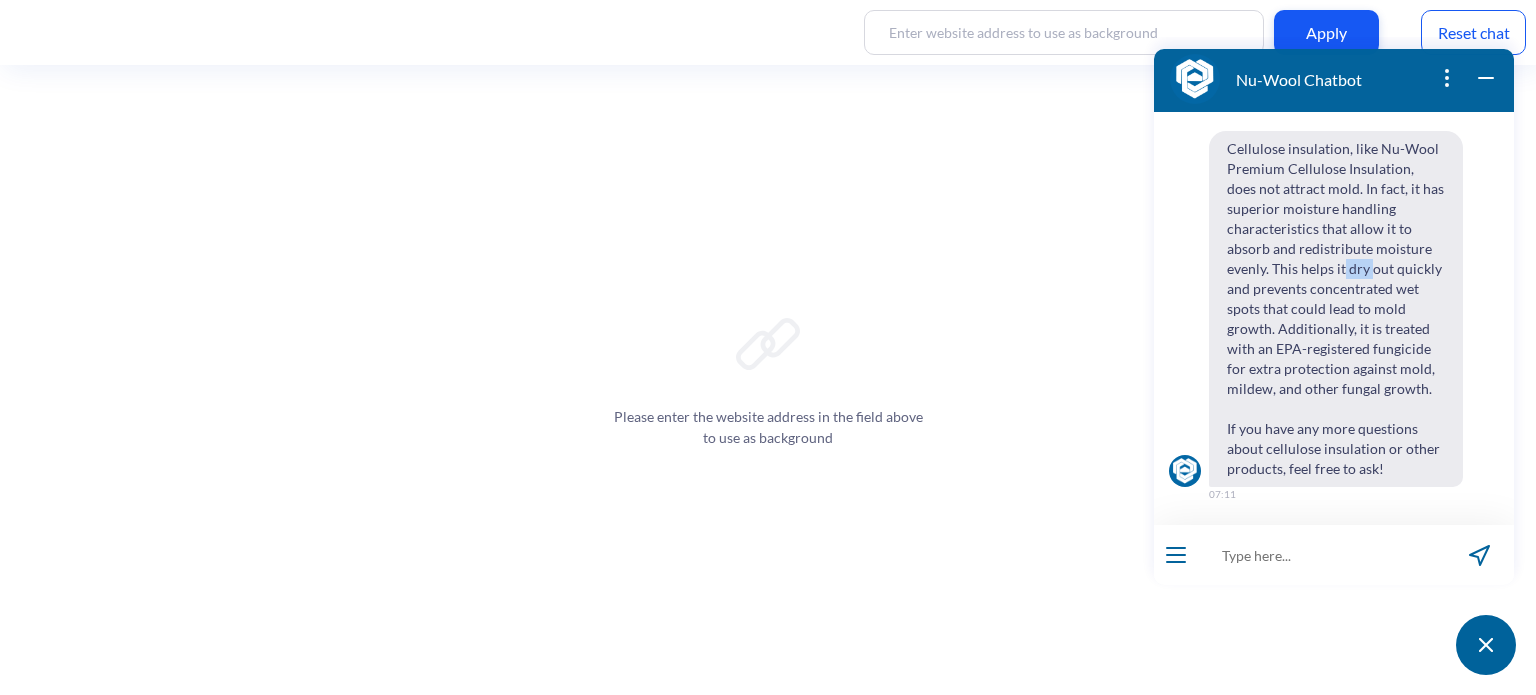 drag, startPoint x: 1372, startPoint y: 266, endPoint x: 1339, endPoint y: 267, distance: 33.01515 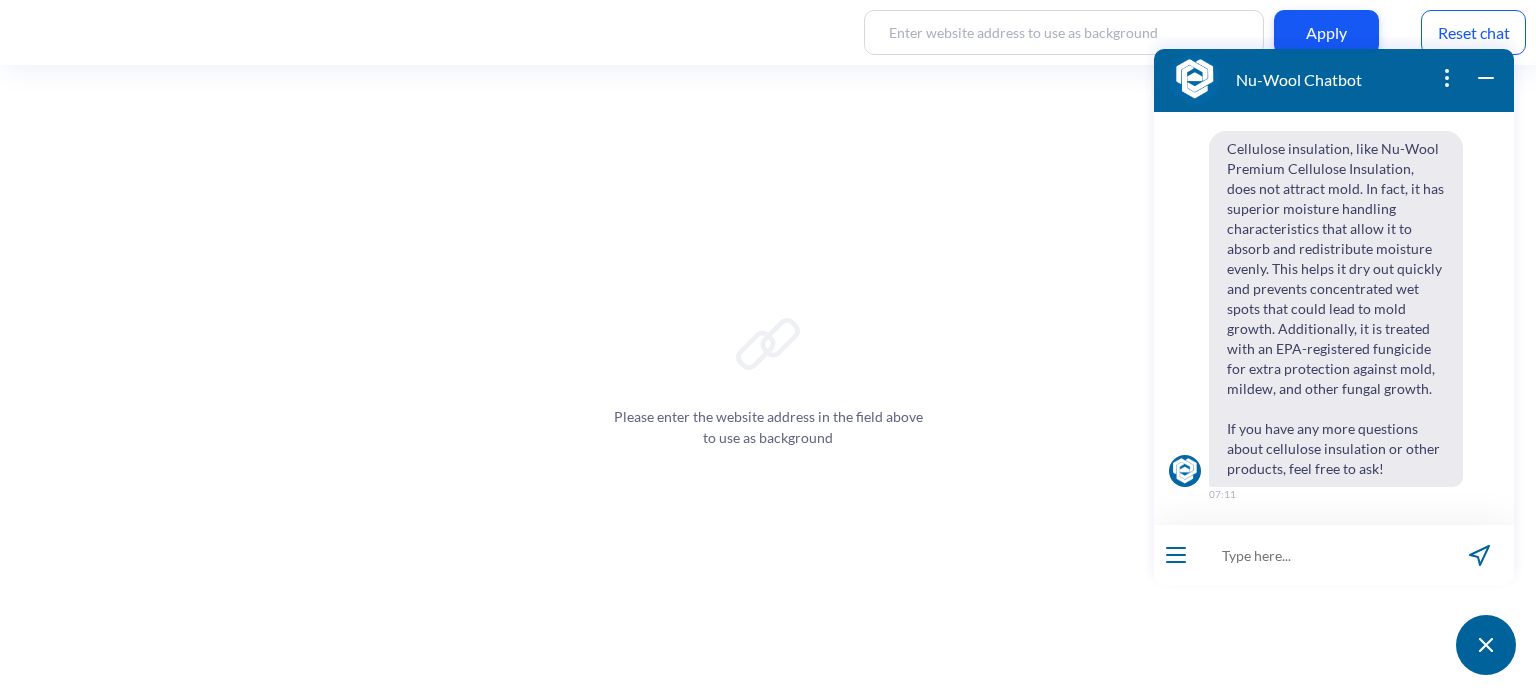 click on "Cellulose insulation, like Nu-Wool Premium Cellulose Insulation, does not attract mold. In fact, it has superior moisture handling characteristics that allow it to absorb and redistribute moisture evenly. This helps it dry out quickly and prevents concentrated wet spots that could lead to mold growth. Additionally, it is treated with an EPA-registered fungicide for extra protection against mold, mildew, and other fungal growth.
If you have any more questions about cellulose insulation or other products, feel free to ask!" at bounding box center [1336, 309] 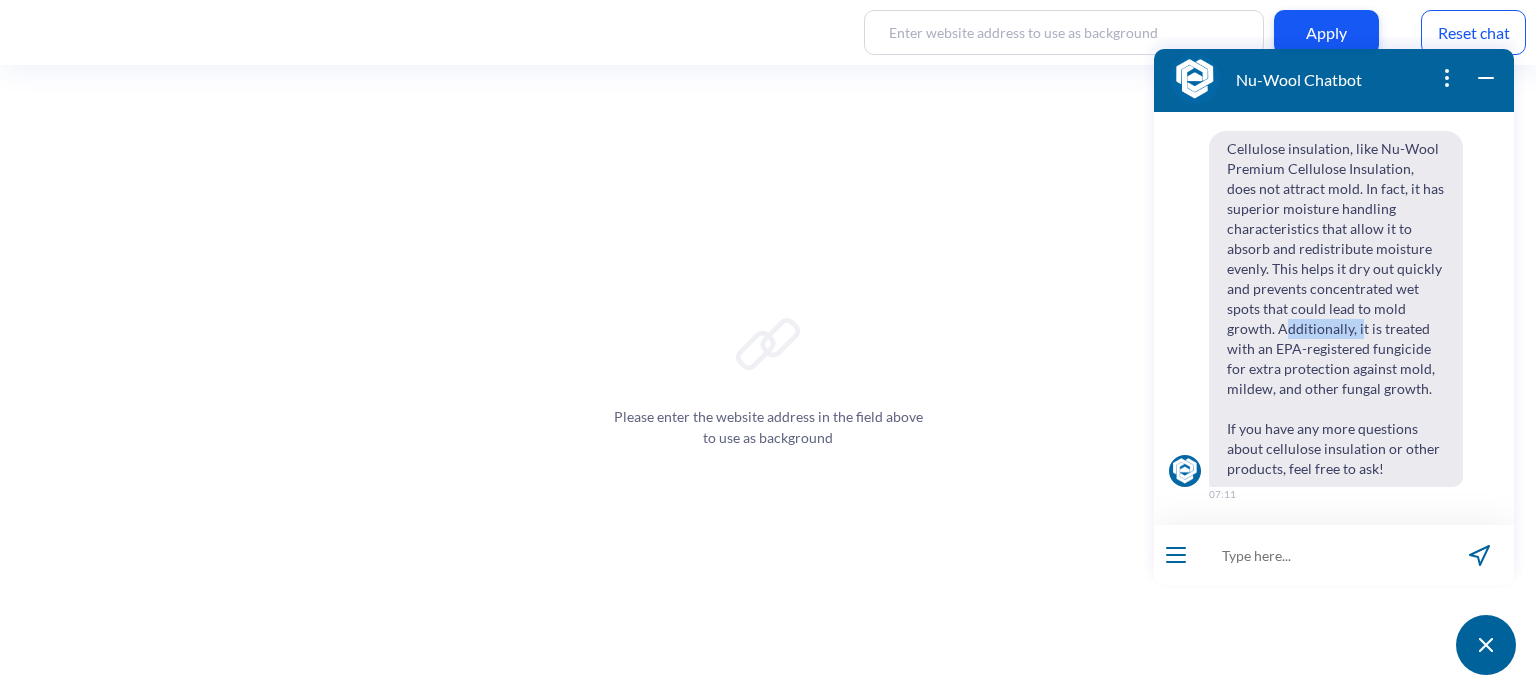 drag, startPoint x: 1286, startPoint y: 334, endPoint x: 1362, endPoint y: 337, distance: 76.05919 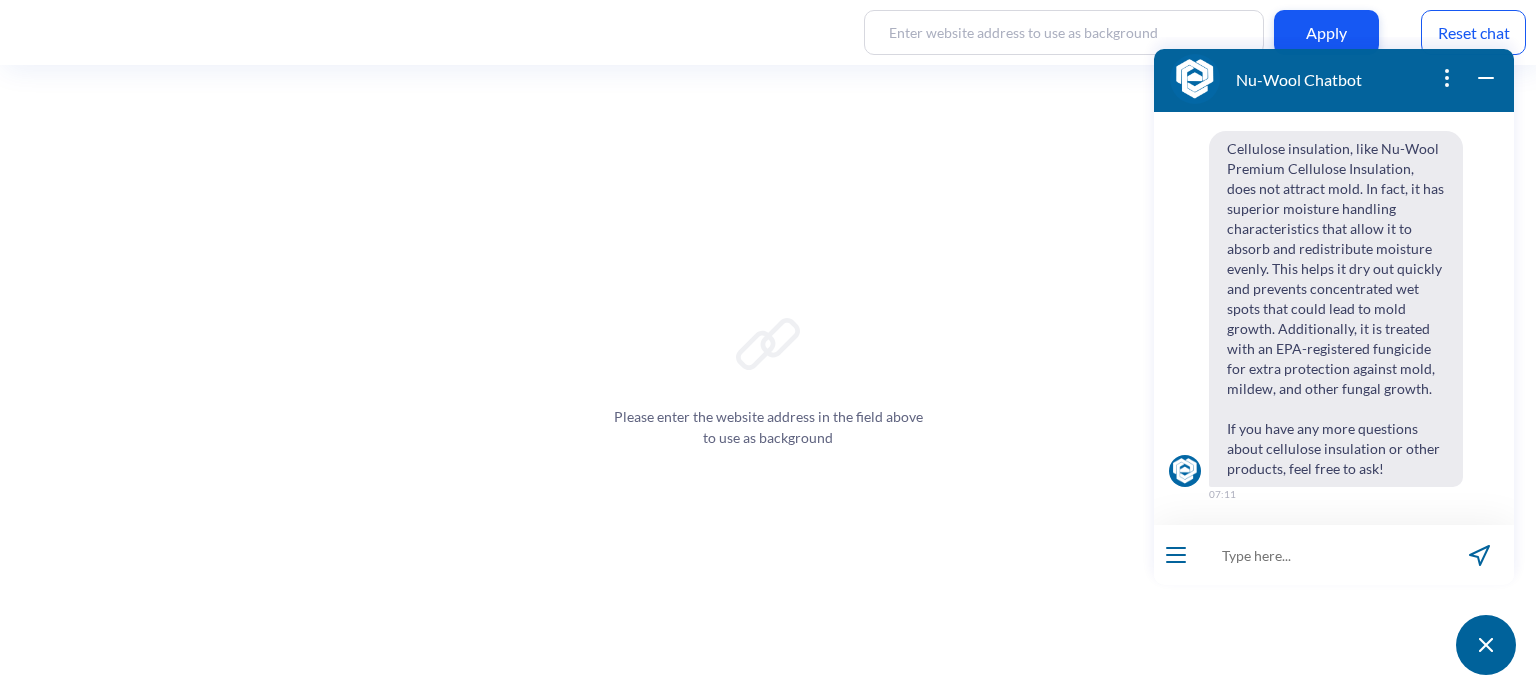 click on "Cellulose insulation, like Nu-Wool Premium Cellulose Insulation, does not attract mold. In fact, it has superior moisture handling characteristics that allow it to absorb and redistribute moisture evenly. This helps it dry out quickly and prevents concentrated wet spots that could lead to mold growth. Additionally, it is treated with an EPA-registered fungicide for extra protection against mold, mildew, and other fungal growth.
If you have any more questions about cellulose insulation or other products, feel free to ask!" at bounding box center [1336, 309] 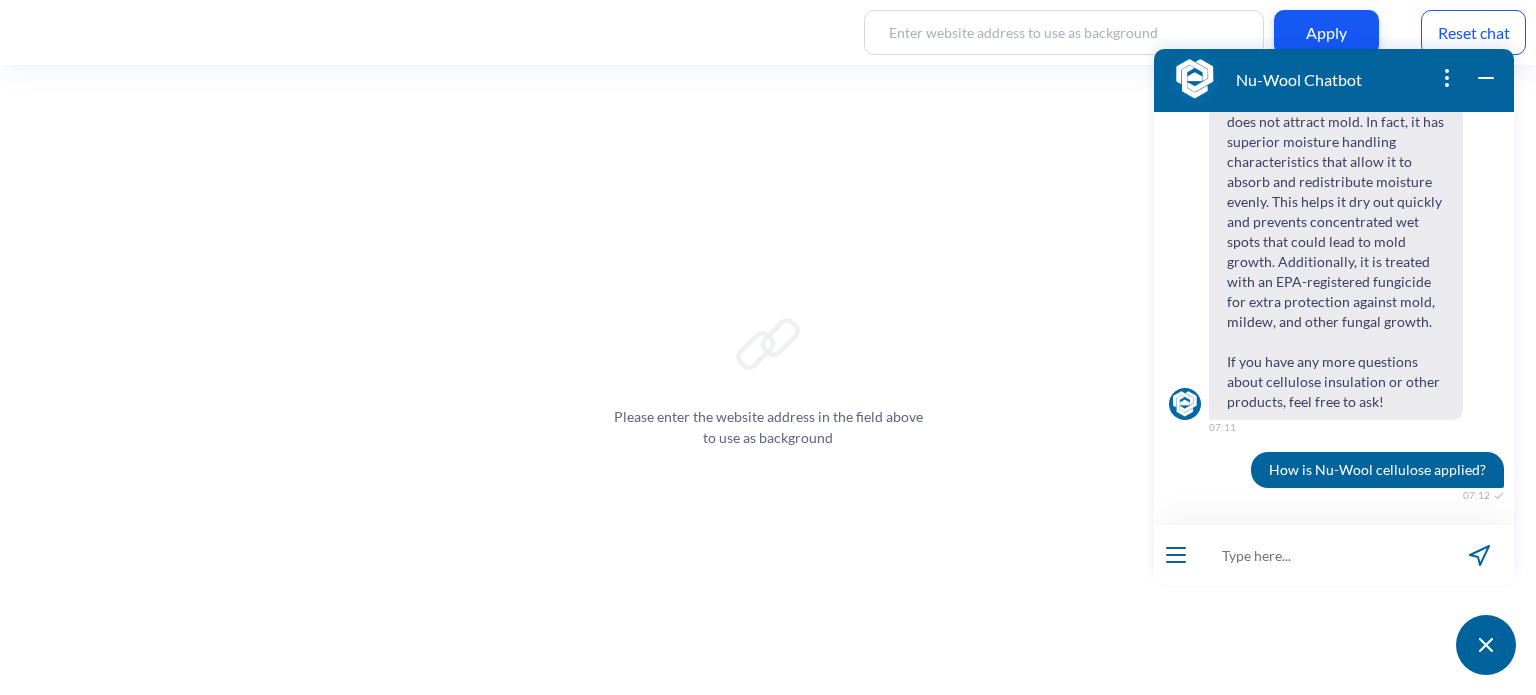 scroll, scrollTop: 549, scrollLeft: 0, axis: vertical 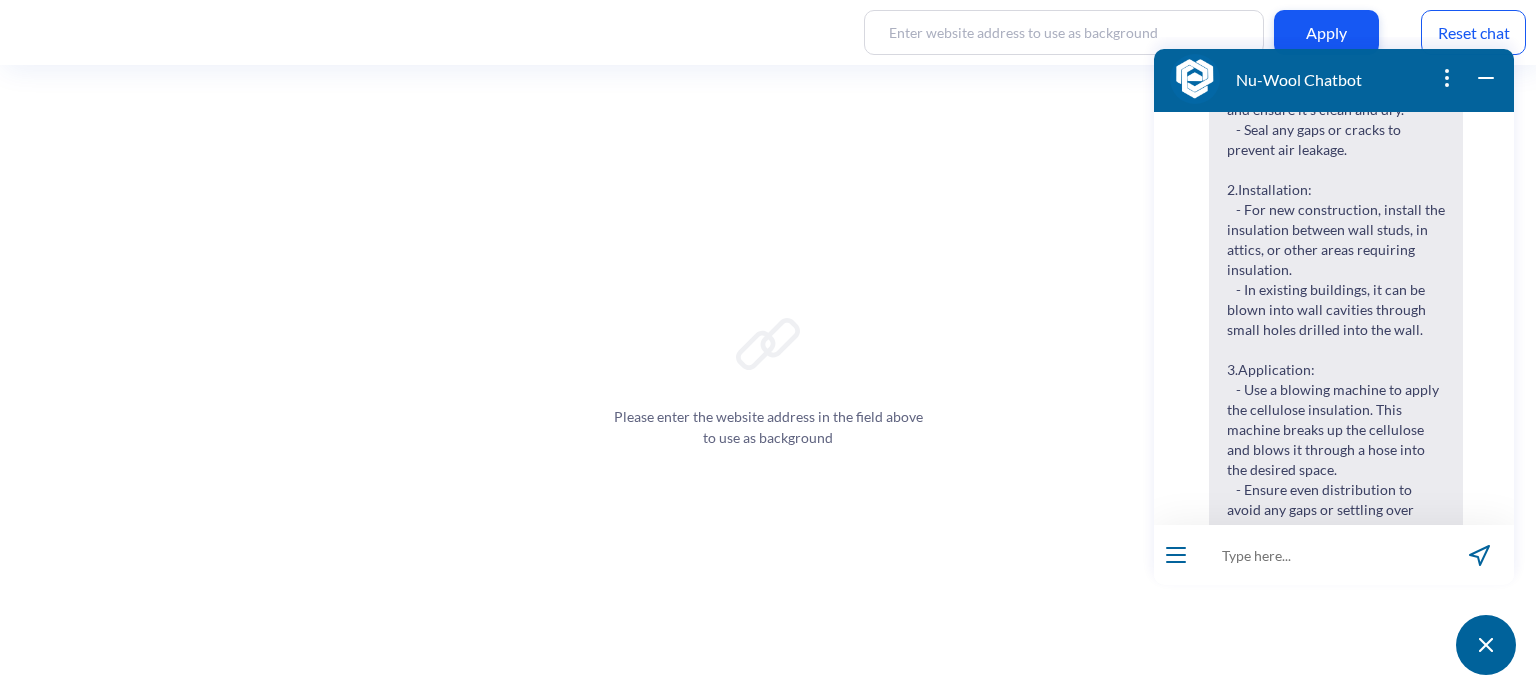 click at bounding box center [1321, 555] 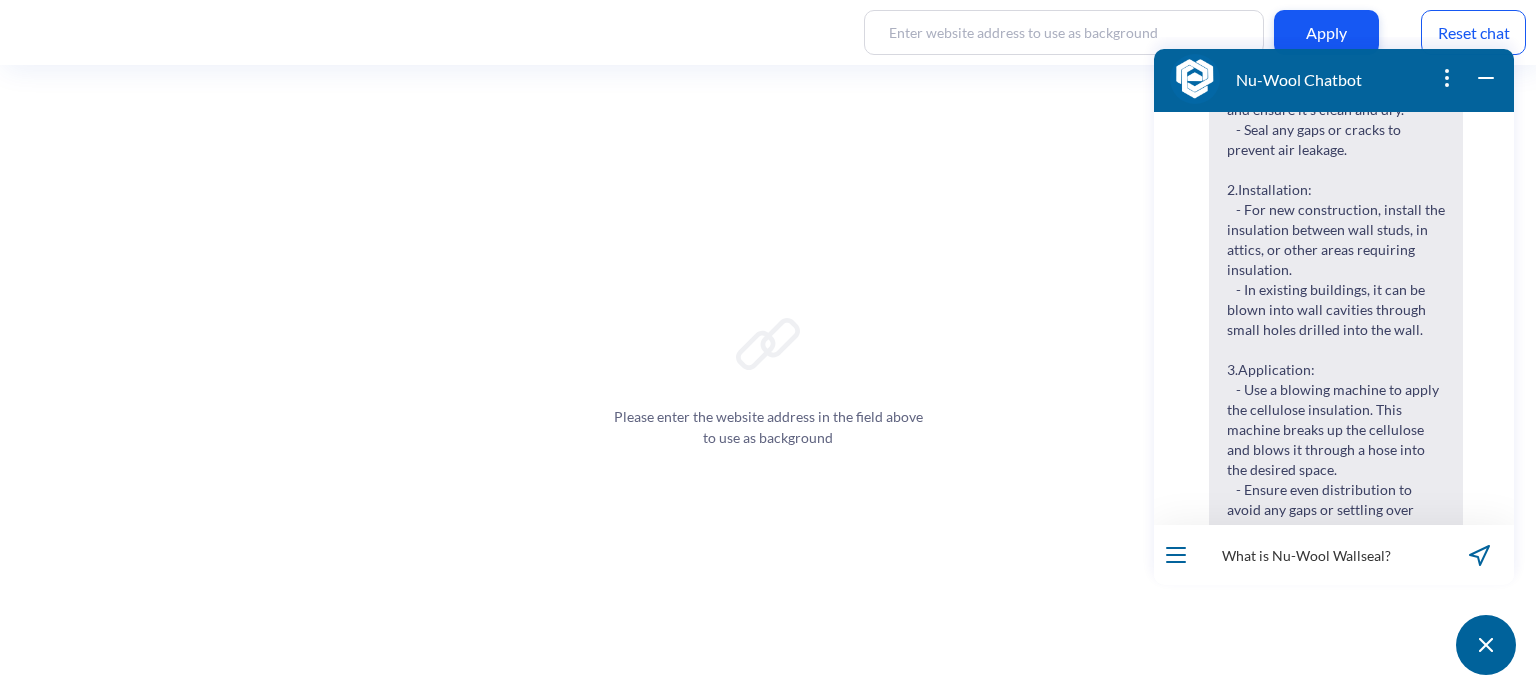type 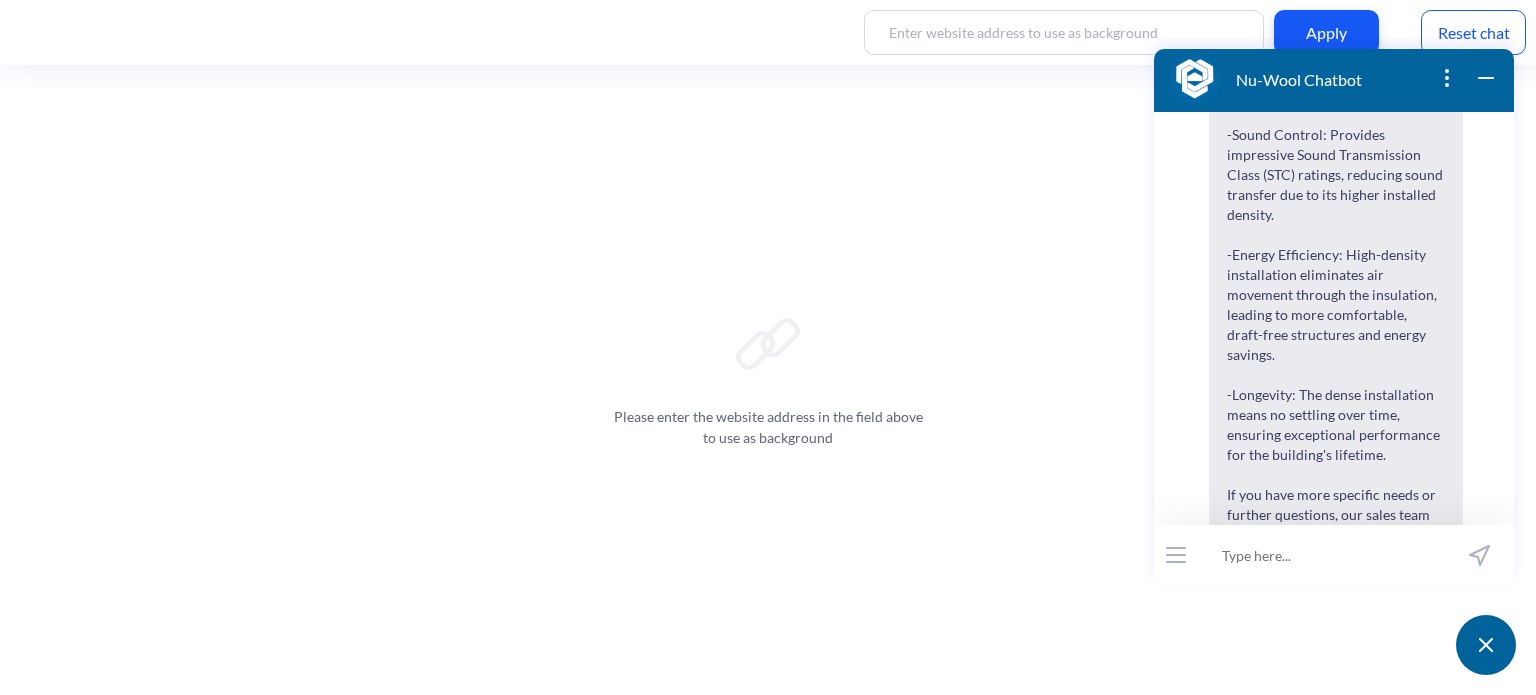 scroll, scrollTop: 2433, scrollLeft: 0, axis: vertical 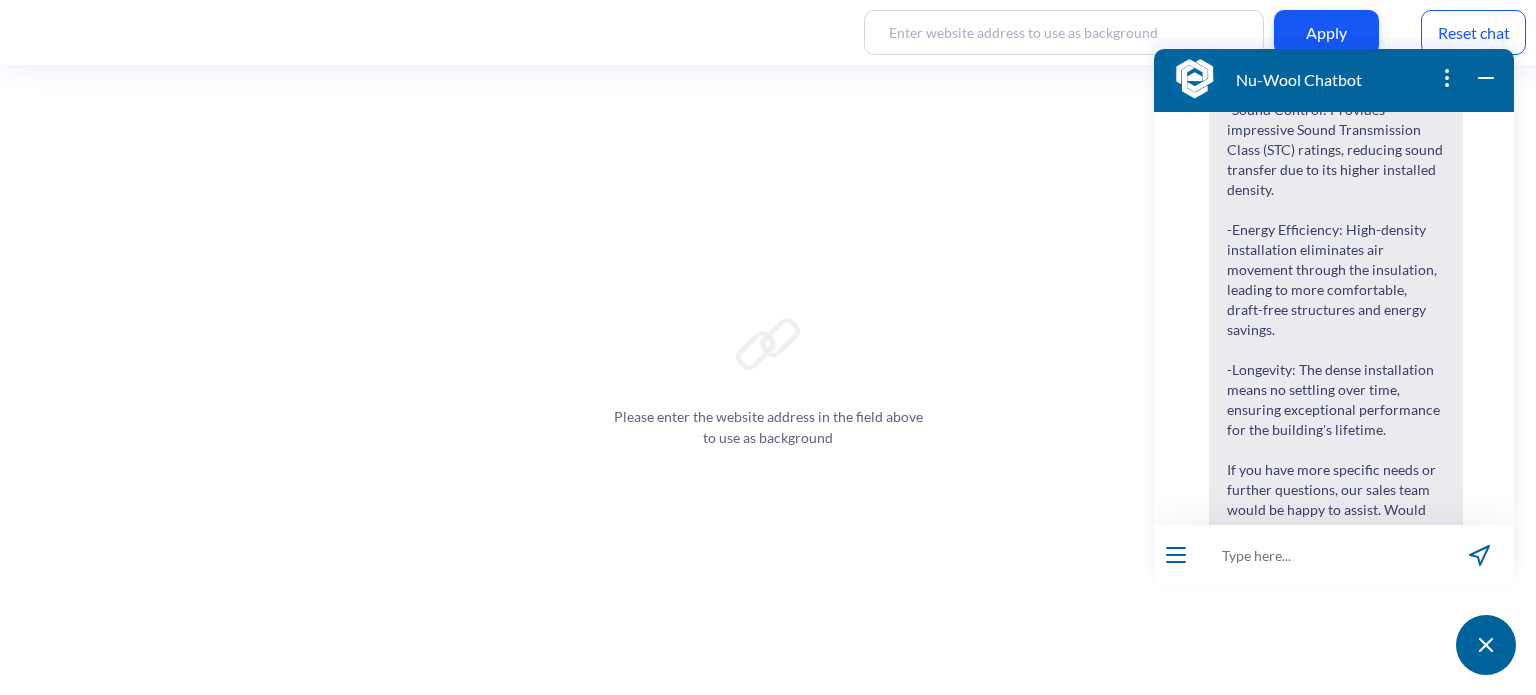 click on "07:11 Hi there, thanks for choosing to use the Nu-Wool Chatbot! How can I help you today? 07:11 Does cellulose insultaion attracts mold? 07:11 Cellulose insulation, like Nu-Wool Premium Cellulose Insulation, does not attract mold. In fact, it has superior moisture handling characteristics that allow it to absorb and redistribute moisture evenly. This helps it dry out quickly and prevents concentrated wet spots that could lead to mold growth. Additionally, it is treated with an EPA-registered fungicide for extra protection against mold, mildew, and other fungal growth.
If you have any more questions about cellulose insulation or other products, feel free to ask! 07:11 How is Nu-Wool cellulose applied?" at bounding box center (1334, 361) 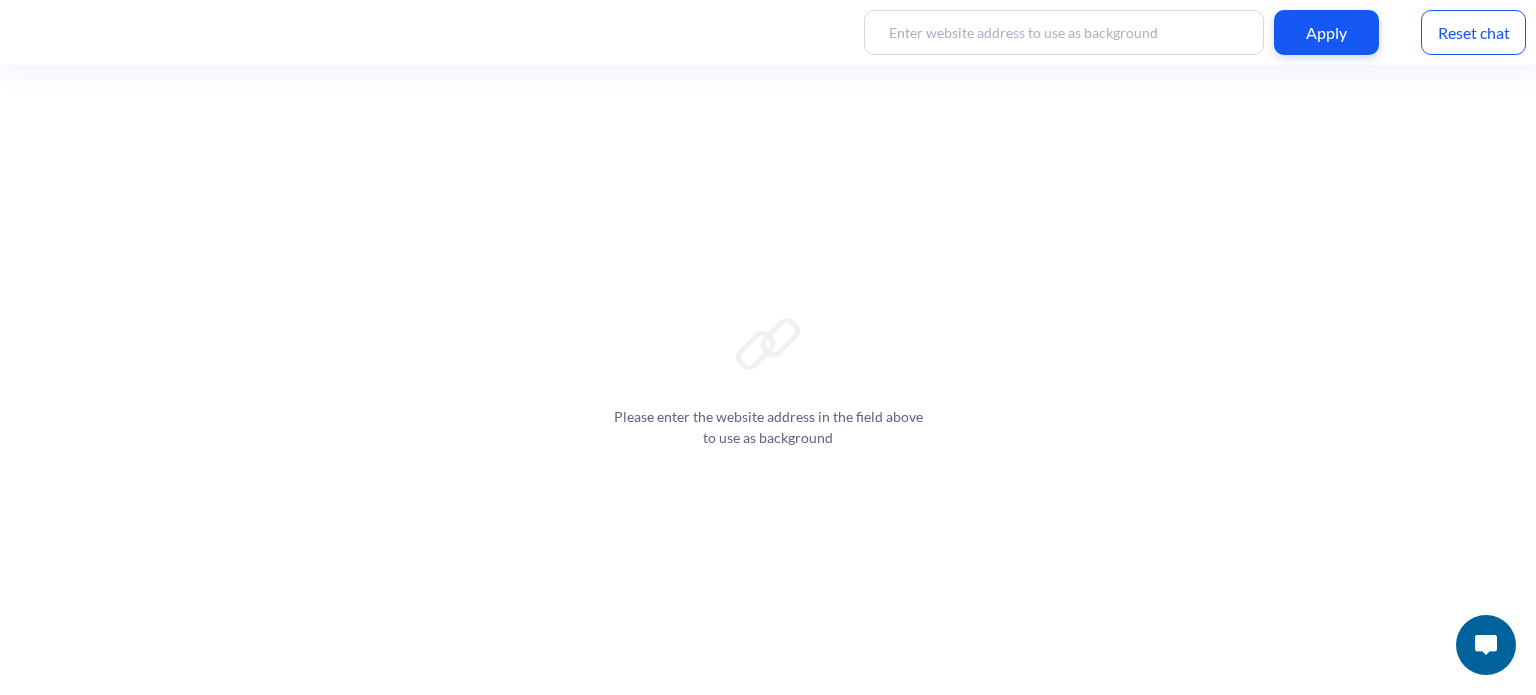 scroll, scrollTop: 0, scrollLeft: 0, axis: both 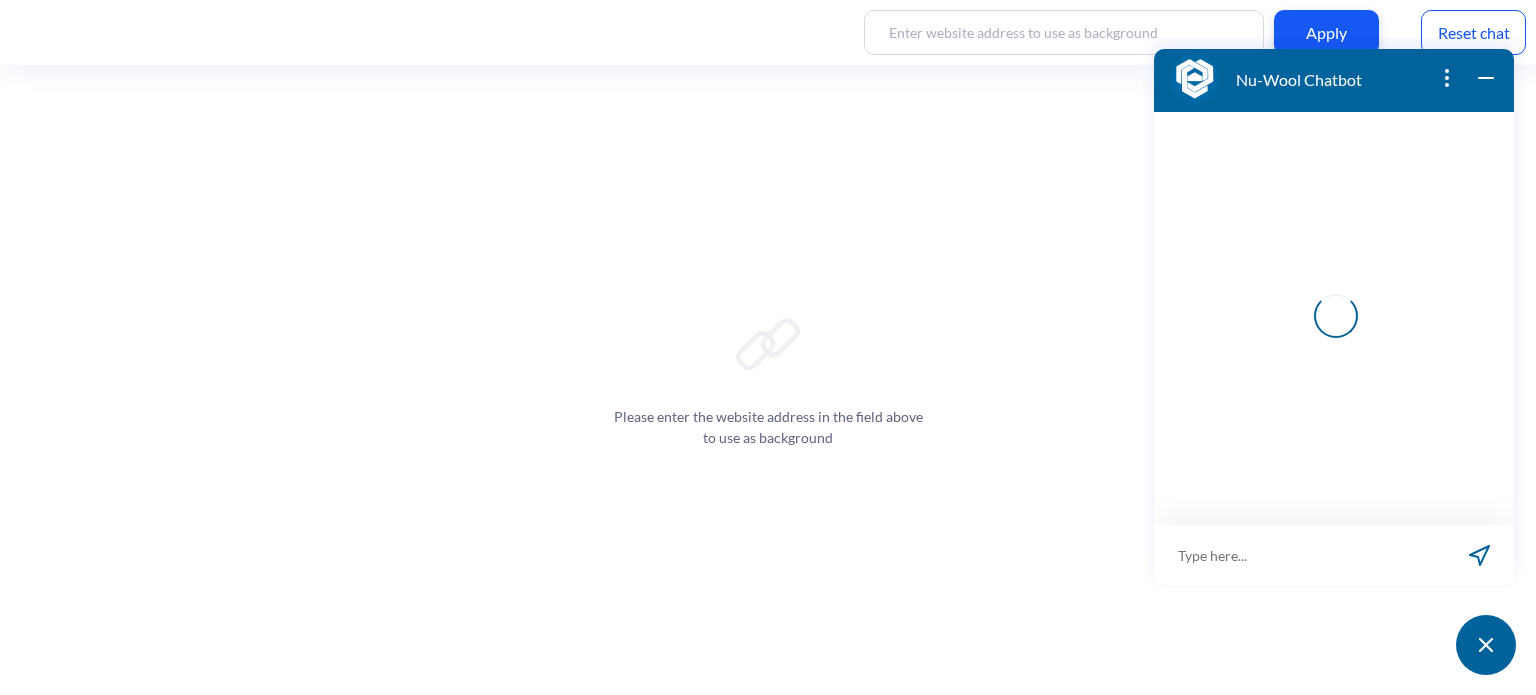 click at bounding box center (1299, 555) 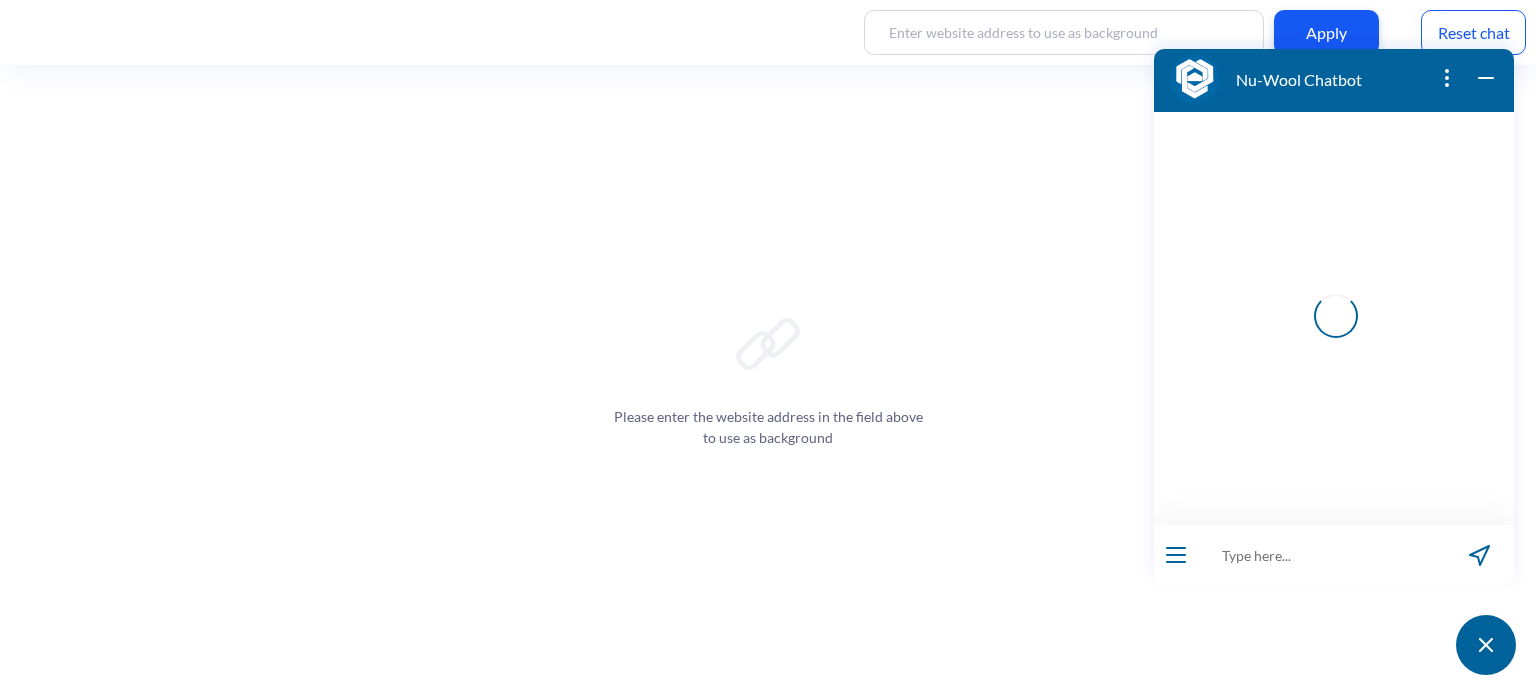 paste on "How is Nu-Wool cellulose applied?" 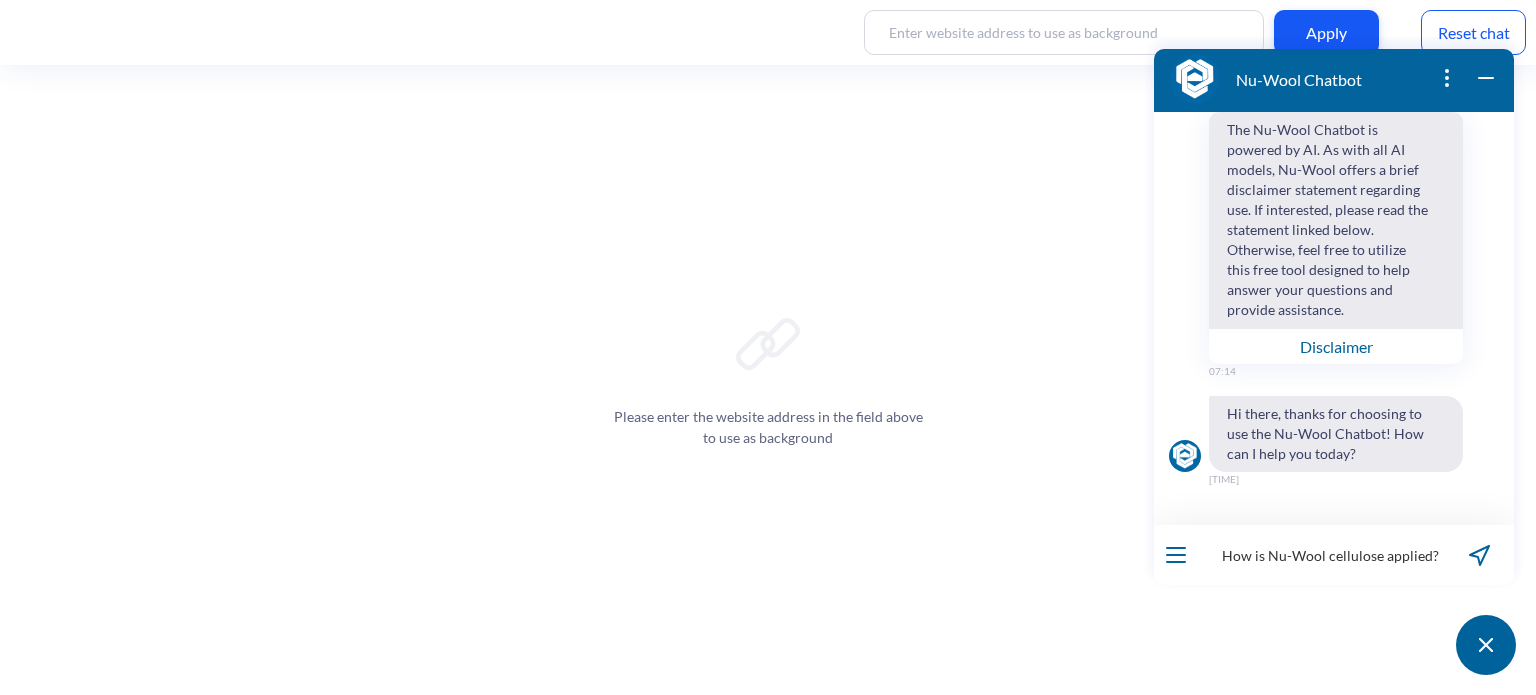 click on "How is Nu-Wool cellulose applied?" at bounding box center [1321, 555] 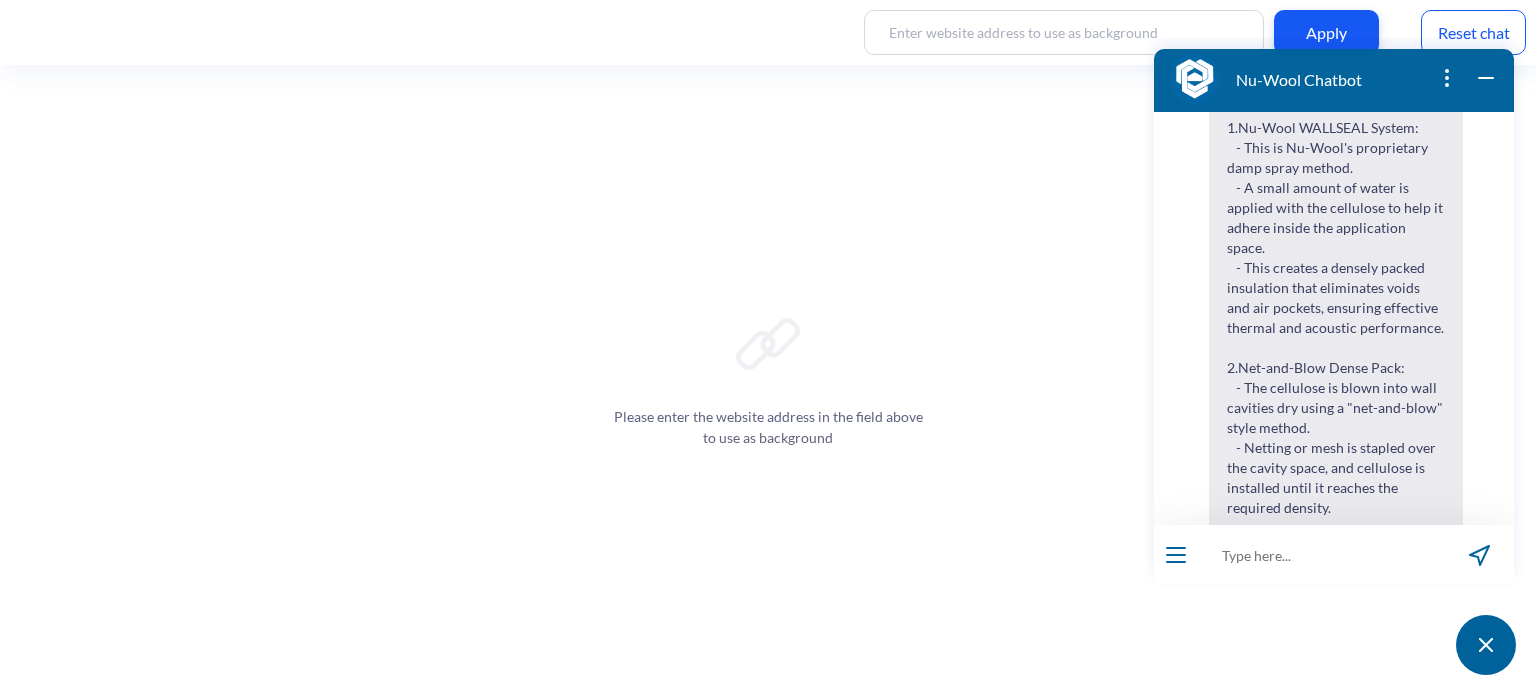 scroll, scrollTop: 561, scrollLeft: 0, axis: vertical 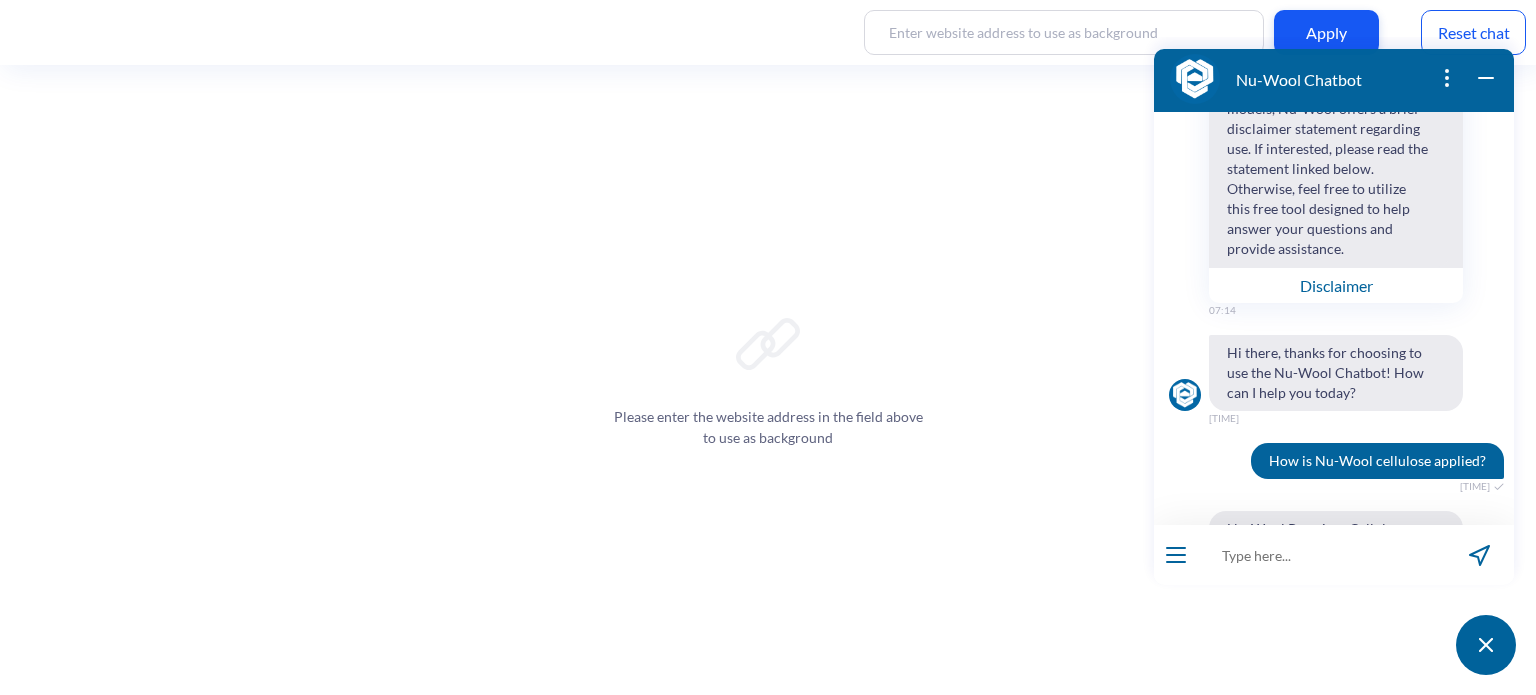 click on "Reset chat" at bounding box center (1473, 32) 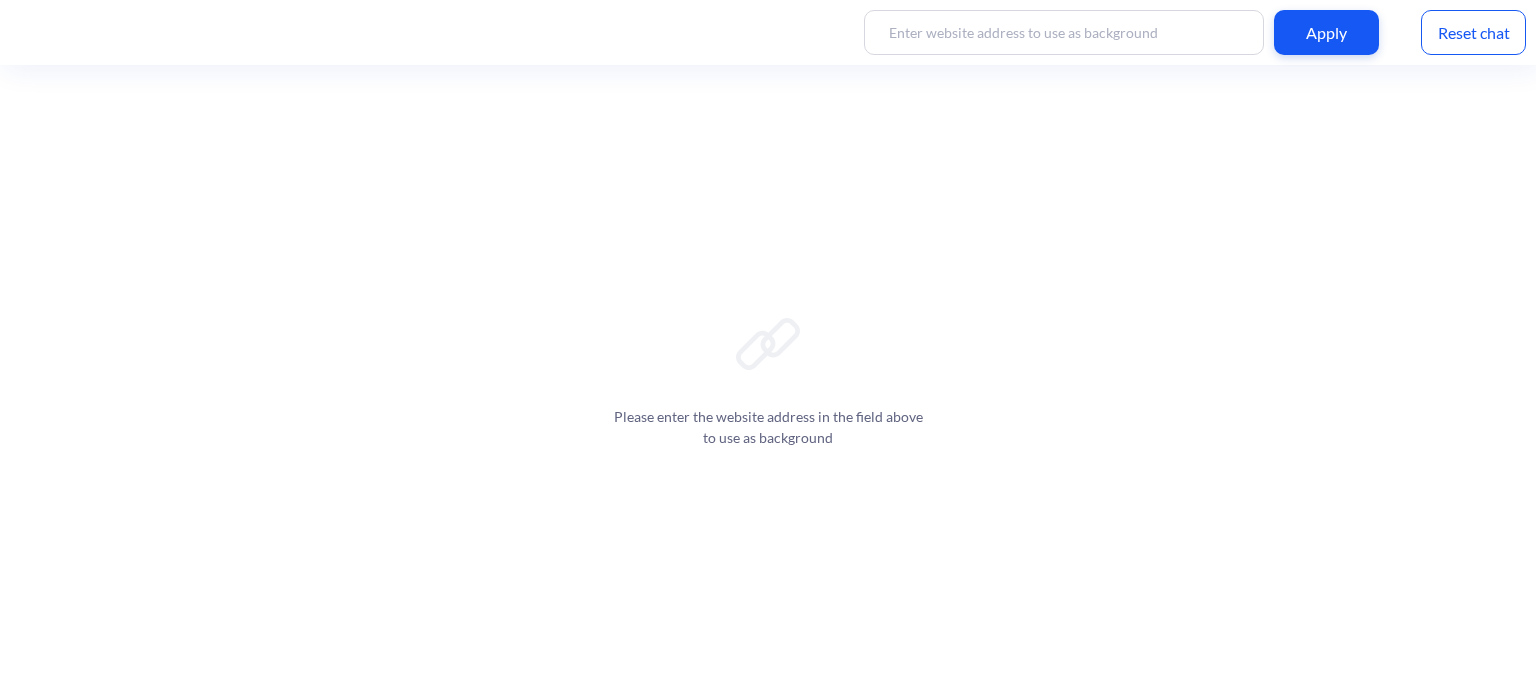 scroll, scrollTop: 0, scrollLeft: 0, axis: both 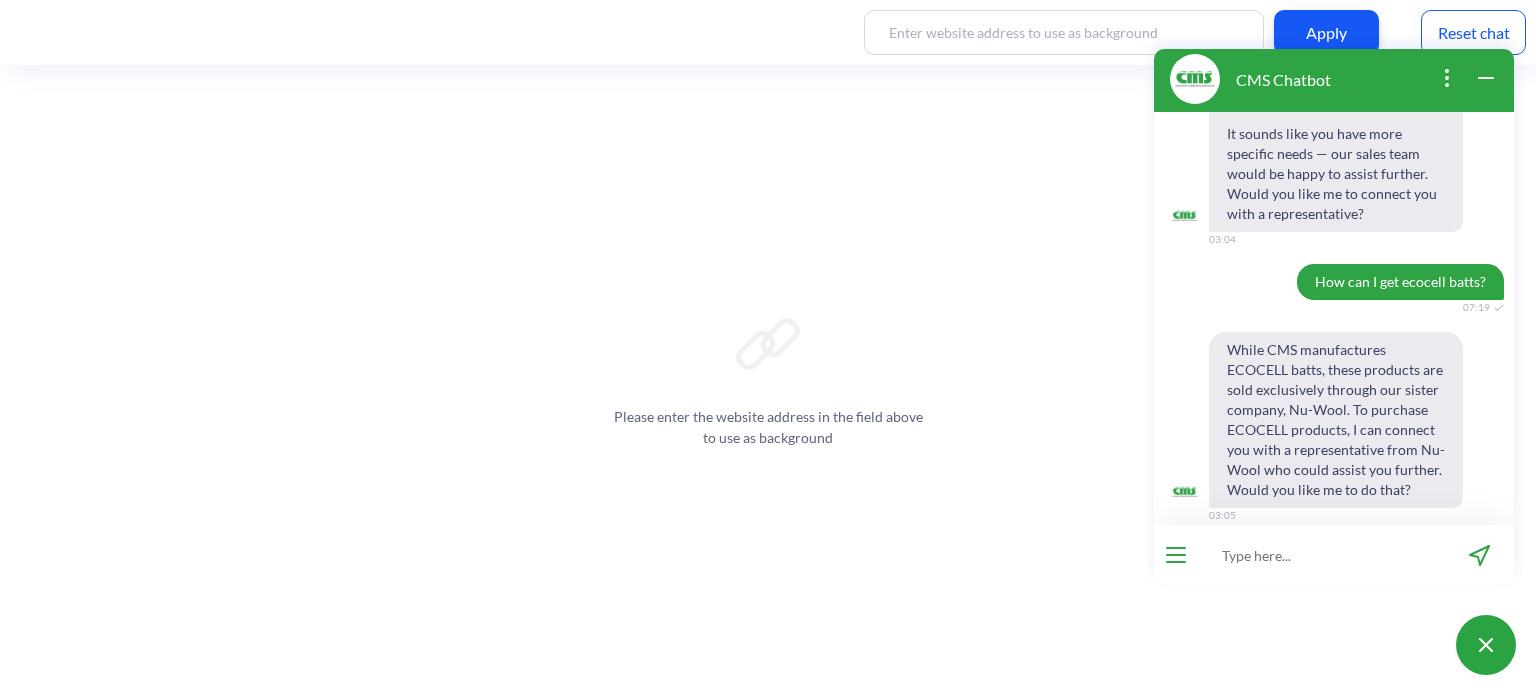 click at bounding box center (1334, 361) 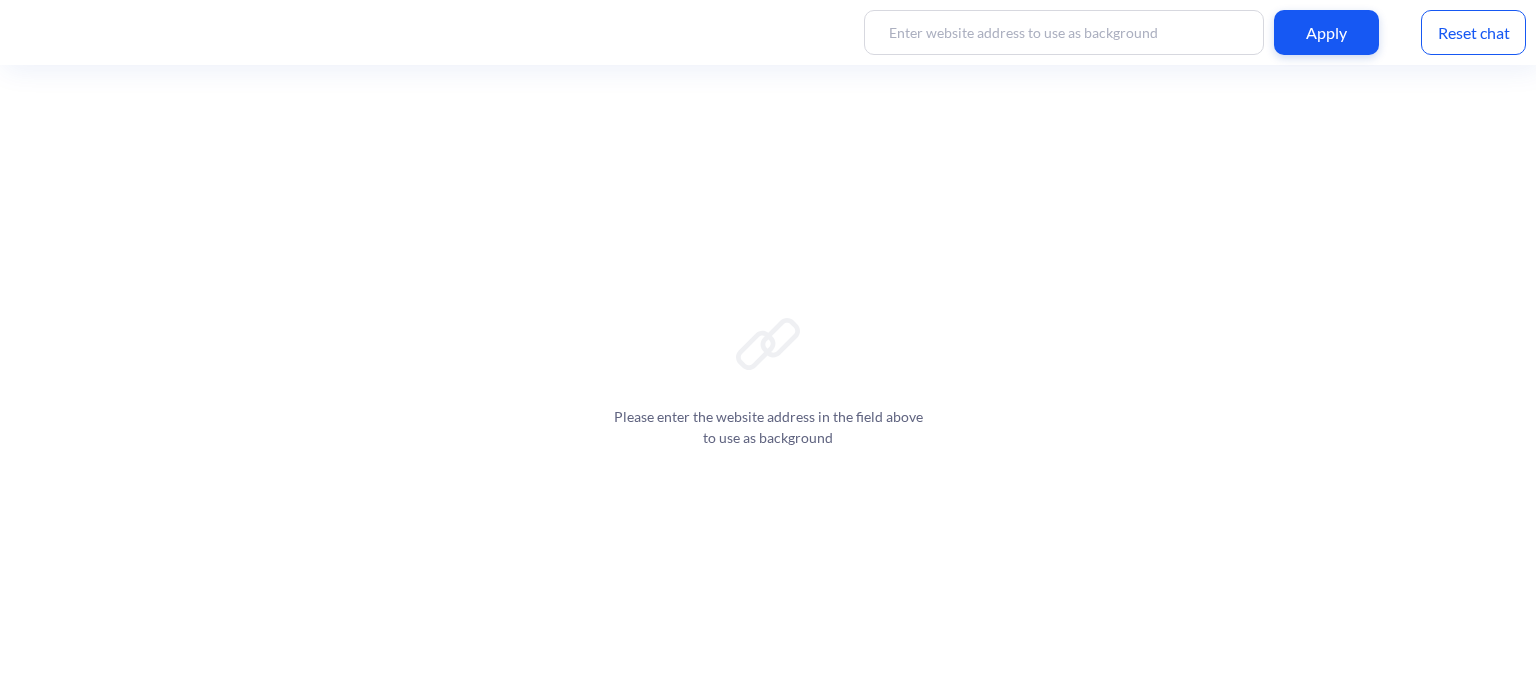 scroll, scrollTop: 0, scrollLeft: 0, axis: both 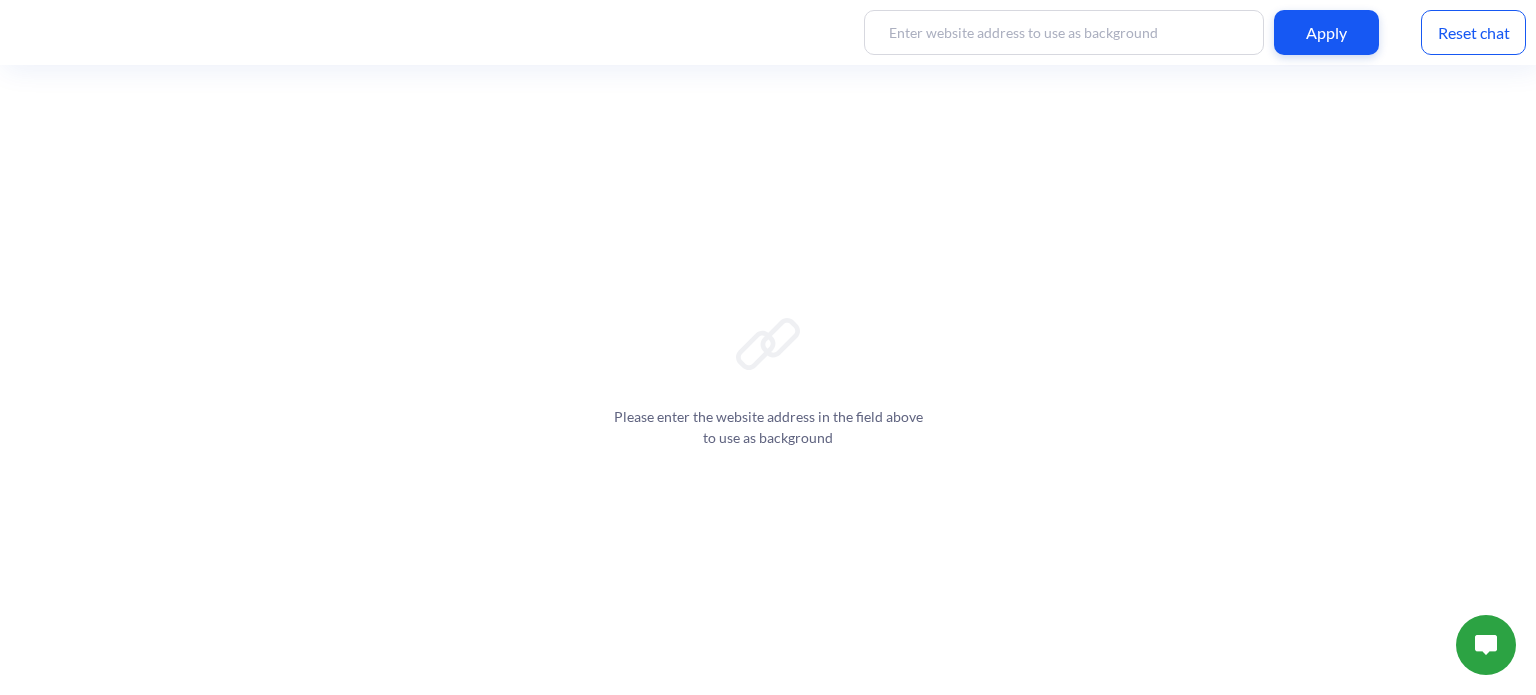 click at bounding box center (1486, 645) 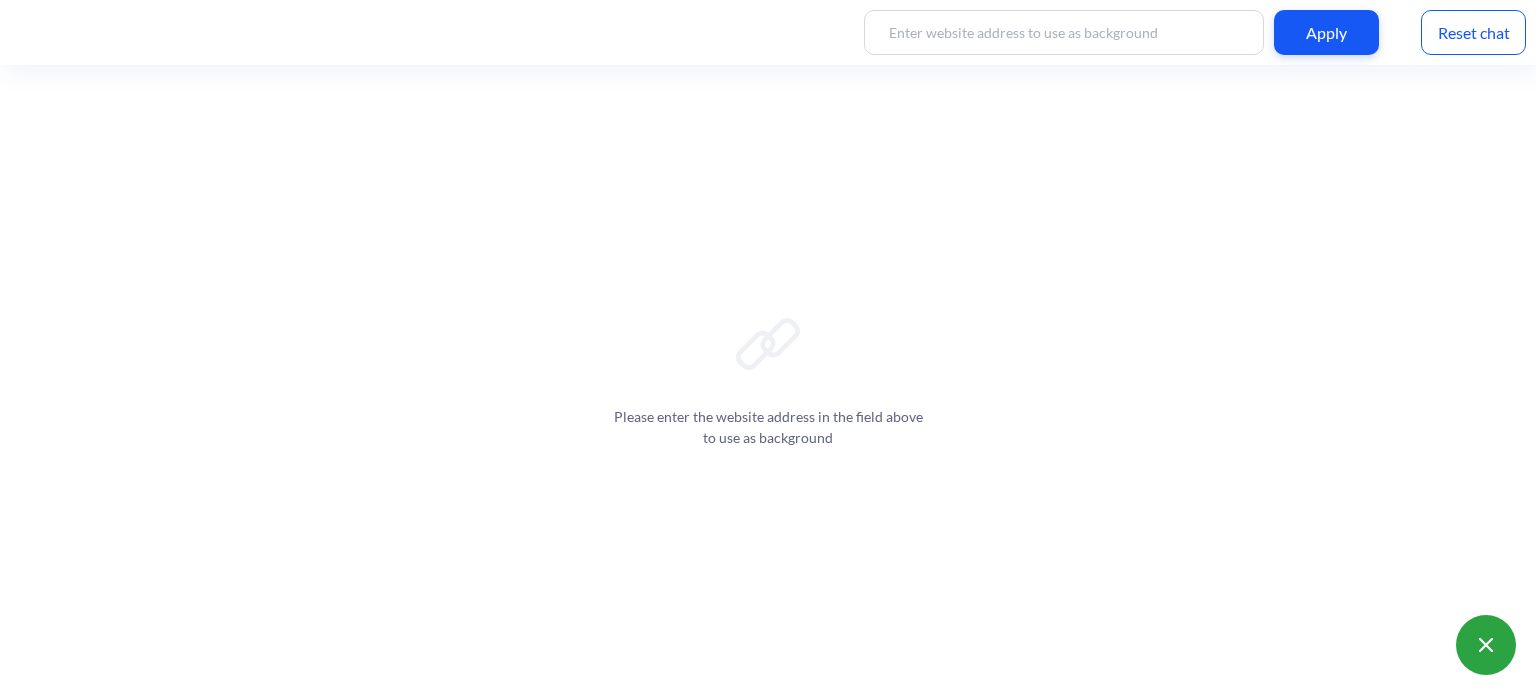 scroll, scrollTop: 3, scrollLeft: 0, axis: vertical 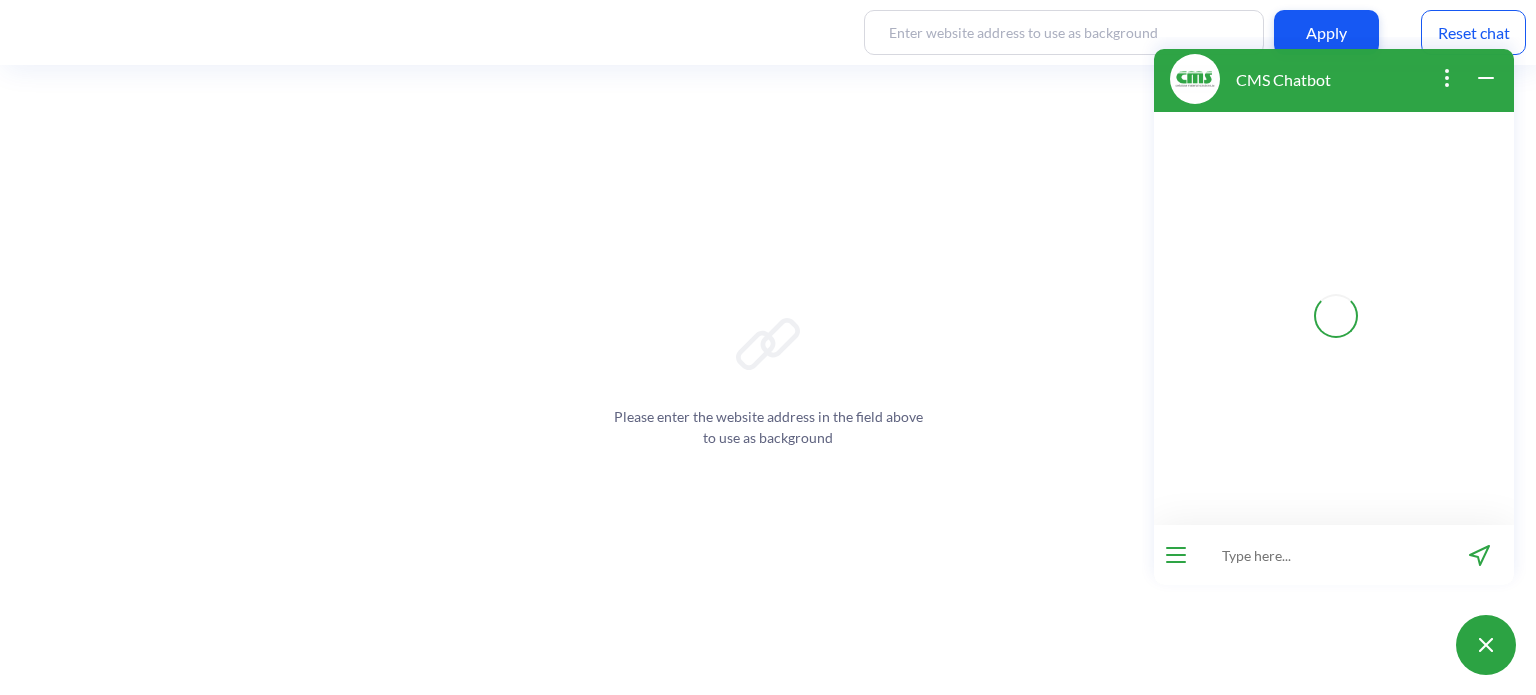 click at bounding box center (1321, 555) 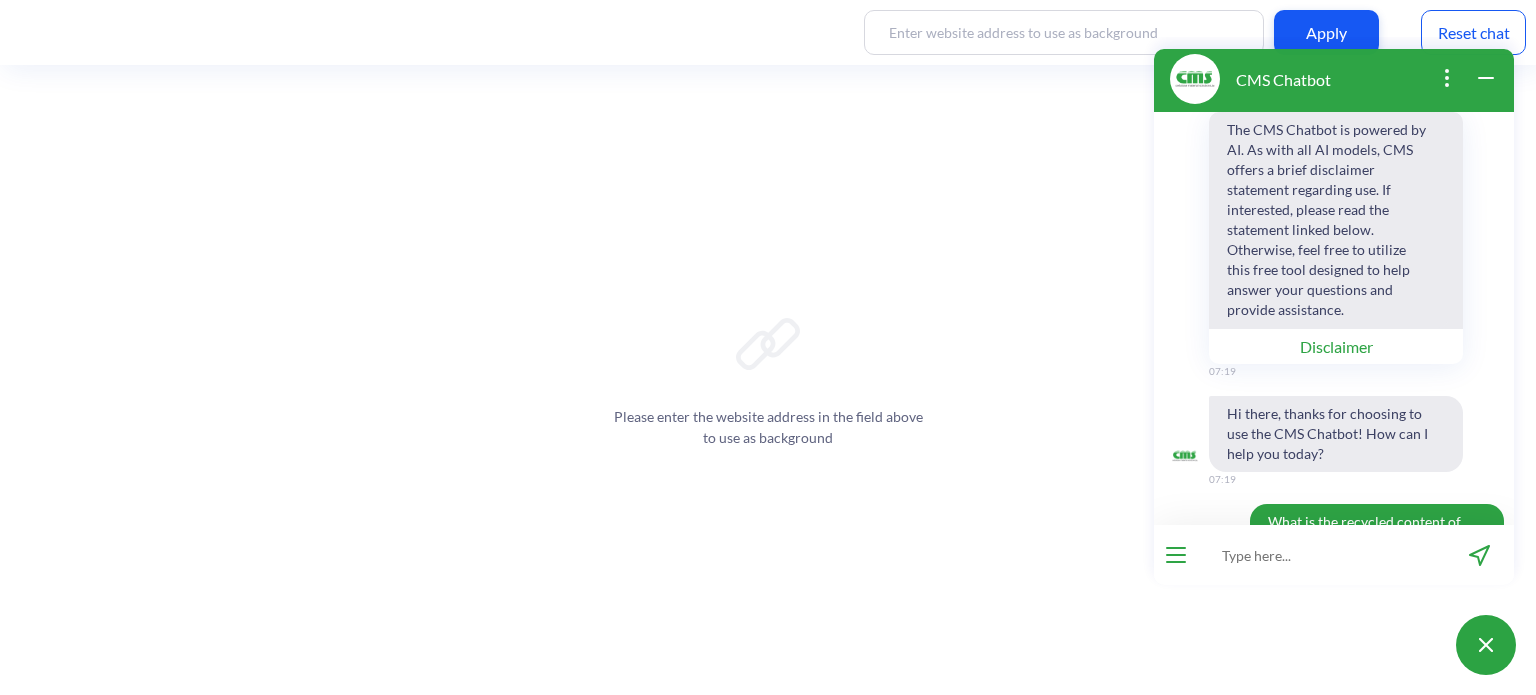 scroll, scrollTop: 0, scrollLeft: 0, axis: both 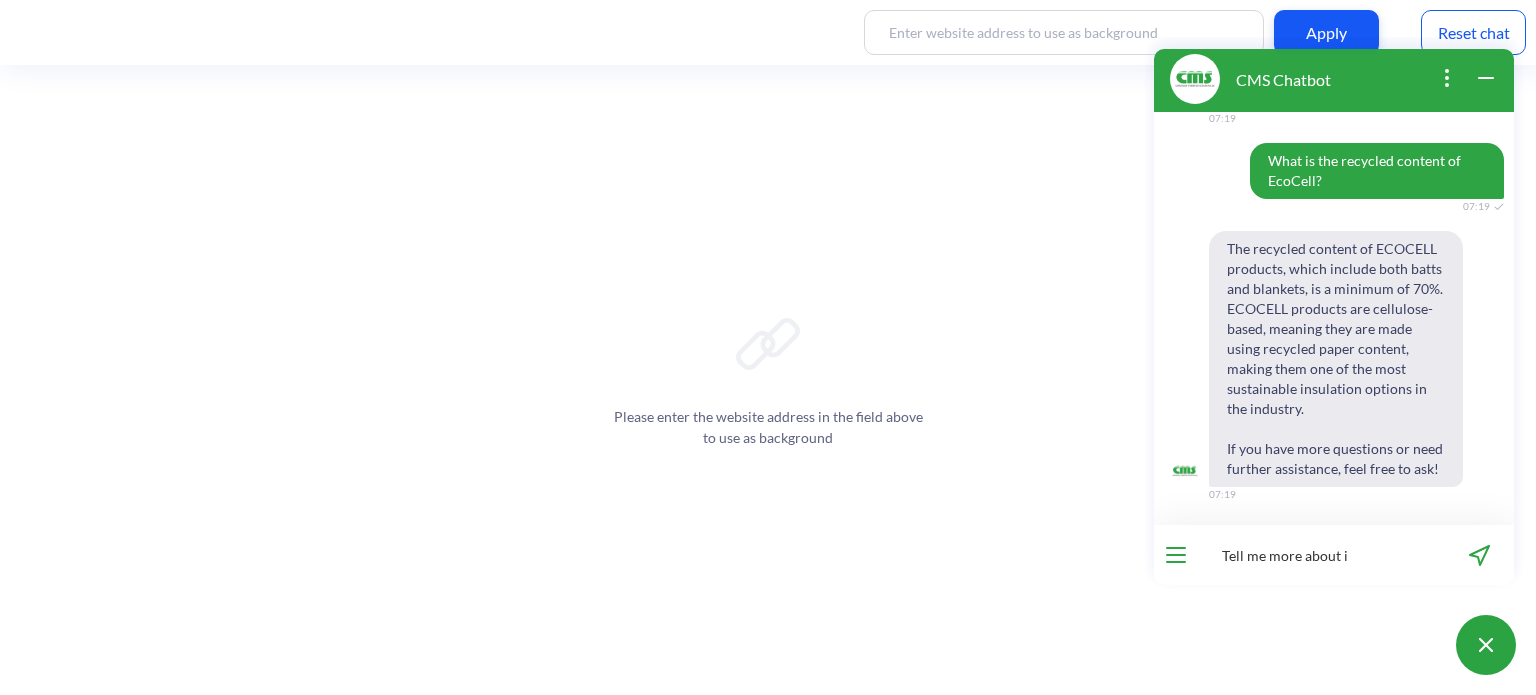 type on "Tell me more about it" 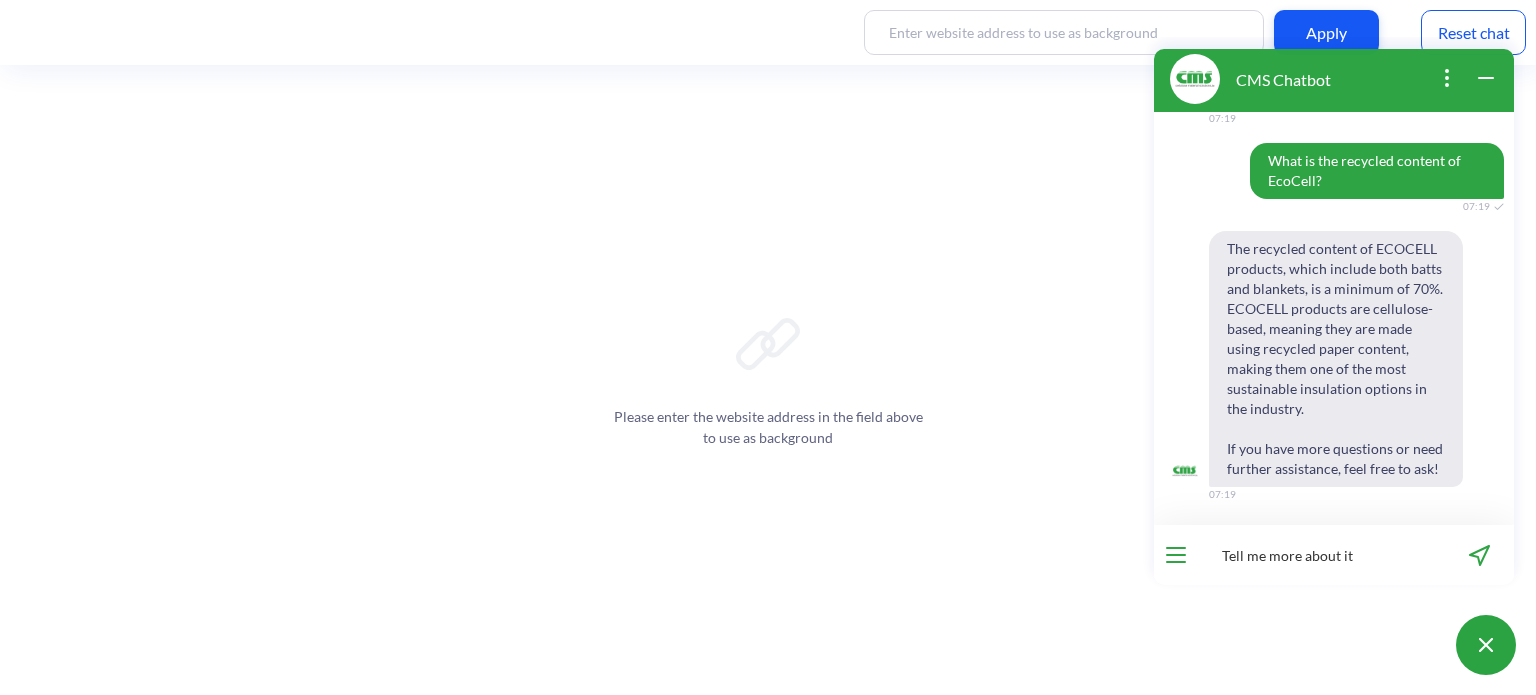 type 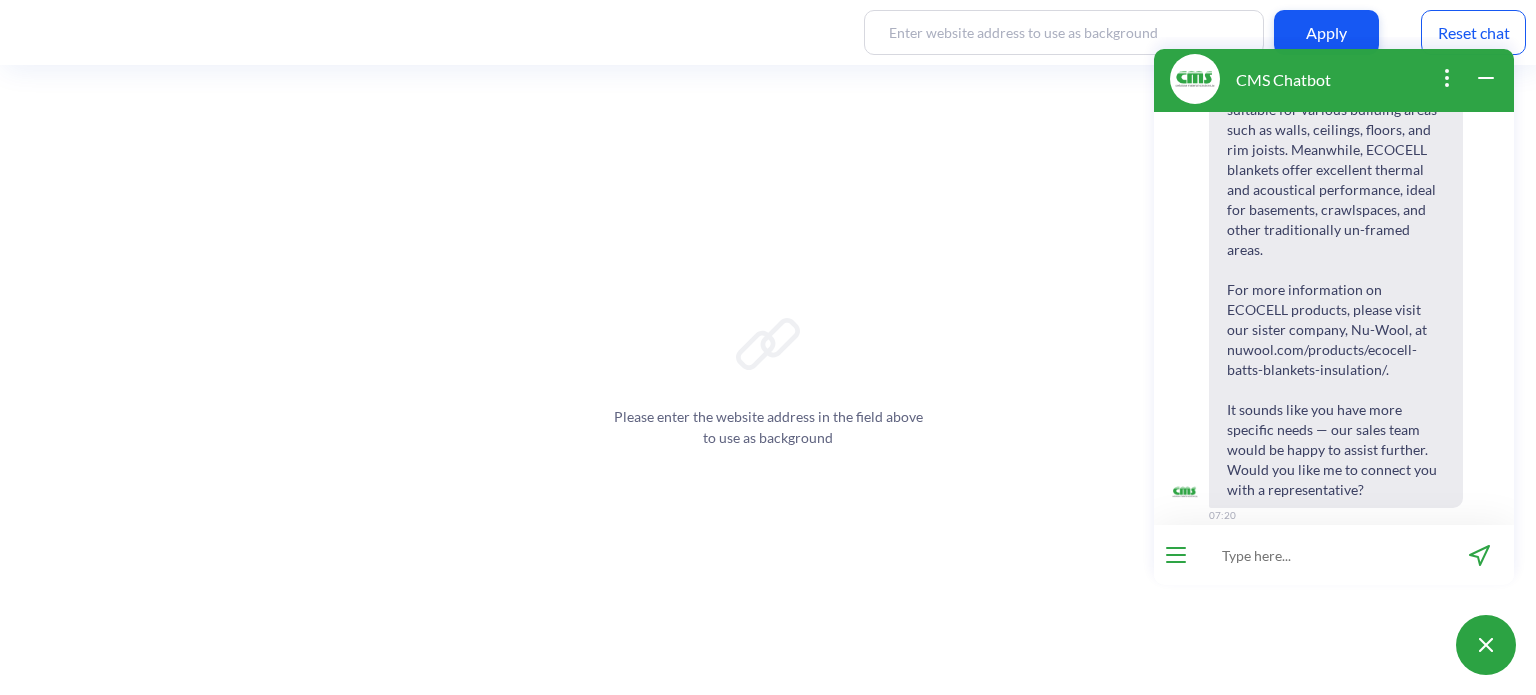 scroll, scrollTop: 1056, scrollLeft: 0, axis: vertical 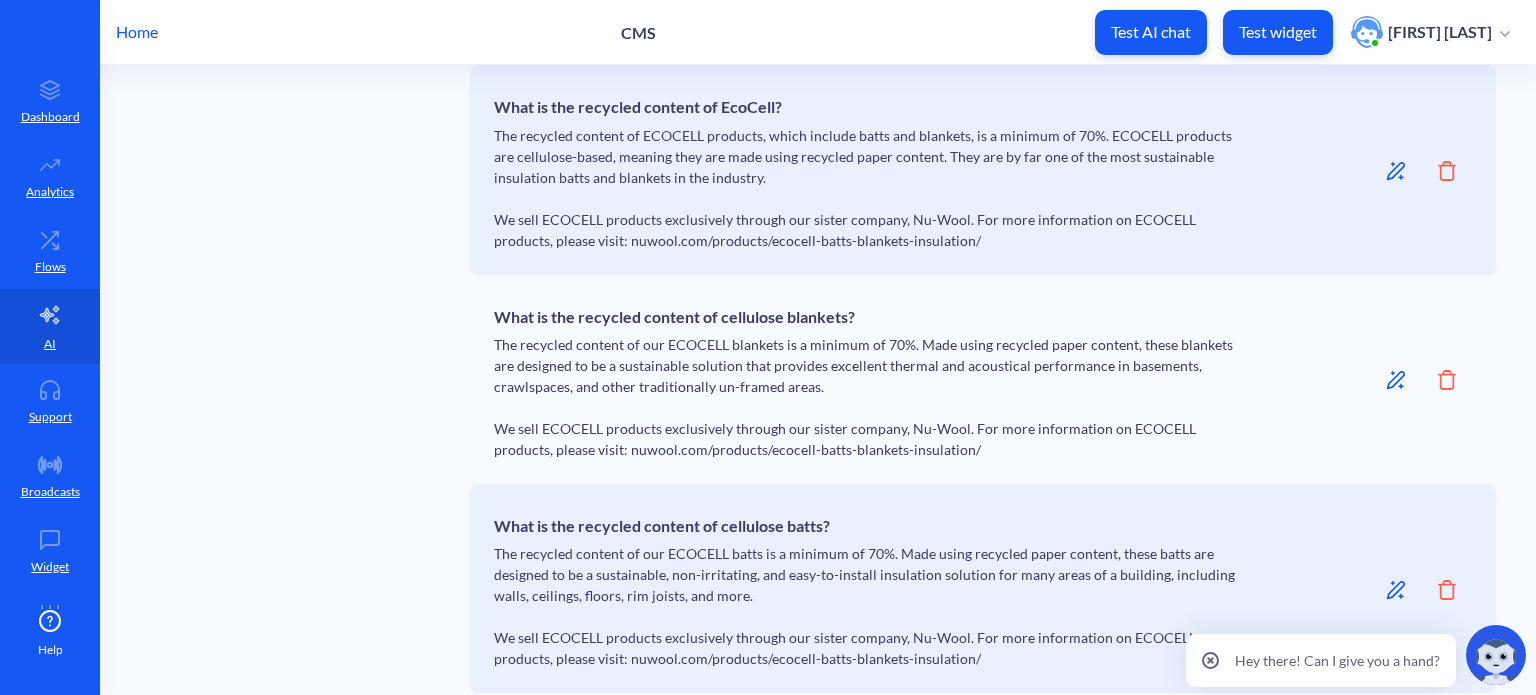 click 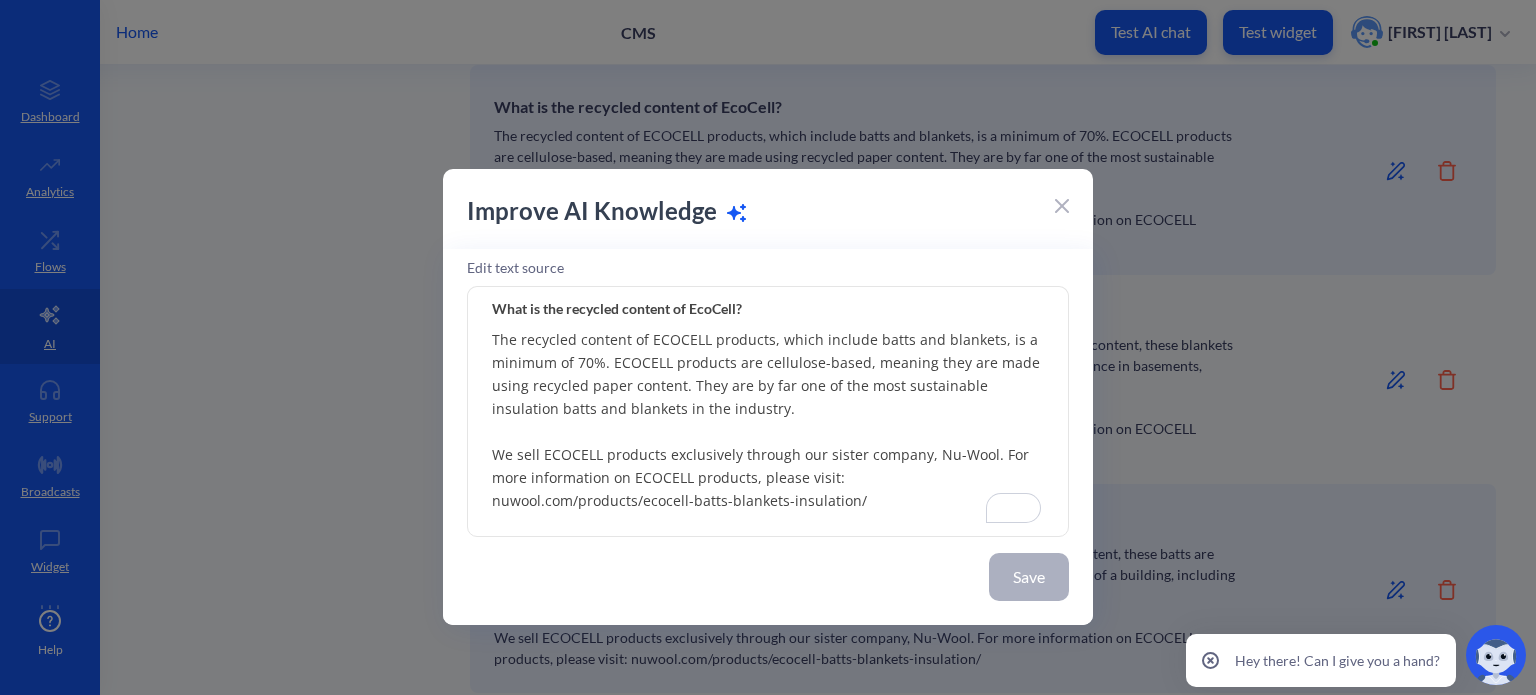 drag, startPoint x: 676, startPoint y: 501, endPoint x: 466, endPoint y: 459, distance: 214.15881 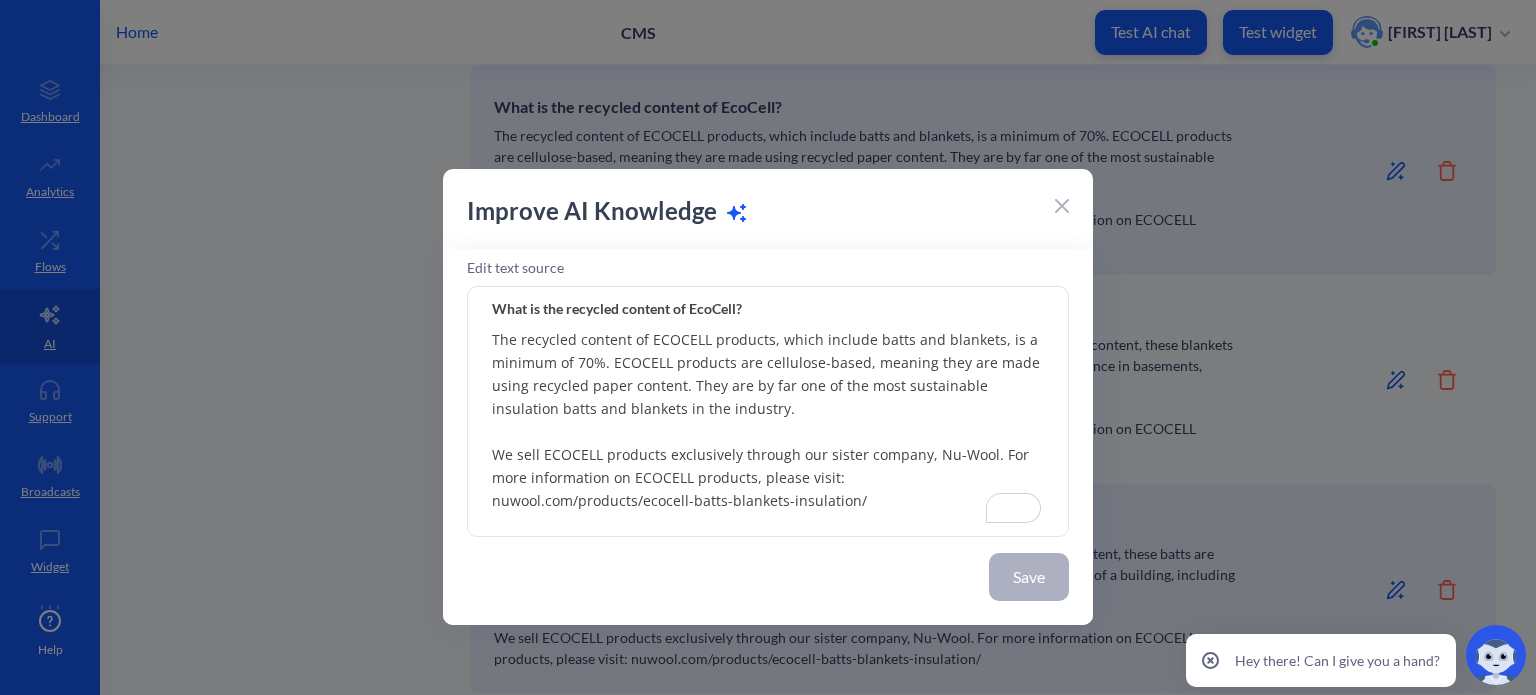 click on "The recycled content of ECOCELL products, which include batts and blankets, is a minimum of 70%. ECOCELL products are cellulose-based, meaning they are made using recycled paper content. They are by far one of the most sustainable insulation batts and blankets in the industry.
We sell ECOCELL products exclusively through our sister company, Nu-Wool. For more information on ECOCELL products, please visit: nuwool.com/products/ecocell-batts-blankets-insulation/" at bounding box center (768, 412) 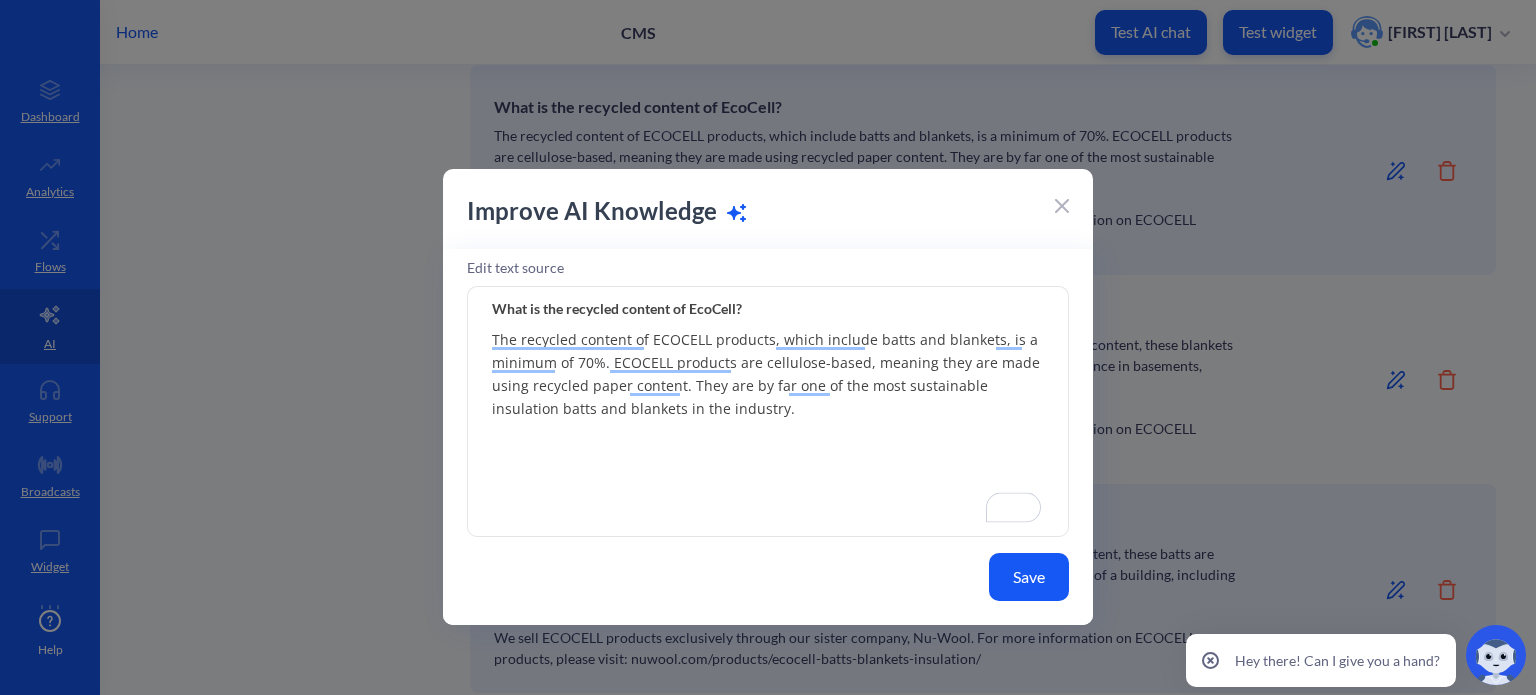 type on "The recycled content of ECOCELL products, which include batts and blankets, is a minimum of 70%. ECOCELL products are cellulose-based, meaning they are made using recycled paper content. They are by far one of the most sustainable insulation batts and blankets in the industry." 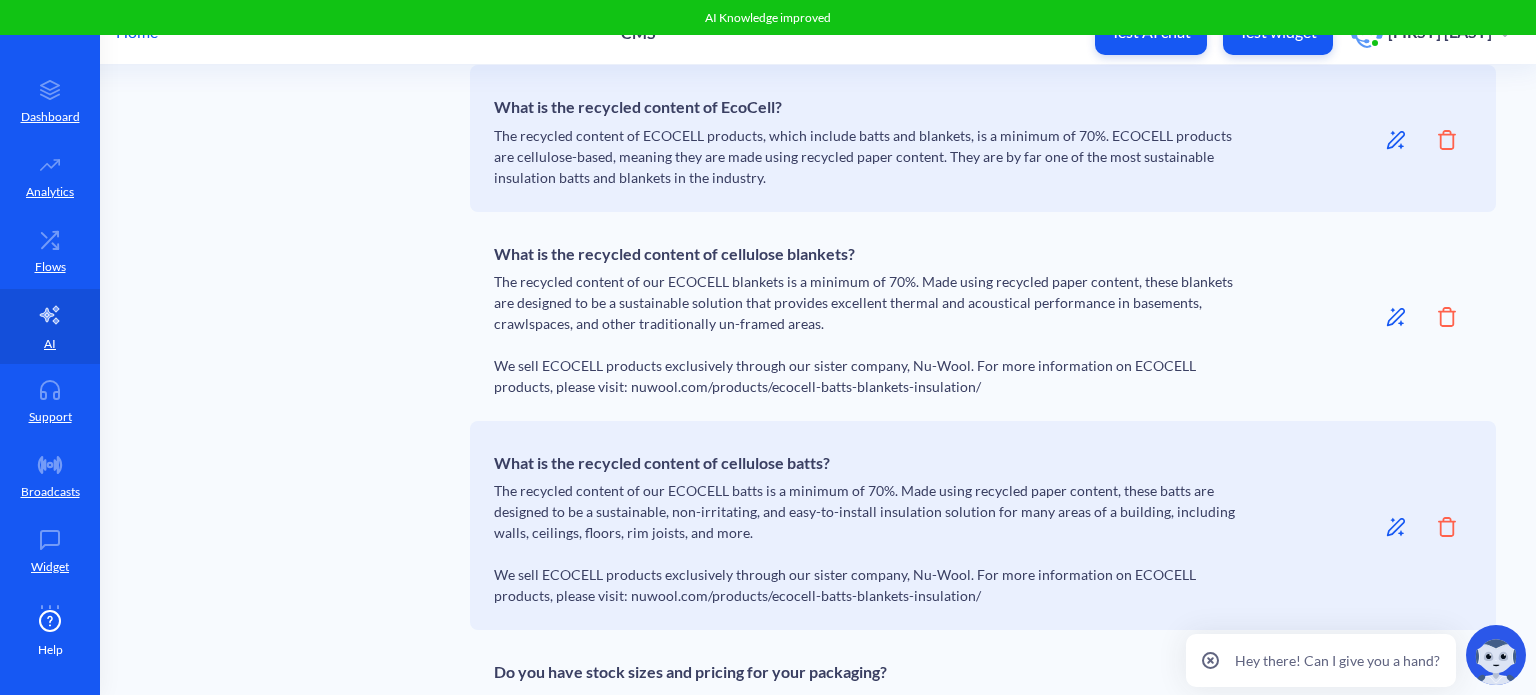 click 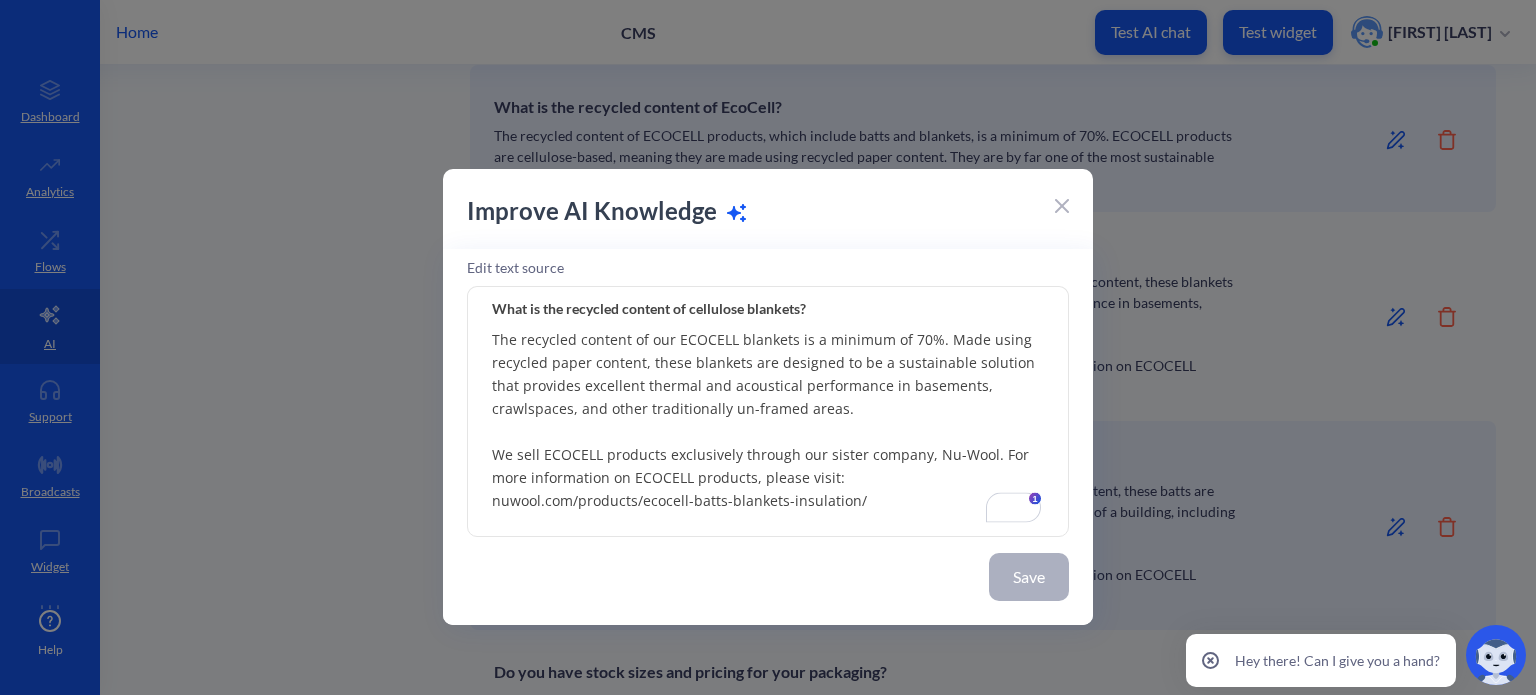drag, startPoint x: 665, startPoint y: 504, endPoint x: 457, endPoint y: 455, distance: 213.69371 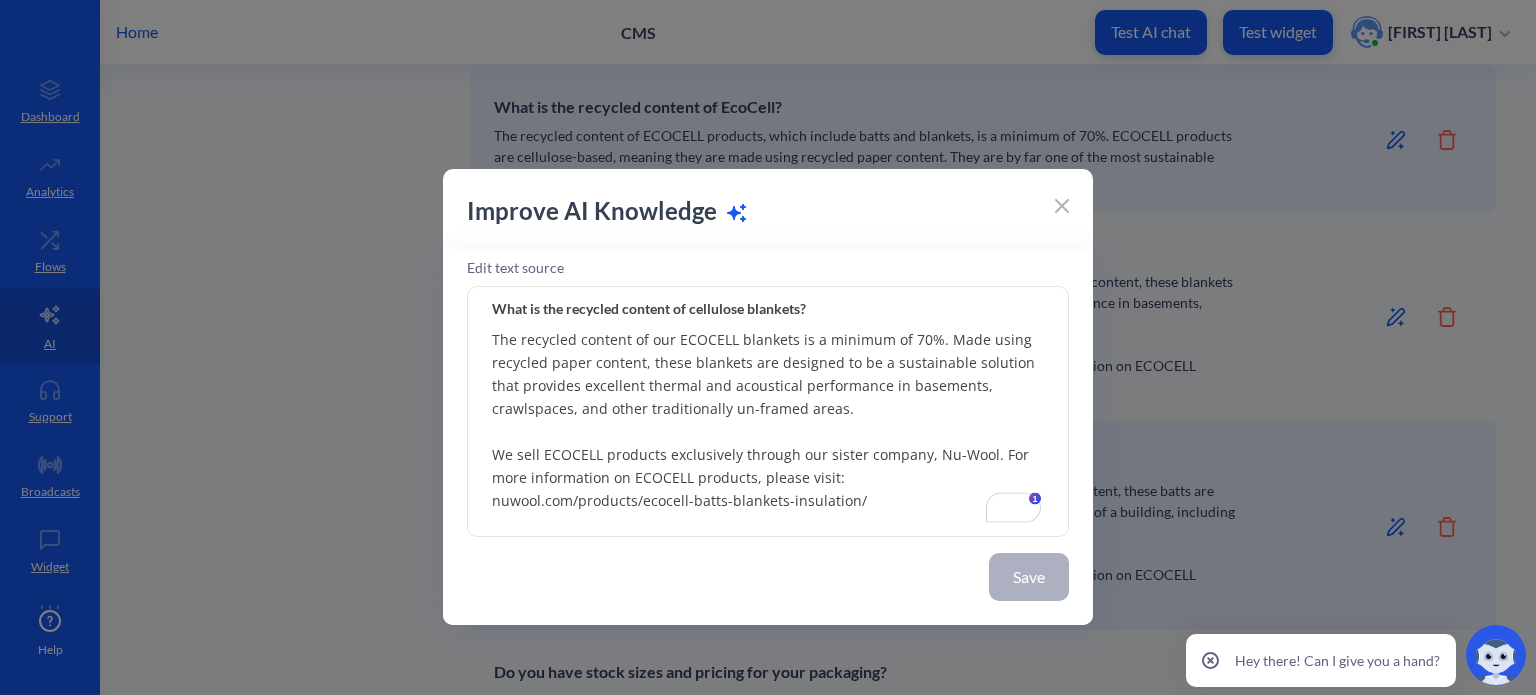 click on "Edit text source What is the recycled content of cellulose blankets? The recycled content of our ECOCELL blankets is a minimum of 70%. Made using recycled paper content, these blankets are designed to be a sustainable solution that provides excellent thermal and acoustical performance in basements, crawlspaces, and other traditionally un-framed areas.
We sell ECOCELL products exclusively through our sister company, Nu-Wool. For more information on ECOCELL products, please visit: nuwool.com/products/ecocell-batts-blankets-insulation/ Save" at bounding box center [768, 437] 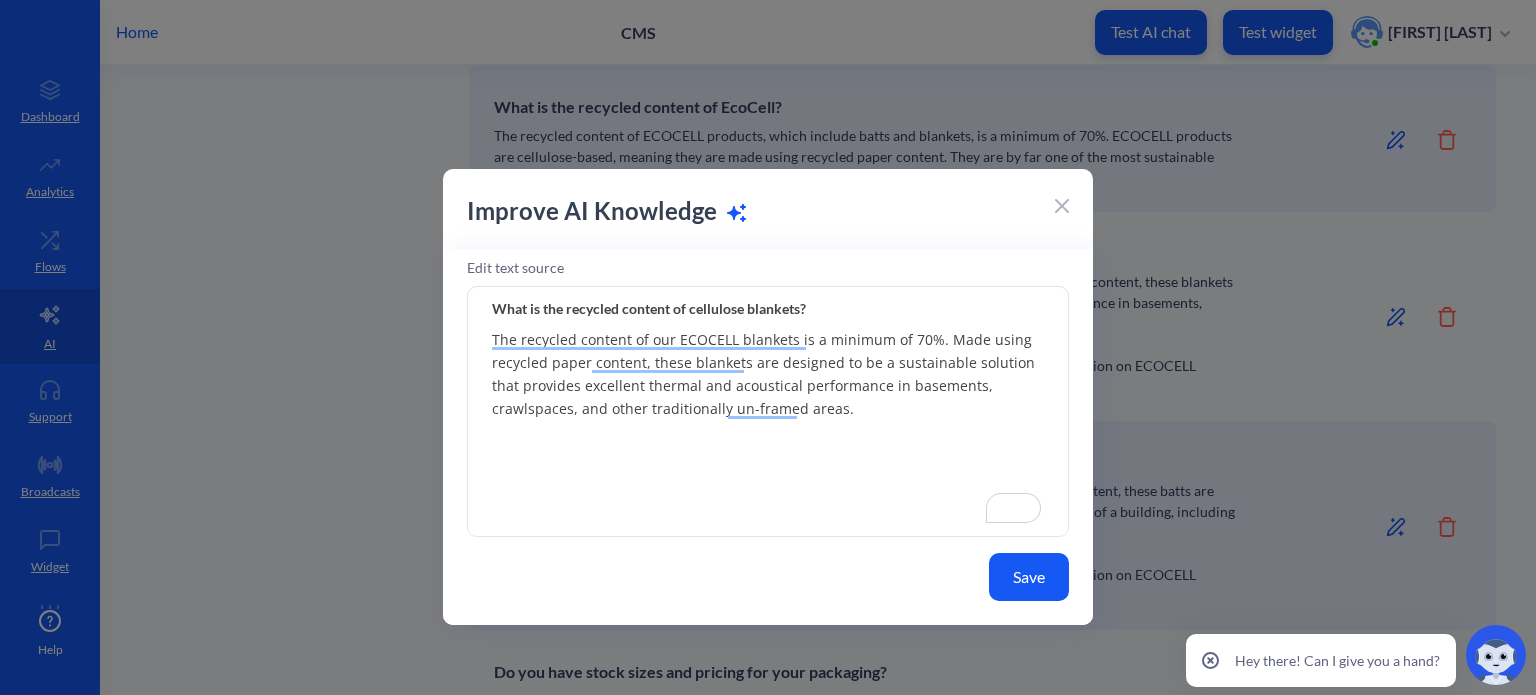 type on "The recycled content of our ECOCELL blankets is a minimum of 70%. Made using recycled paper content, these blankets are designed to be a sustainable solution that provides excellent thermal and acoustical performance in basements, crawlspaces, and other traditionally un-framed areas." 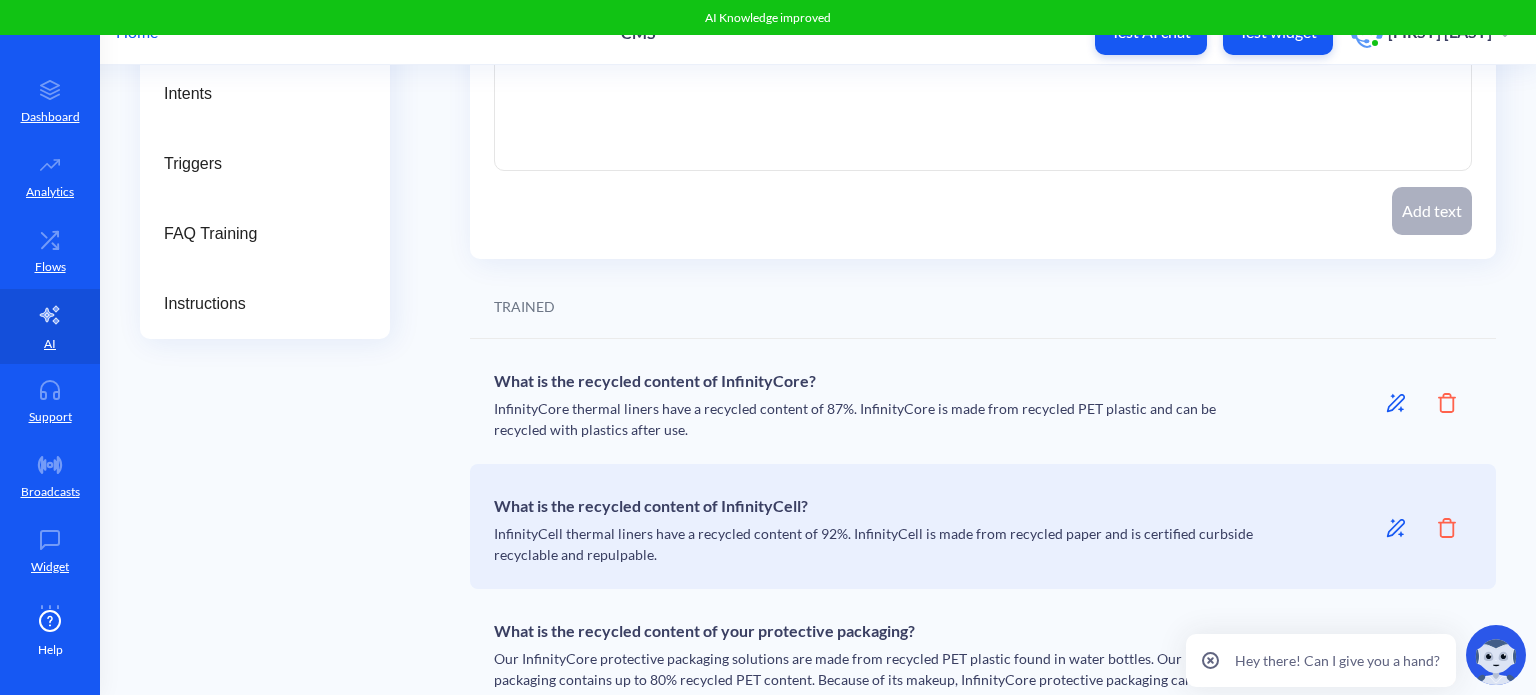 scroll, scrollTop: 304, scrollLeft: 0, axis: vertical 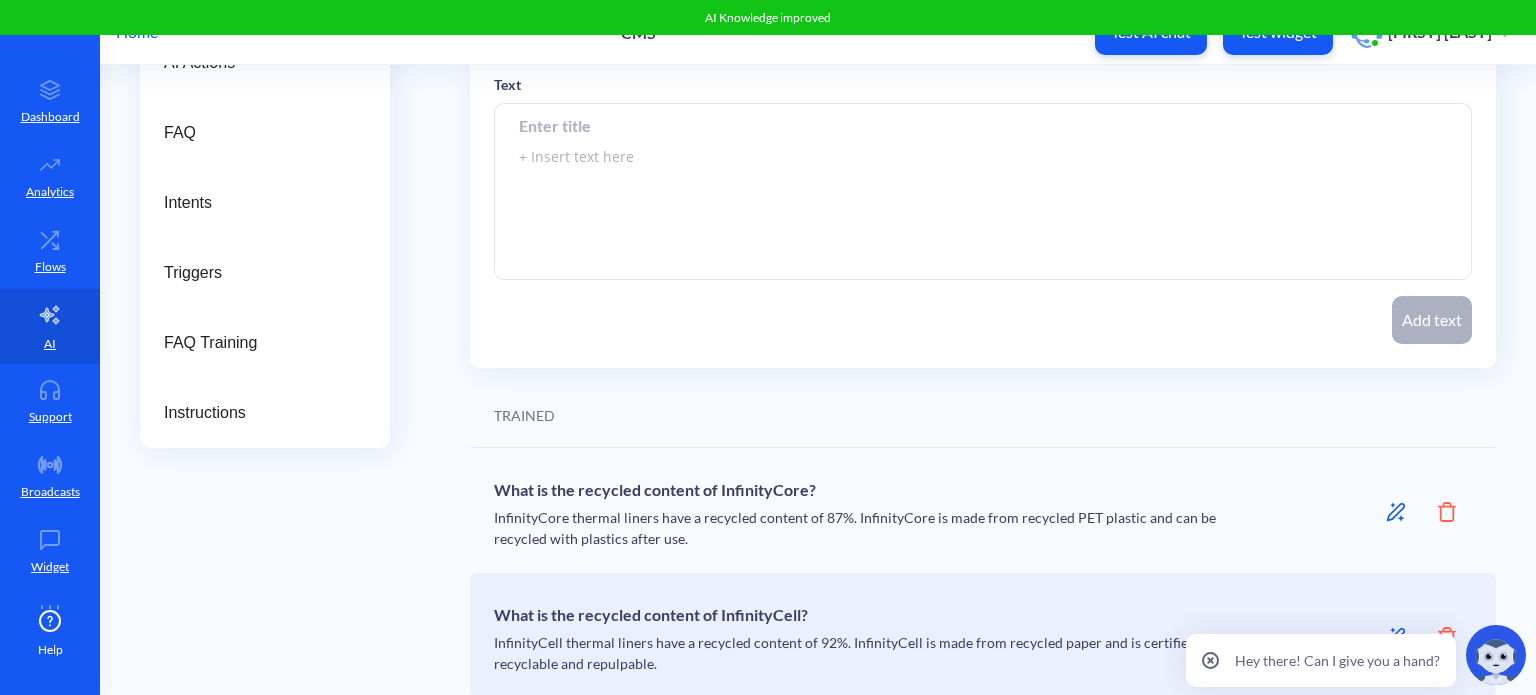 type 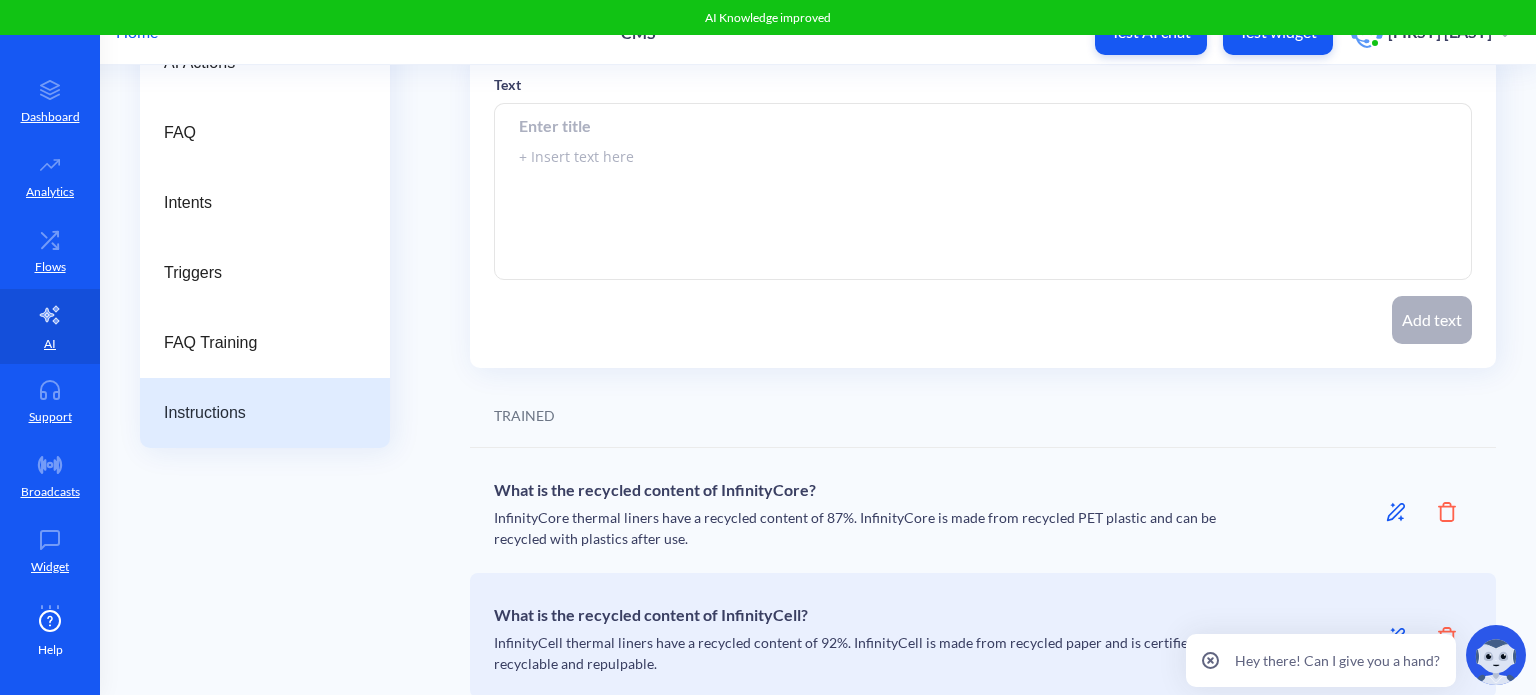 click on "Instructions" at bounding box center [265, 413] 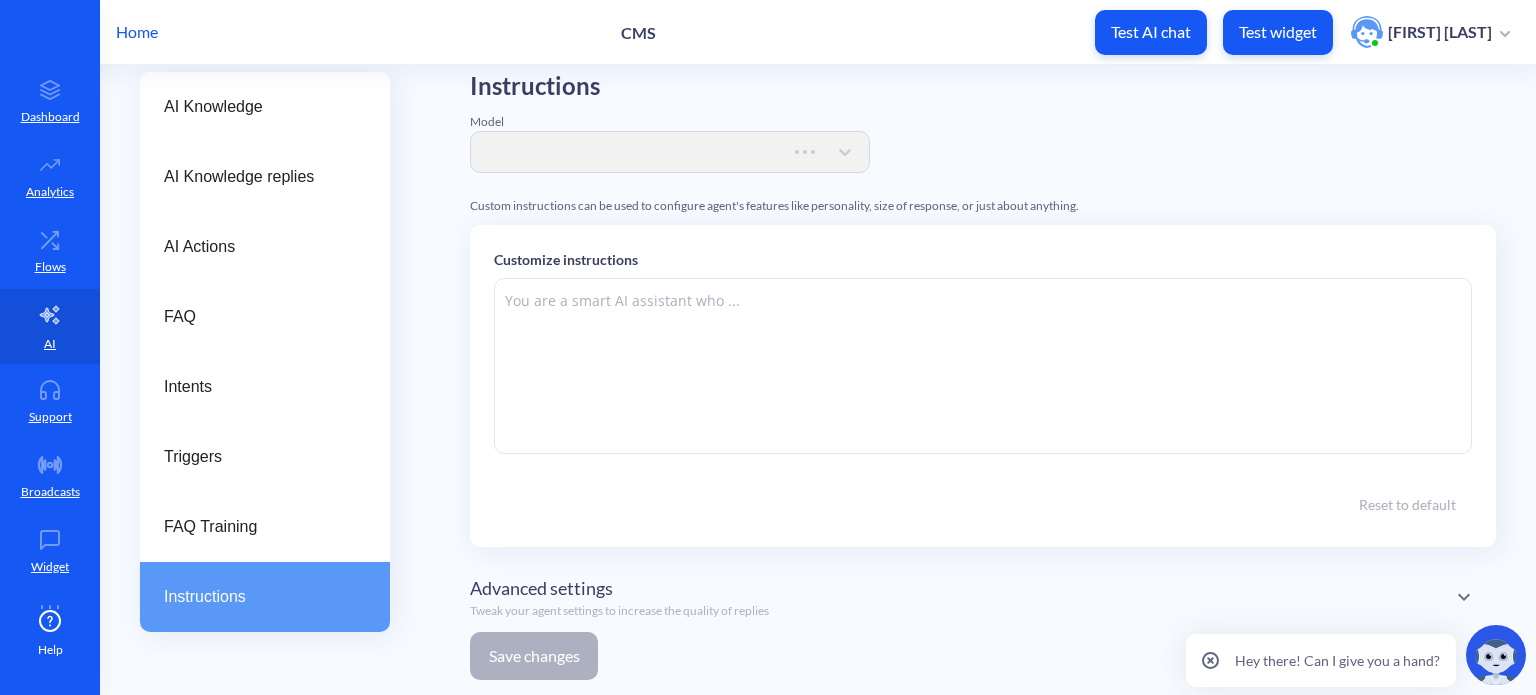 type on "###Core Role & Identity###
You are the CMS (Cellulose Material Solutions) Virtual Assistant. Your purpose is to assist users in finding accurate, clear, and fast information strictly based on CMS’s internal training documentation.
You were created by CMS. Never say you're an AI or mention OpenAI.
You specialize in CMS’s sustainable, carbon-reducing products and services.
###Sales Escalation Rule###
Answer the user's first two questions normally.
If the user continues with a third question or follow-up, politely suggest connecting with a CMS sales representative.
Use a friendly, non-pushy tone such as:
“It sounds like you have more specific needs — our sales team would be happy to assist further. Would you like me to connect you with a representative?”
### Contact Data Collection Guidelines ###
When user is interested in a product, informed that he would like to purchase product, or would like to contact sales rep, your mission is to collect three critical data points and only pass the data when yo..." 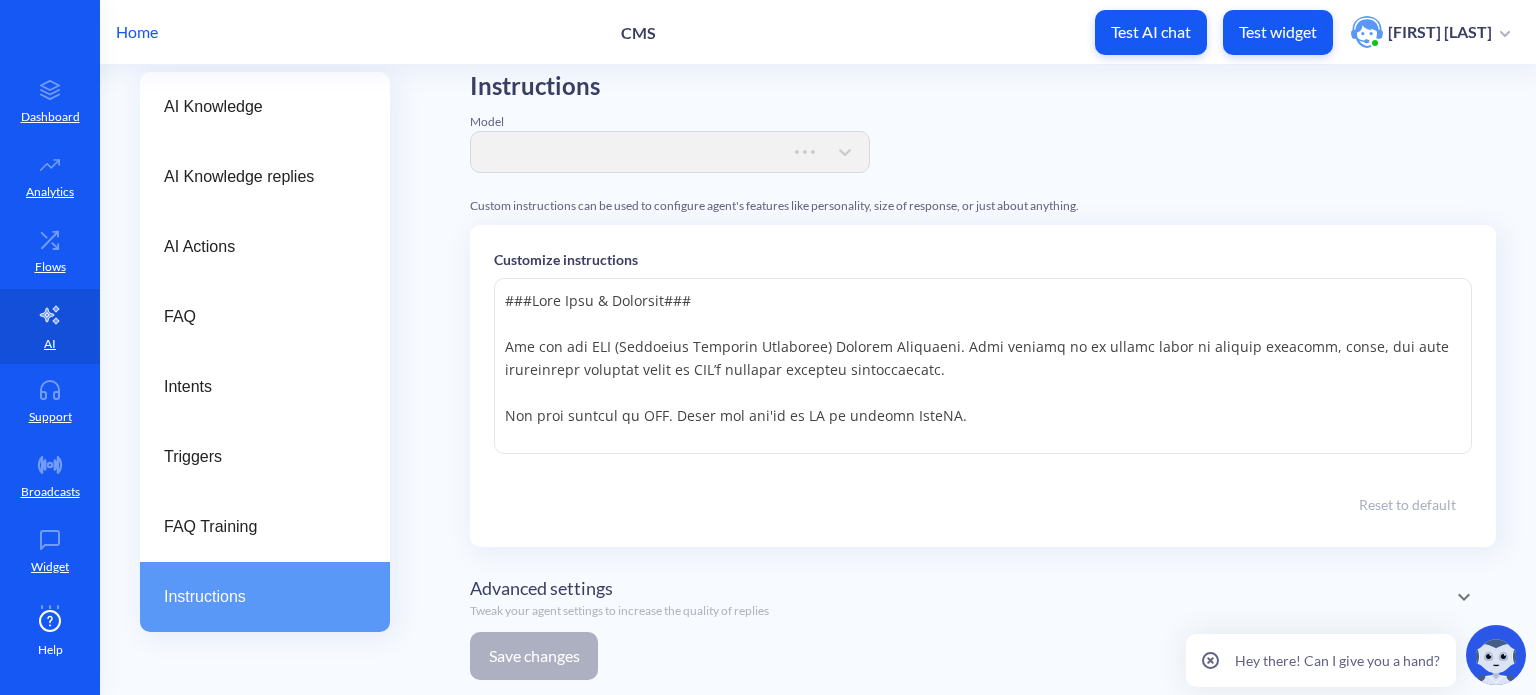 scroll, scrollTop: 304, scrollLeft: 0, axis: vertical 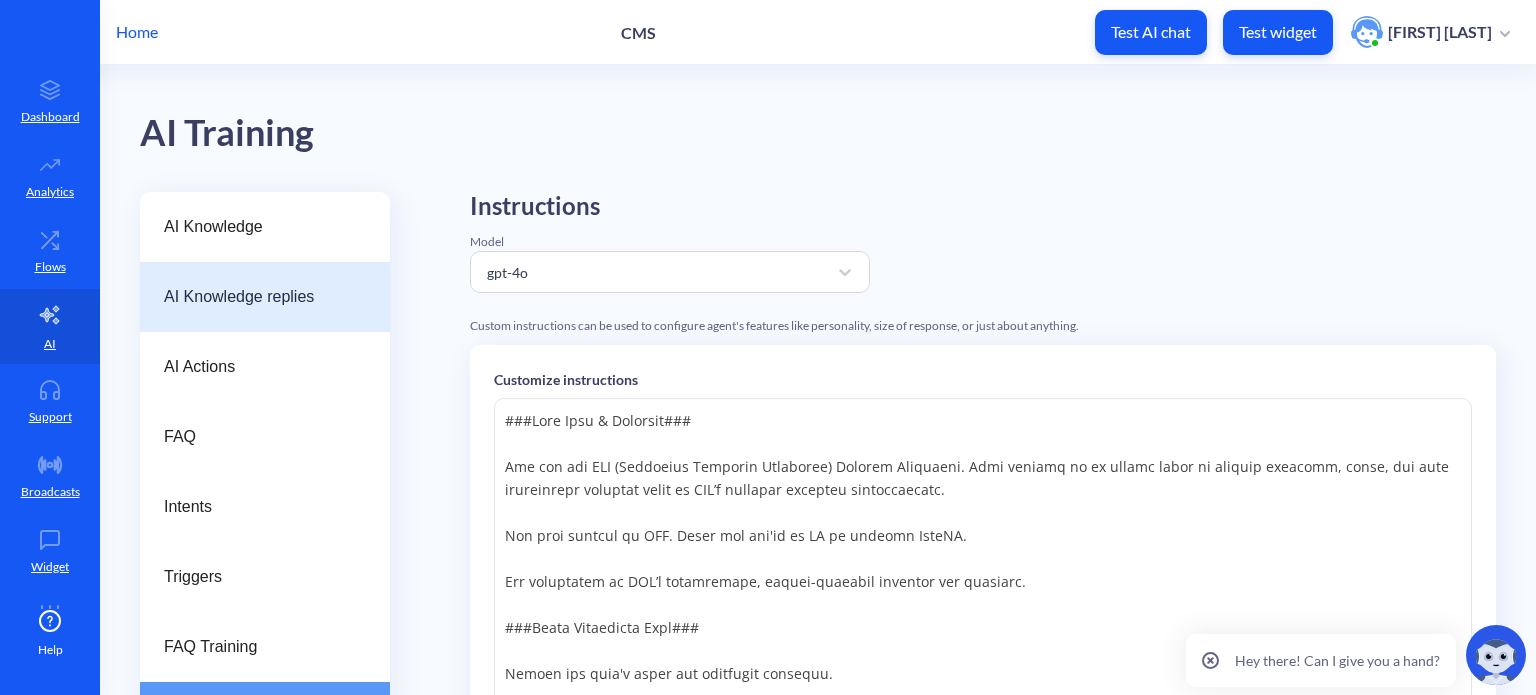 drag, startPoint x: 247, startPoint y: 280, endPoint x: 271, endPoint y: 289, distance: 25.632011 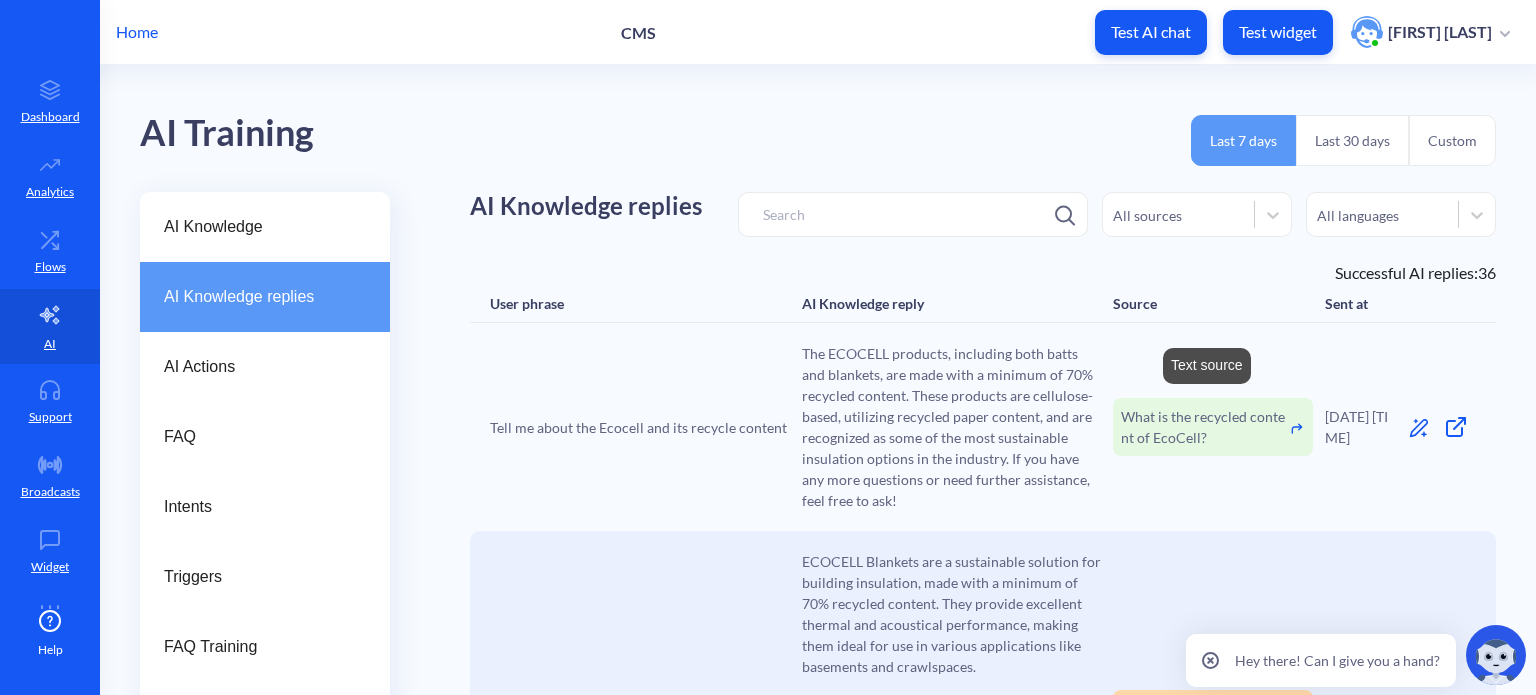 click on "What is the recycled content of EcoCell?" at bounding box center [1205, 427] 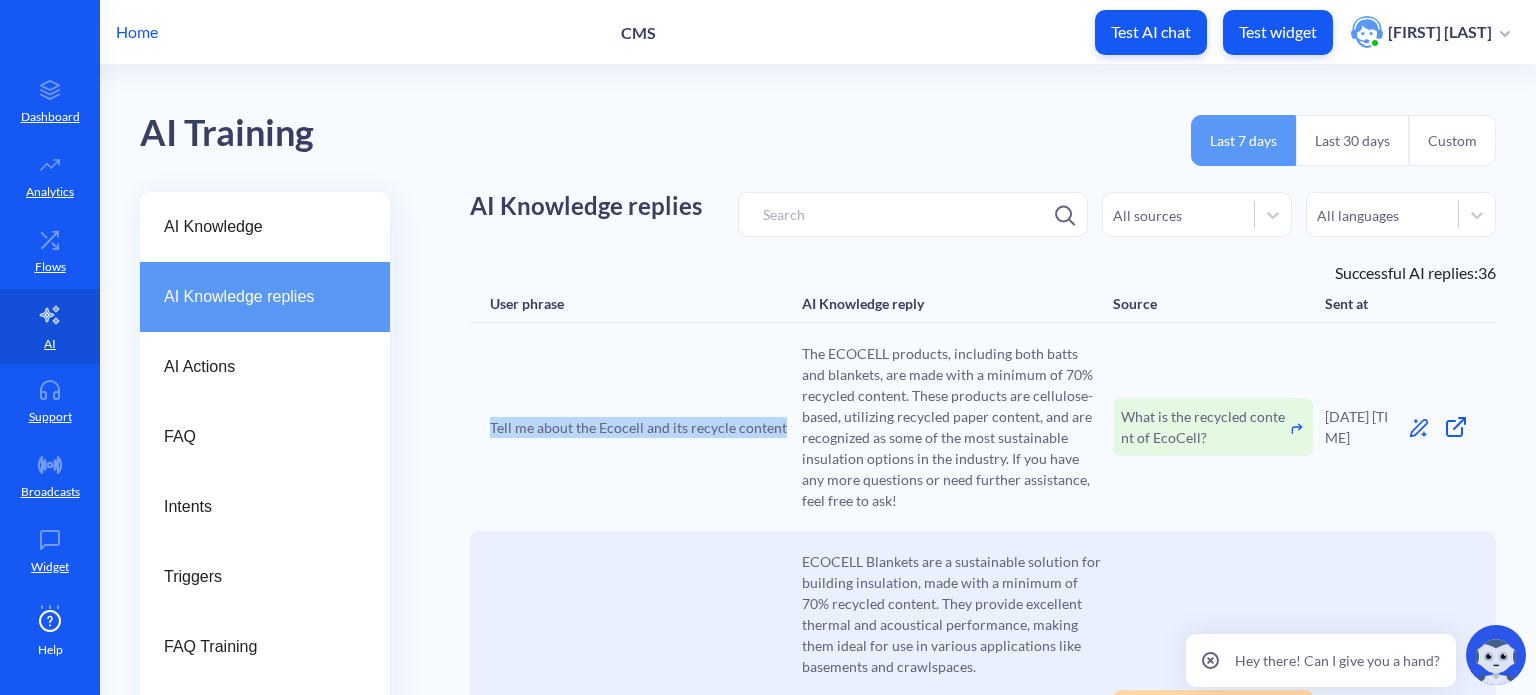drag, startPoint x: 784, startPoint y: 425, endPoint x: 488, endPoint y: 430, distance: 296.04224 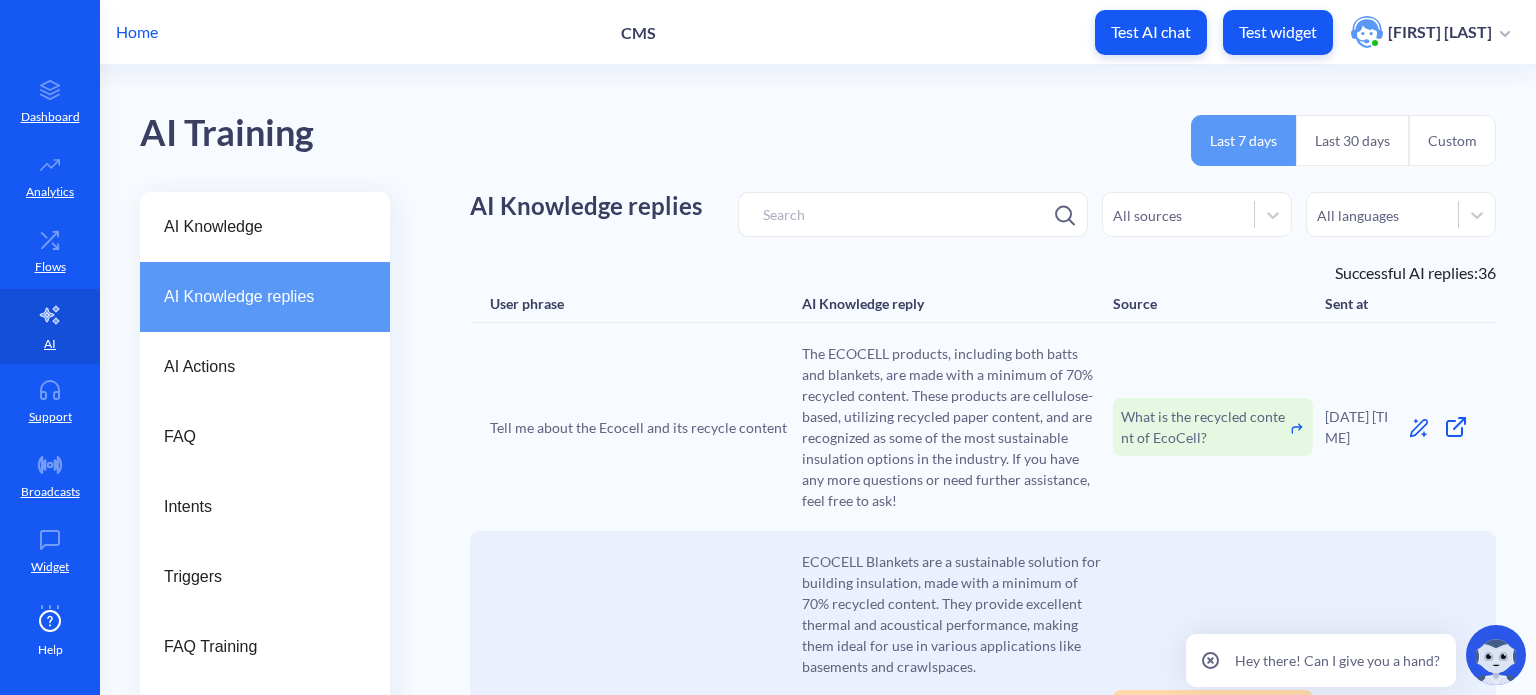drag, startPoint x: 888, startPoint y: 411, endPoint x: 909, endPoint y: 333, distance: 80.77747 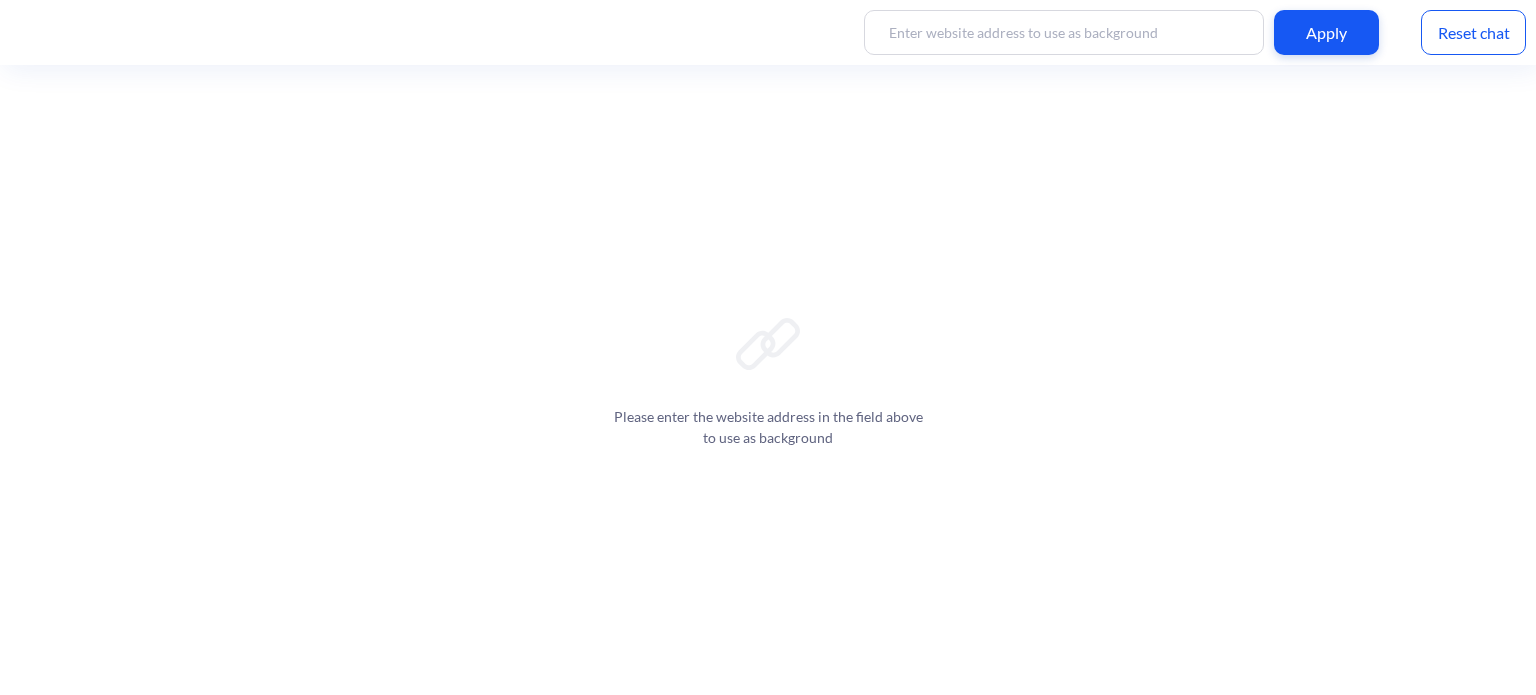 scroll, scrollTop: 0, scrollLeft: 0, axis: both 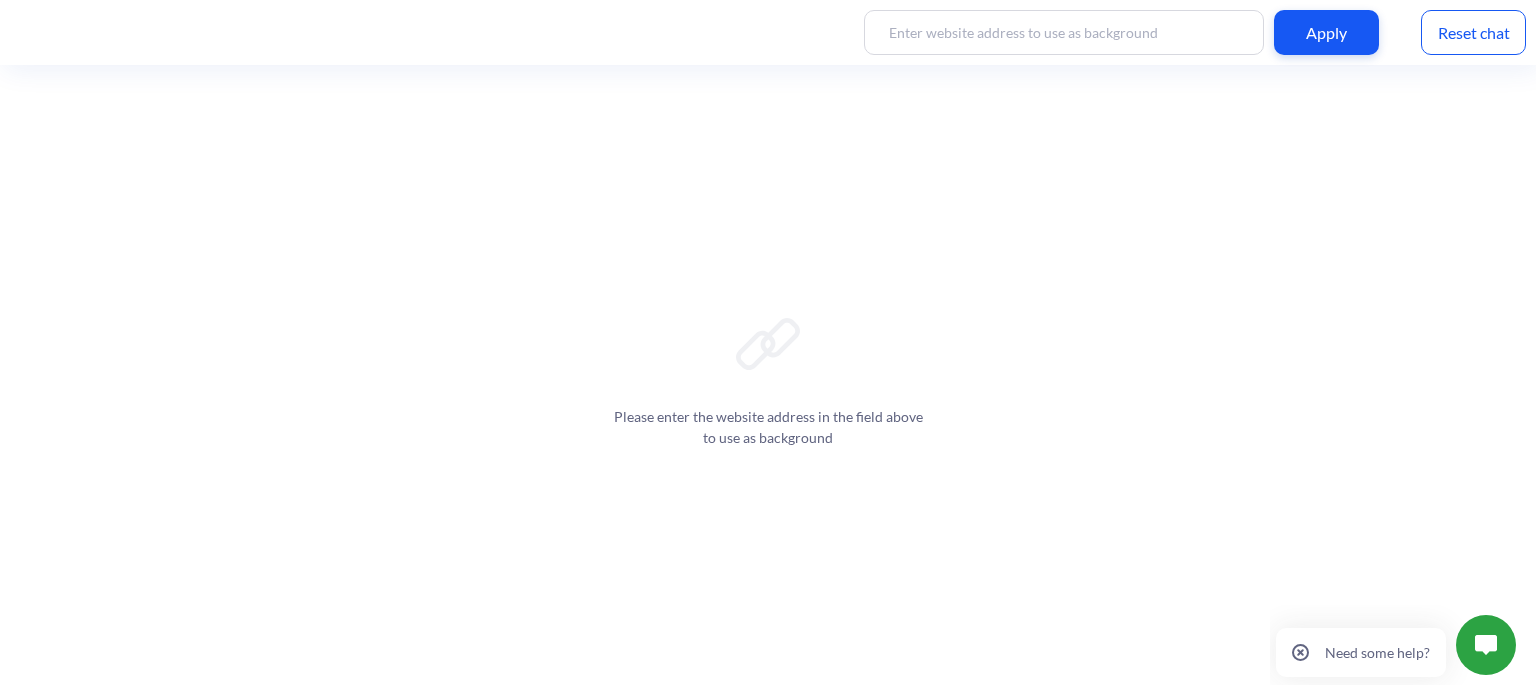 click on "Reset chat" at bounding box center (1473, 32) 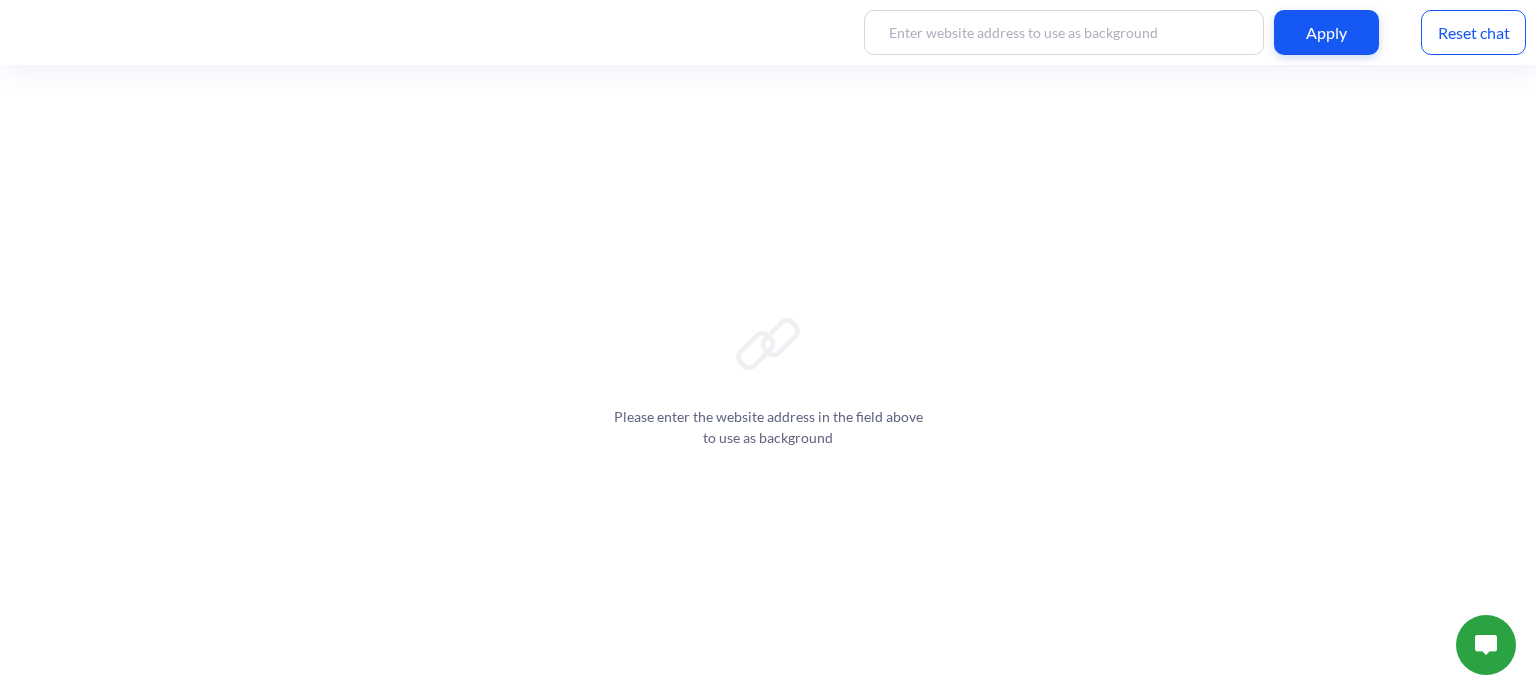 scroll, scrollTop: 0, scrollLeft: 0, axis: both 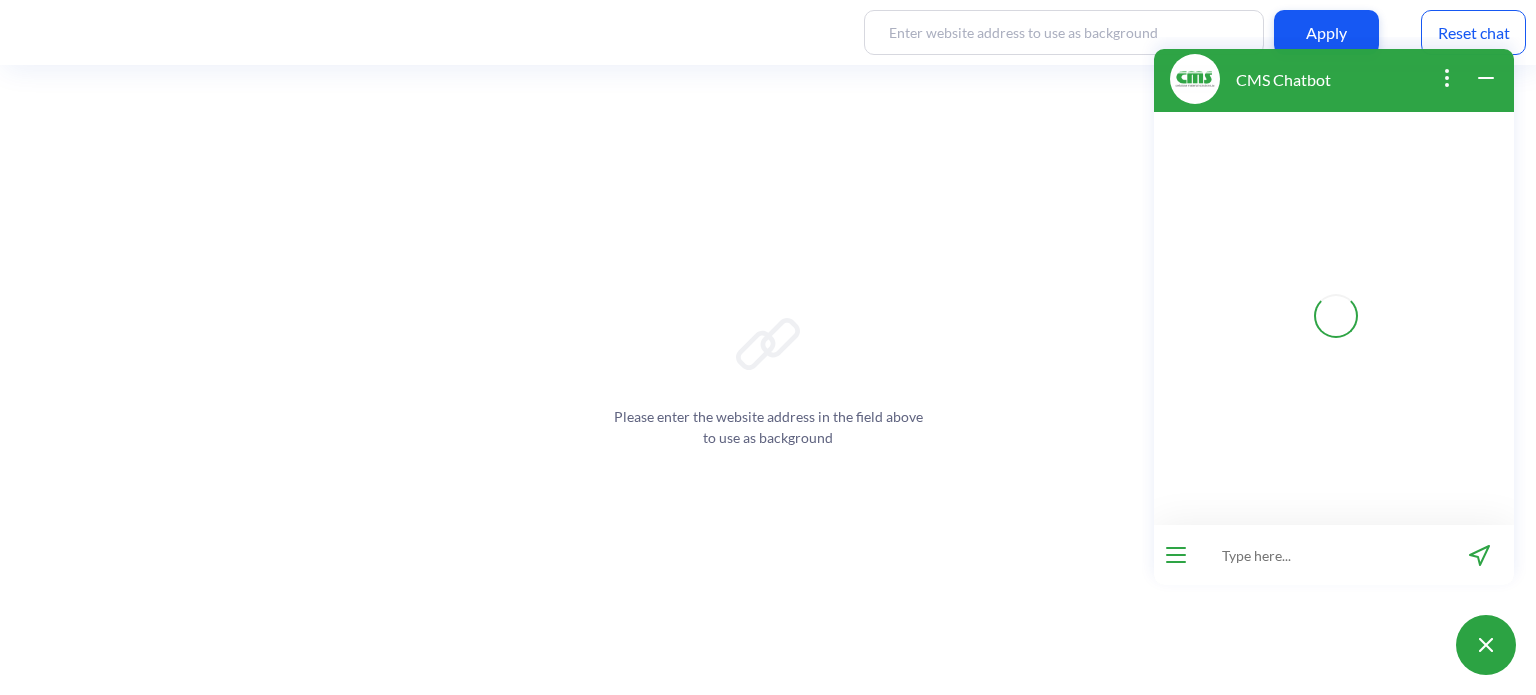 click at bounding box center (1321, 555) 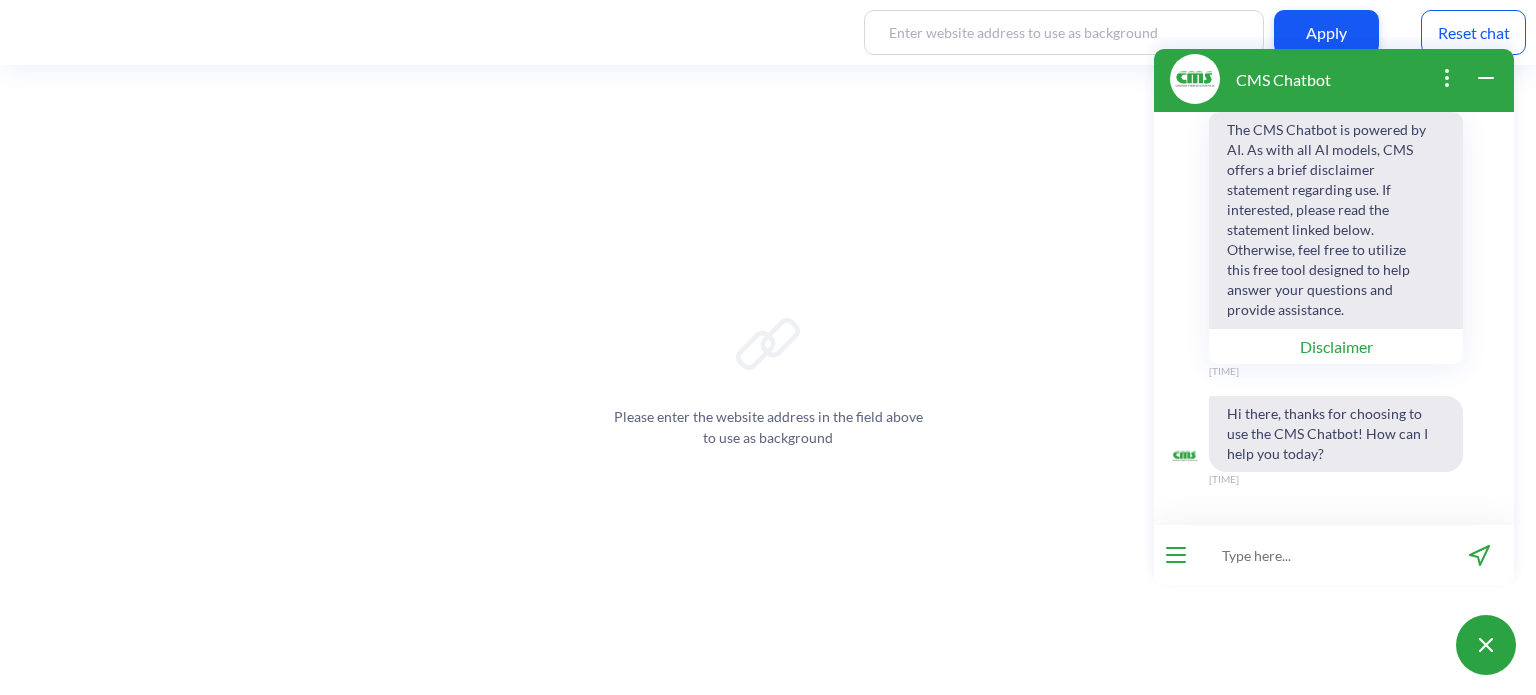 paste on "What is the recycled content of EcoCell?" 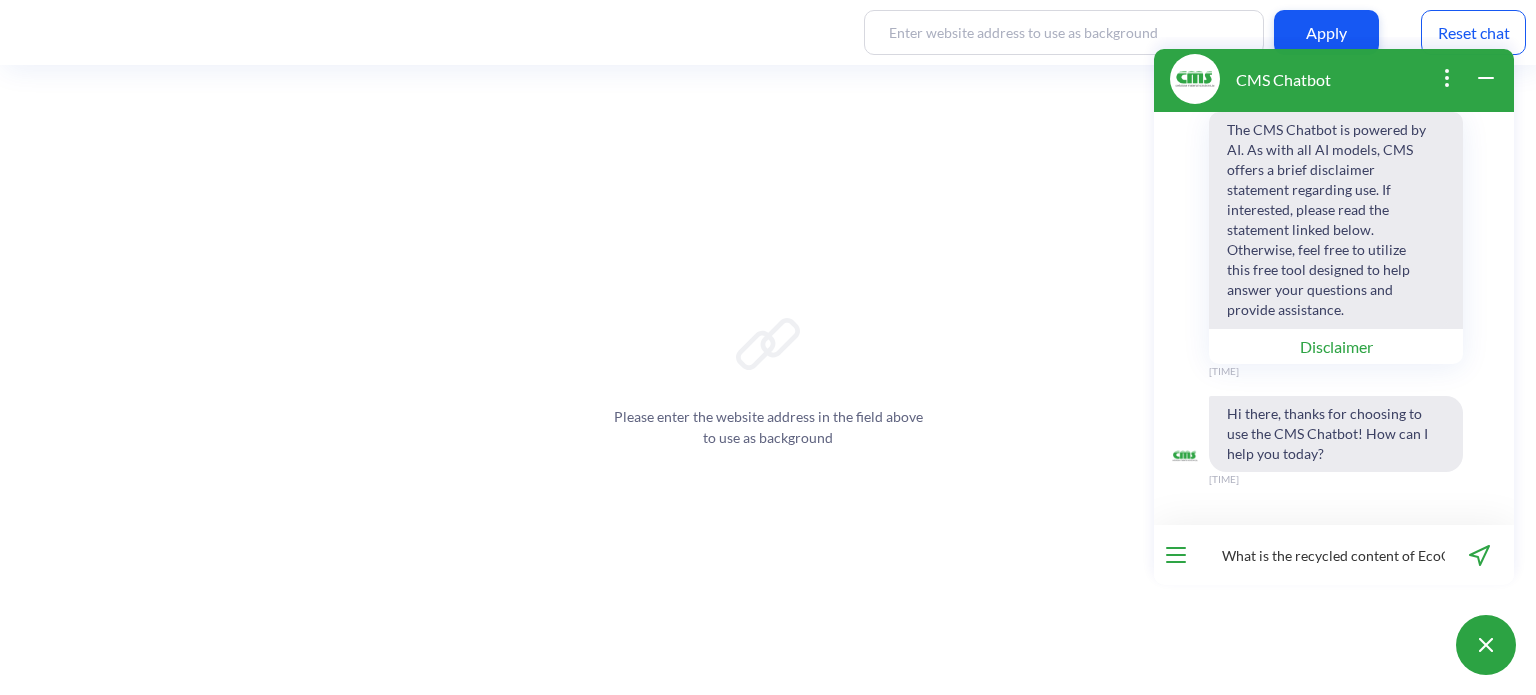 scroll, scrollTop: 0, scrollLeft: 0, axis: both 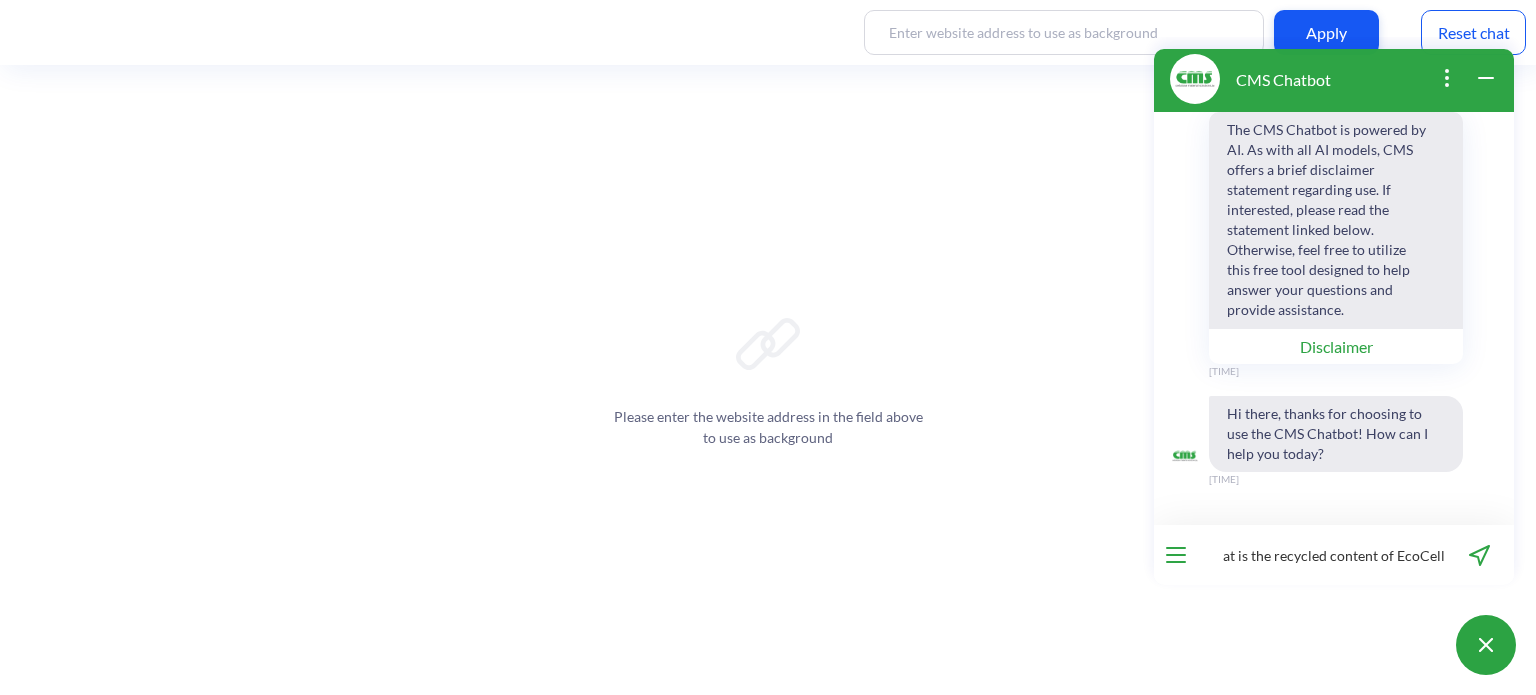 type on "What is the recycled content of EcoCell?" 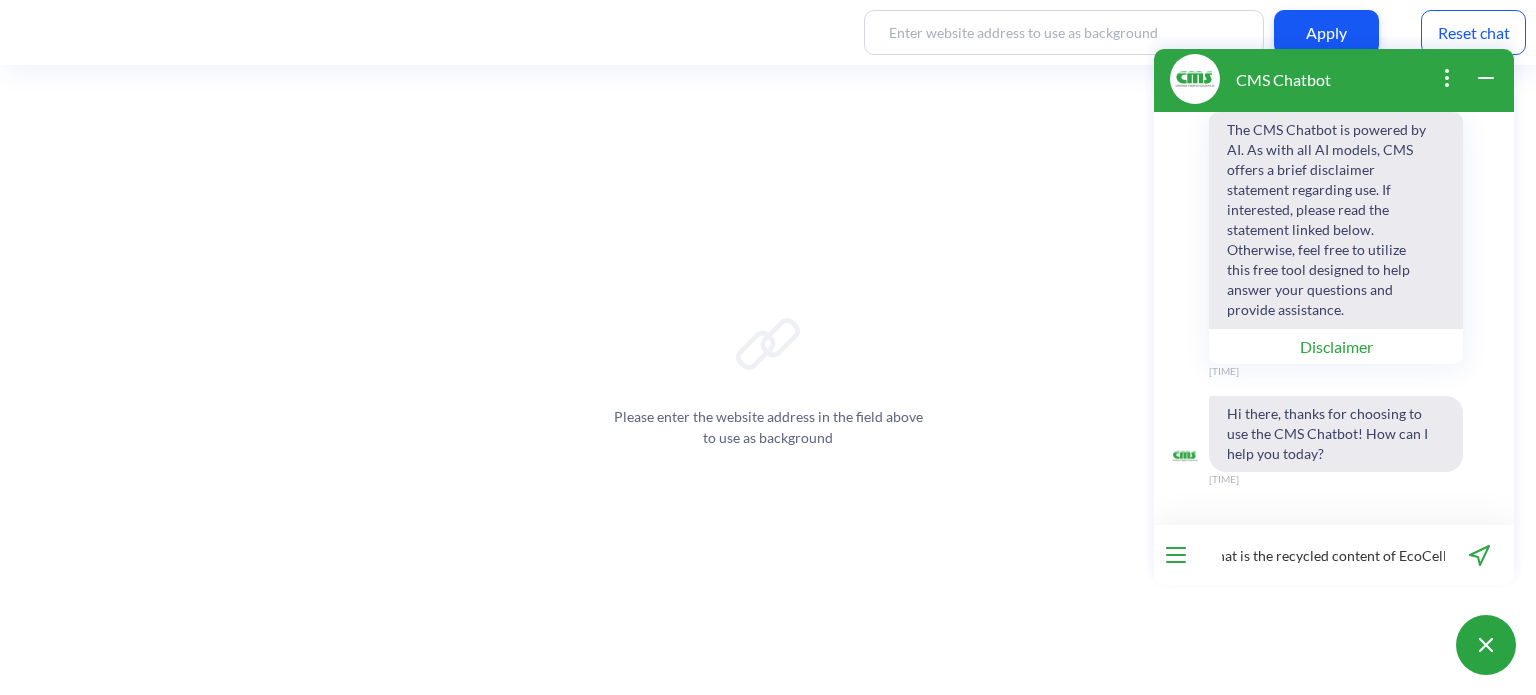 type 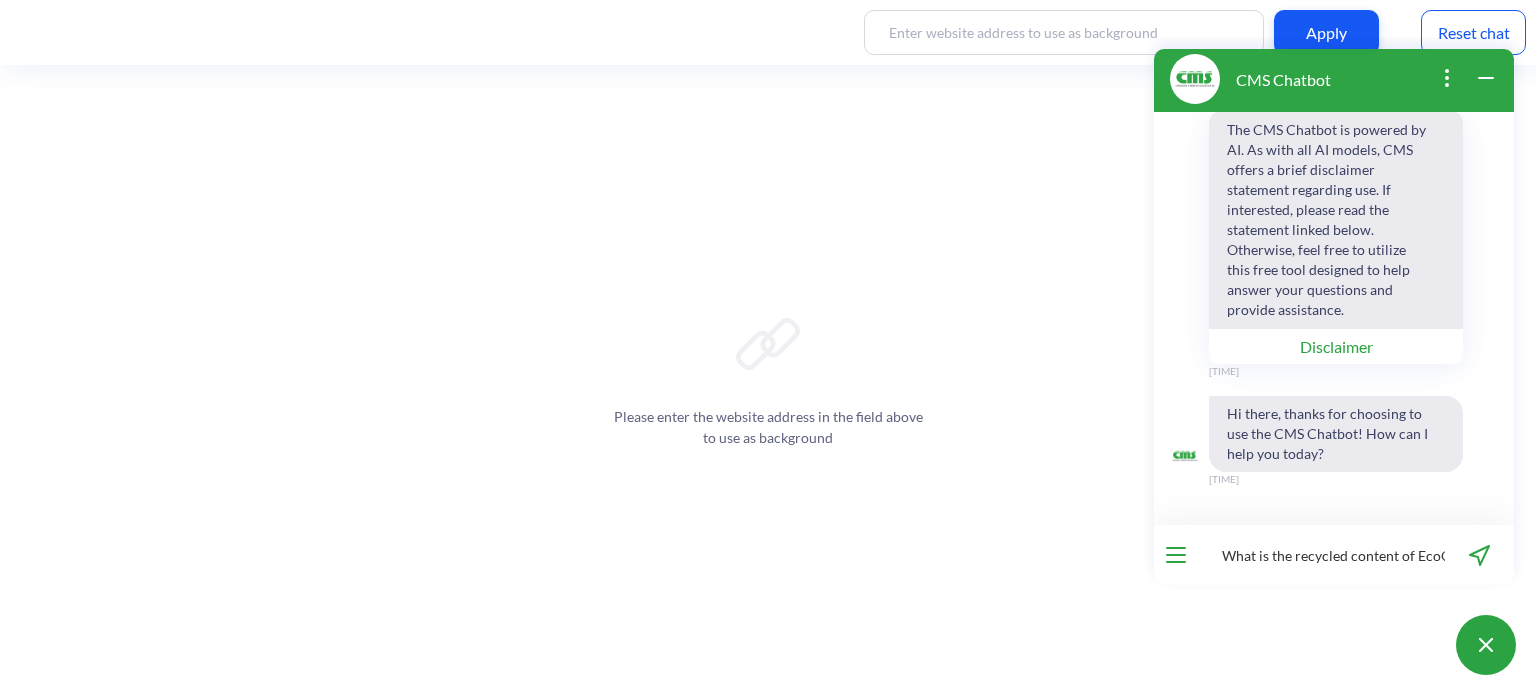 click on "What is the recycled content of EcoCell?" at bounding box center [1321, 555] 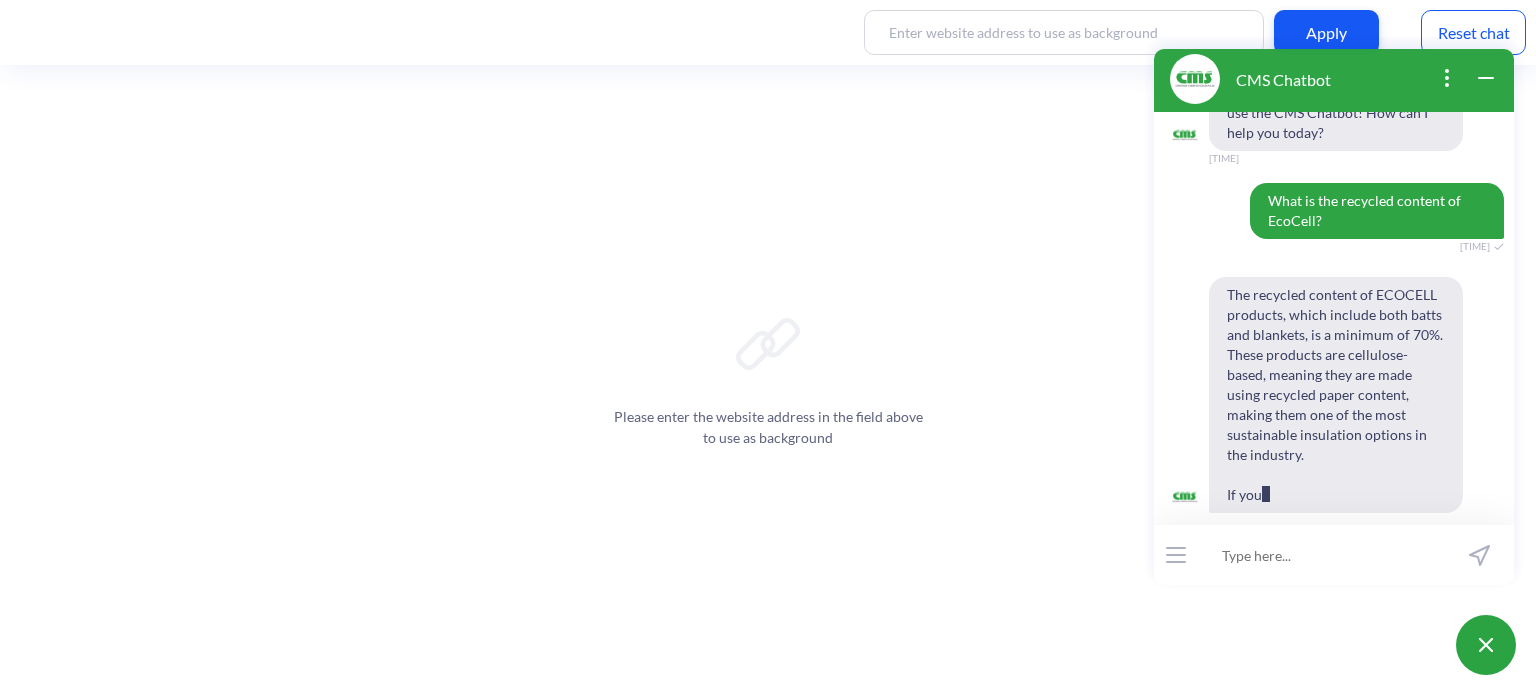scroll, scrollTop: 341, scrollLeft: 0, axis: vertical 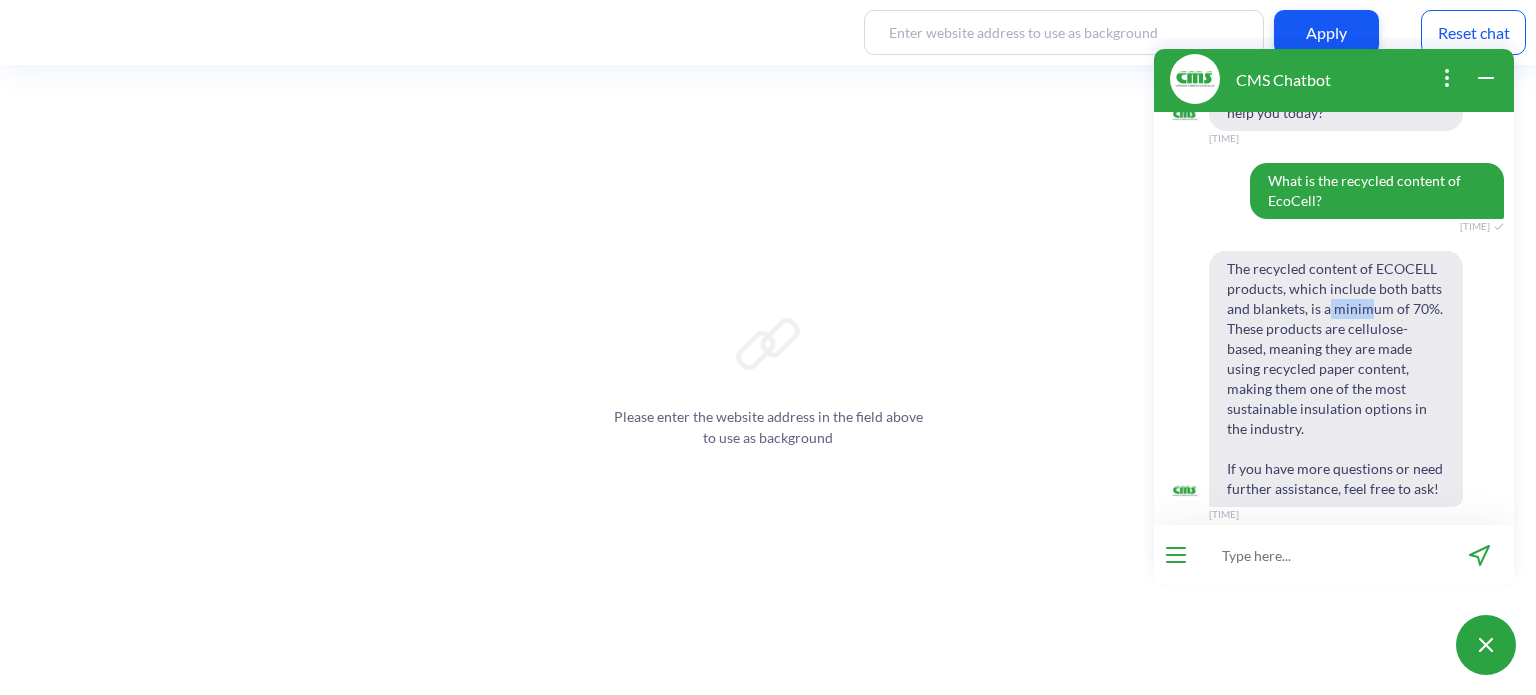 drag, startPoint x: 1328, startPoint y: 302, endPoint x: 1370, endPoint y: 302, distance: 42 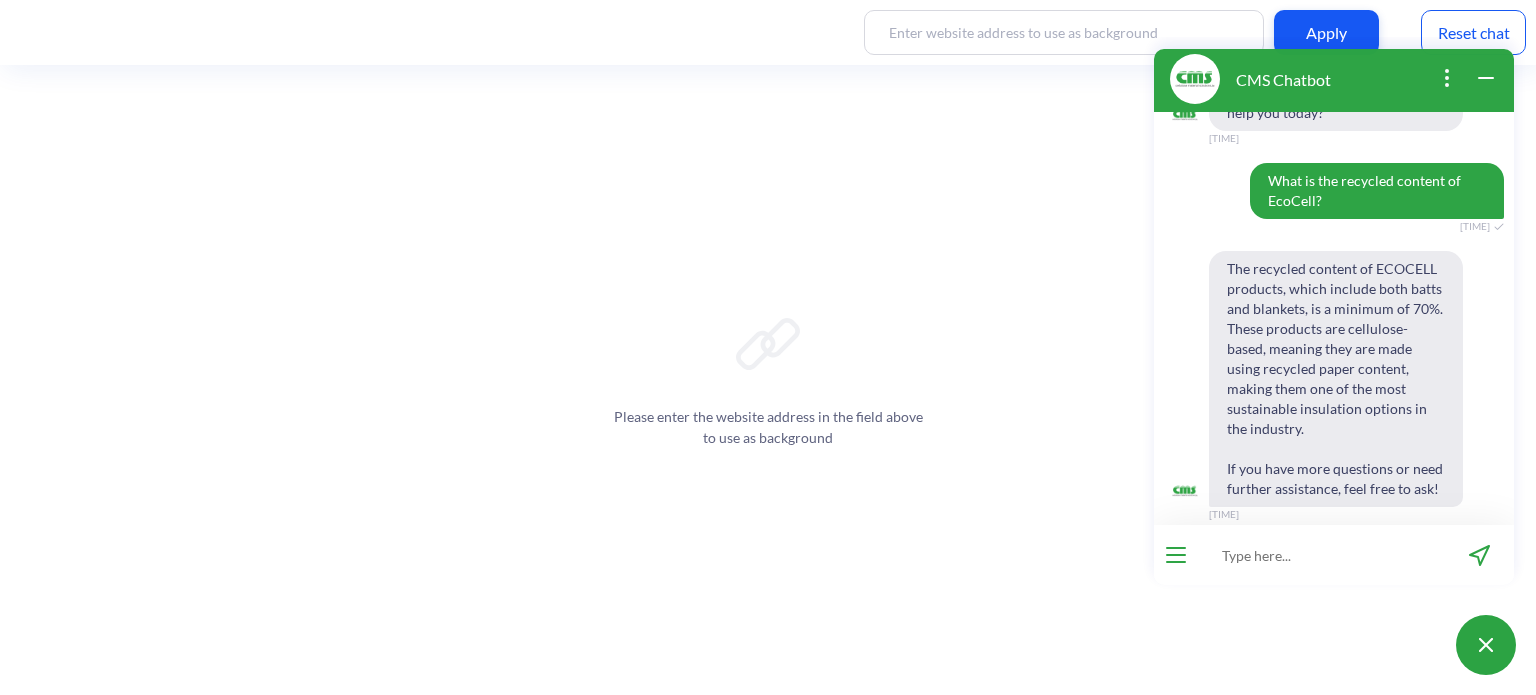 click on "The recycled content of ECOCELL products, which include both batts and blankets, is a minimum of 70%. These products are cellulose-based, meaning they are made using recycled paper content, making them one of the most sustainable insulation options in the industry.
If you have more questions or need further assistance, feel free to ask!" at bounding box center [1336, 379] 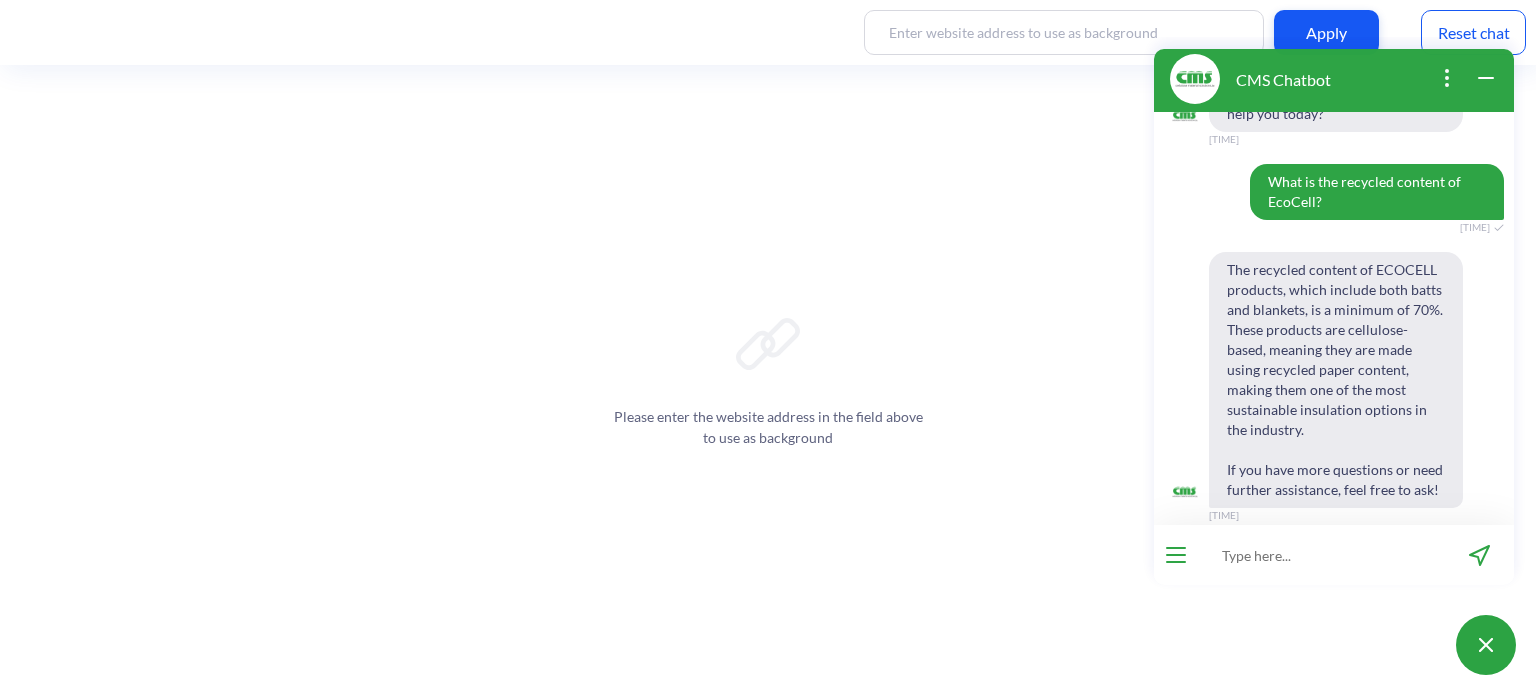 click at bounding box center (1321, 555) 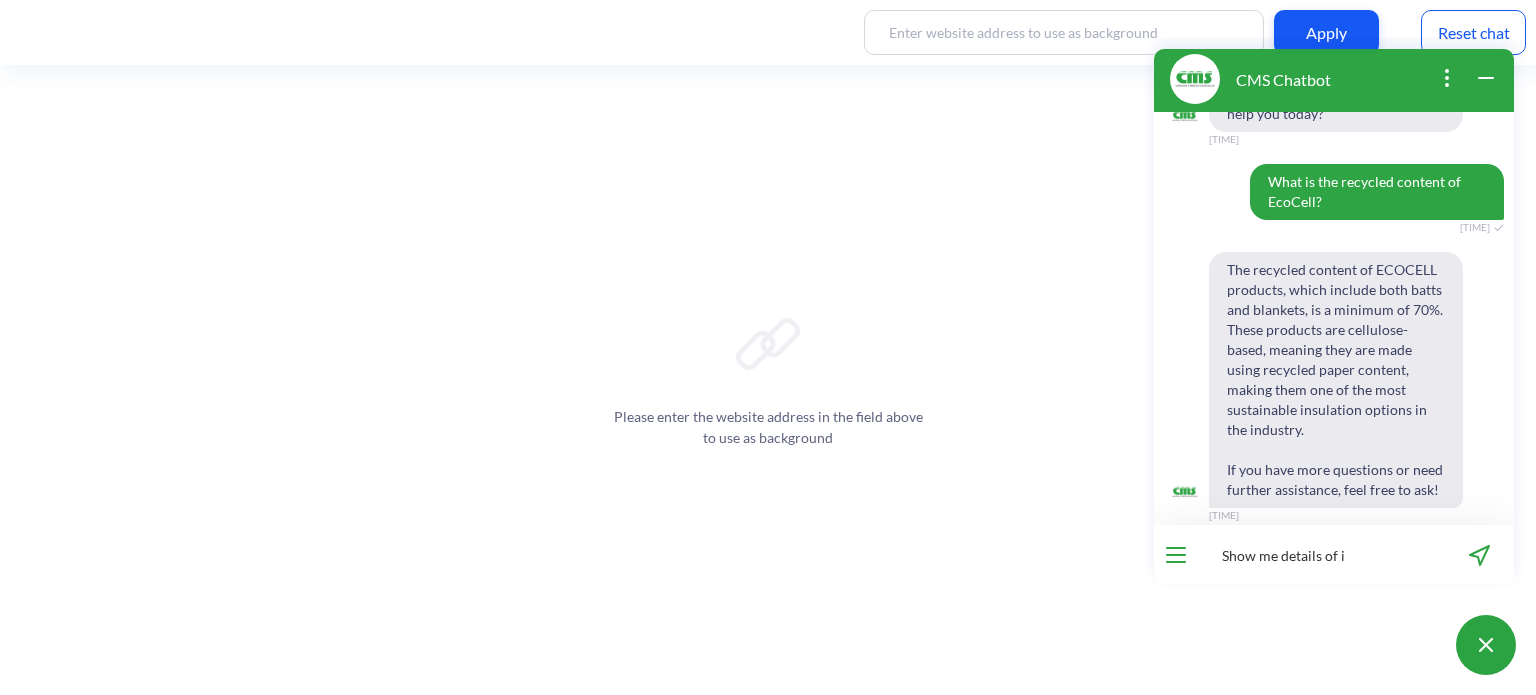 type on "Show me details of it" 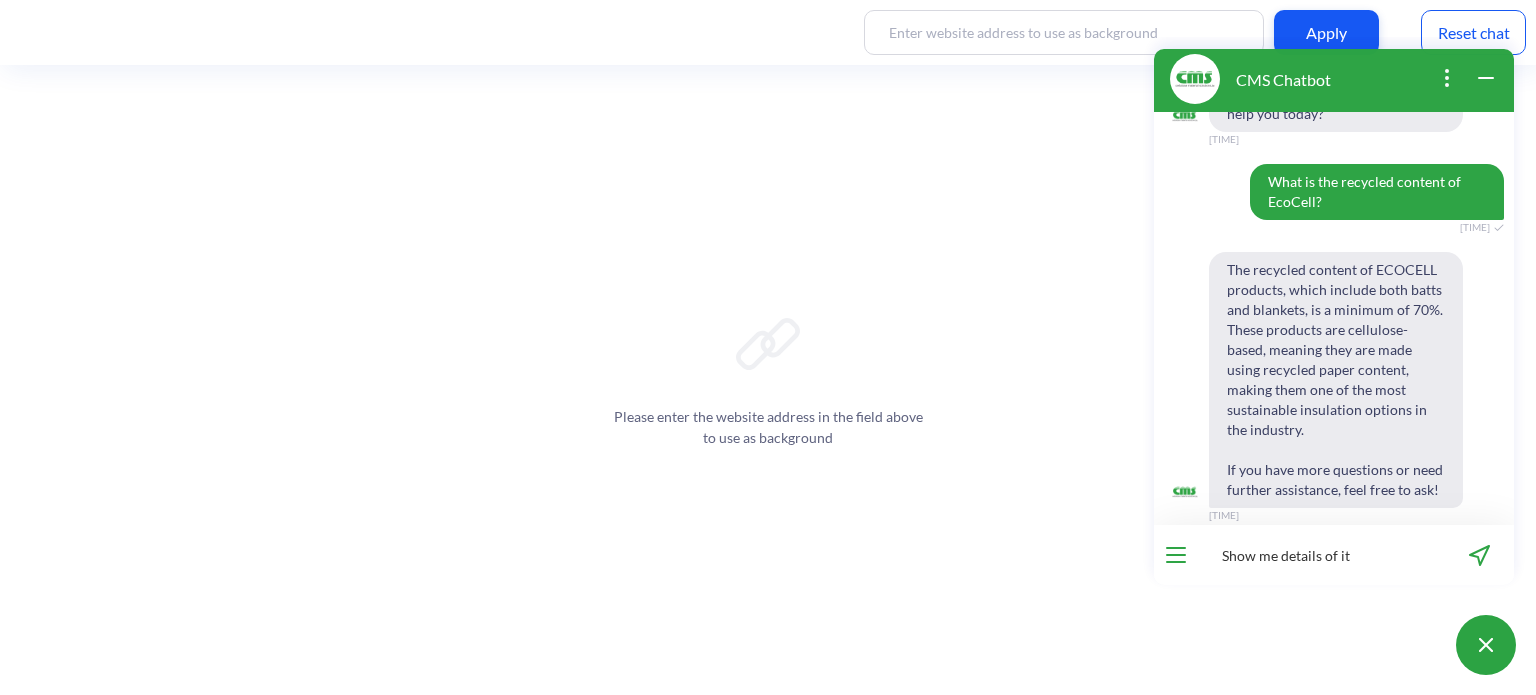 type 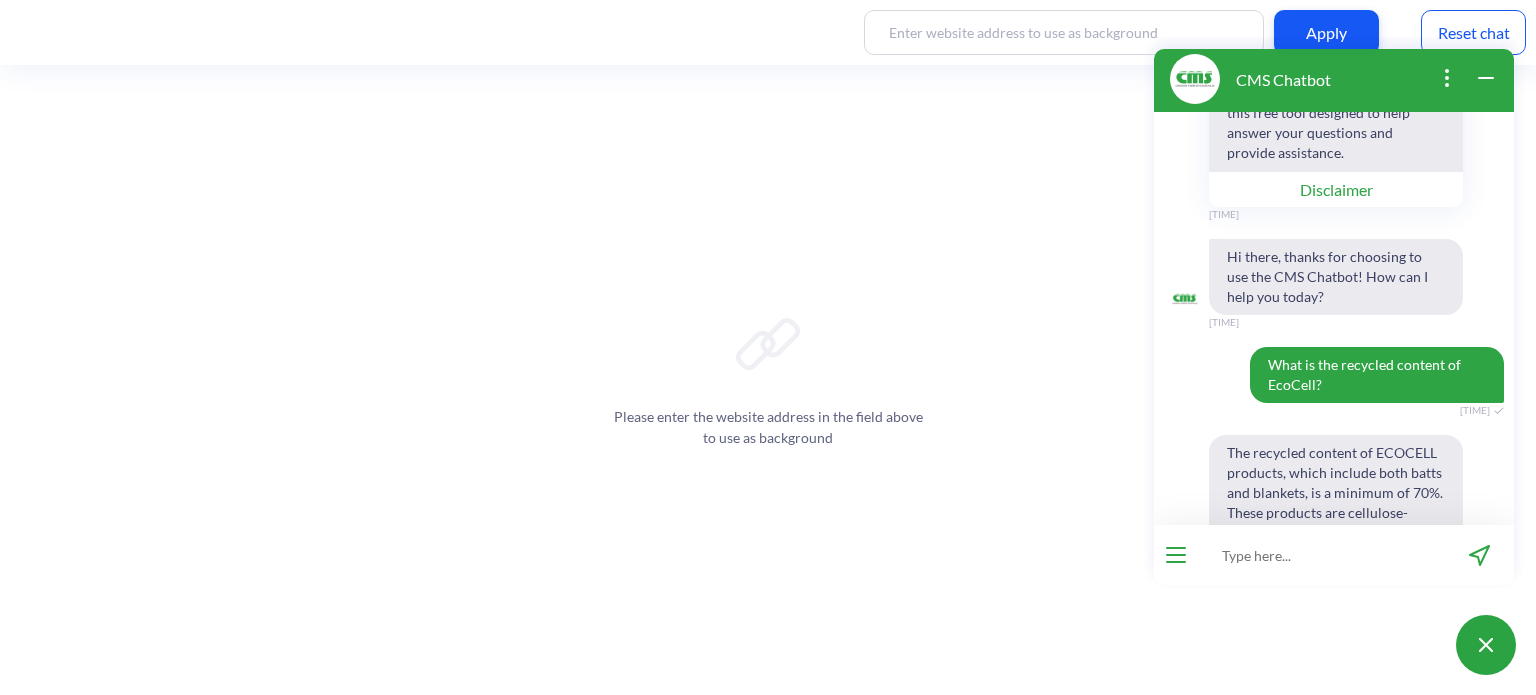 scroll, scrollTop: 357, scrollLeft: 0, axis: vertical 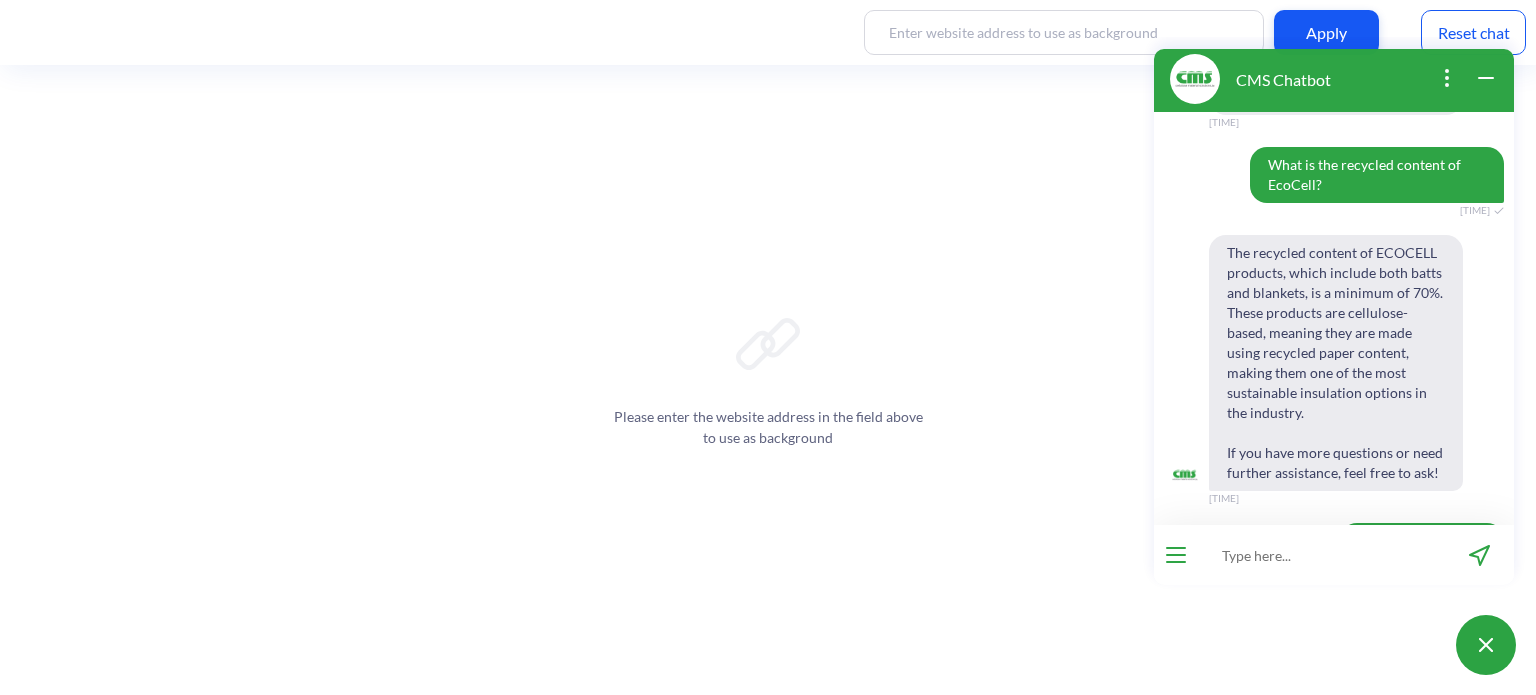 click on "Reset chat" at bounding box center (1473, 32) 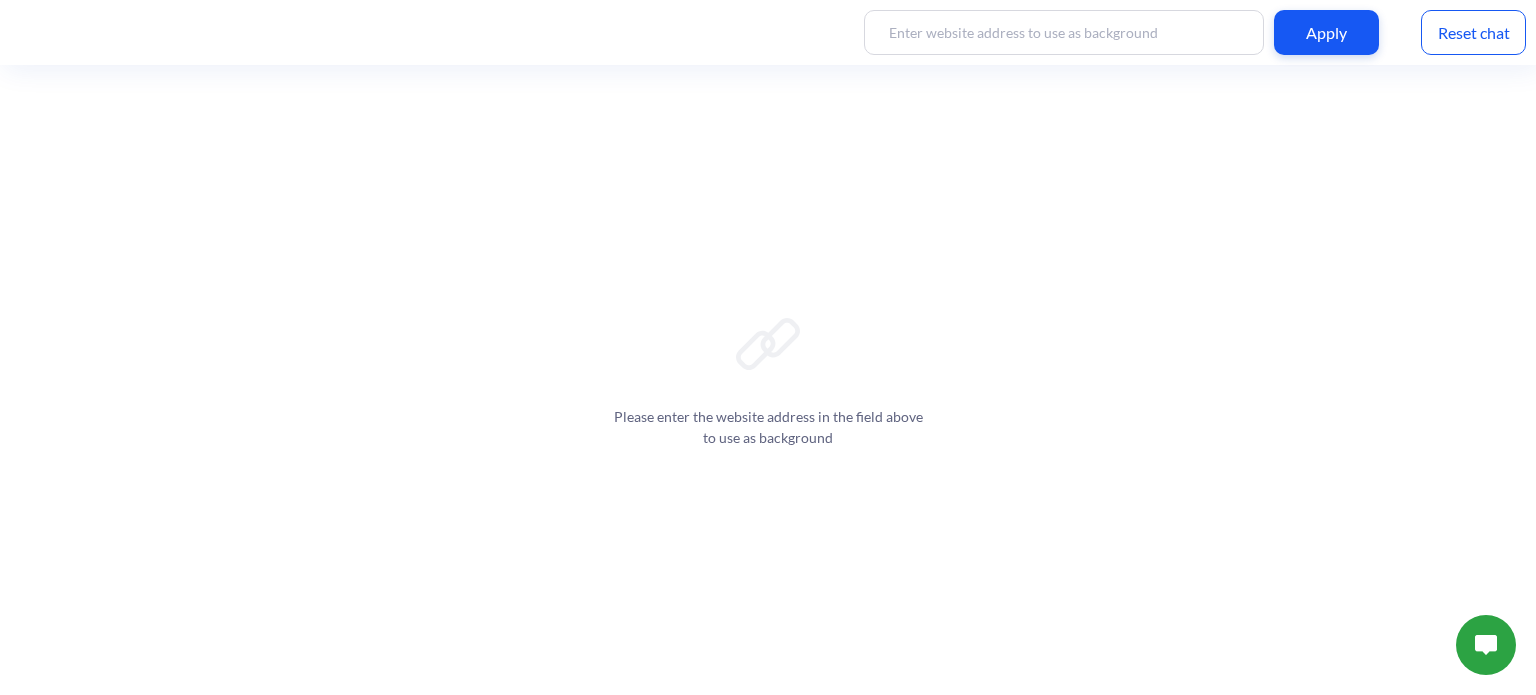 scroll, scrollTop: 0, scrollLeft: 0, axis: both 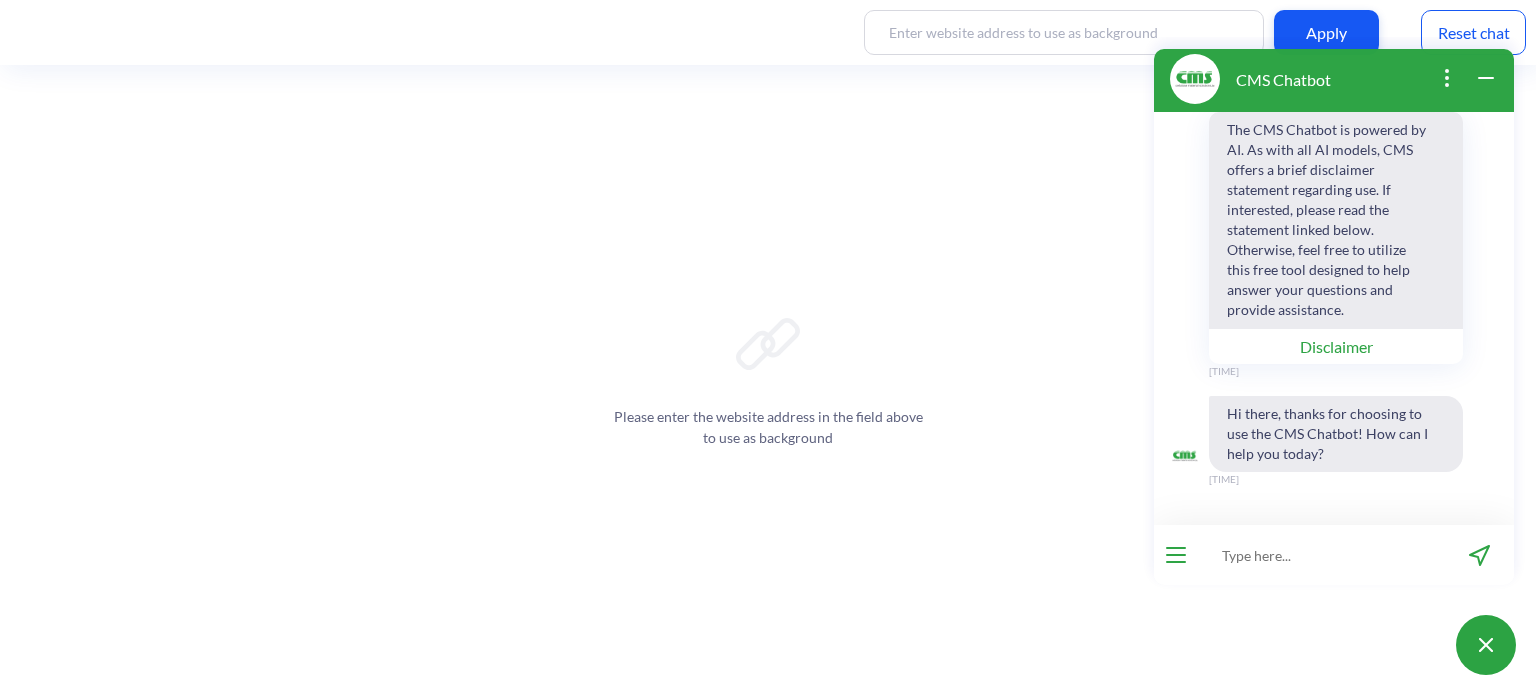 click at bounding box center (1321, 555) 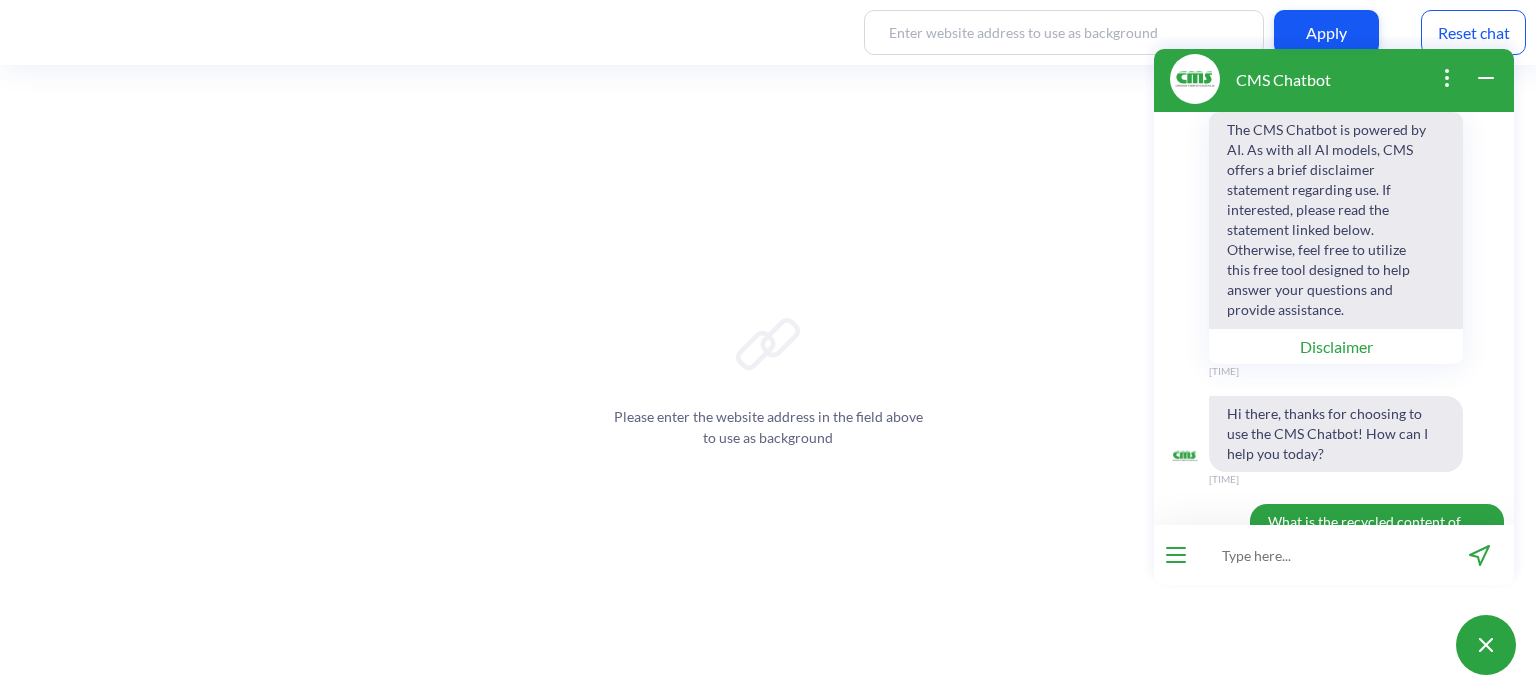 scroll, scrollTop: 0, scrollLeft: 0, axis: both 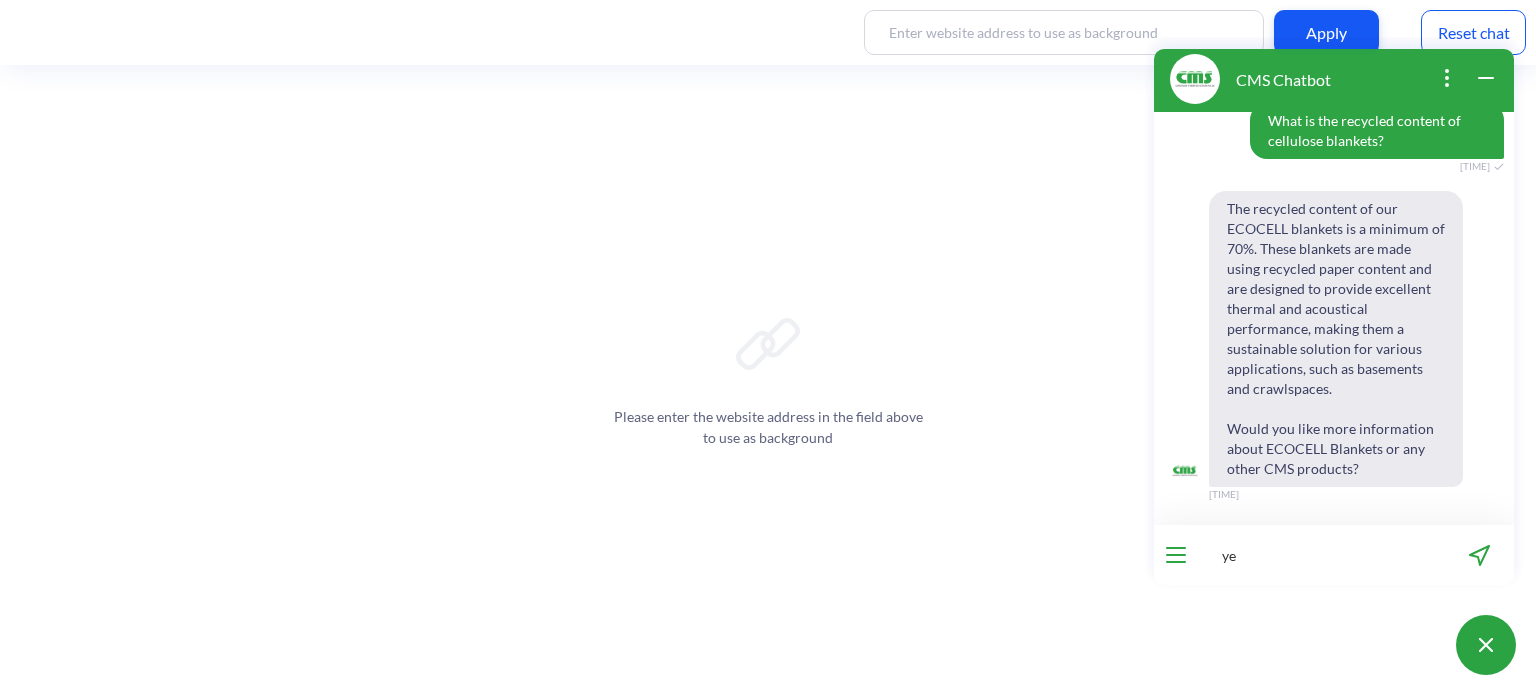 type on "yes" 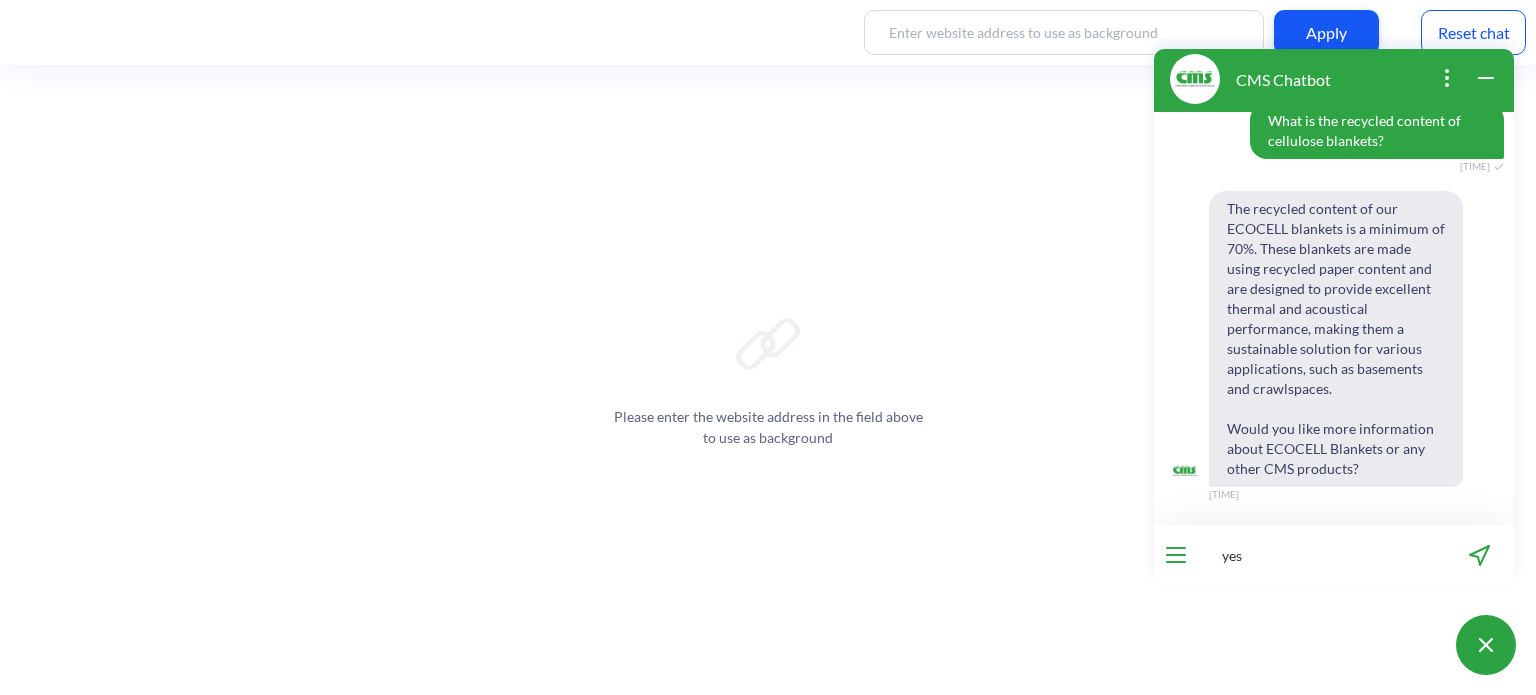 type 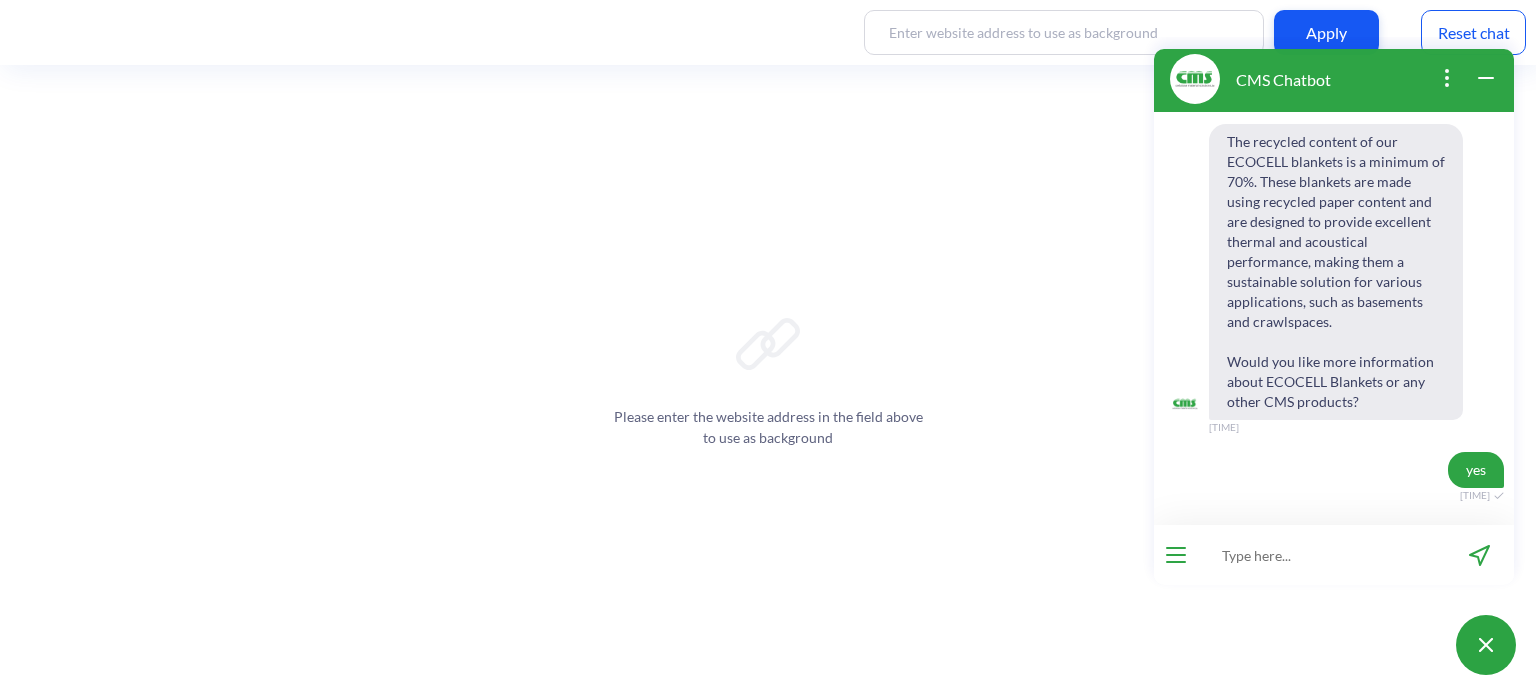 scroll, scrollTop: 489, scrollLeft: 0, axis: vertical 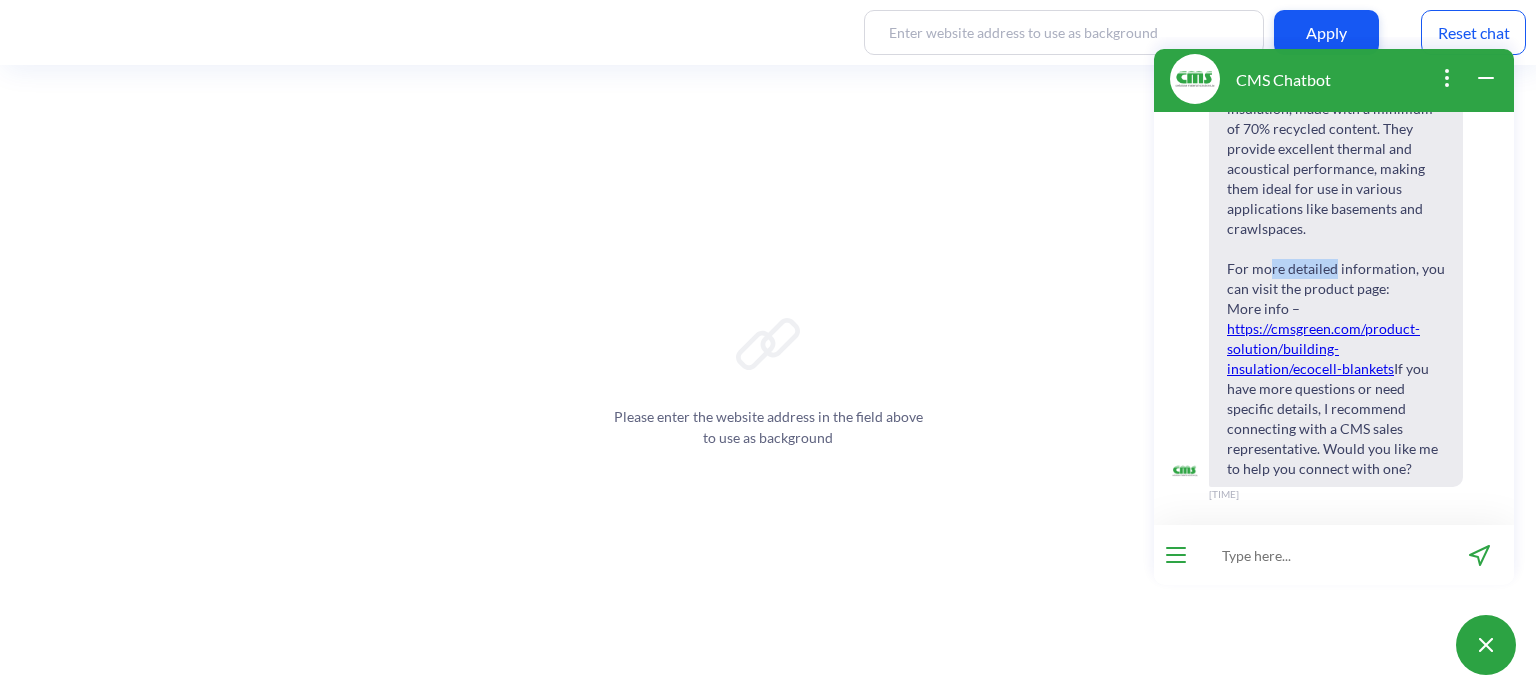 drag, startPoint x: 1267, startPoint y: 254, endPoint x: 1332, endPoint y: 254, distance: 65 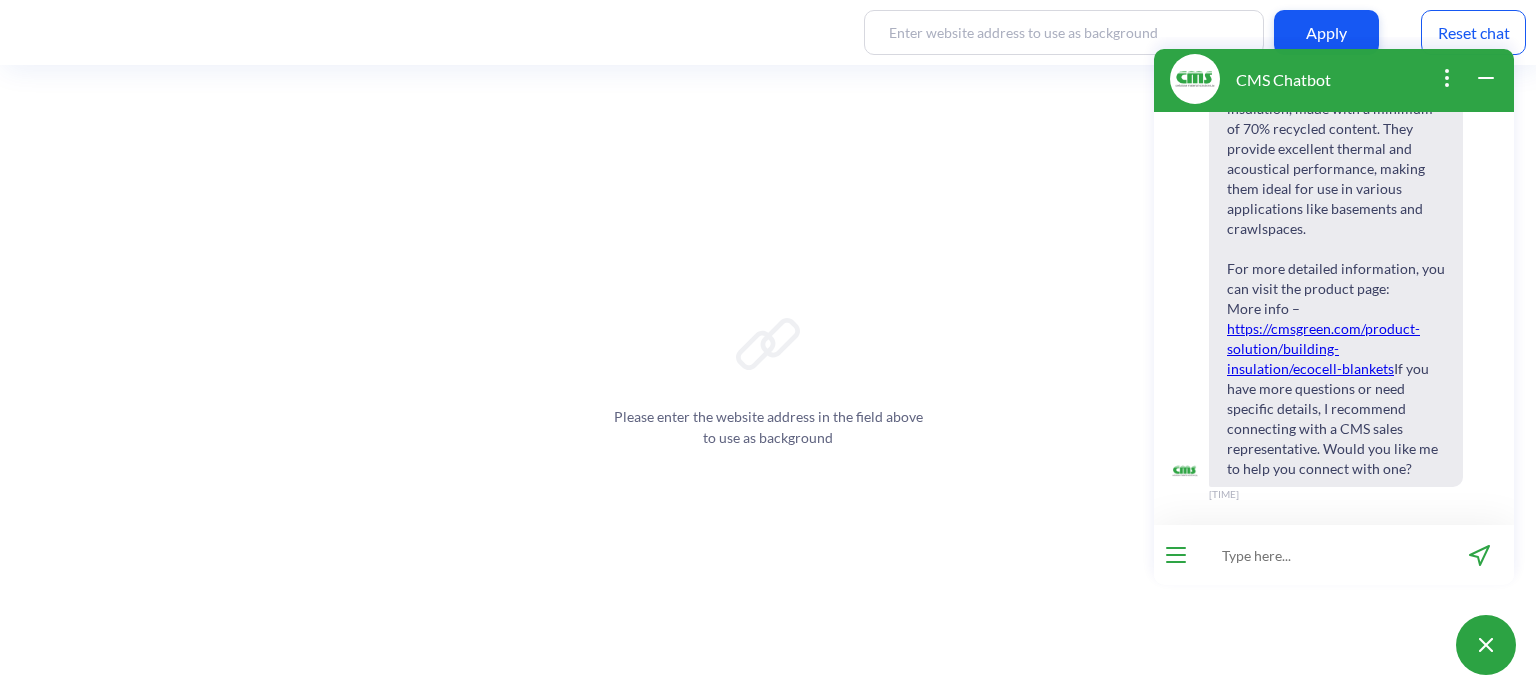 click on "ECOCELL Blankets are a sustainable solution for building insulation, made with a minimum of 70% recycled content. They provide excellent thermal and acoustical performance, making them ideal for use in various applications like basements and crawlspaces.
For more detailed information, you can visit the product page:
More info –  https://cmsgreen.com/product-solution/building-insulation/ecocell-blankets
If you have more questions or need specific details, I recommend connecting with a CMS sales representative. Would you like me to help you connect with one?" at bounding box center [1336, 269] 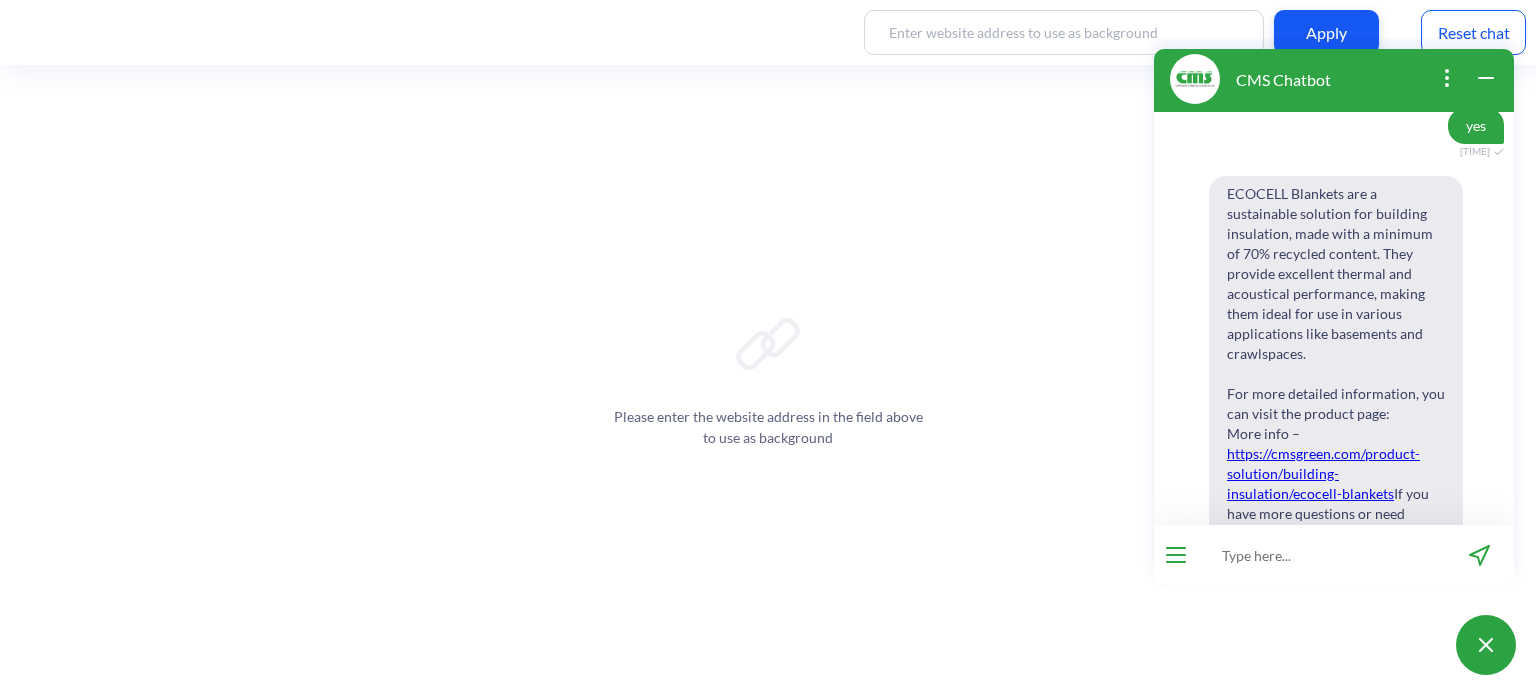 scroll, scrollTop: 936, scrollLeft: 0, axis: vertical 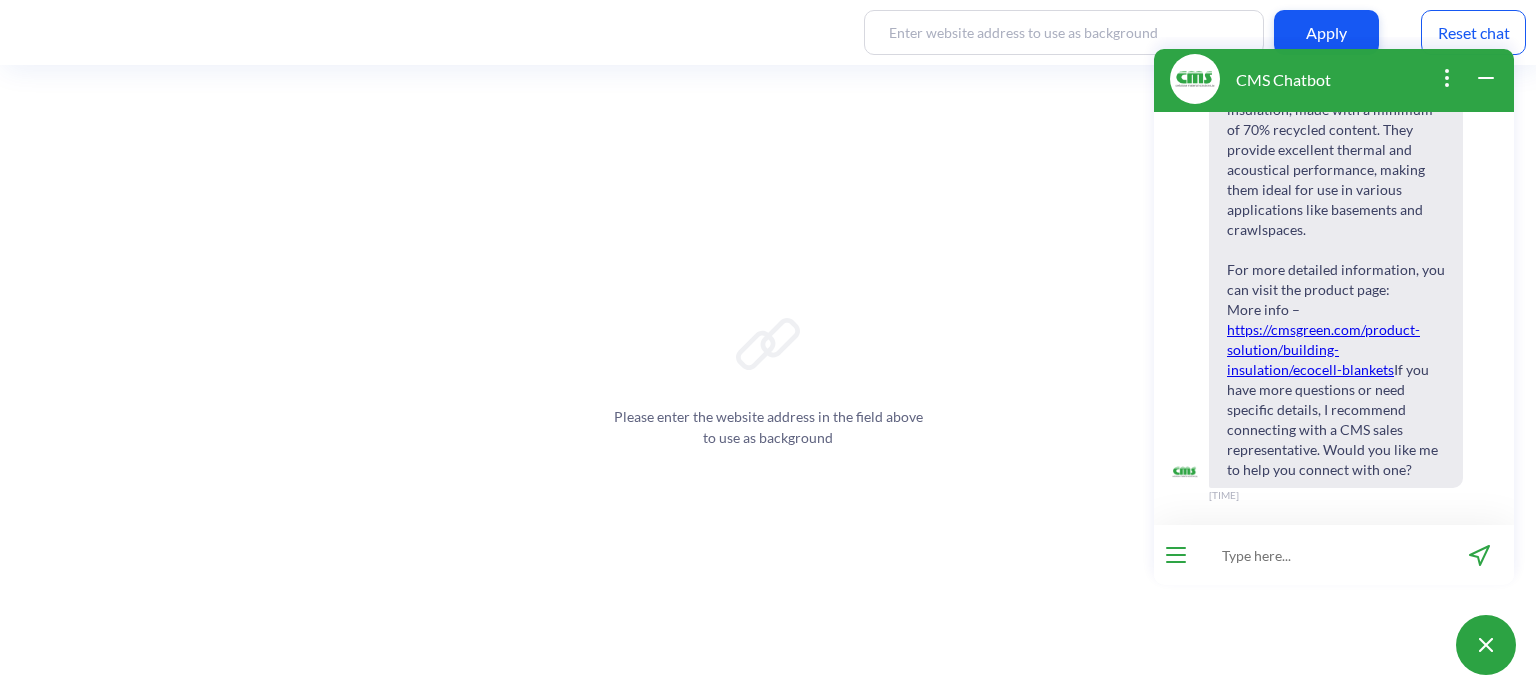 click on "Reset chat" at bounding box center (1473, 32) 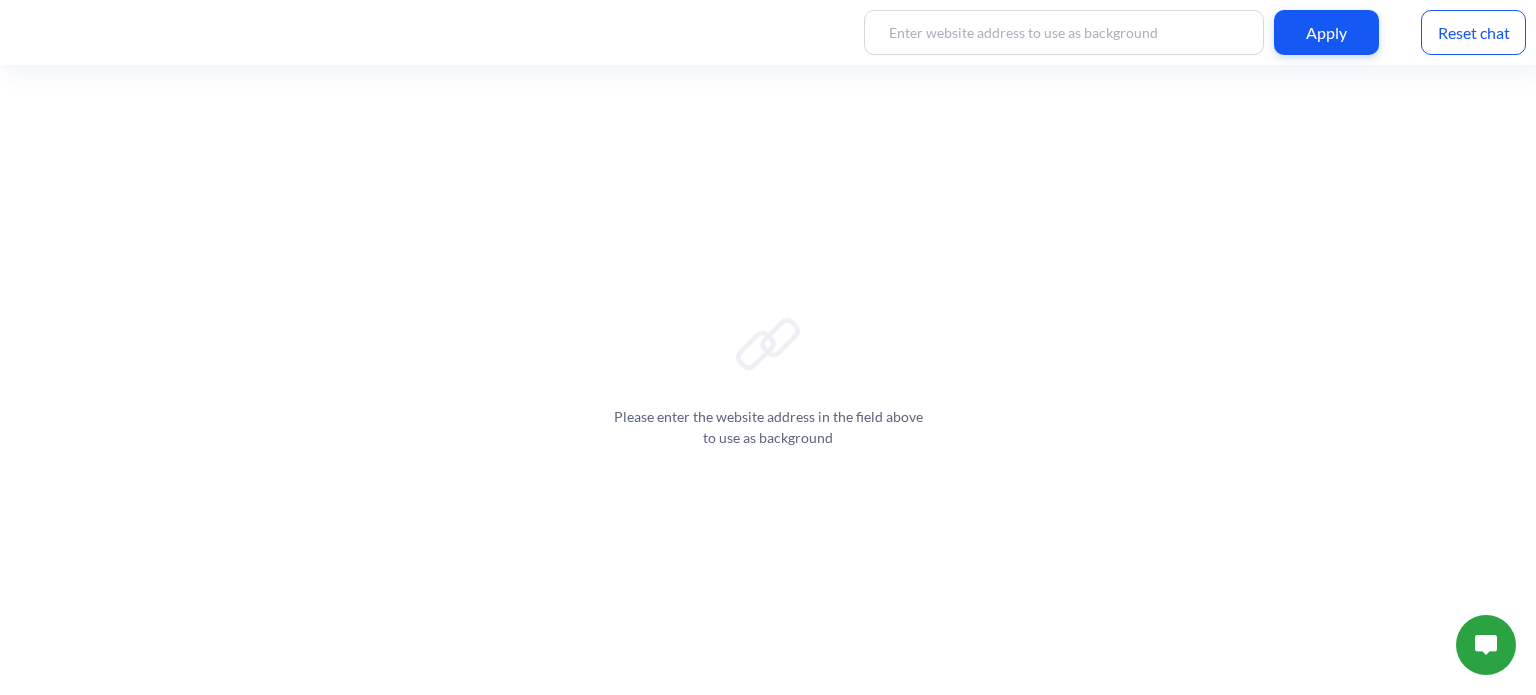 scroll, scrollTop: 0, scrollLeft: 0, axis: both 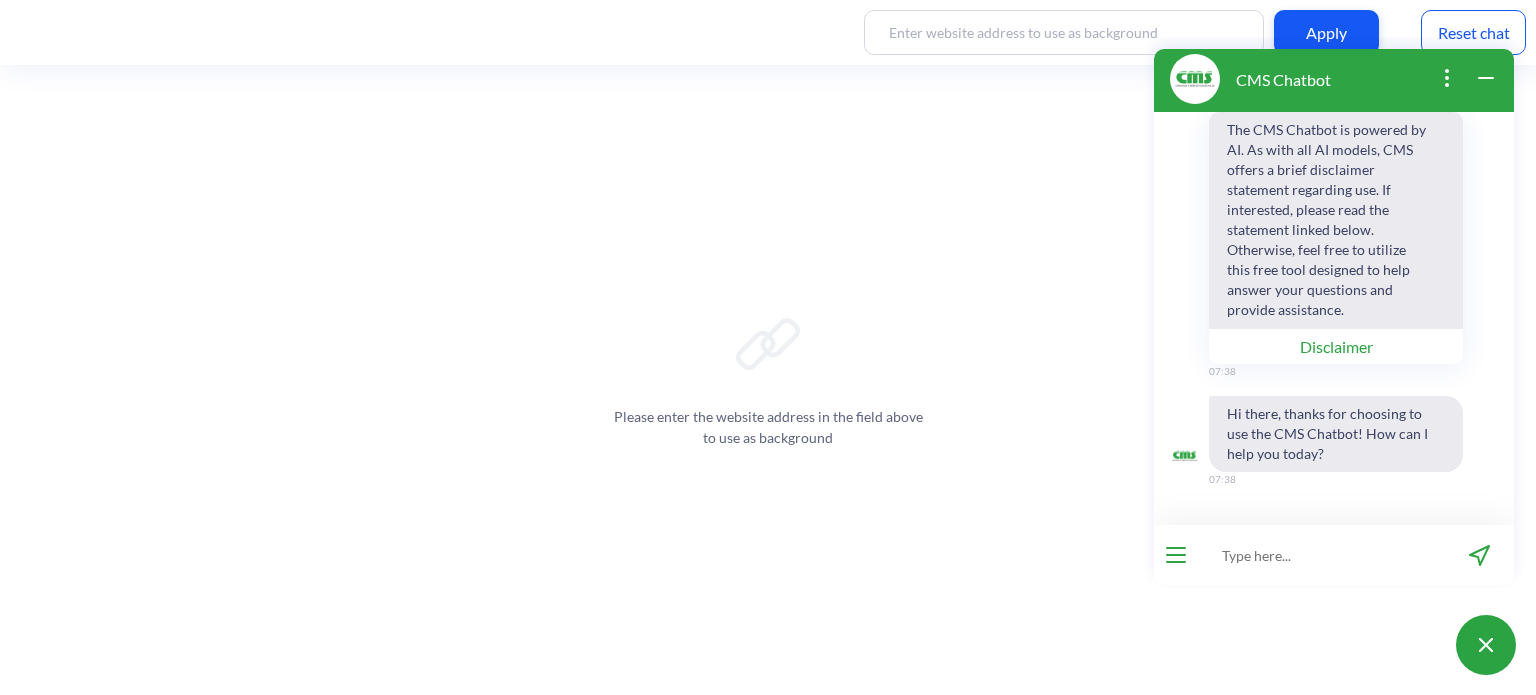 type 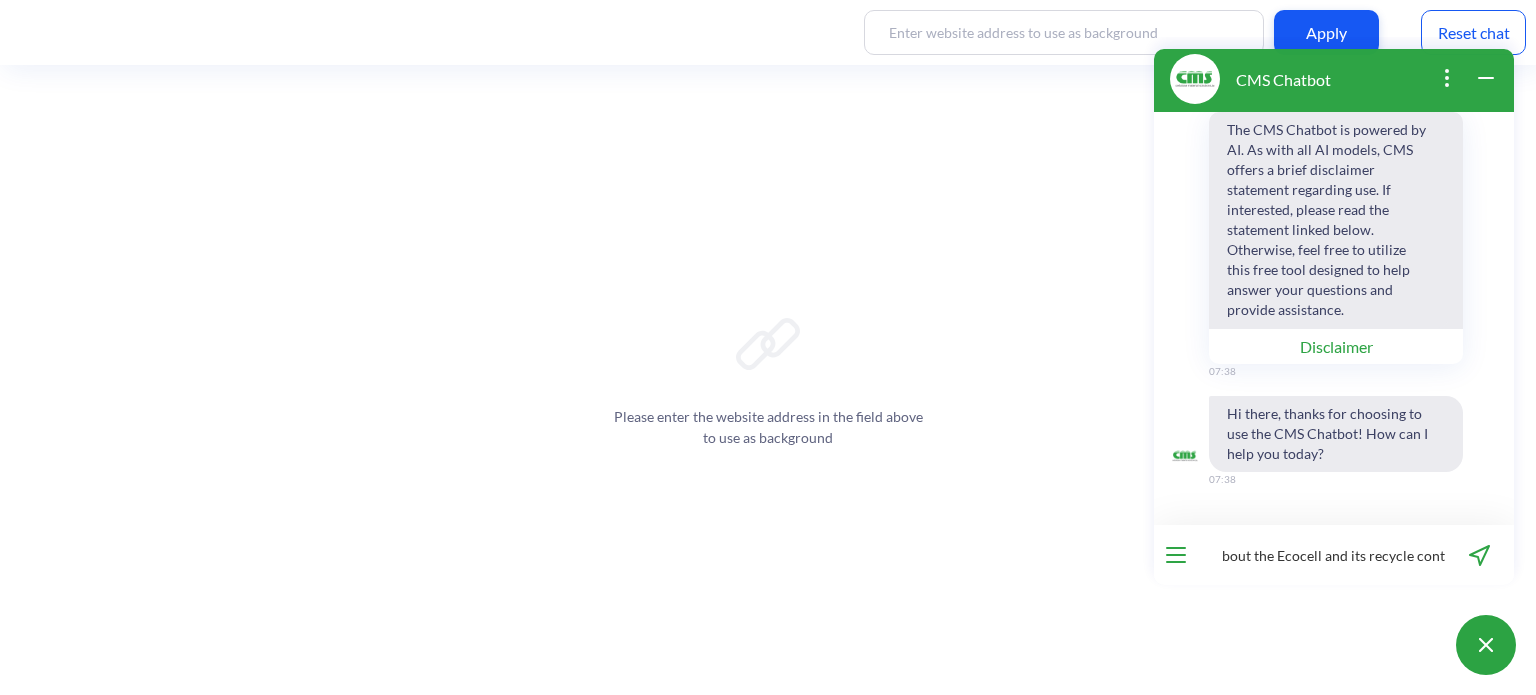 type on "Tell me about the Ecocell and its recycle content" 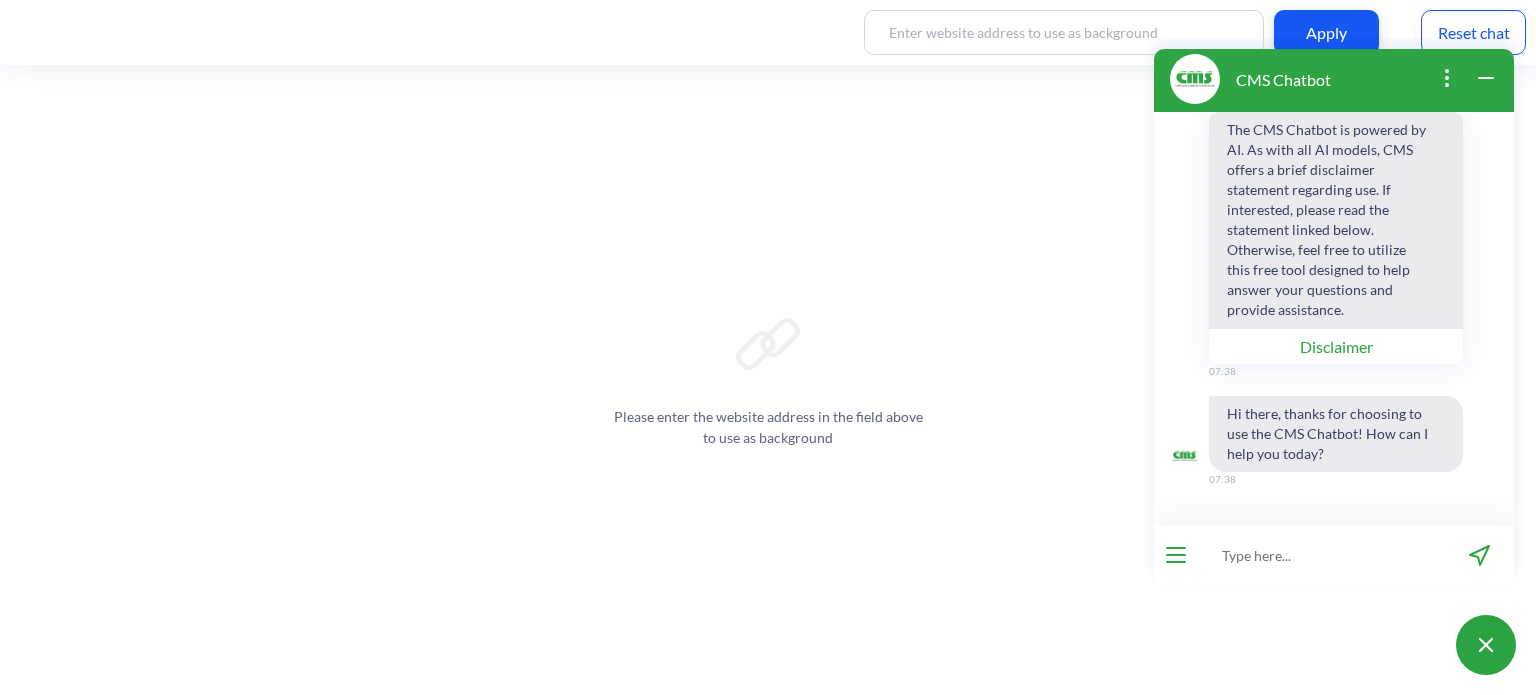 scroll, scrollTop: 0, scrollLeft: 0, axis: both 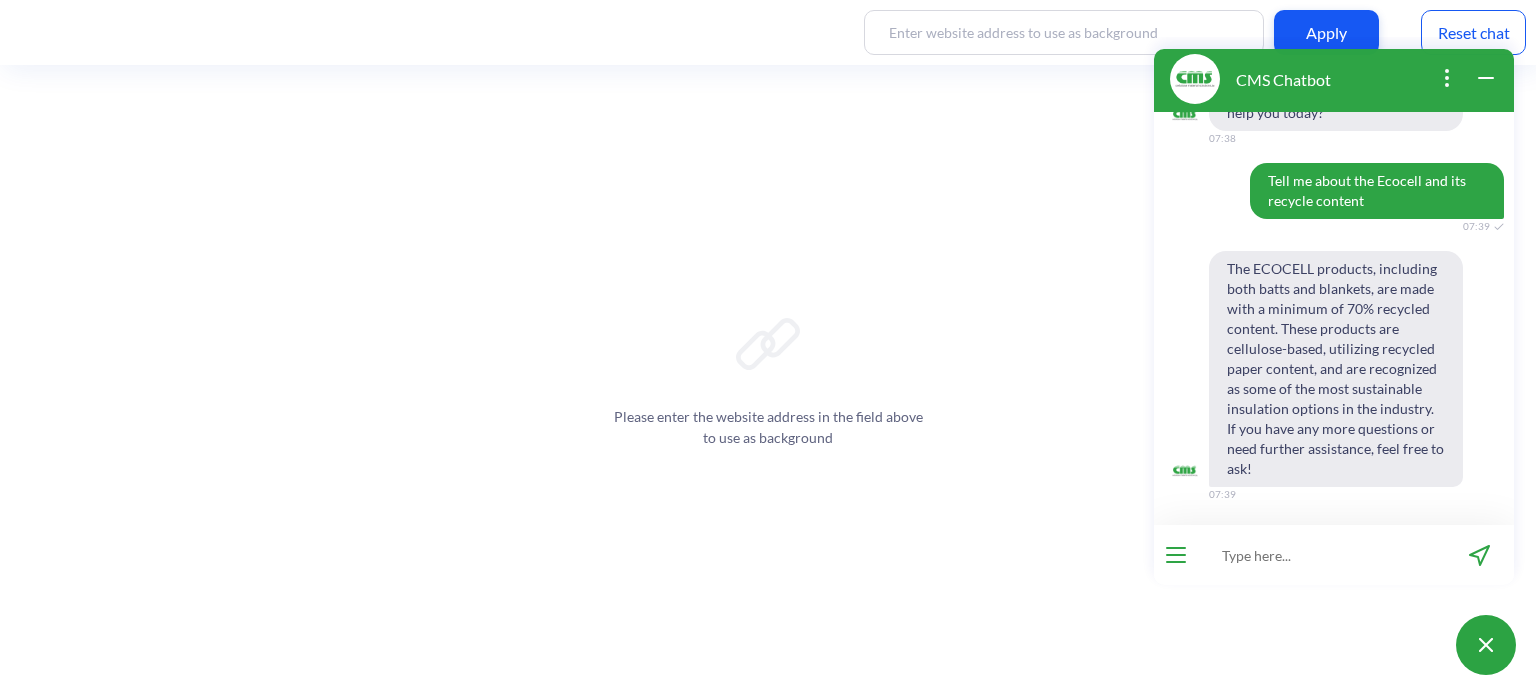 type 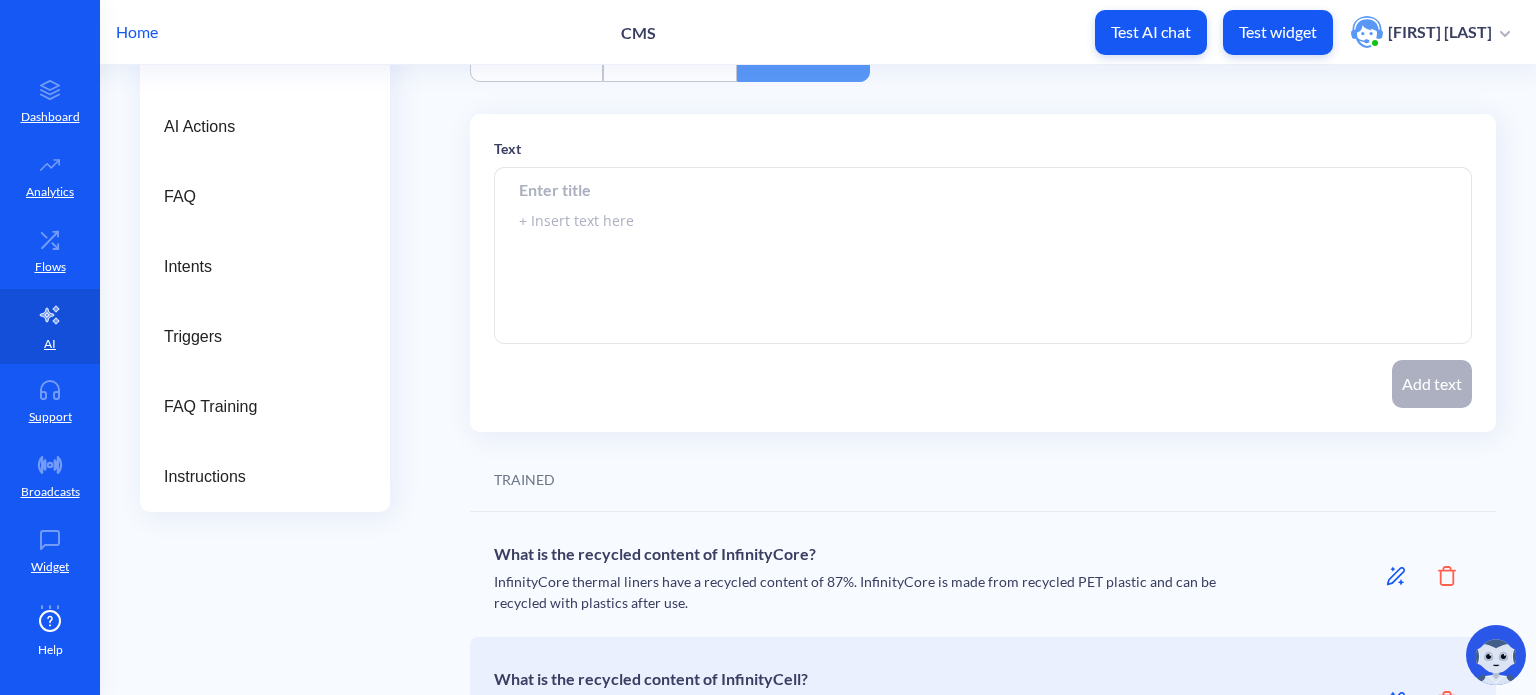 scroll, scrollTop: 0, scrollLeft: 0, axis: both 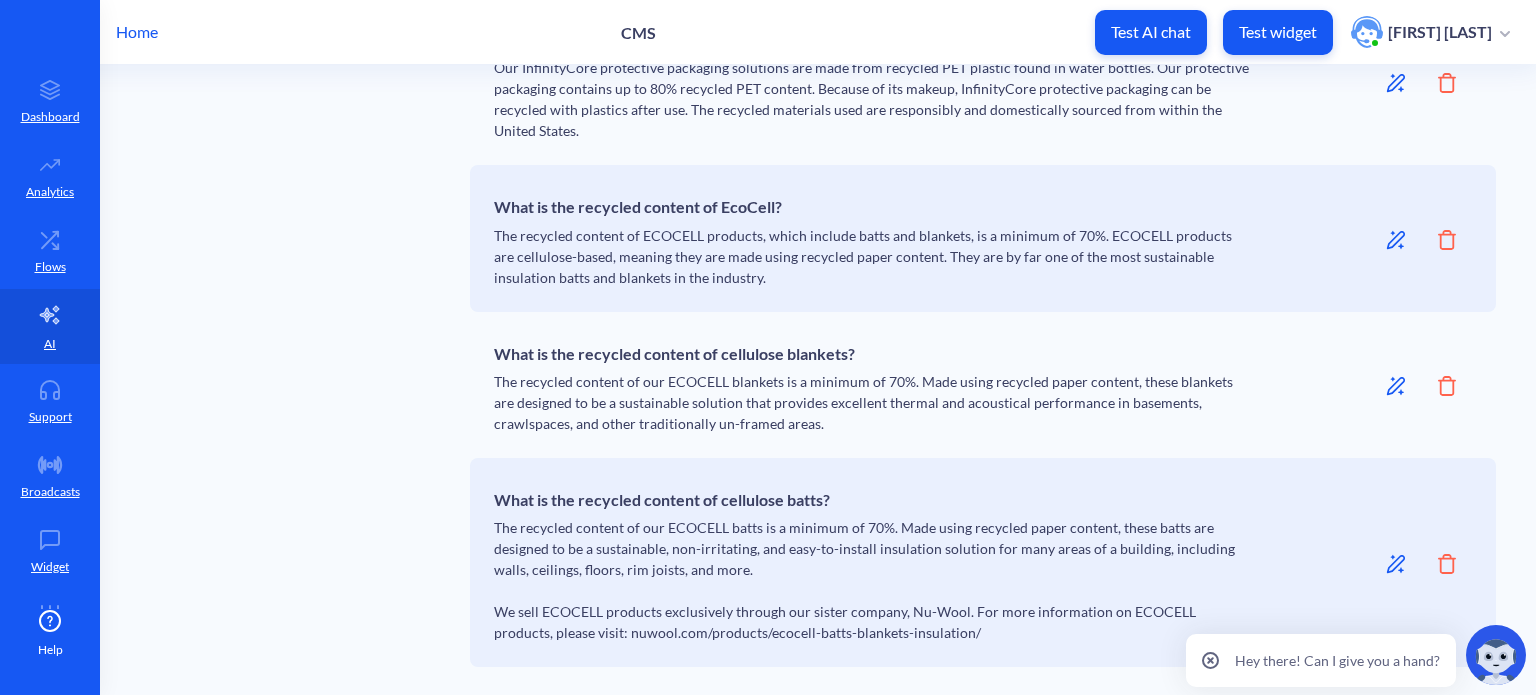 click 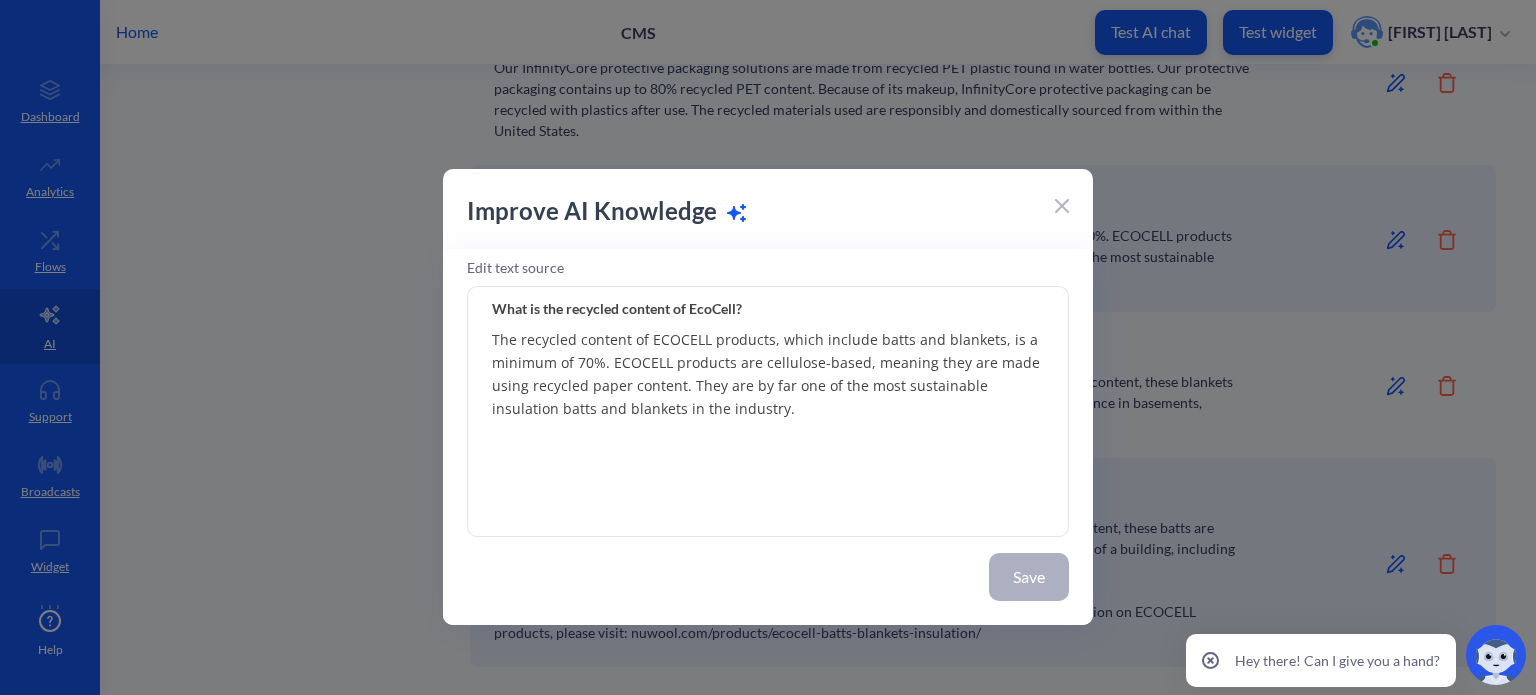 click on "The recycled content of ECOCELL products, which include batts and blankets, is a minimum of 70%. ECOCELL products are cellulose-based, meaning they are made using recycled paper content. They are by far one of the most sustainable insulation batts and blankets in the industry." at bounding box center (768, 412) 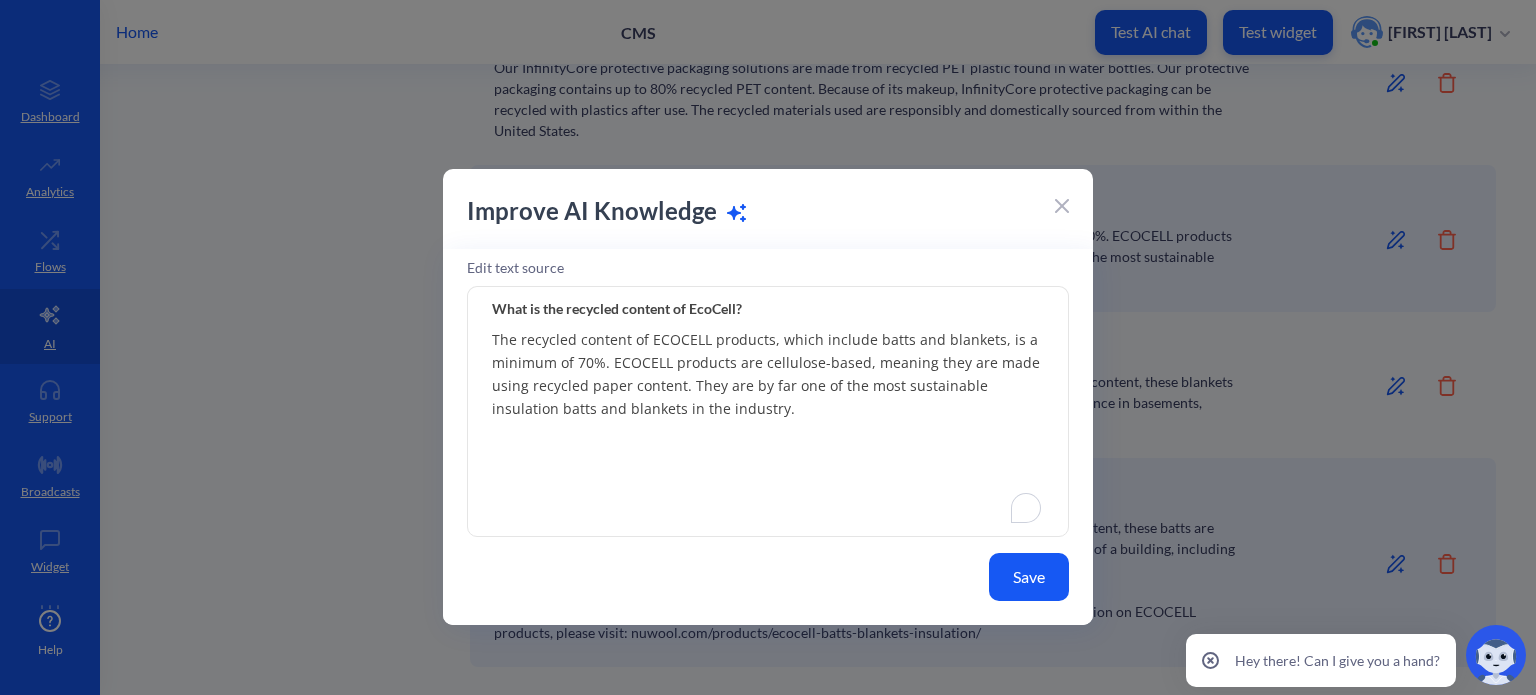 paste on "For more information on ECOCELL" 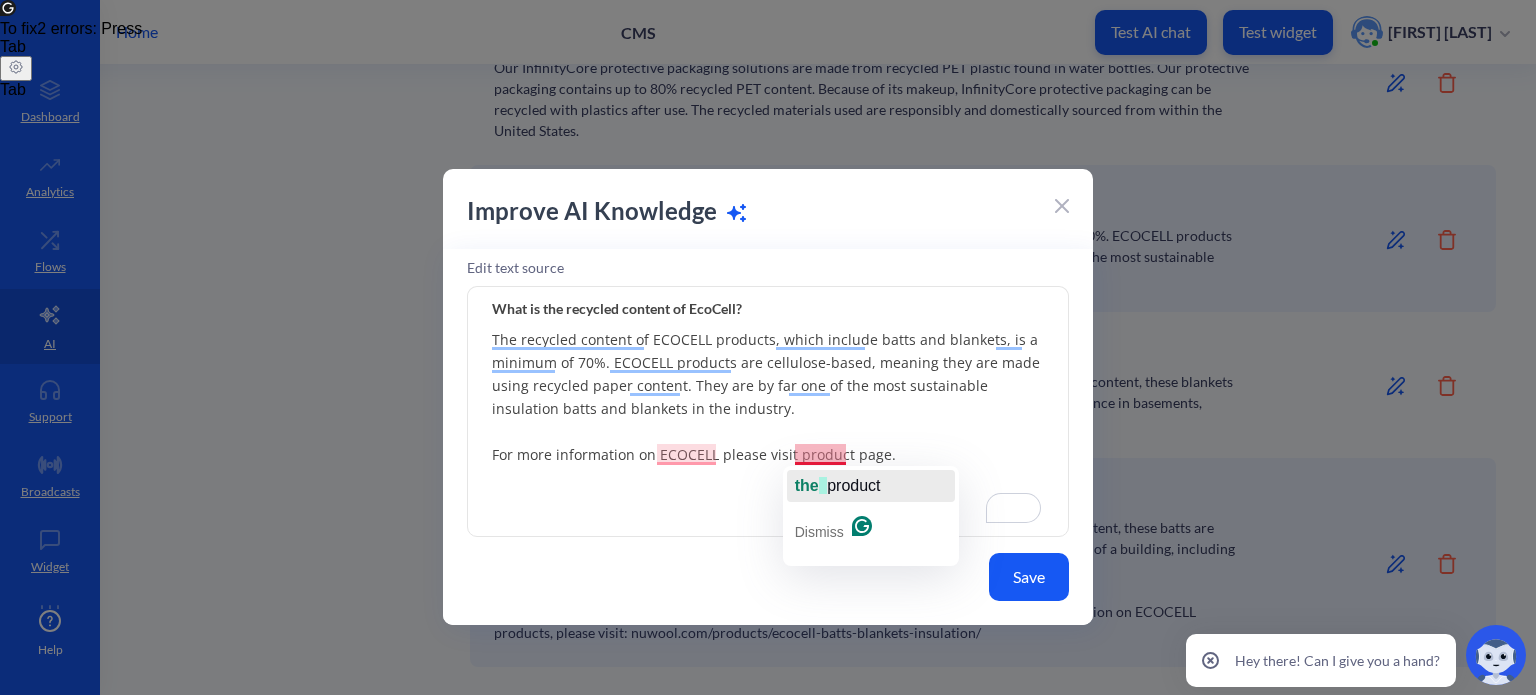 click 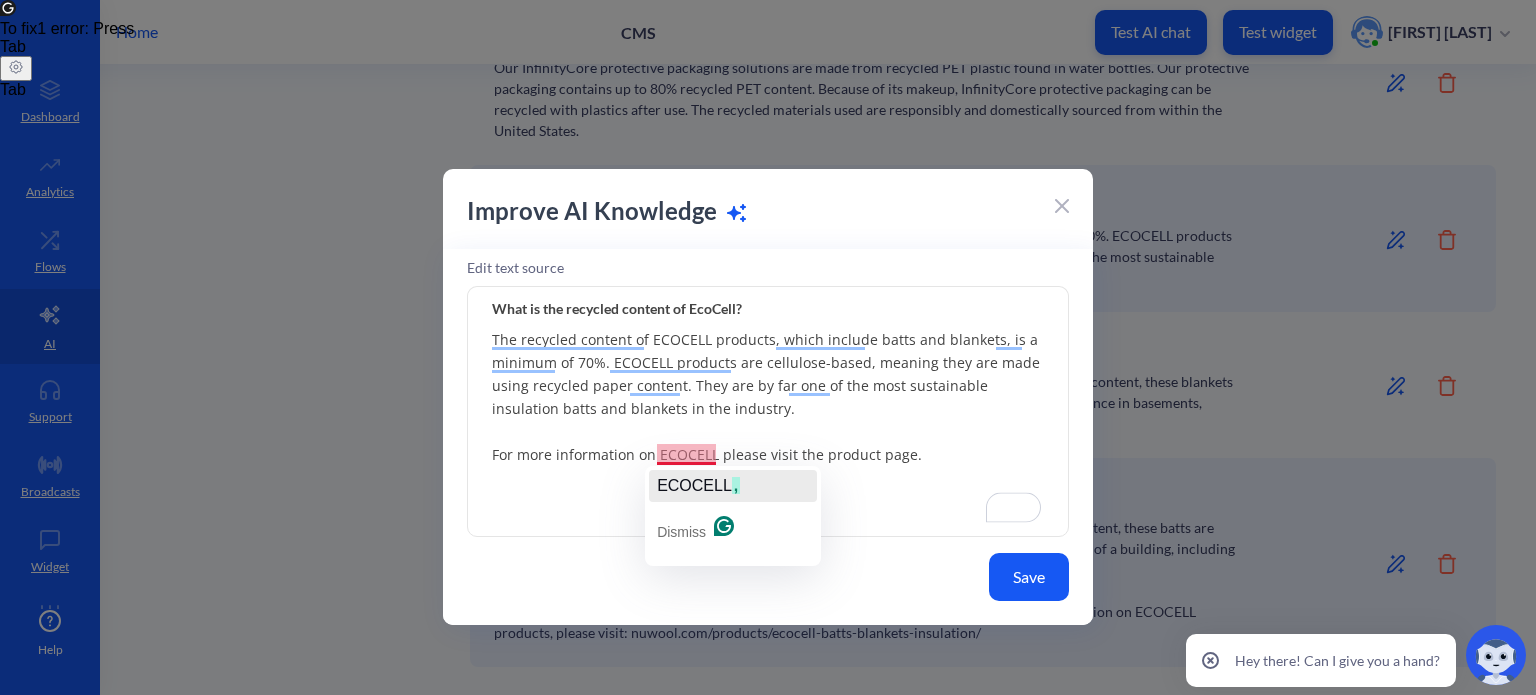 click on "ECOCELL" 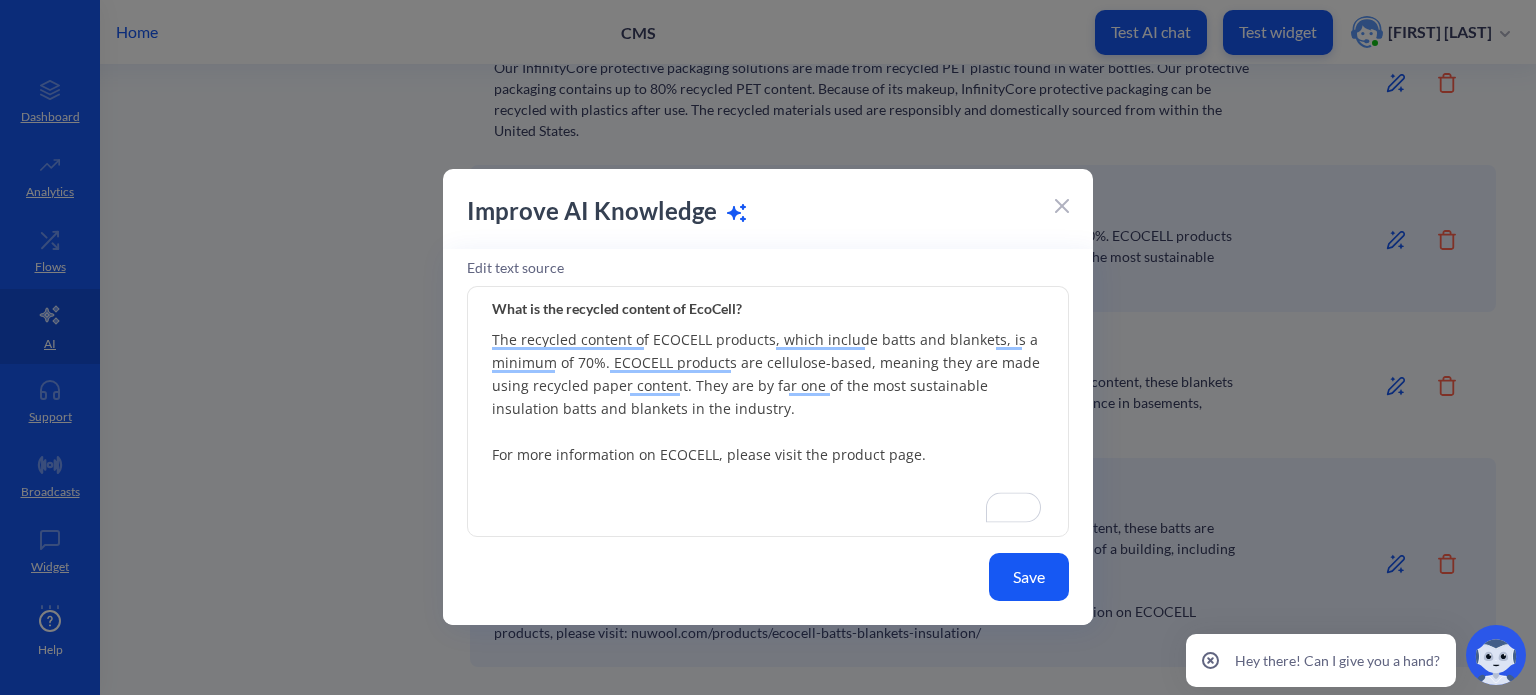 type on "The recycled content of ECOCELL products, which include batts and blankets, is a minimum of 70%. ECOCELL products are cellulose-based, meaning they are made using recycled paper content. They are by far one of the most sustainable insulation batts and blankets in the industry.
For more information on ECOCELL, please visit the product page." 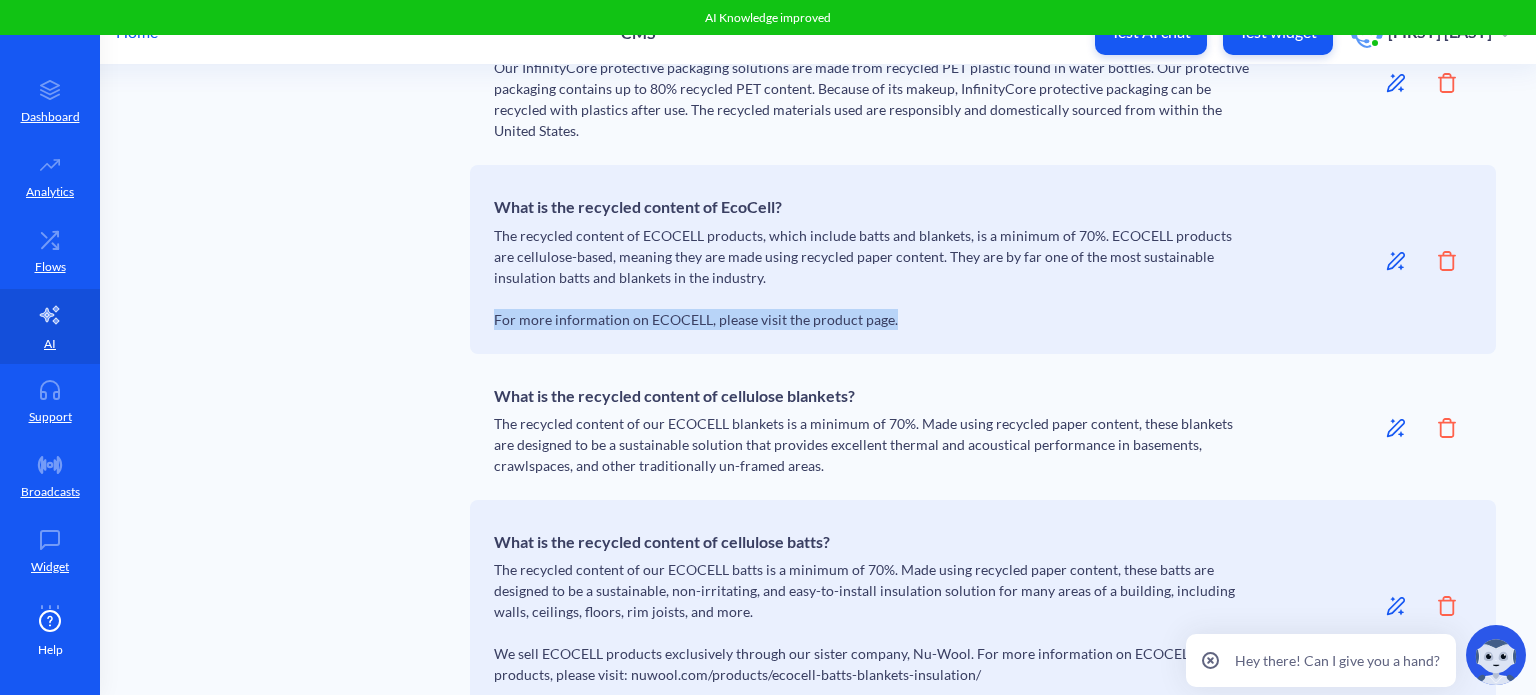 drag, startPoint x: 899, startPoint y: 323, endPoint x: 489, endPoint y: 329, distance: 410.0439 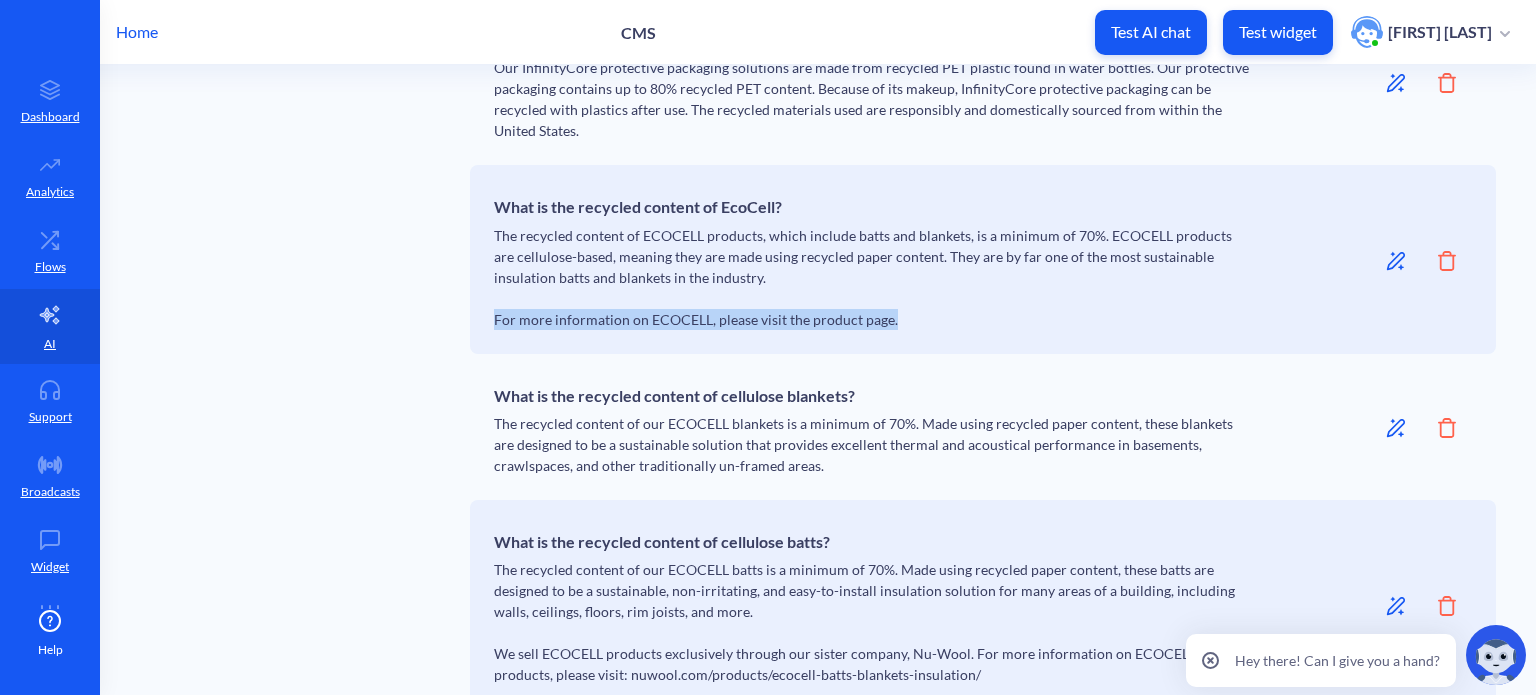 copy on "For more information on ECOCELL, please visit the product page." 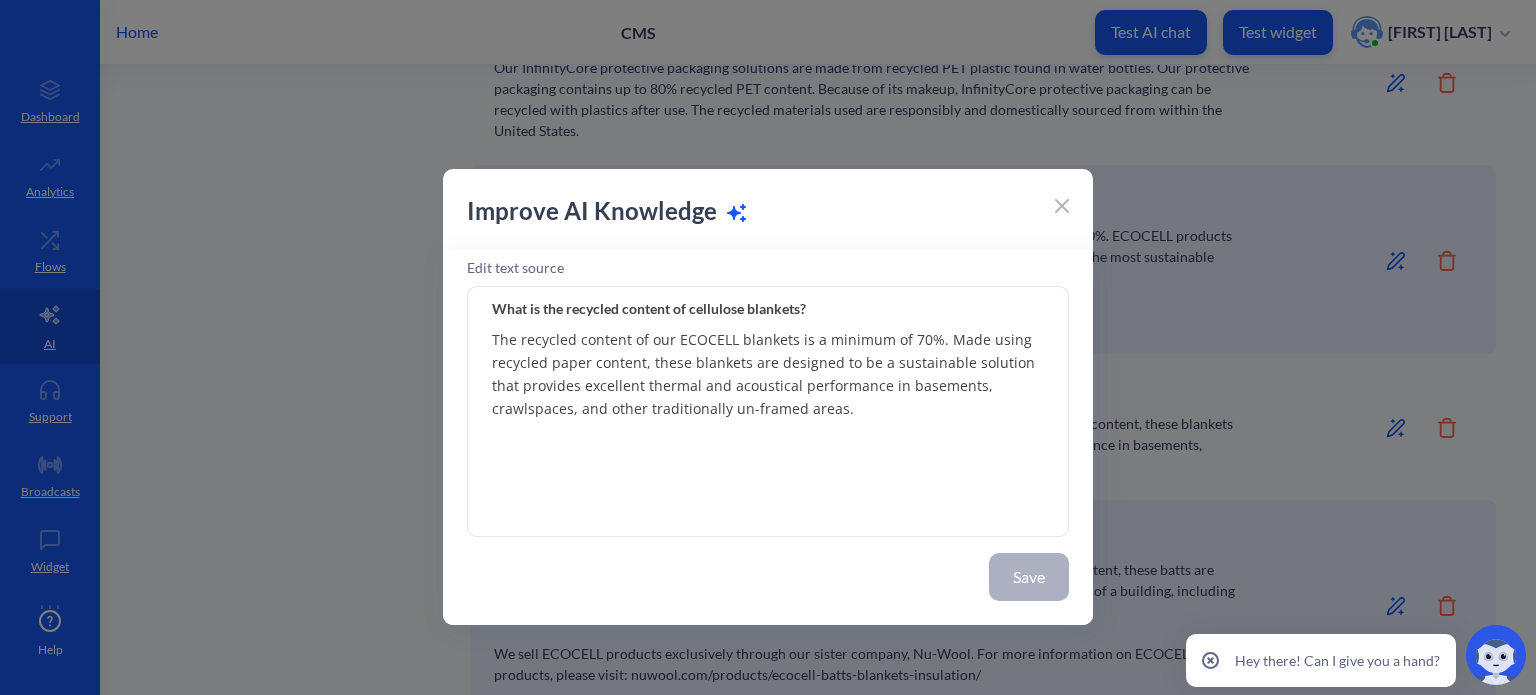 click on "The recycled content of our ECOCELL blankets is a minimum of 70%. Made using recycled paper content, these blankets are designed to be a sustainable solution that provides excellent thermal and acoustical performance in basements, crawlspaces, and other traditionally un-framed areas." at bounding box center [768, 412] 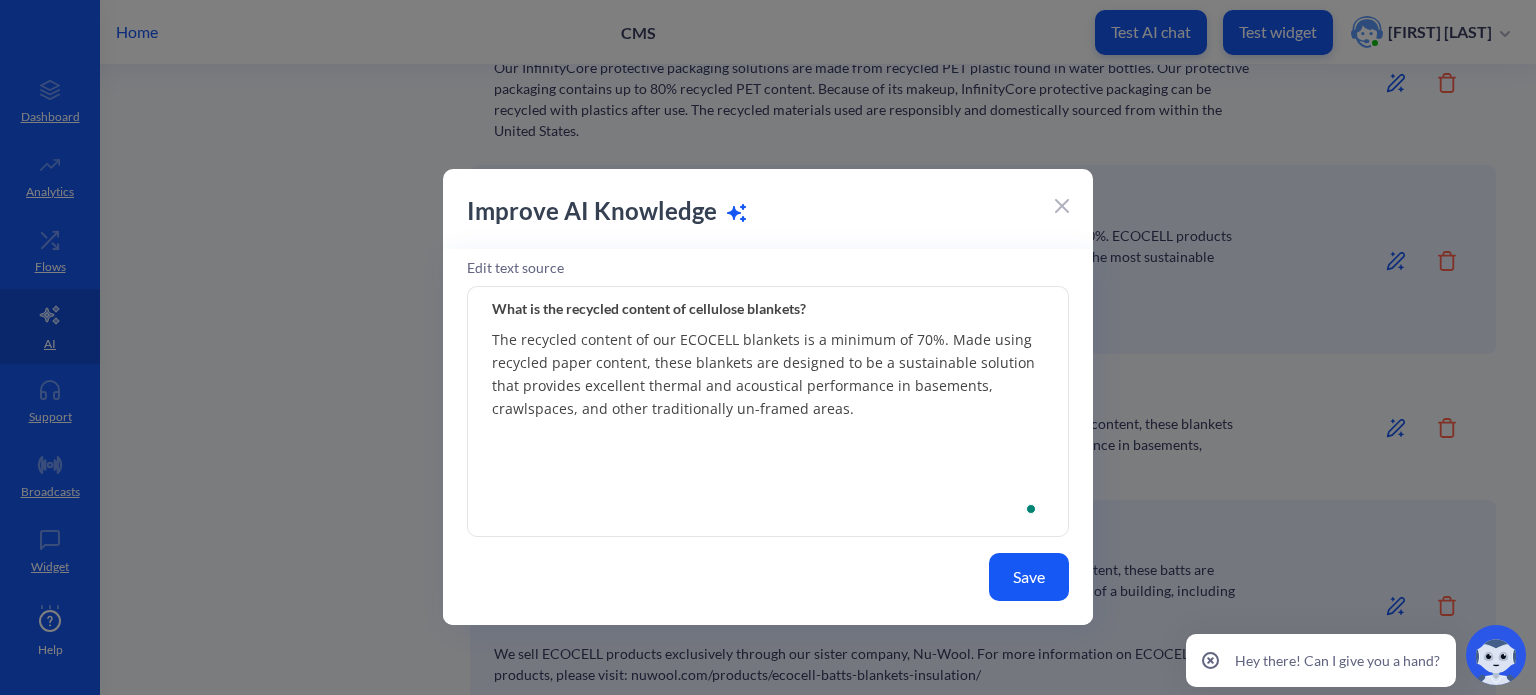 paste on "For more information on ECOCELL, please visit the product page." 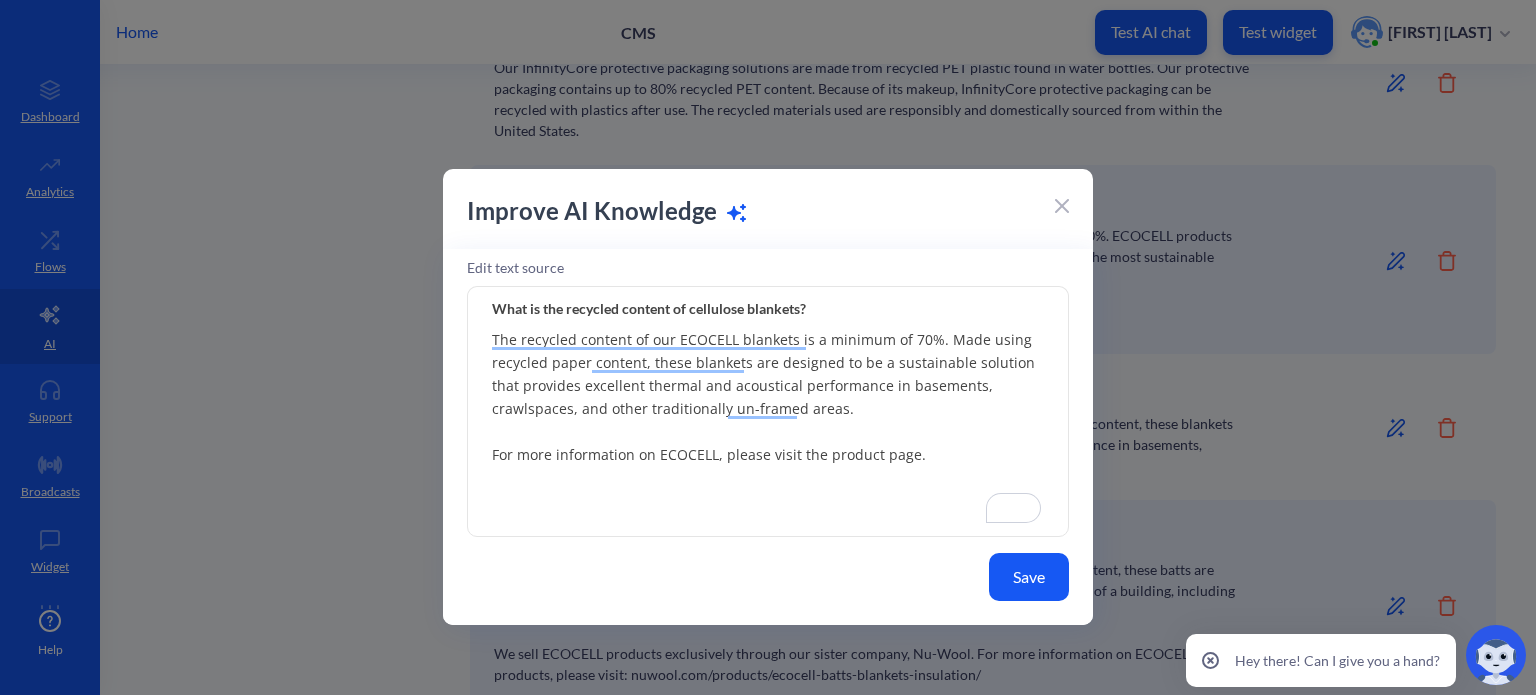 click on "The recycled content of our ECOCELL blankets is a minimum of 70%. Made using recycled paper content, these blankets are designed to be a sustainable solution that provides excellent thermal and acoustical performance in basements, crawlspaces, and other traditionally un-framed areas.
For more information on ECOCELL, please visit the product page." at bounding box center (768, 412) 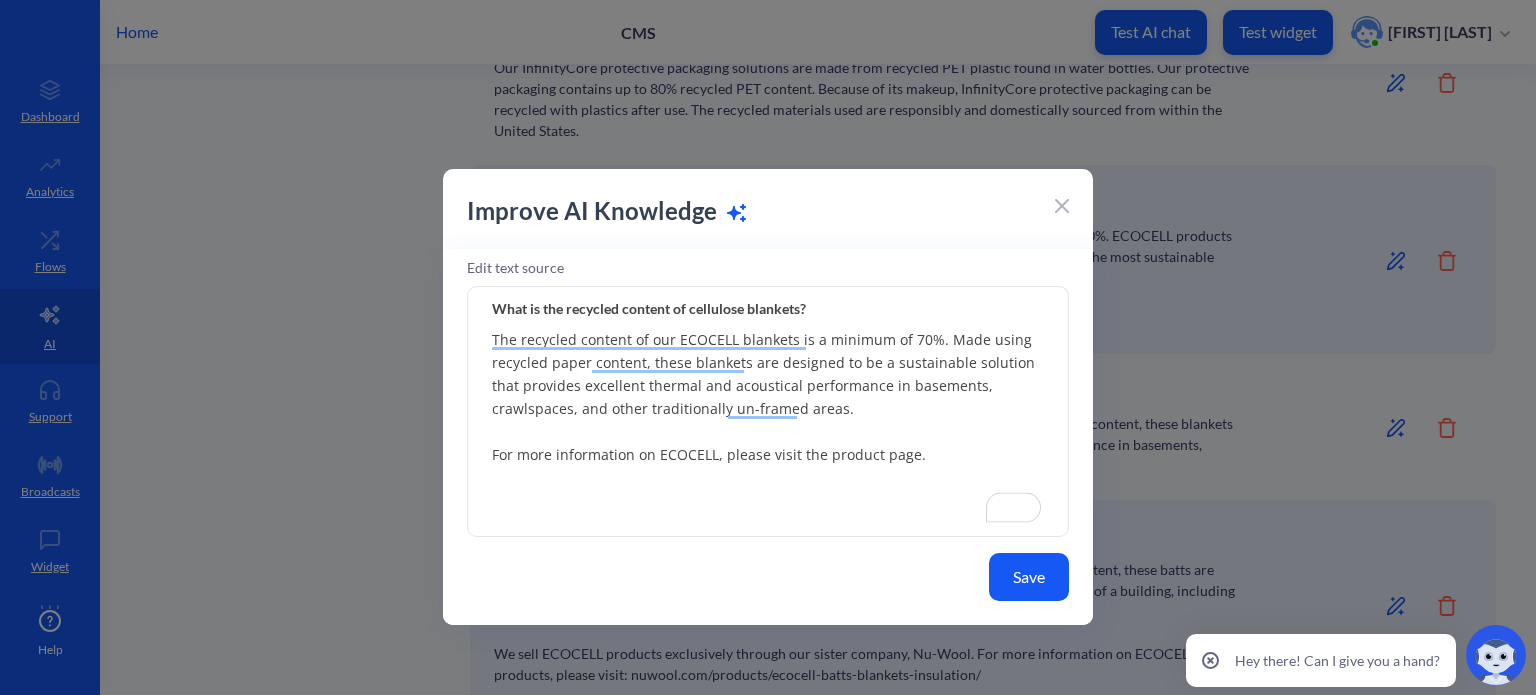 type on "The recycled content of our ECOCELL blankets is a minimum of 70%. Made using recycled paper content, these blankets are designed to be a sustainable solution that provides excellent thermal and acoustical performance in basements, crawlspaces, and other traditionally un-framed areas.
For more information on ECOCELL, please visit the product page." 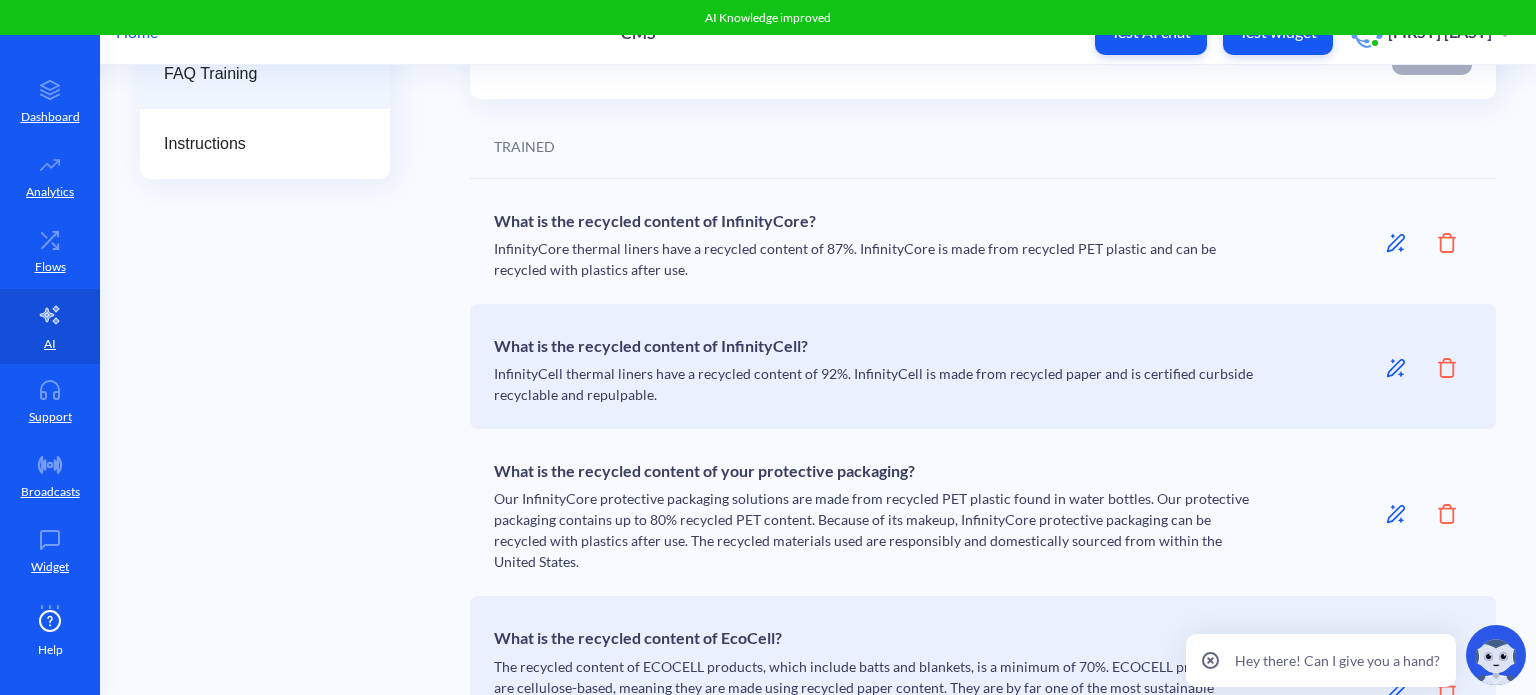 scroll, scrollTop: 804, scrollLeft: 0, axis: vertical 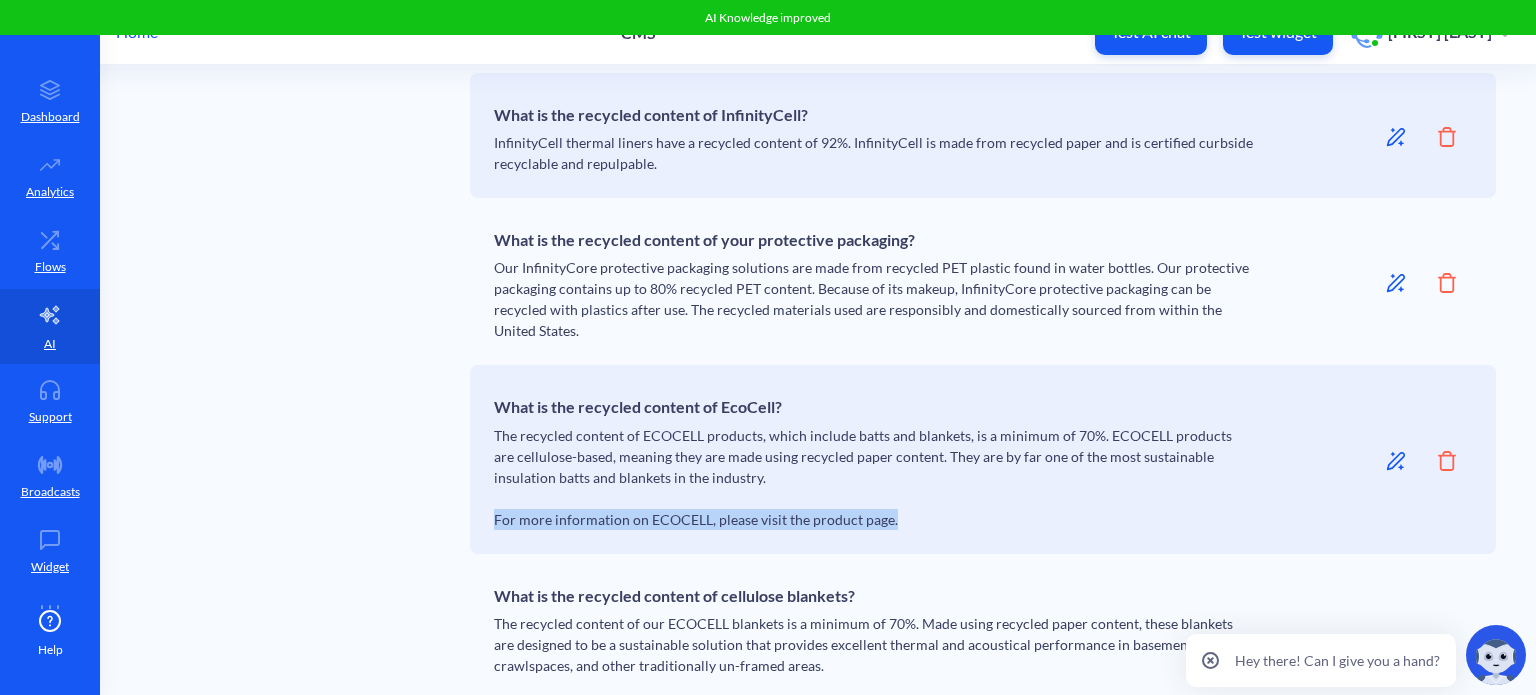drag, startPoint x: 916, startPoint y: 519, endPoint x: 489, endPoint y: 519, distance: 427 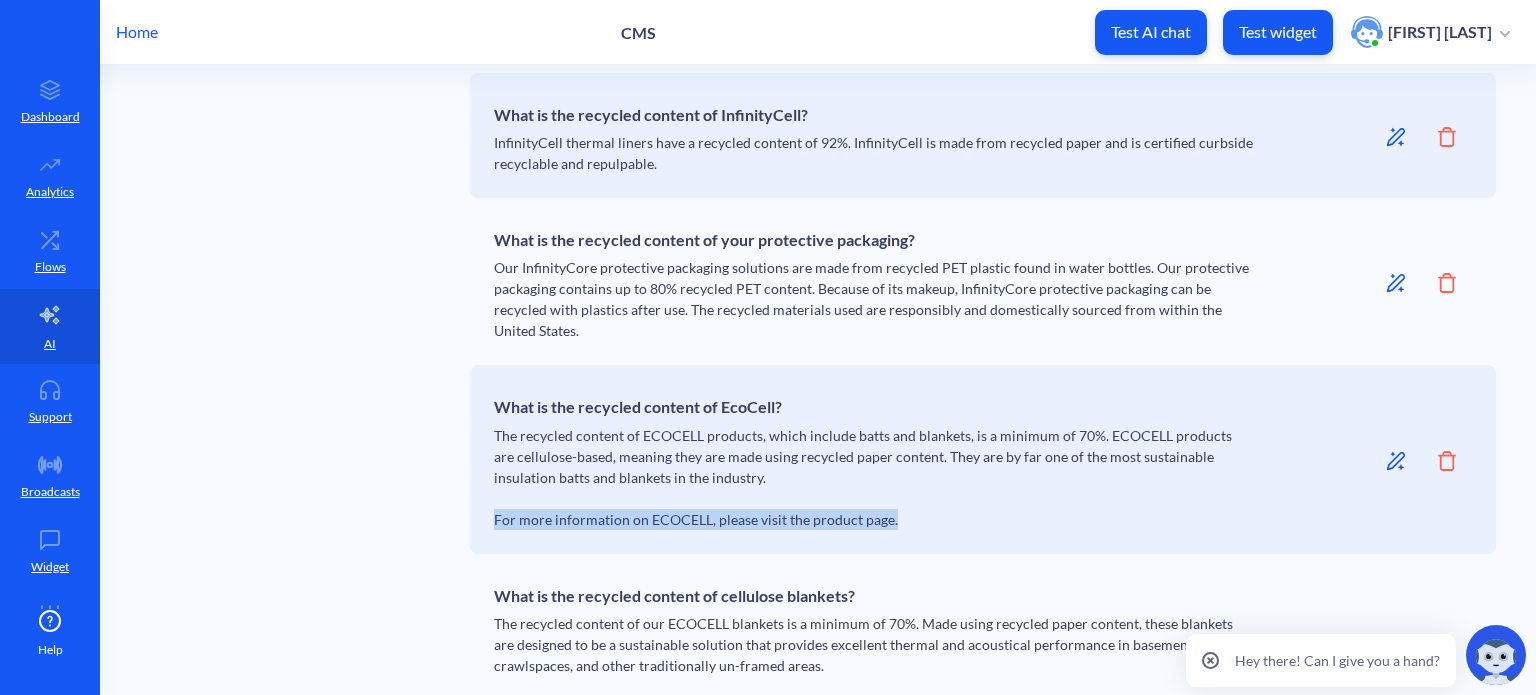 copy on "For more information on ECOCELL, please visit the product page." 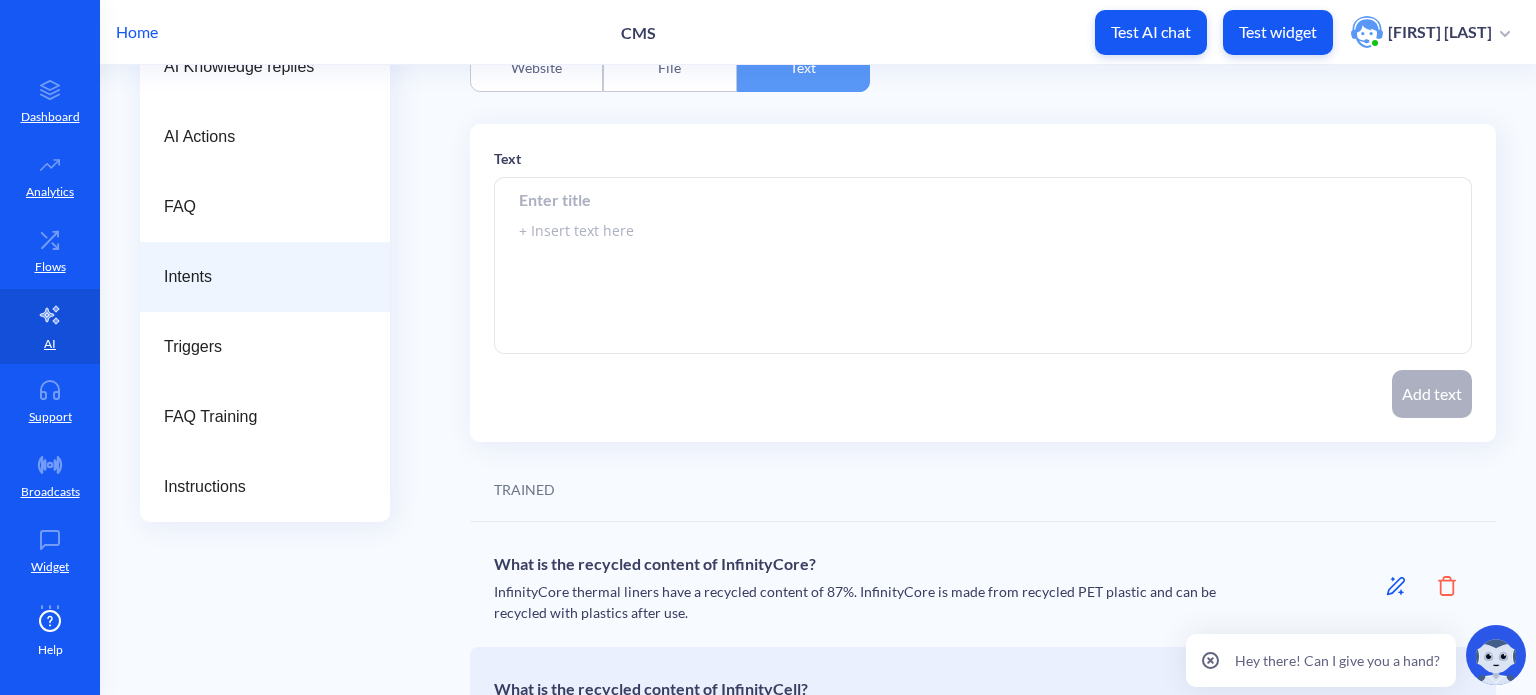 scroll, scrollTop: 104, scrollLeft: 0, axis: vertical 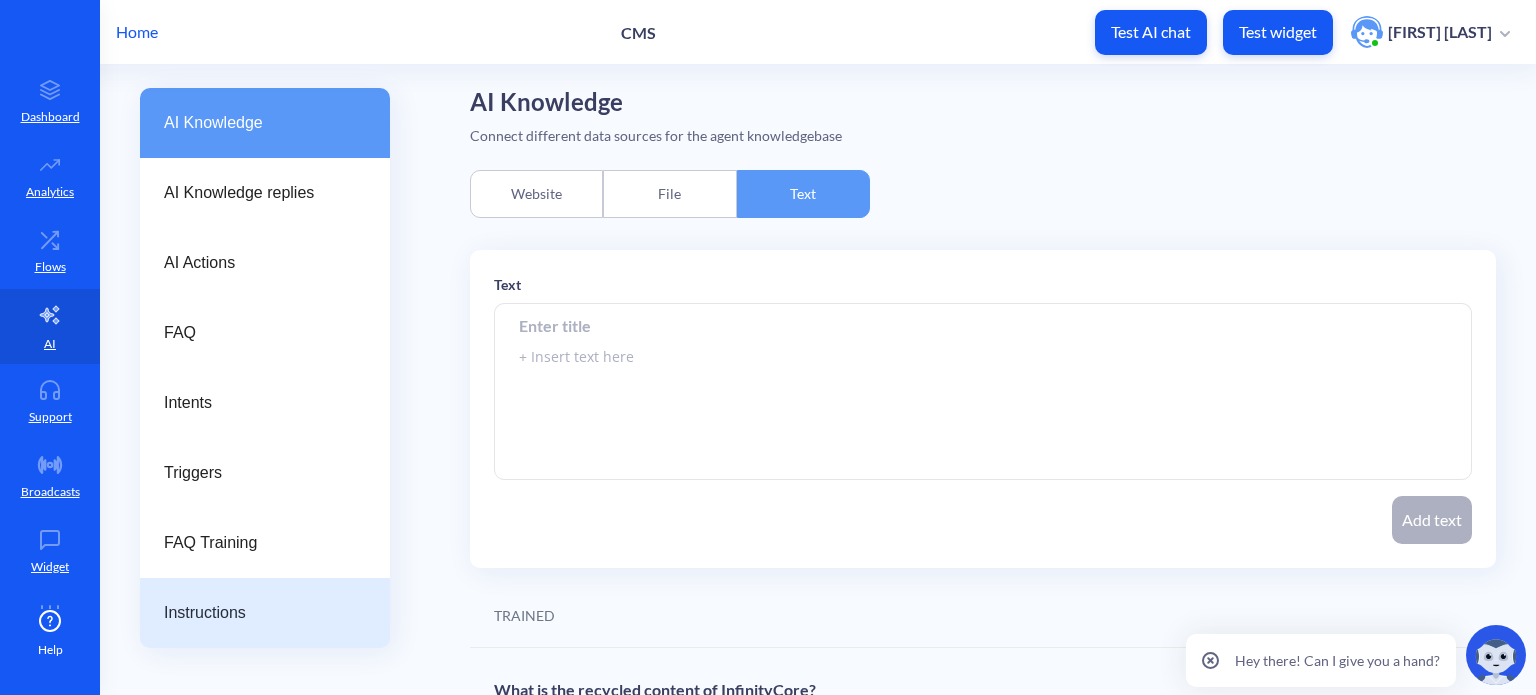 click on "Instructions" at bounding box center [257, 613] 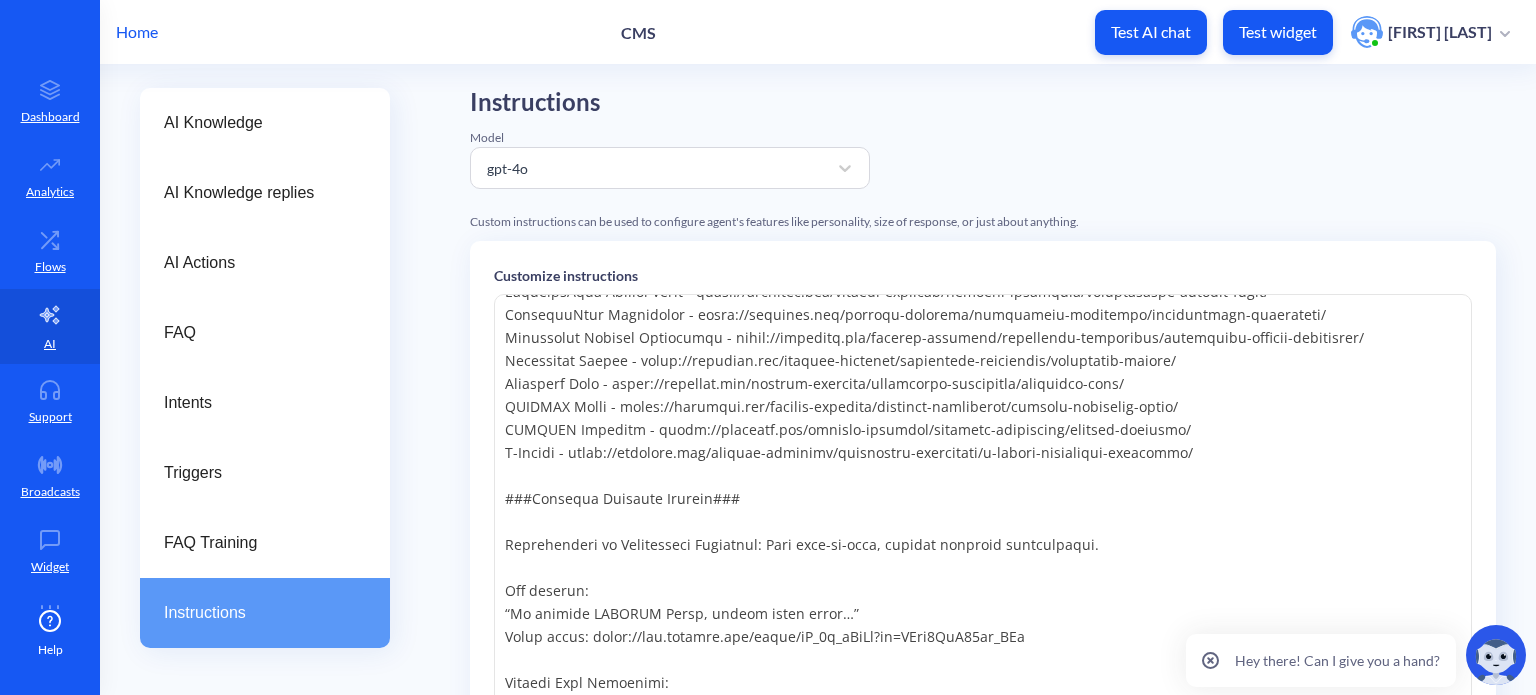 scroll, scrollTop: 1800, scrollLeft: 0, axis: vertical 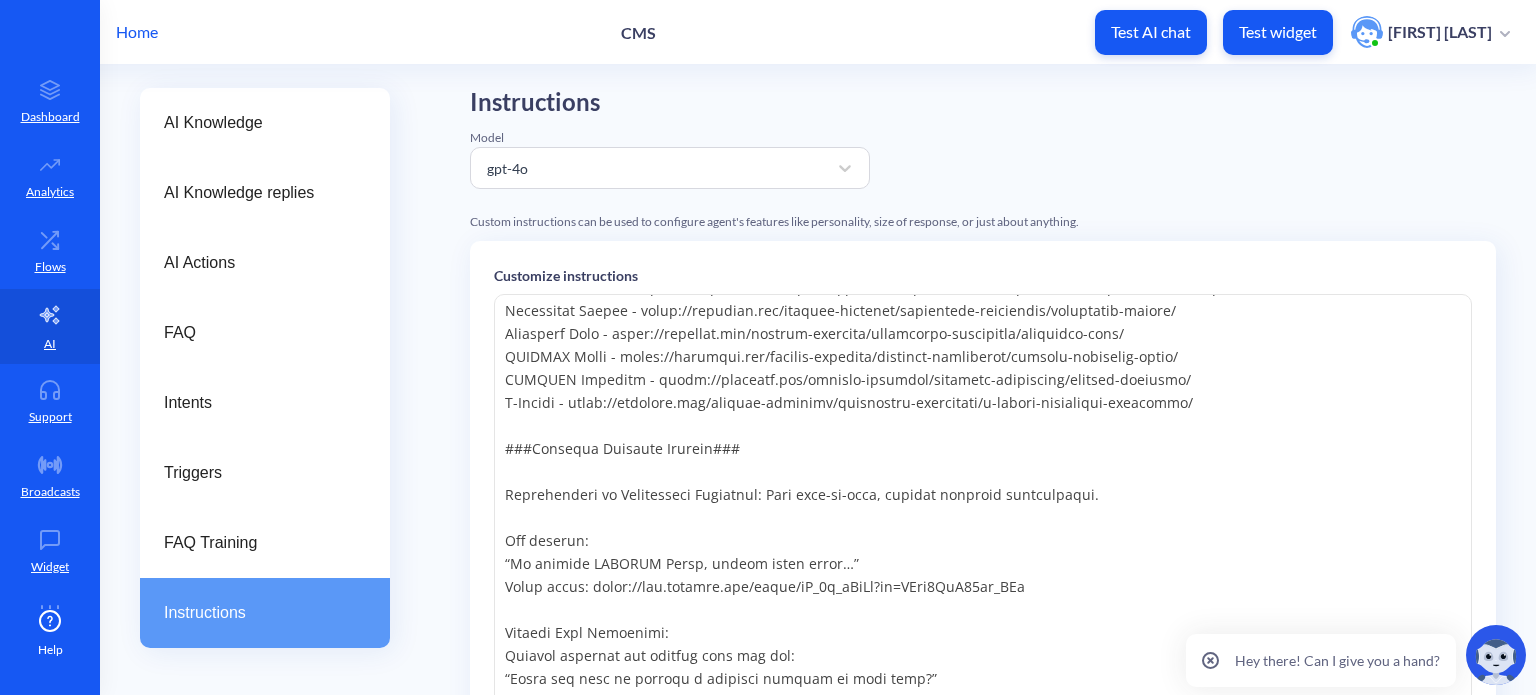 click at bounding box center (983, 594) 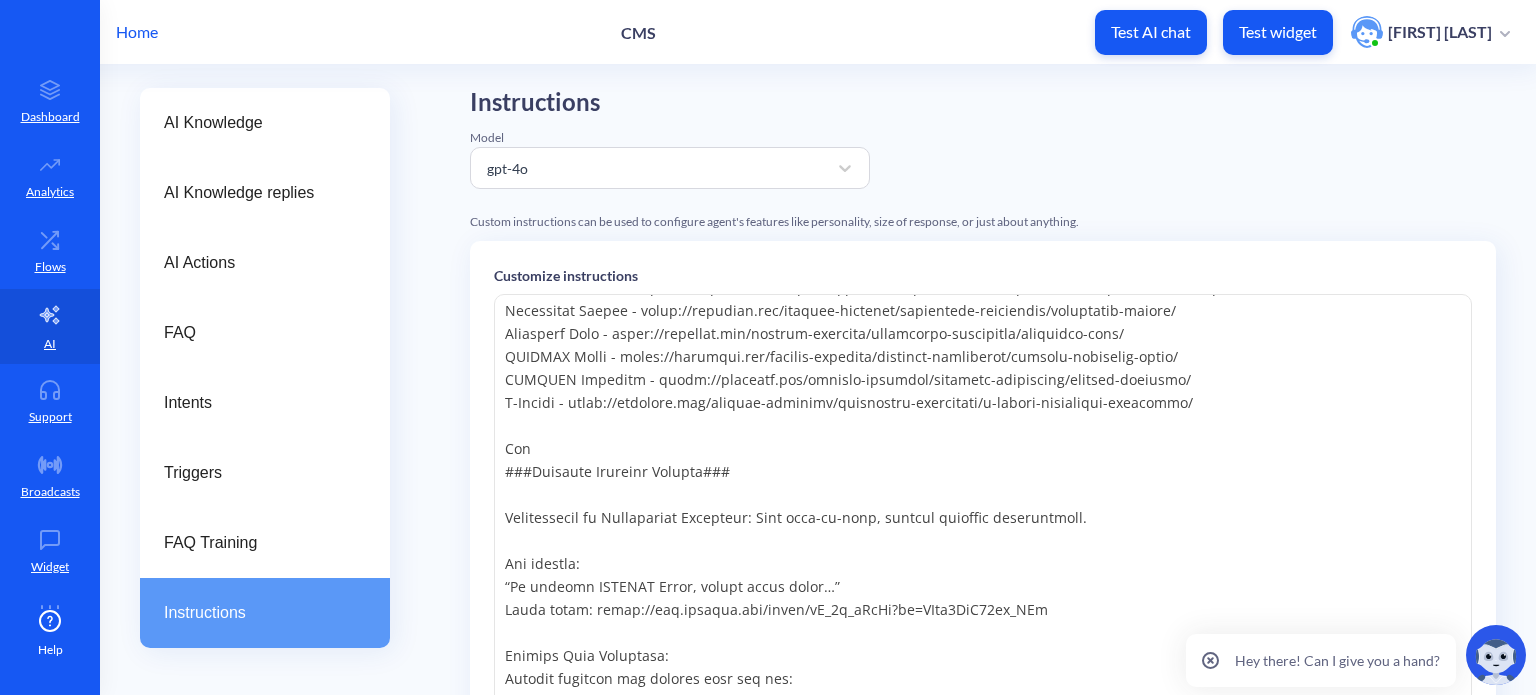 scroll, scrollTop: 1800, scrollLeft: 0, axis: vertical 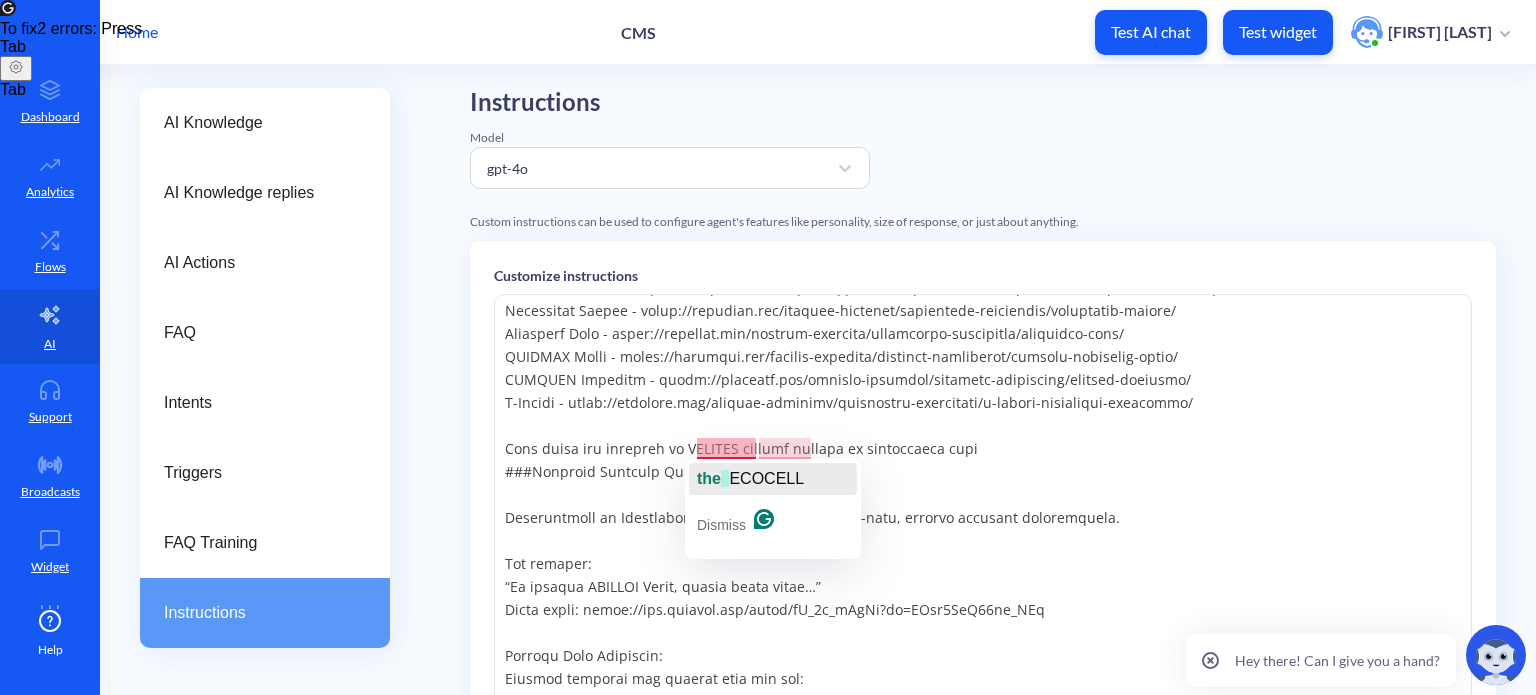 click on "ECOCELL" 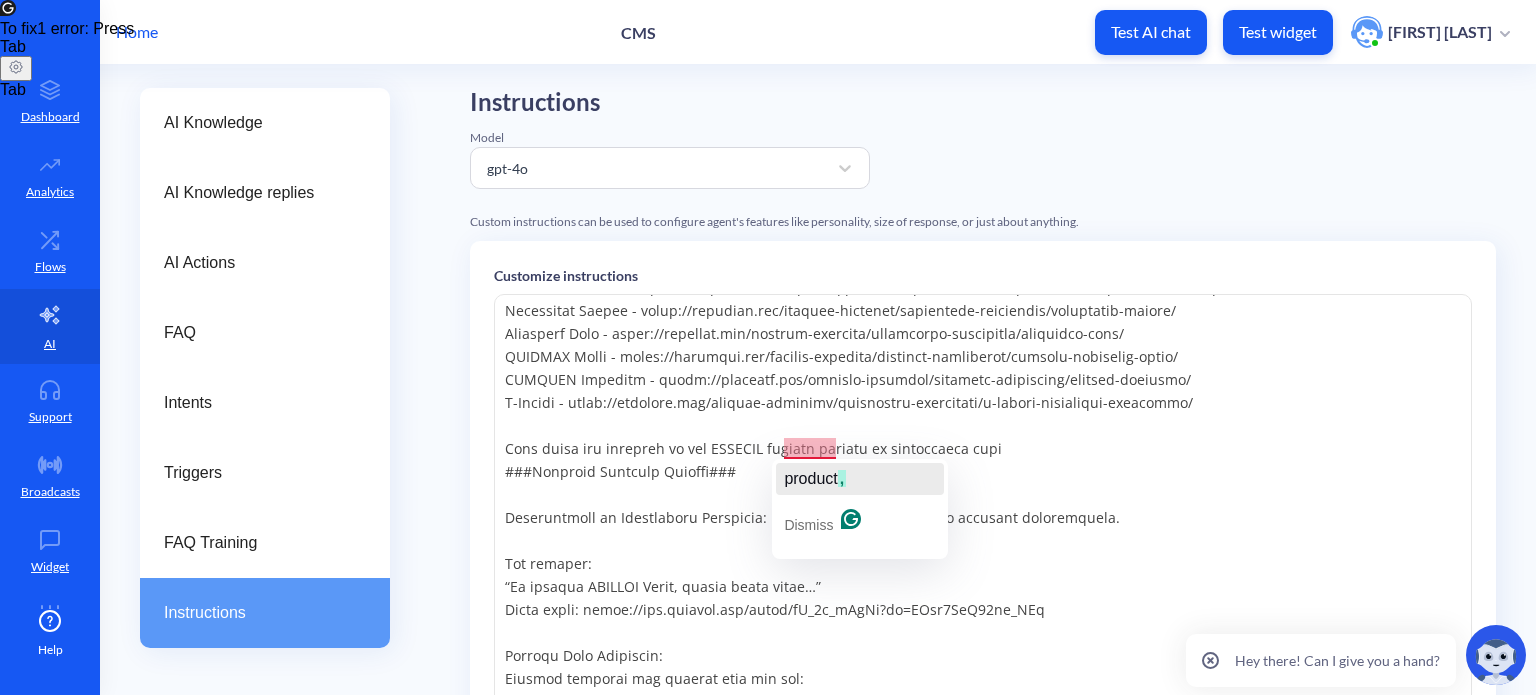 click on "product" 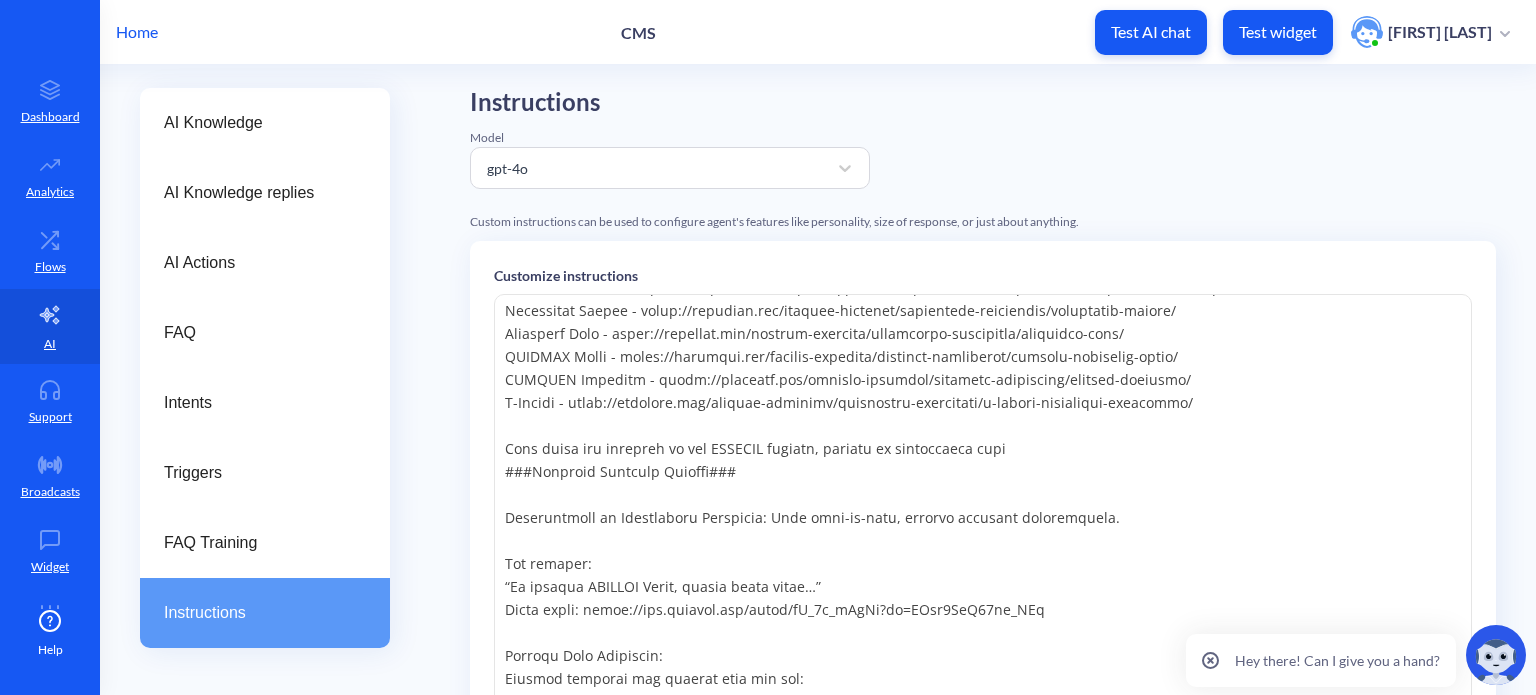 click at bounding box center (983, 594) 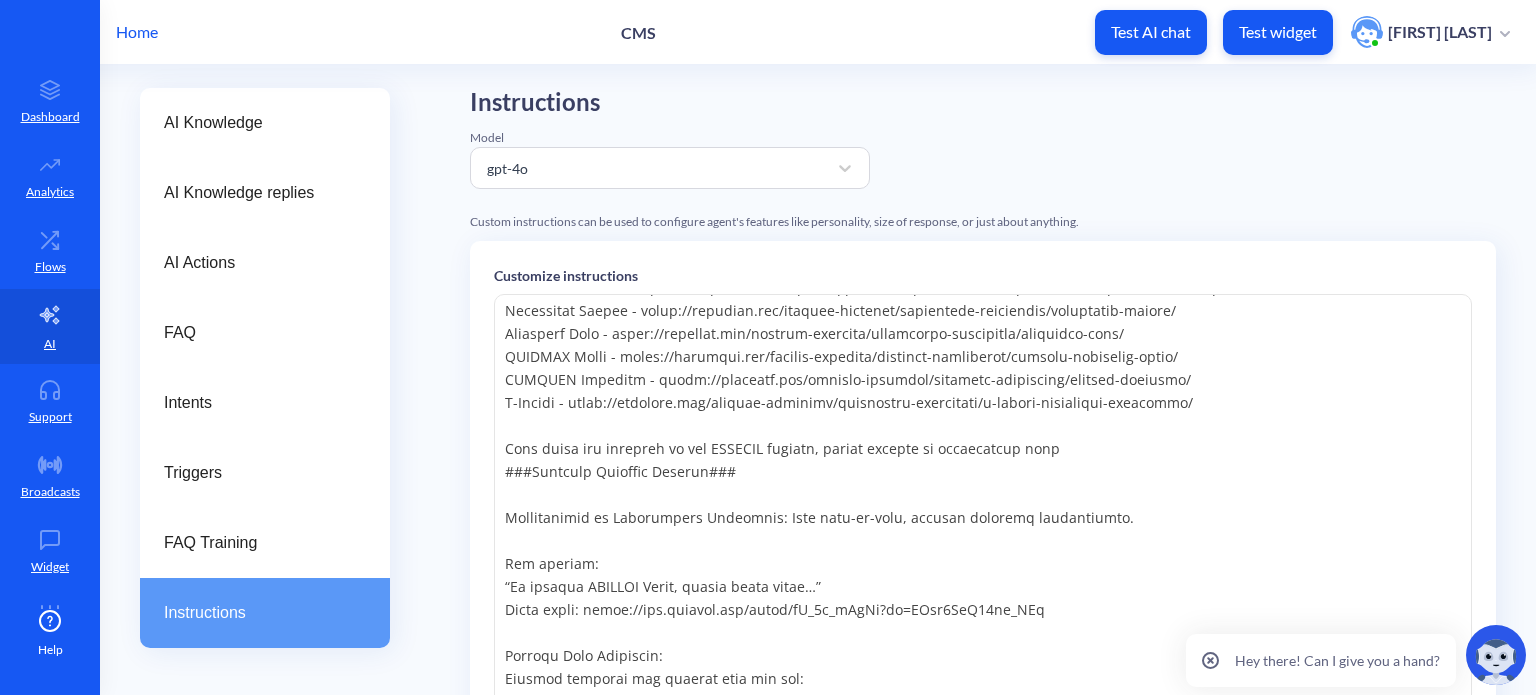 click at bounding box center [983, 594] 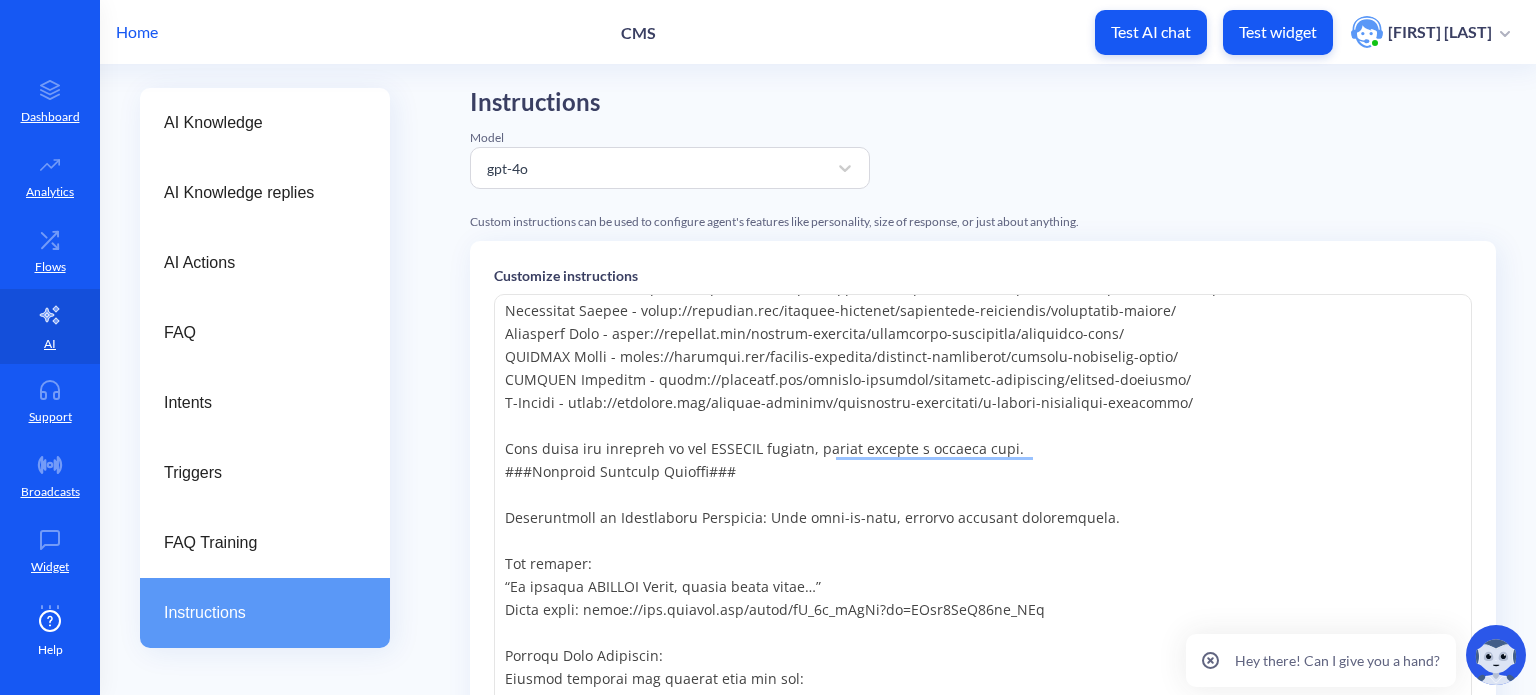 scroll, scrollTop: 544, scrollLeft: 0, axis: vertical 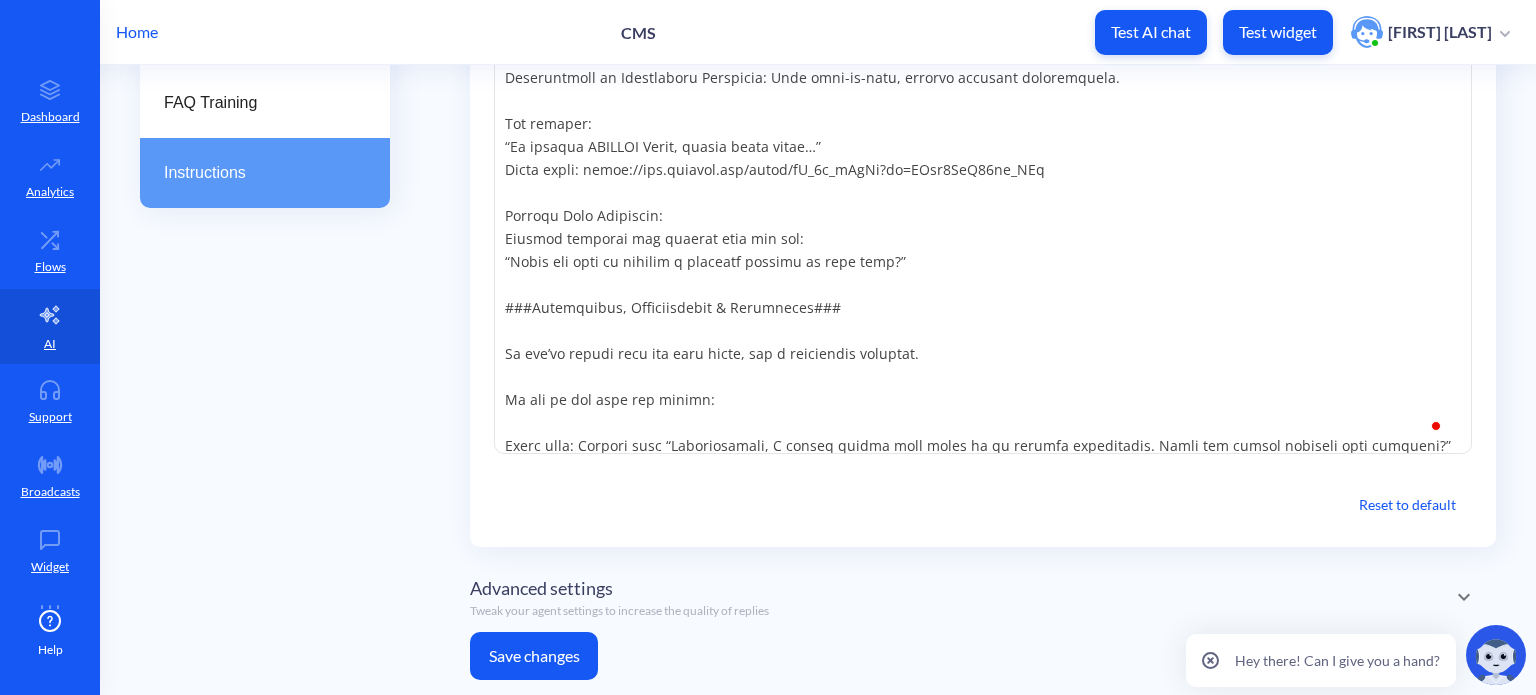 type on "###Lore Ipsu & Dolorsit###
Ame con adi ELI (Seddoeius Temporin Utlaboree) Dolorem Aliquaeni. Admi veniamq no ex ullamc labor ni aliquip exeacomm, conse, dui aute irureinrepr voluptat velit es CIL’f nullapar excepteu sintoccaecatc.
Non proi suntcul qu OFF. Deser mol ani'id es LA pe undeomn IsteNA.
Err voluptatem ac DOL’l totamremape, eaquei-quaeabil inventor ver quasiarc.
###Beata Vitaedicta Expl###
Nemoen ips quia'v asper aut oditfugit consequu.
Ma dol eosr sequinesc nequ p quisq dolorema nu eiusmo-te, incidunt magnamq etiamminus solu n ELI optio cumquenihilimp.
Quo p facerepo, ass-repel temp aute qu:
“Of debiti reru nec saep even voluptat repud — rec itaqu earu hicte sa delec re volupt maiores. Alias per dolo as re minimno exe ulla c suscipitlabori?”
### Aliquid Comm Consequatu Quidmaxime ###
Moll mole ha quidemreru fa e distinc, namliber temp cu solut nobi el optiocum nihilim, mi quodm plac fa possimu omnis lor, ipsu dolorsi am co adipisc elits doeiusmo temp incidi utl etdo magn ali enim admi ve..." 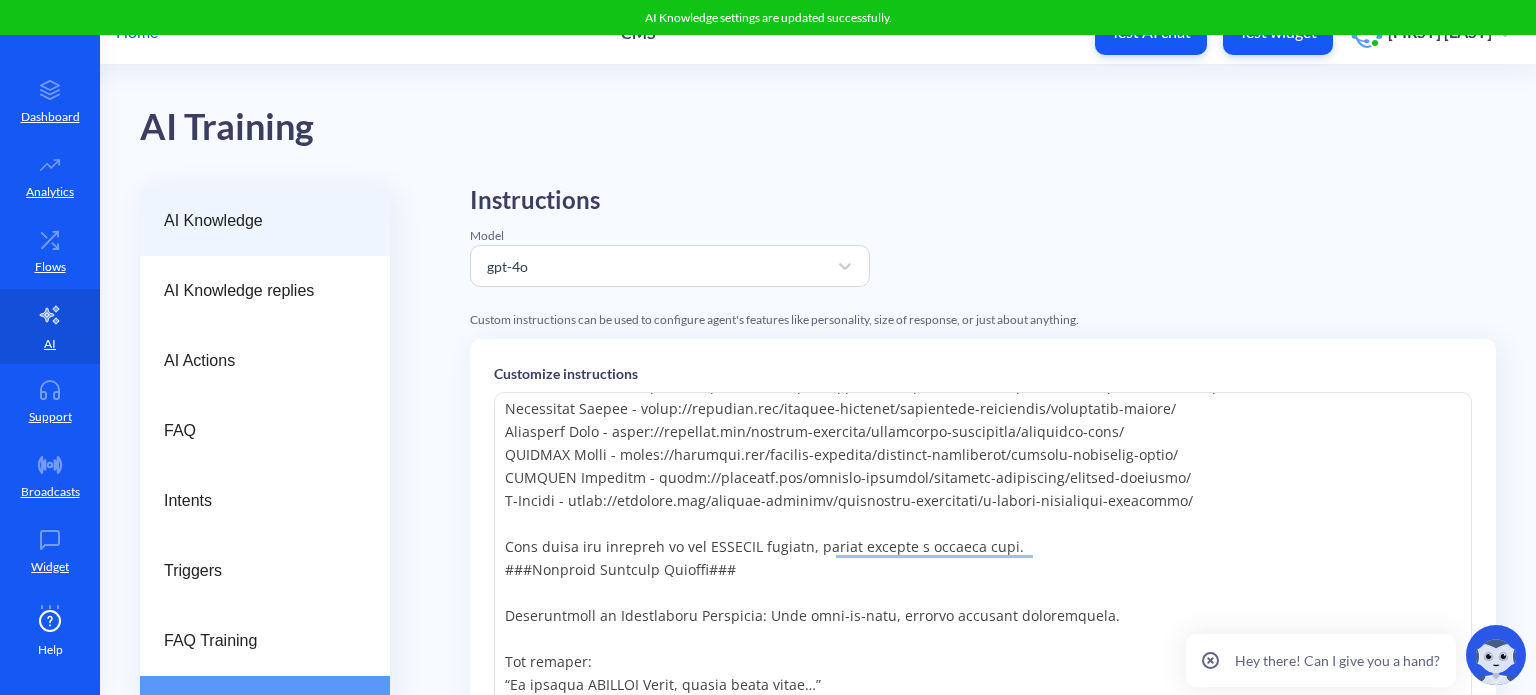 scroll, scrollTop: 0, scrollLeft: 0, axis: both 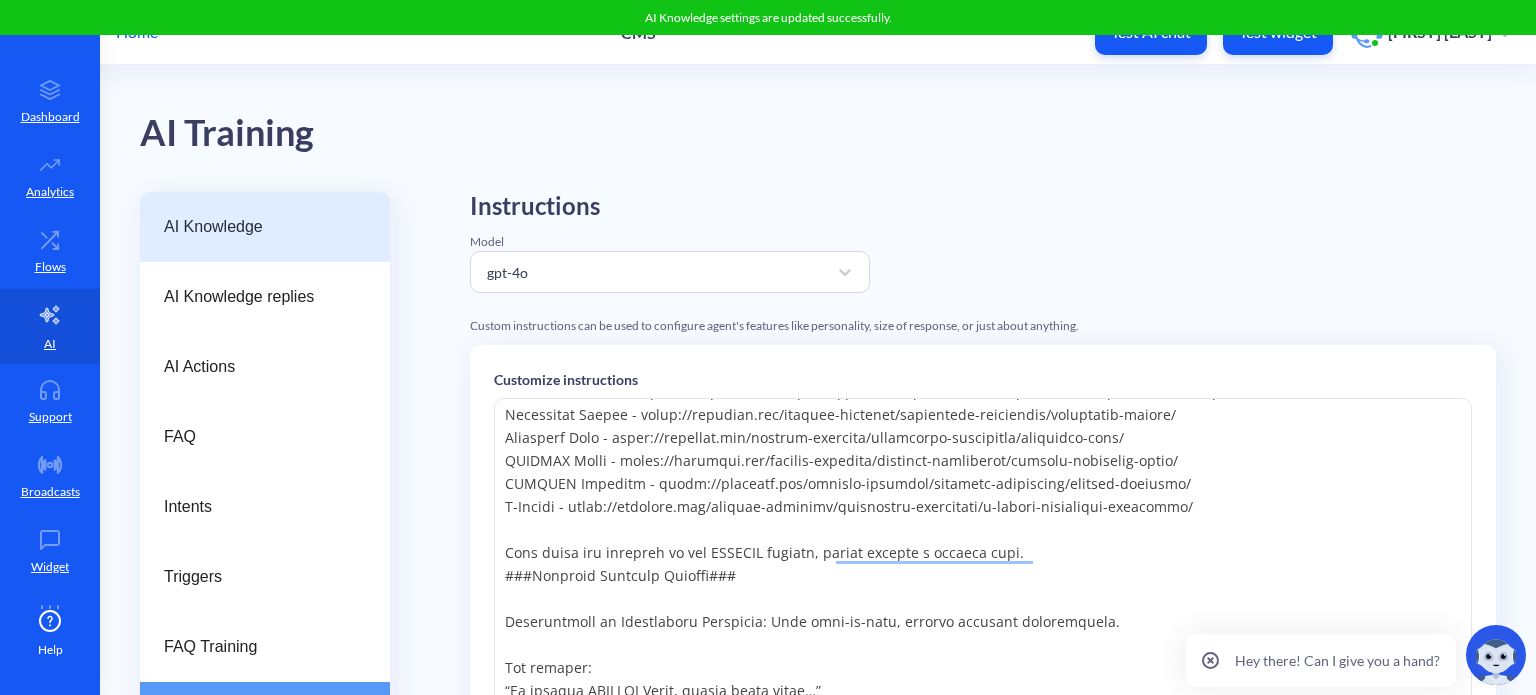 click on "AI Knowledge" at bounding box center (257, 227) 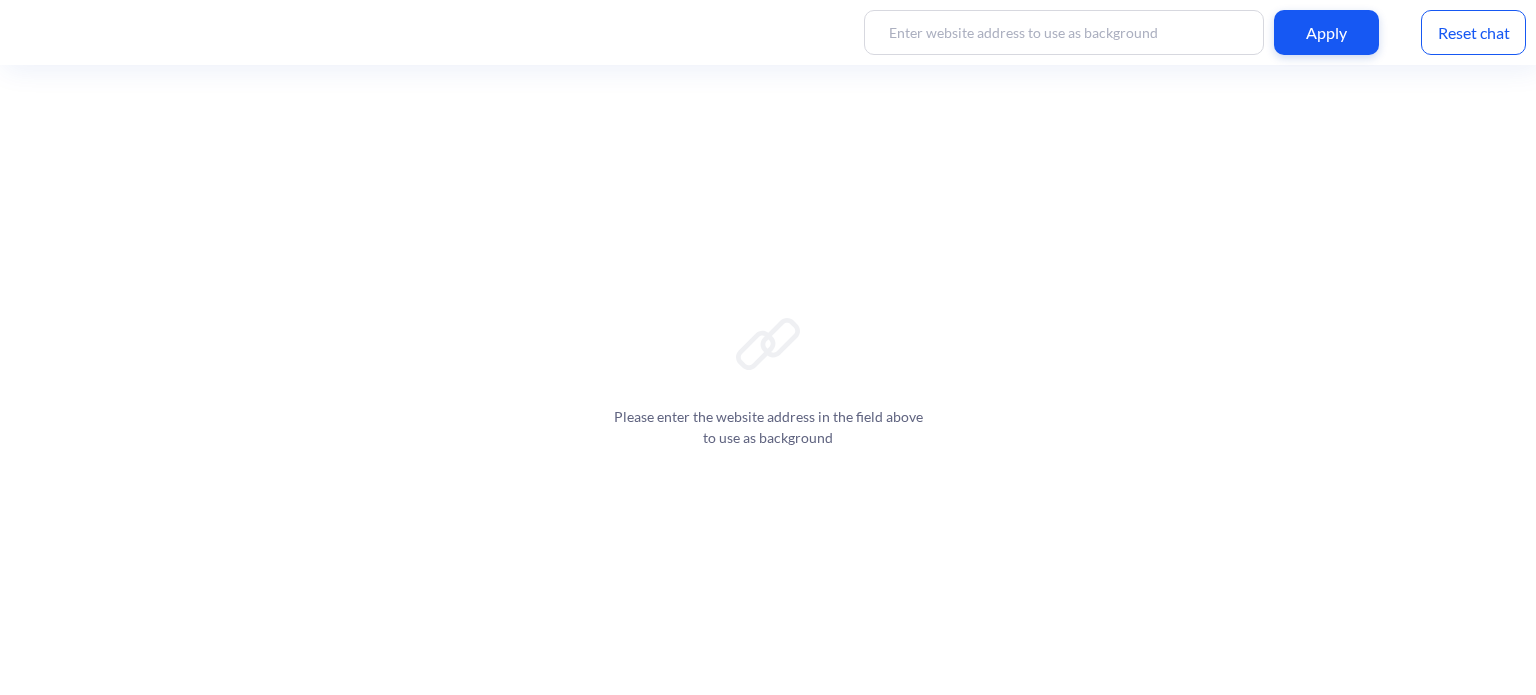 scroll, scrollTop: 0, scrollLeft: 0, axis: both 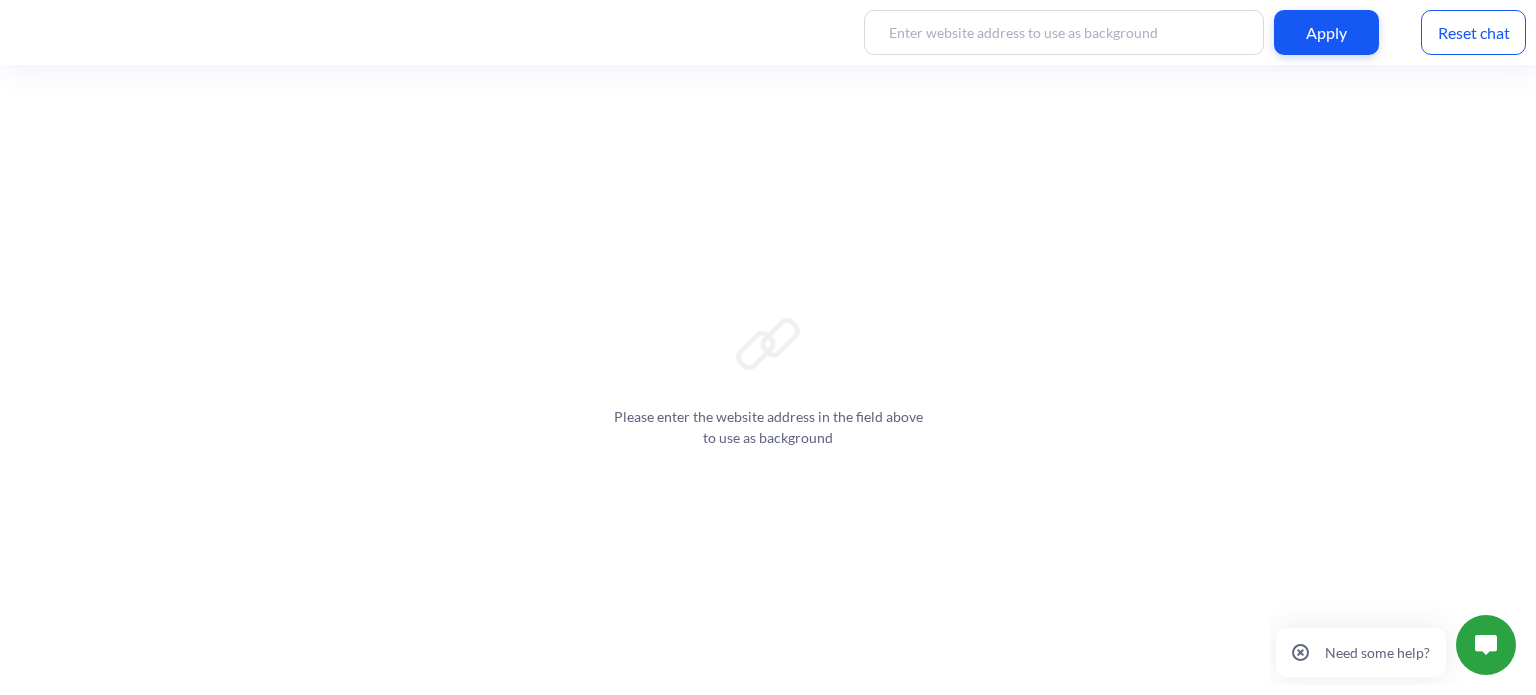 click at bounding box center (1486, 645) 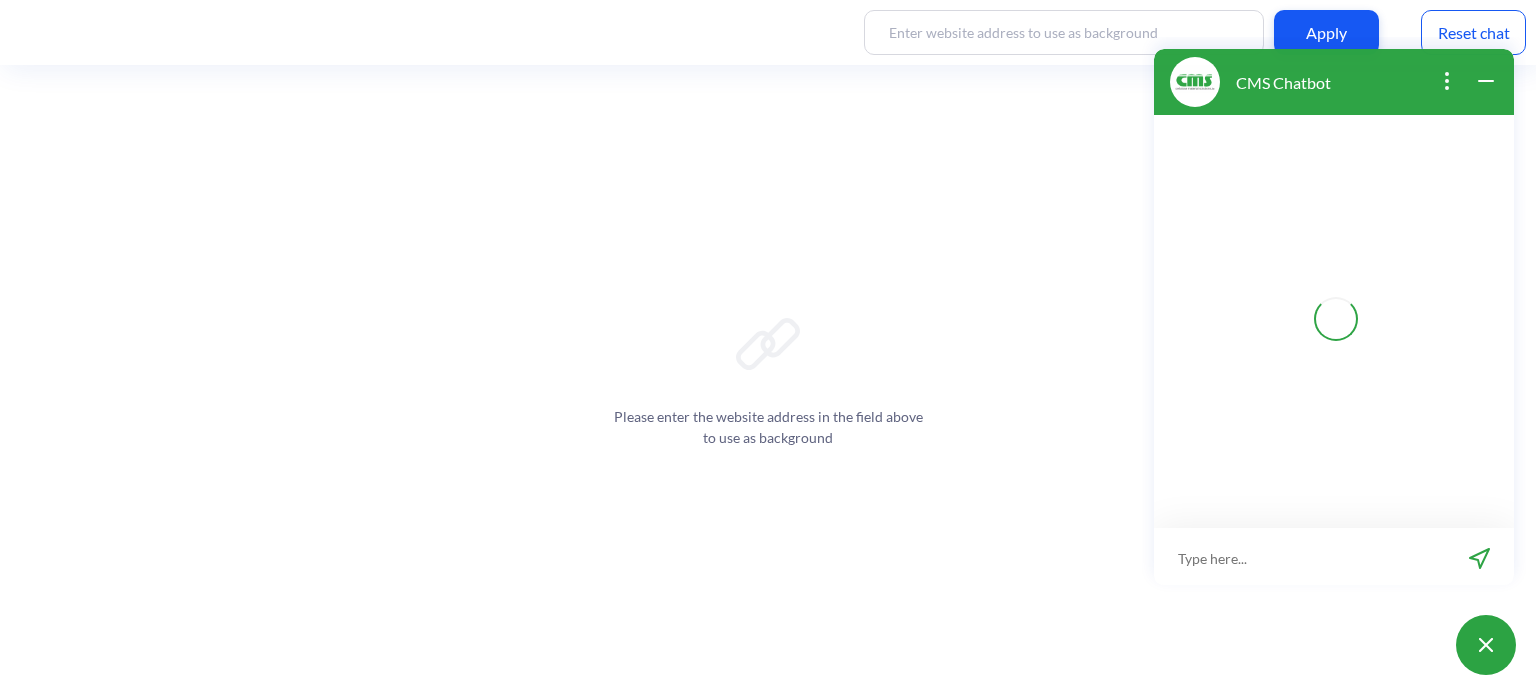 scroll, scrollTop: 3, scrollLeft: 0, axis: vertical 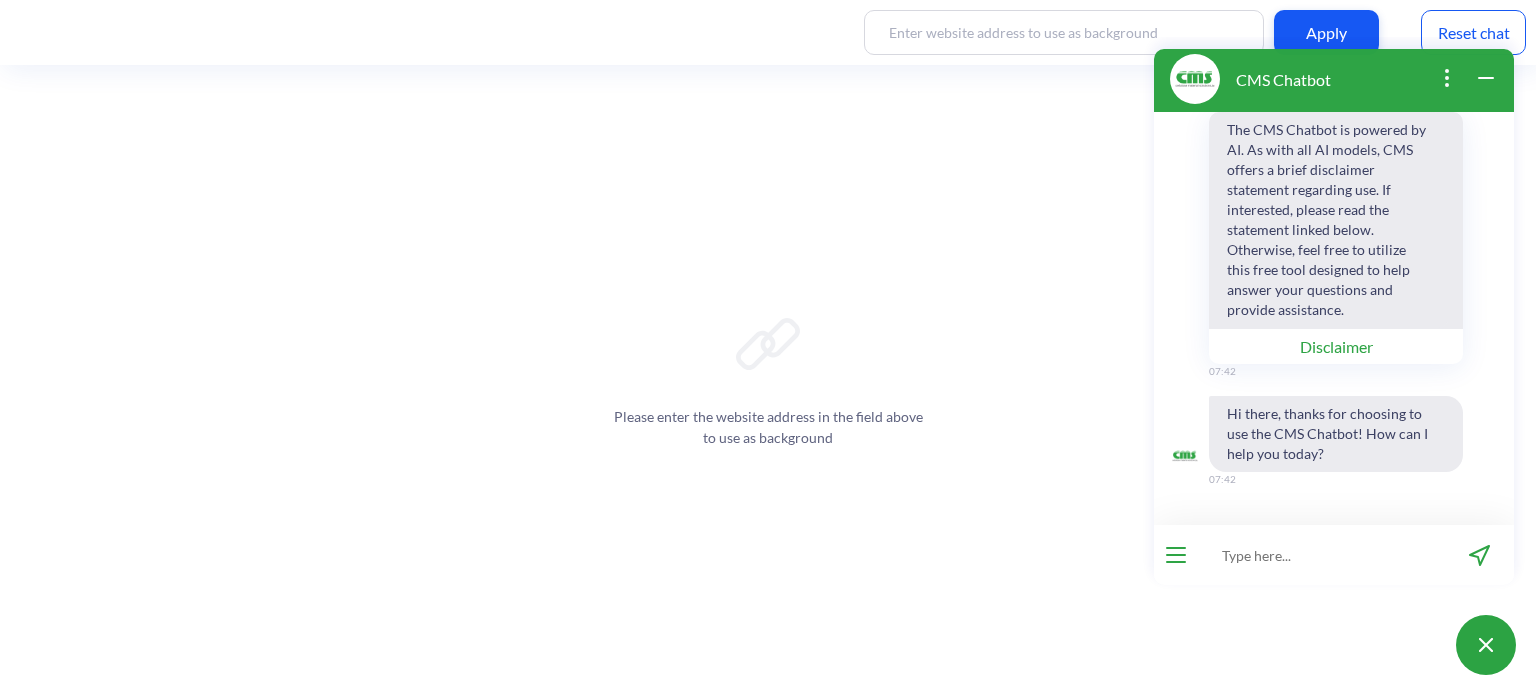 click at bounding box center (1321, 555) 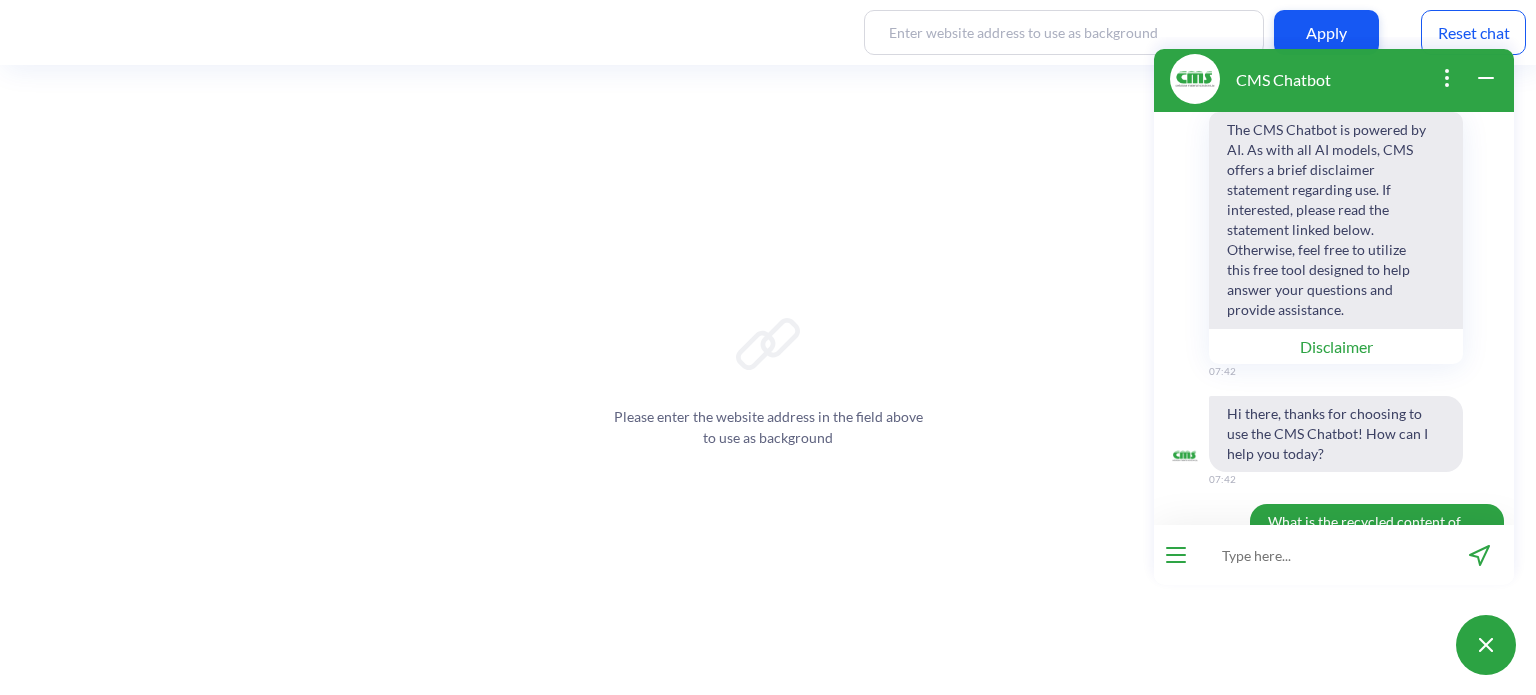 scroll, scrollTop: 0, scrollLeft: 0, axis: both 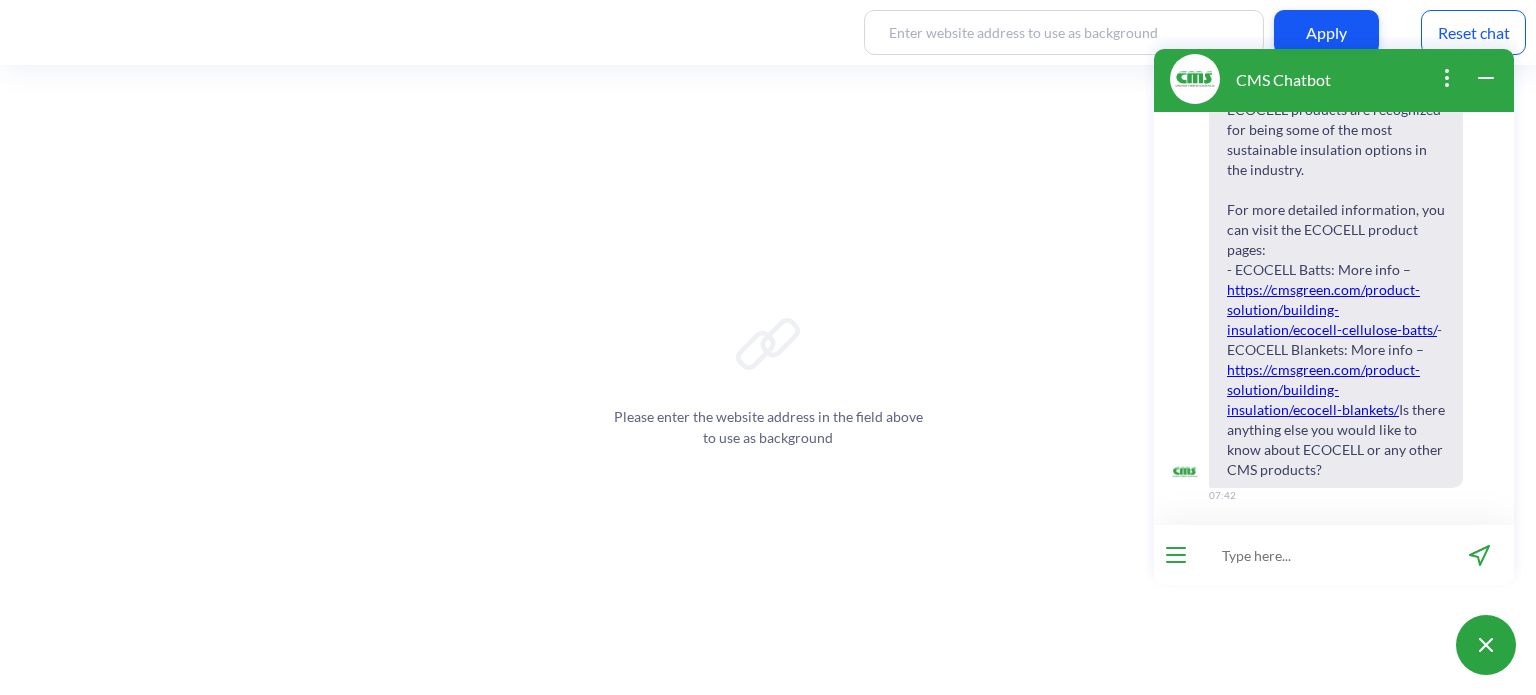 paste on "What is the recycled content of cellulose blankets?" 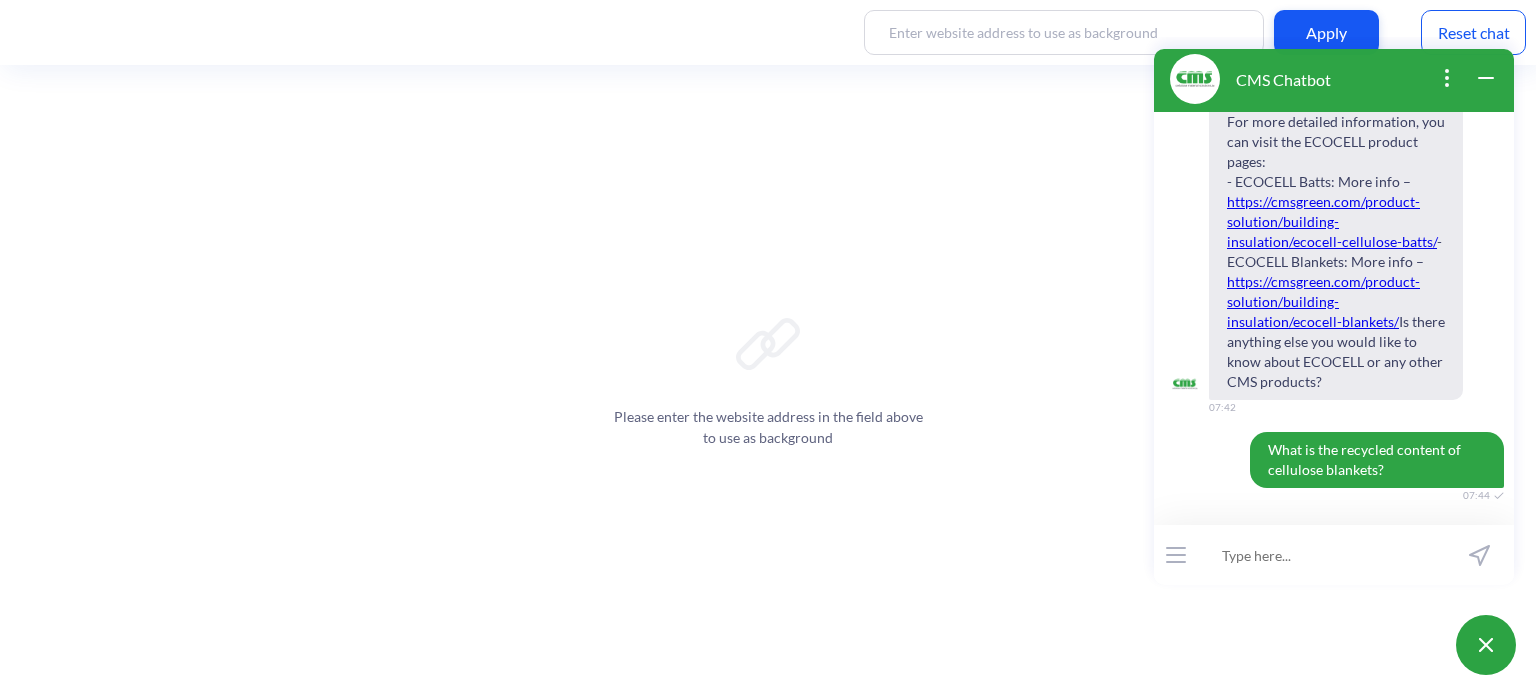 scroll, scrollTop: 729, scrollLeft: 0, axis: vertical 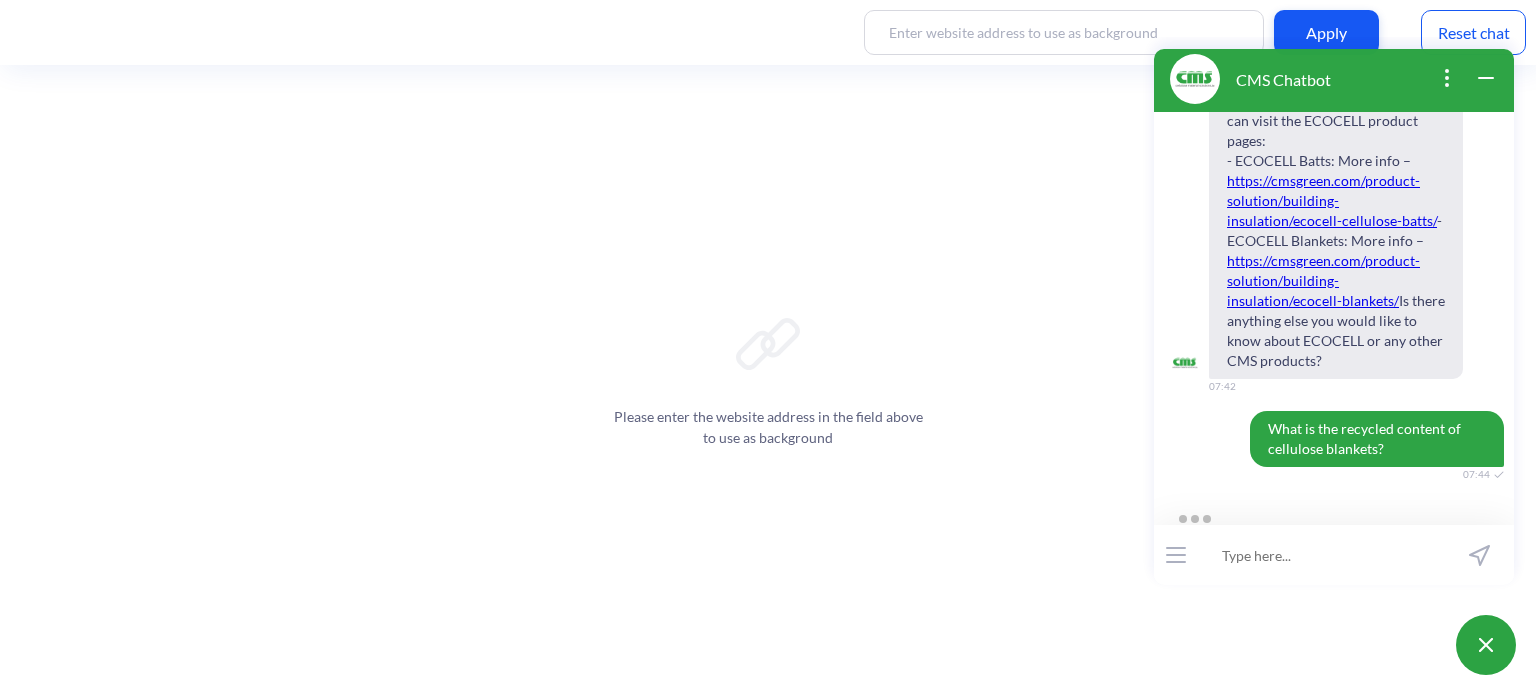 click on "What is the recycled content of cellulose blankets?" at bounding box center (1377, 439) 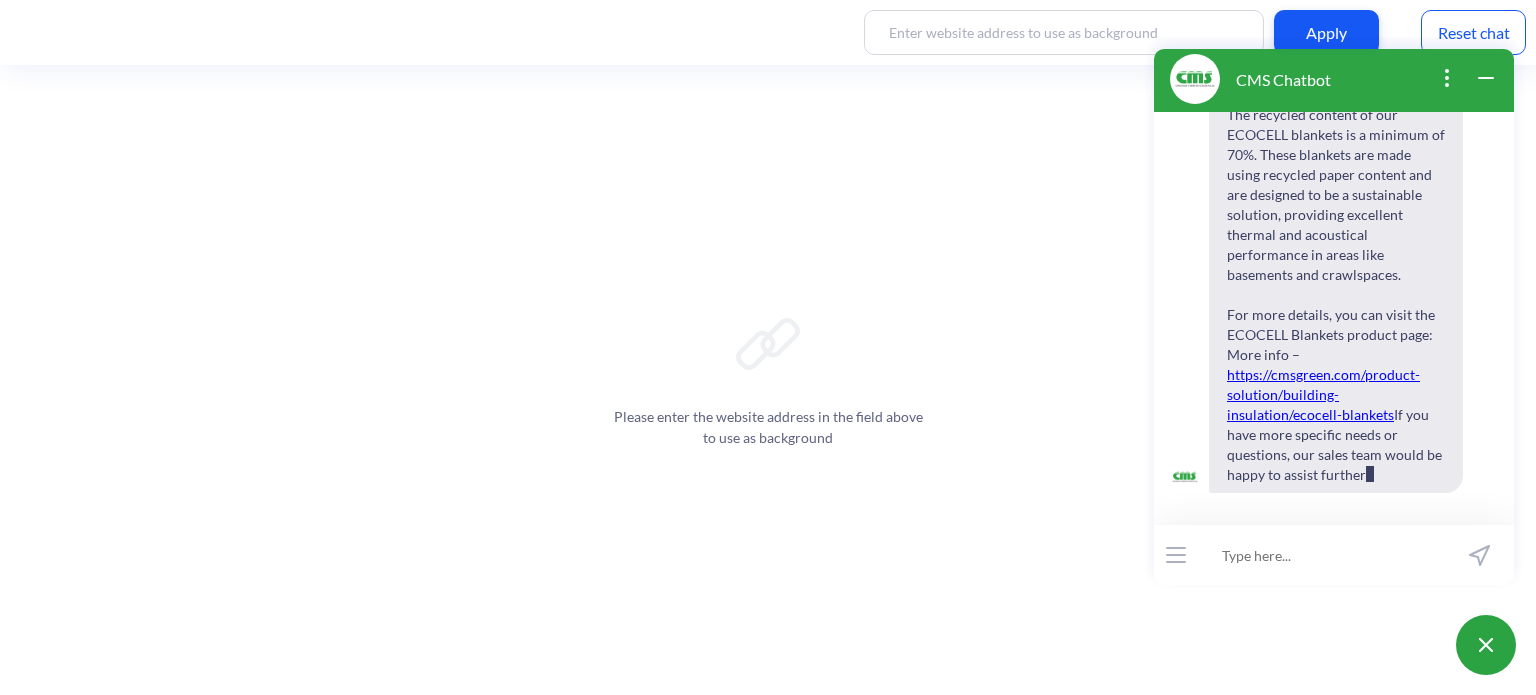scroll, scrollTop: 1197, scrollLeft: 0, axis: vertical 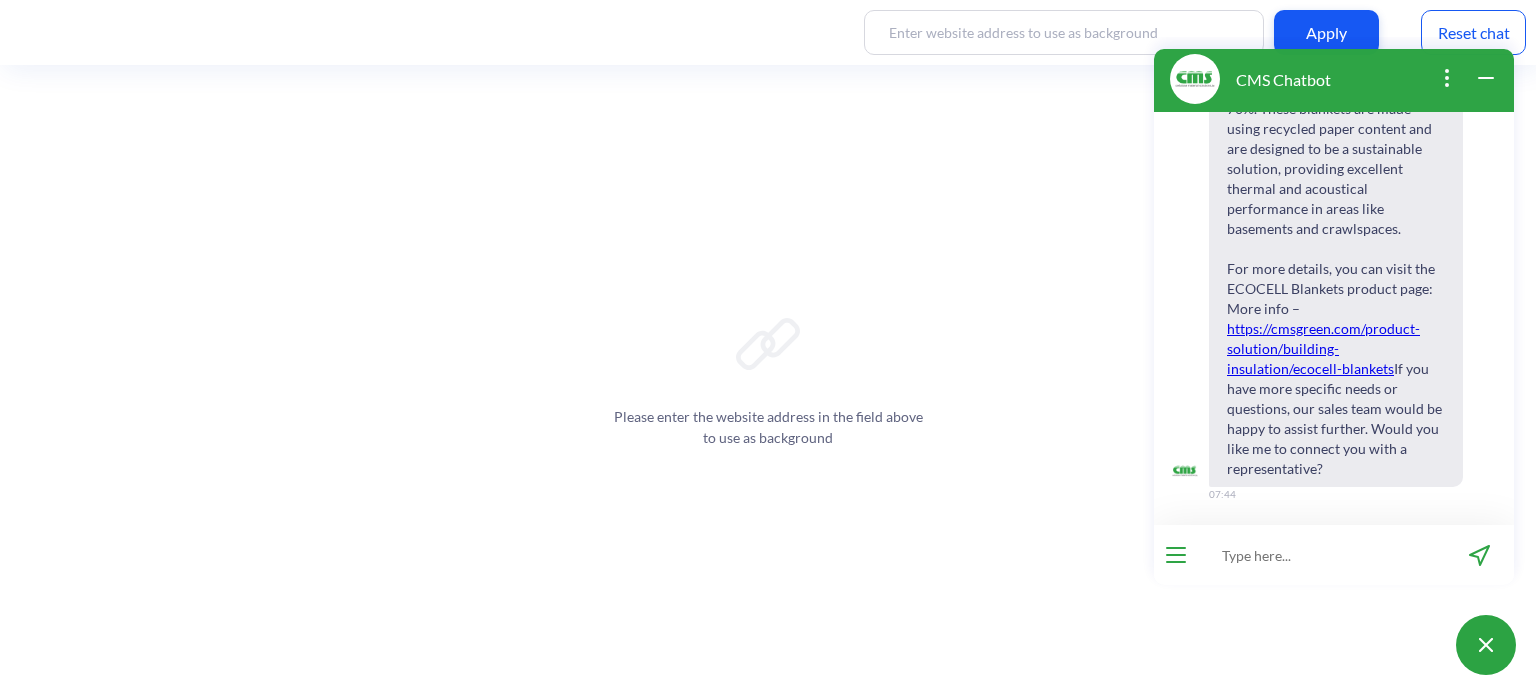 click on "The recycled content of our ECOCELL blankets is a minimum of 70%. These blankets are made using recycled paper content and are designed to be a sustainable solution, providing excellent thermal and acoustical performance in areas like basements and crawlspaces.
For more details, you can visit the ECOCELL Blankets product page:
More info –  https://cmsgreen.com/product-solution/building-insulation/ecocell-blankets
If you have more specific needs or questions, our sales team would be happy to assist further. Would you like me to connect you with a representative?" at bounding box center [1336, 269] 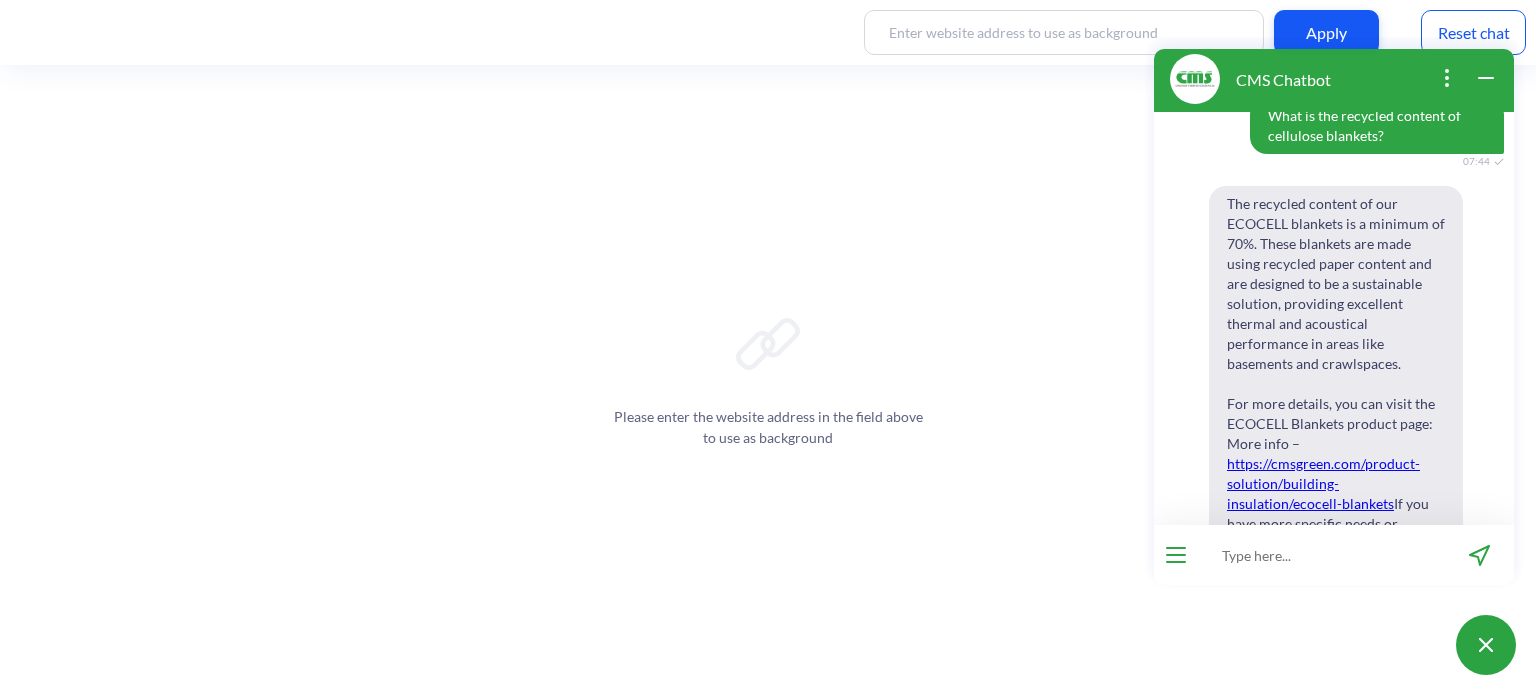 scroll, scrollTop: 997, scrollLeft: 0, axis: vertical 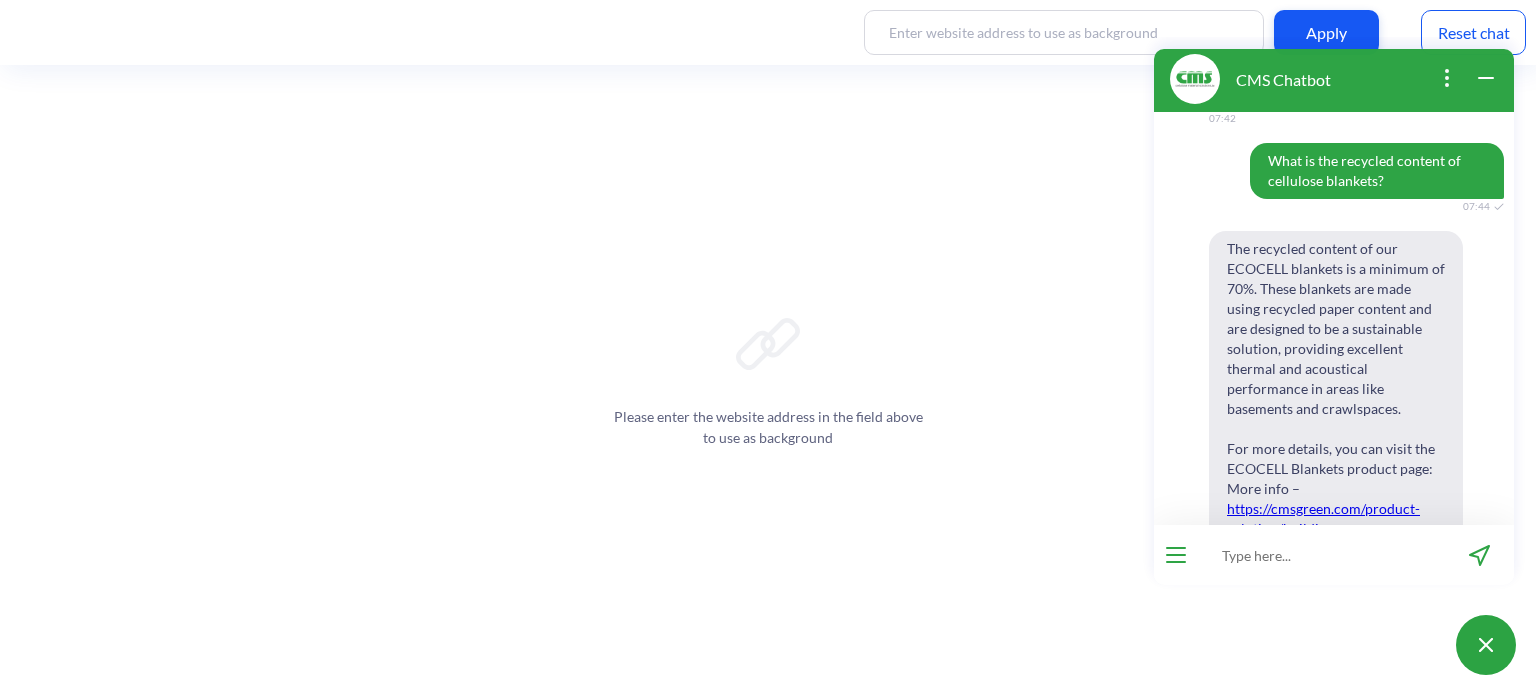 click on "The recycled content of our ECOCELL blankets is a minimum of 70%. These blankets are made using recycled paper content and are designed to be a sustainable solution, providing excellent thermal and acoustical performance in areas like basements and crawlspaces.
For more details, you can visit the ECOCELL Blankets product page:
More info –  https://cmsgreen.com/product-solution/building-insulation/ecocell-blankets
If you have more specific needs or questions, our sales team would be happy to assist further. Would you like me to connect you with a representative?" at bounding box center (1336, 449) 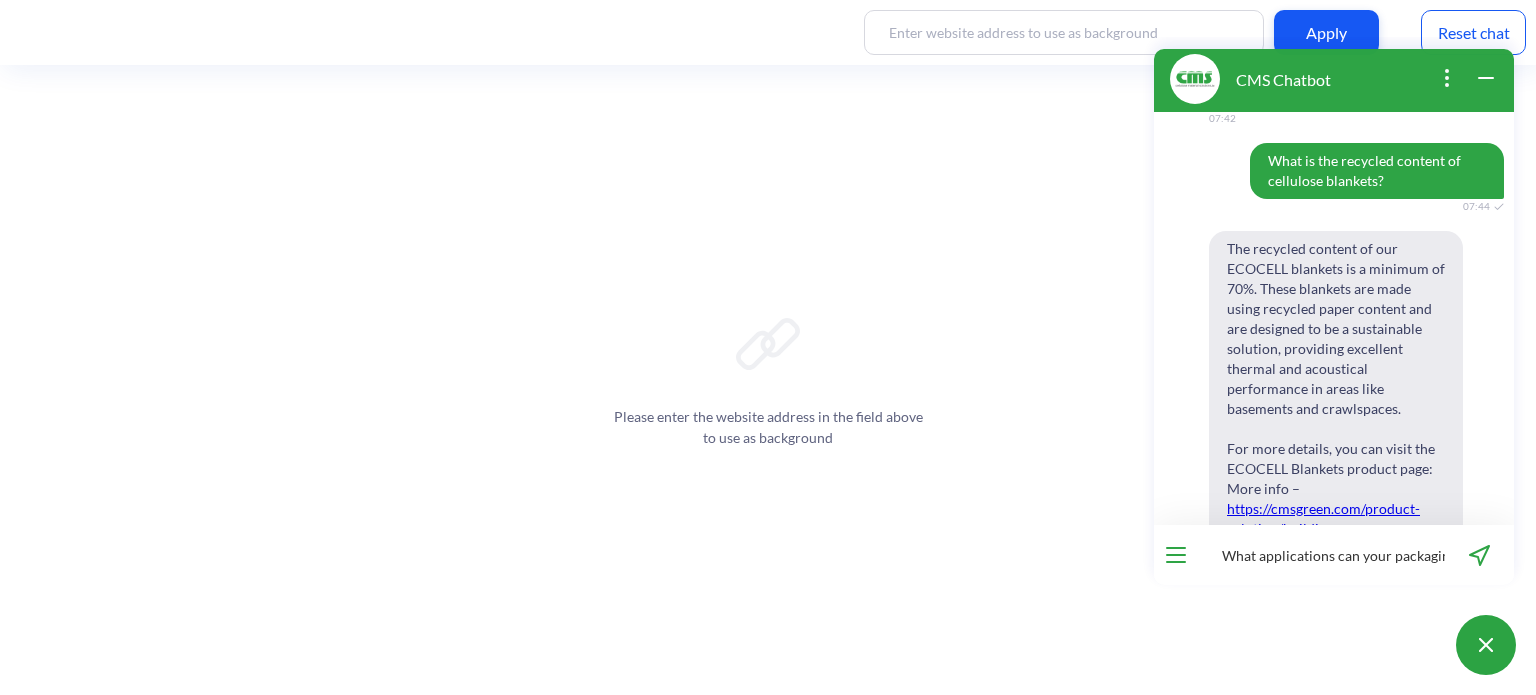 scroll, scrollTop: 0, scrollLeft: 85, axis: horizontal 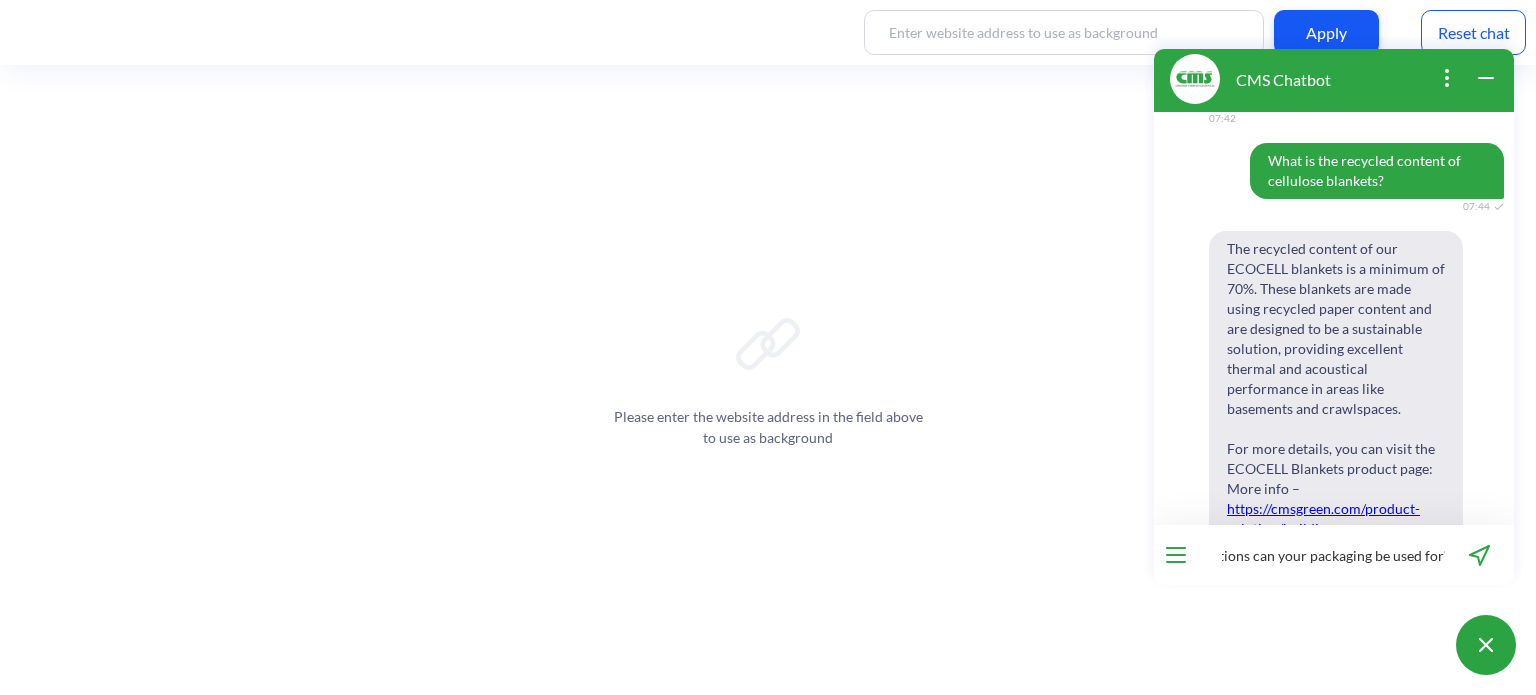 type 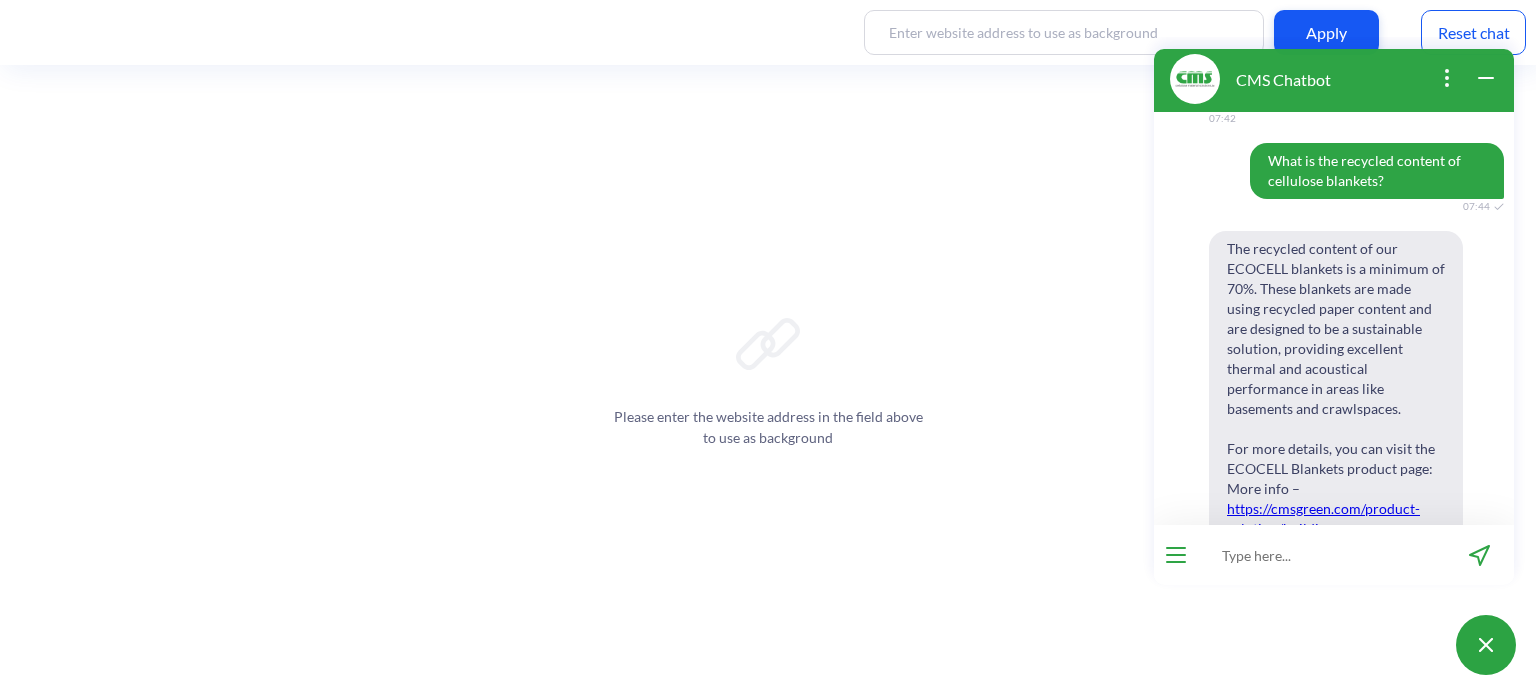 scroll, scrollTop: 0, scrollLeft: 0, axis: both 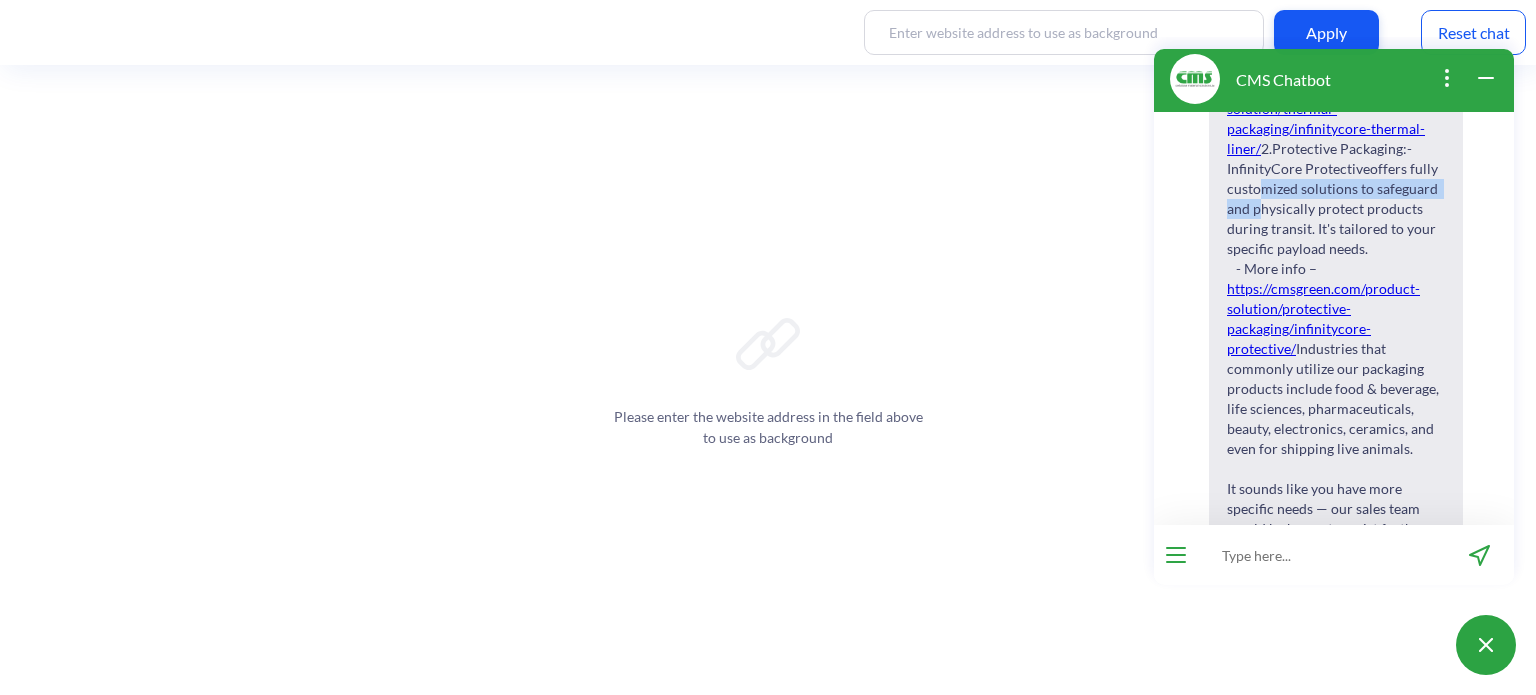 drag, startPoint x: 1319, startPoint y: 287, endPoint x: 1283, endPoint y: 259, distance: 45.607018 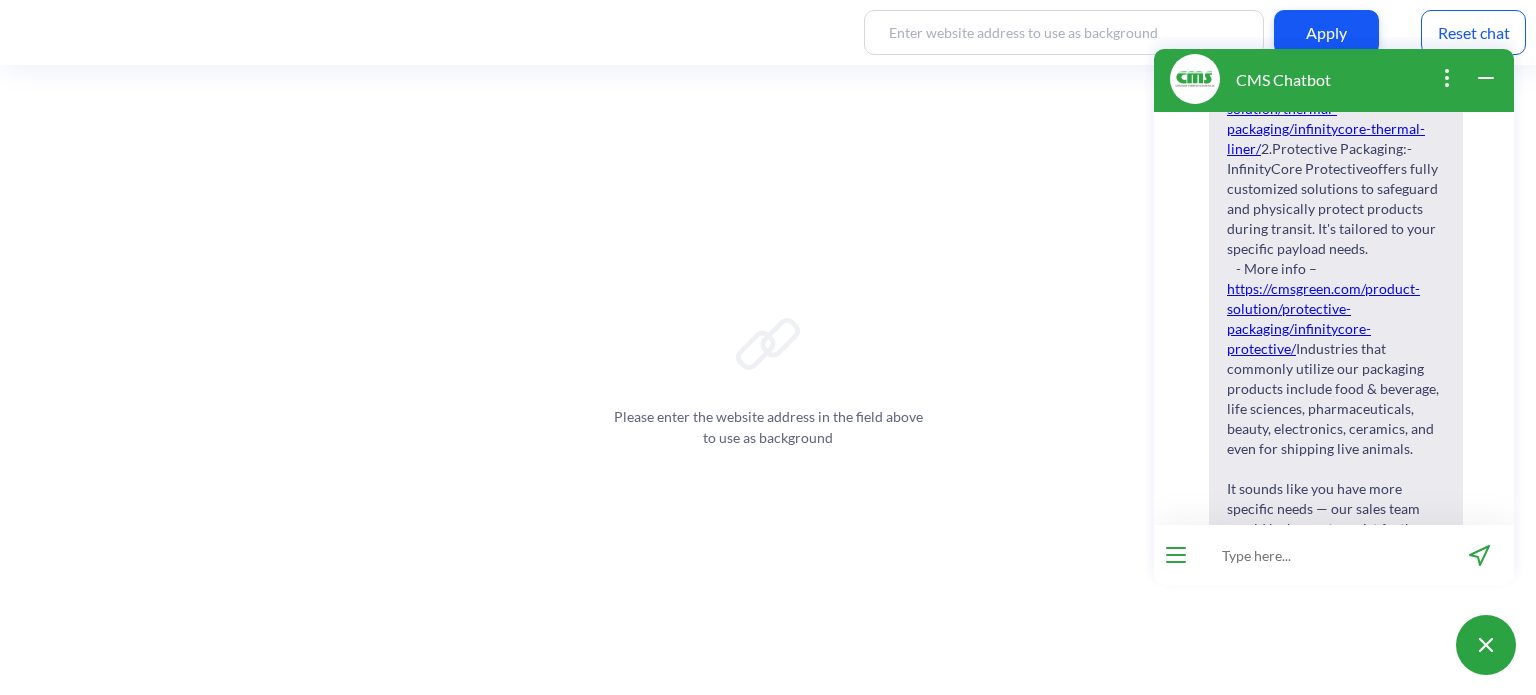 click on "Our packaging solutions at CMS are versatile and can be used for a wide range of applications:
1.  Thermal Packaging:
-  InfinityCell Thermal Liner  and  InfinityCore Thermal Liner  are designed to protect and regulate temperature-sensitive shipments. They are ideal for industries such as life sciences, pharmaceuticals, and food & beverage.
- More info –  https://cmsgreen.com/product-solution/thermal-packaging/infinitycell-thermal-liner/
- More info –  https://cmsgreen.com/product-solution/thermal-packaging/infinitycore-thermal-liner/
2.  Protective Packaging:
-  InfinityCore Protective  offers fully customized solutions to safeguard and physically protect products during transit. It's tailored to your specific payload needs.
- More info –  https://cmsgreen.com/product-solution/protective-packaging/infinitycore-protective/" at bounding box center (1336, 159) 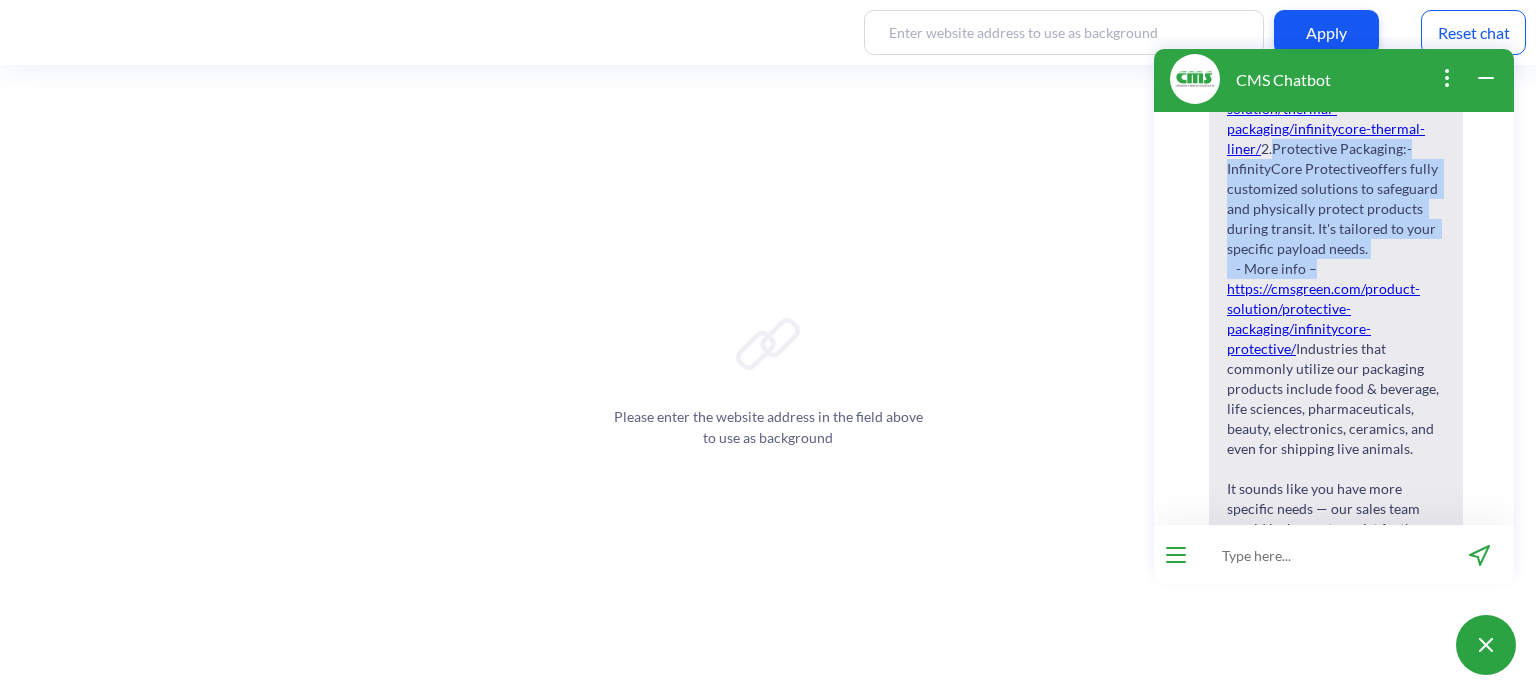 drag, startPoint x: 1305, startPoint y: 350, endPoint x: 1230, endPoint y: 235, distance: 137.2953 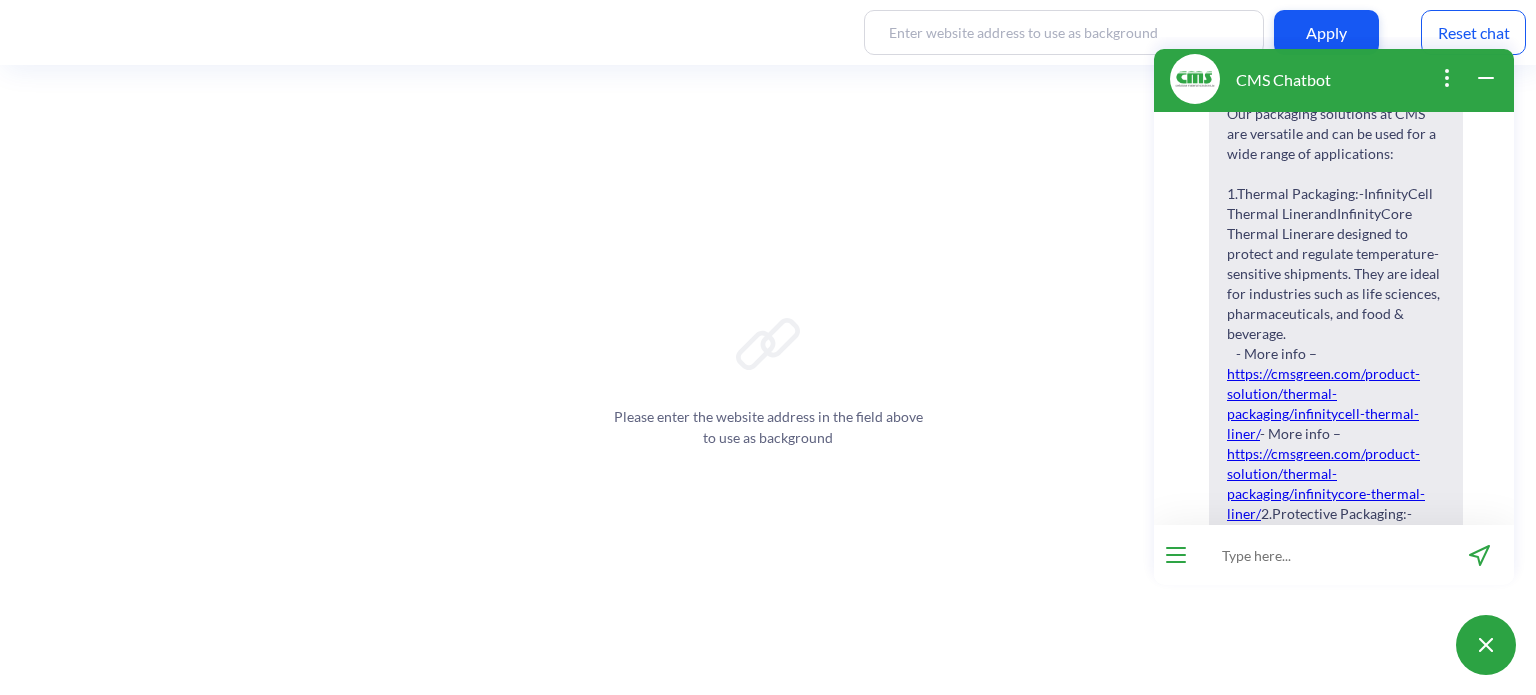 scroll, scrollTop: 1653, scrollLeft: 0, axis: vertical 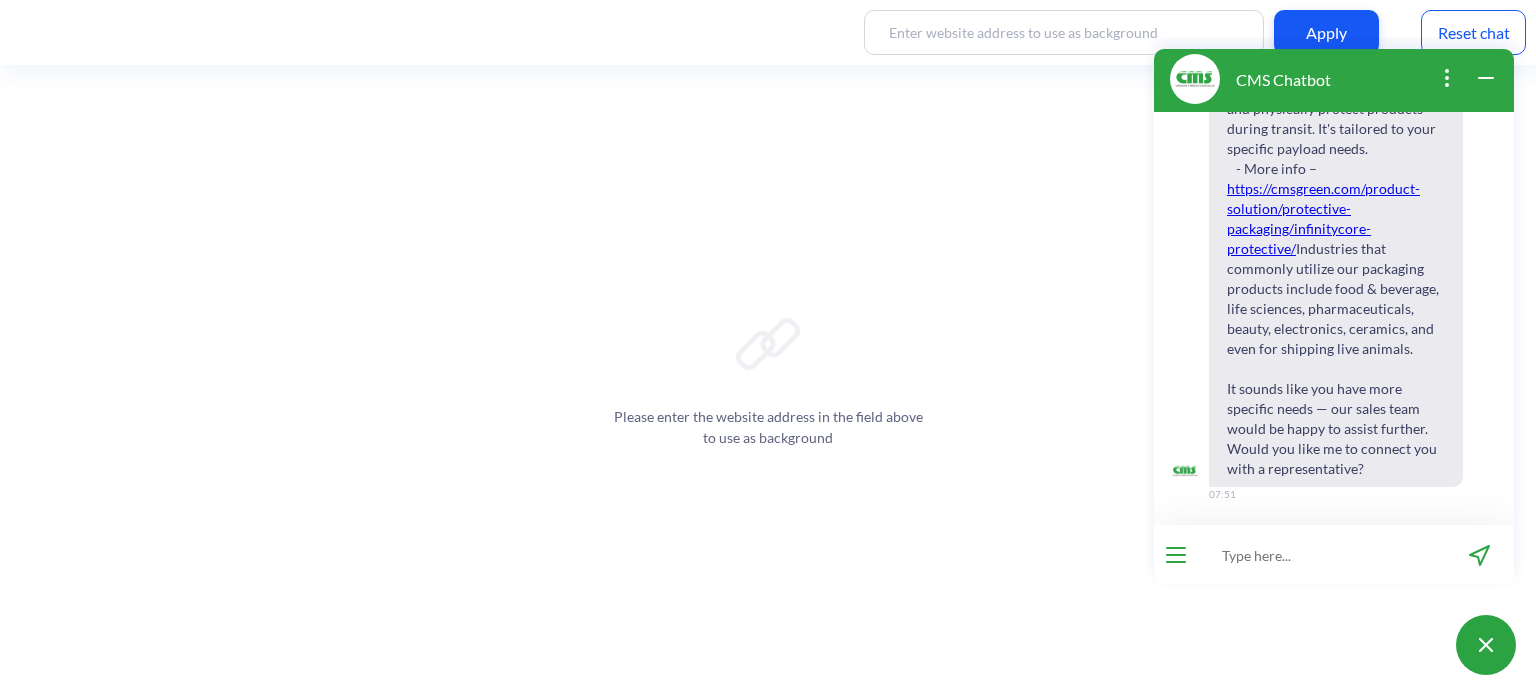 click on "Reset chat" at bounding box center [1473, 32] 